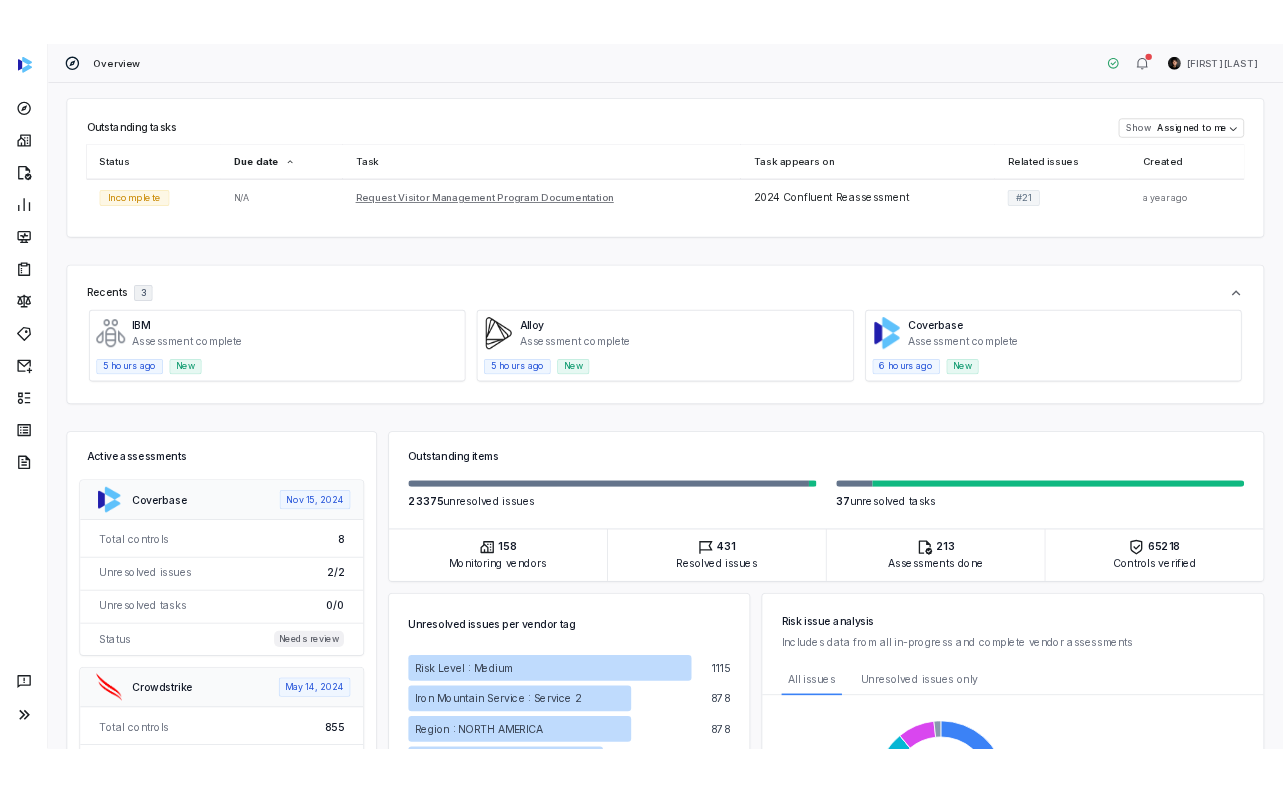 scroll, scrollTop: 0, scrollLeft: 0, axis: both 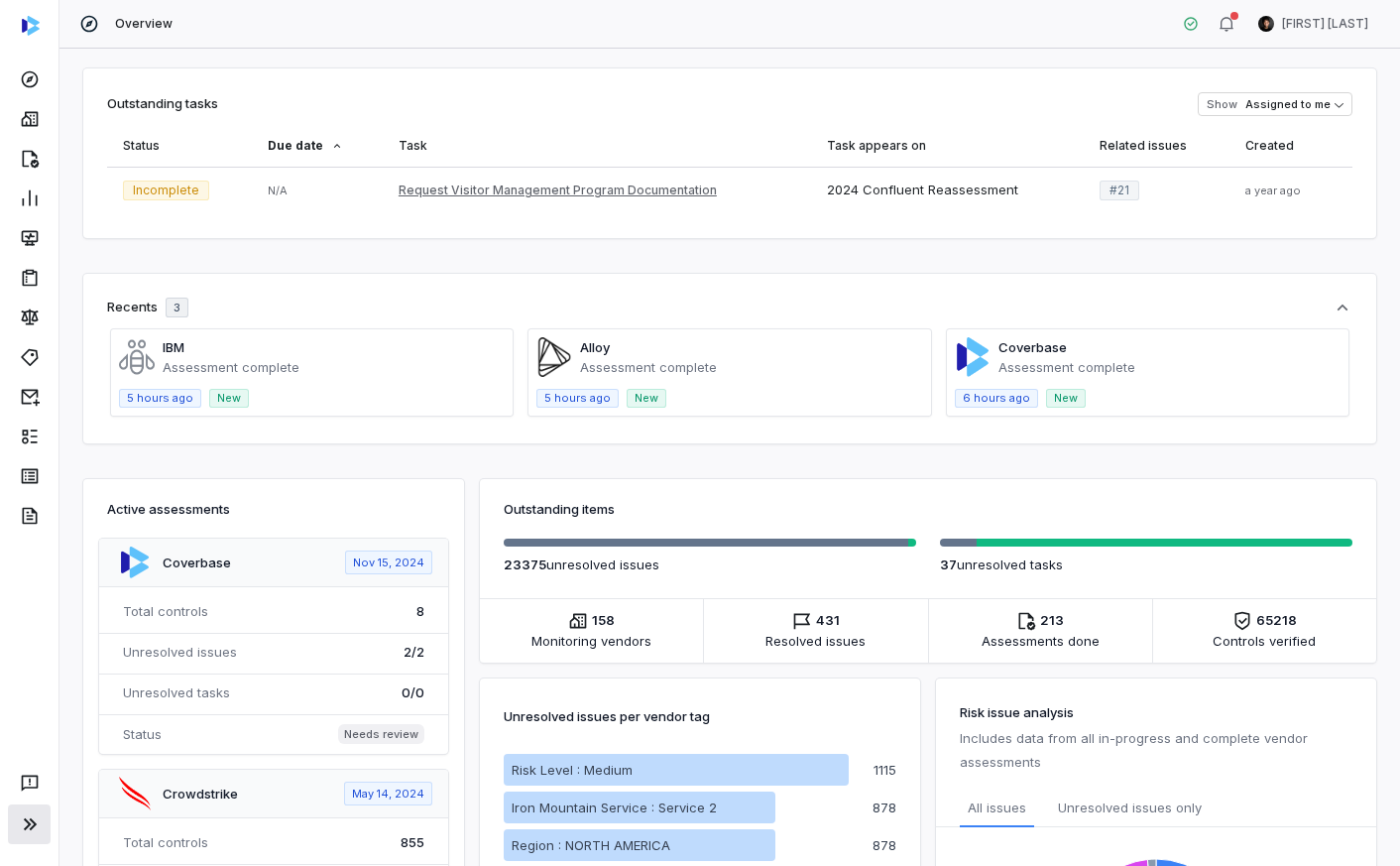 click 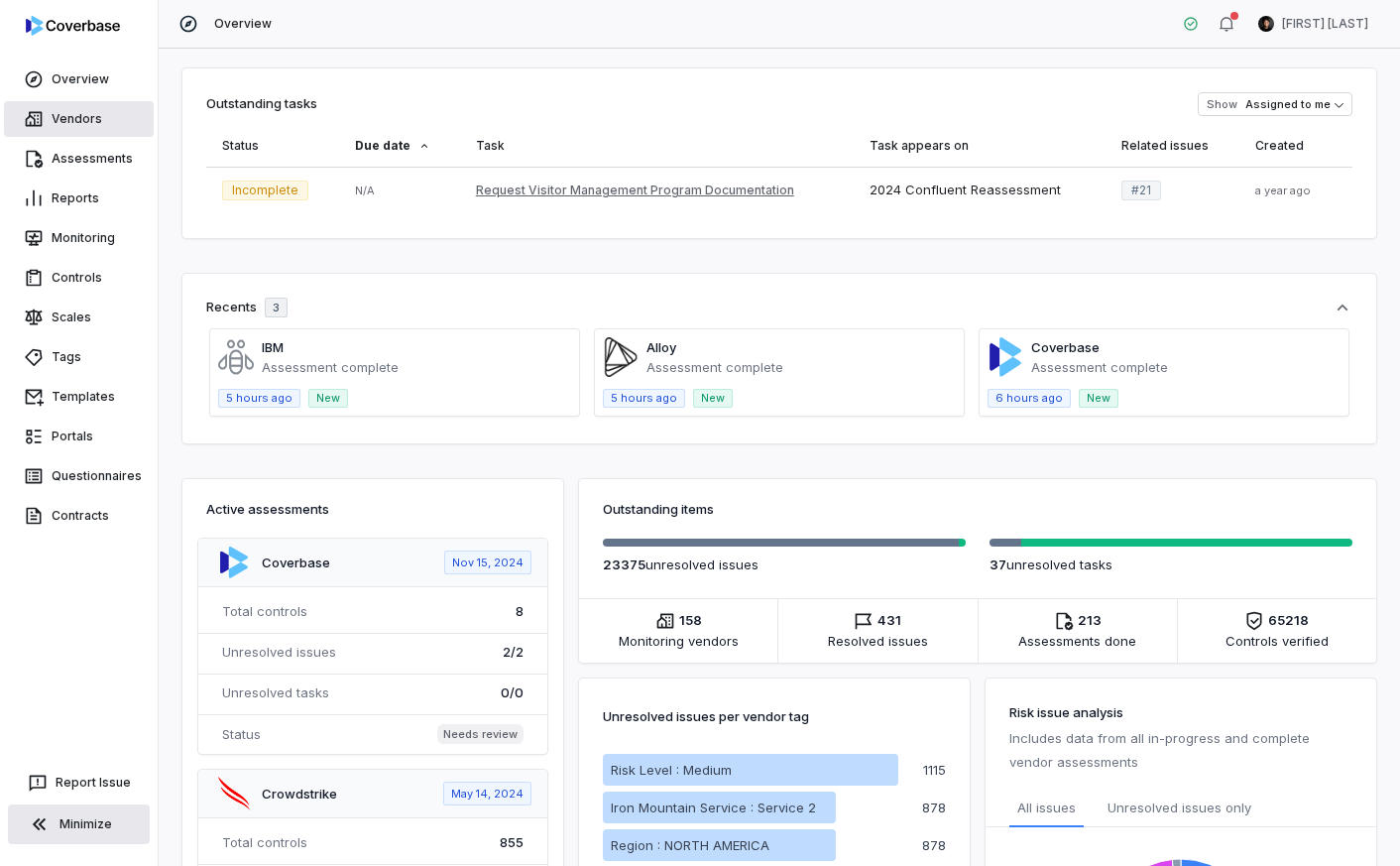 click on "Vendors" at bounding box center (78, 119) 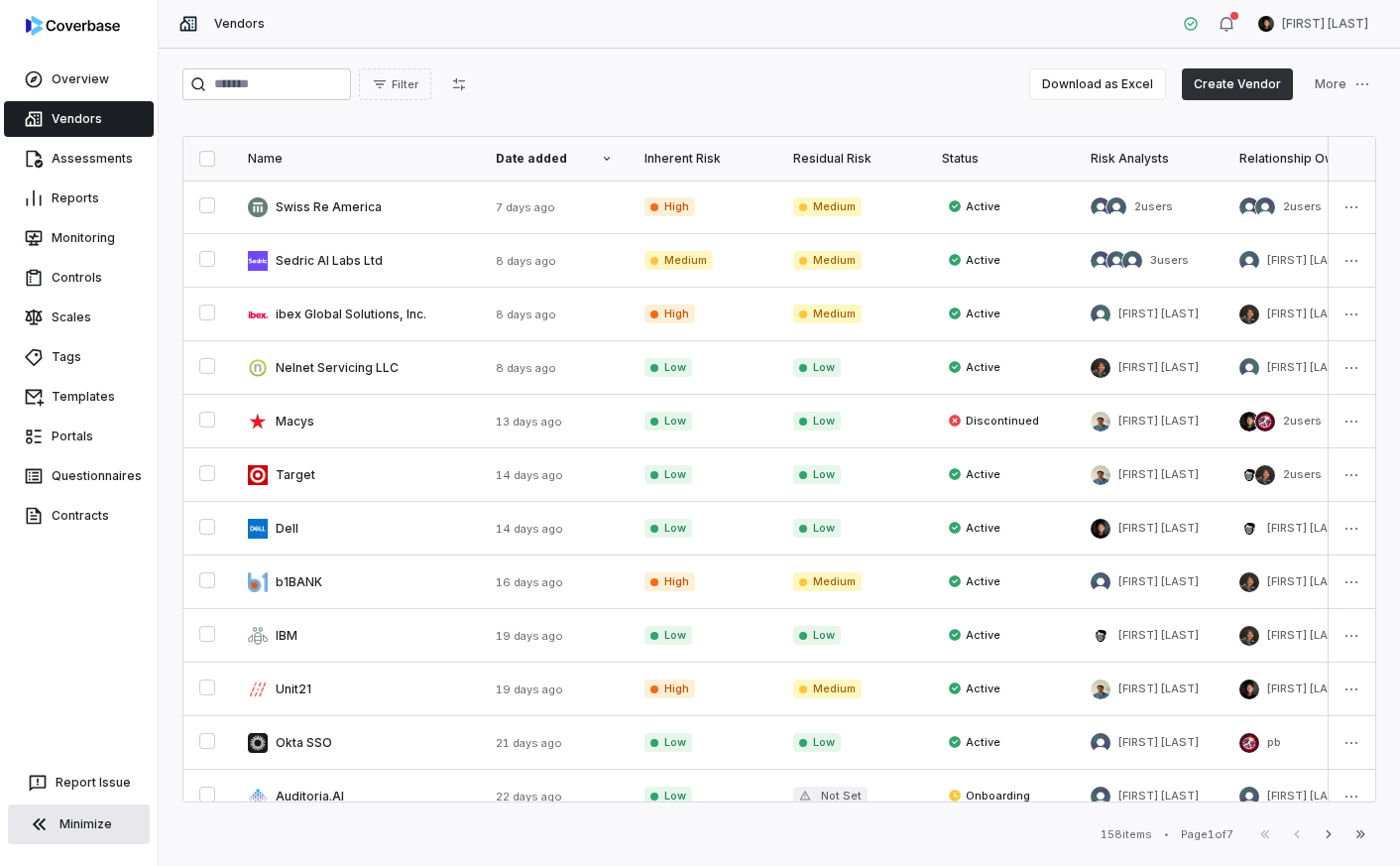 click on "Create Vendor" at bounding box center [1237, 84] 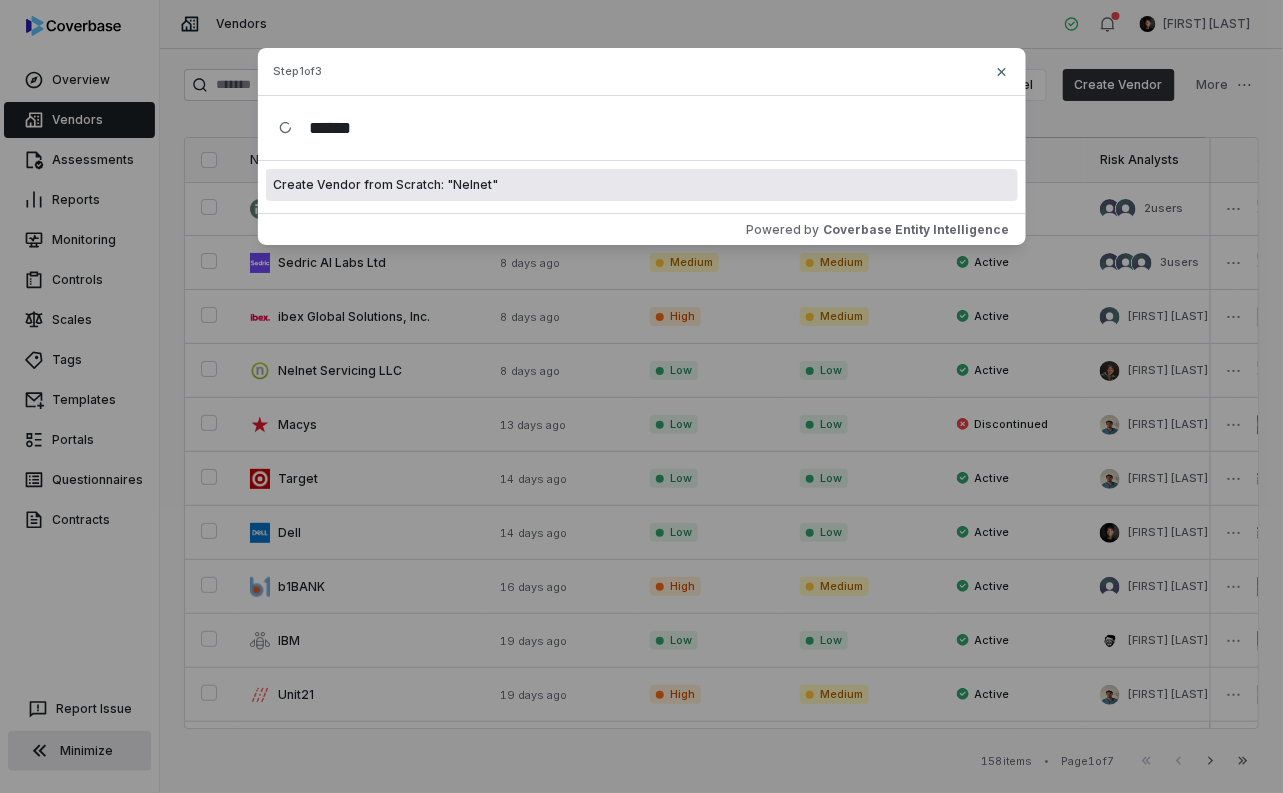 scroll, scrollTop: 0, scrollLeft: 0, axis: both 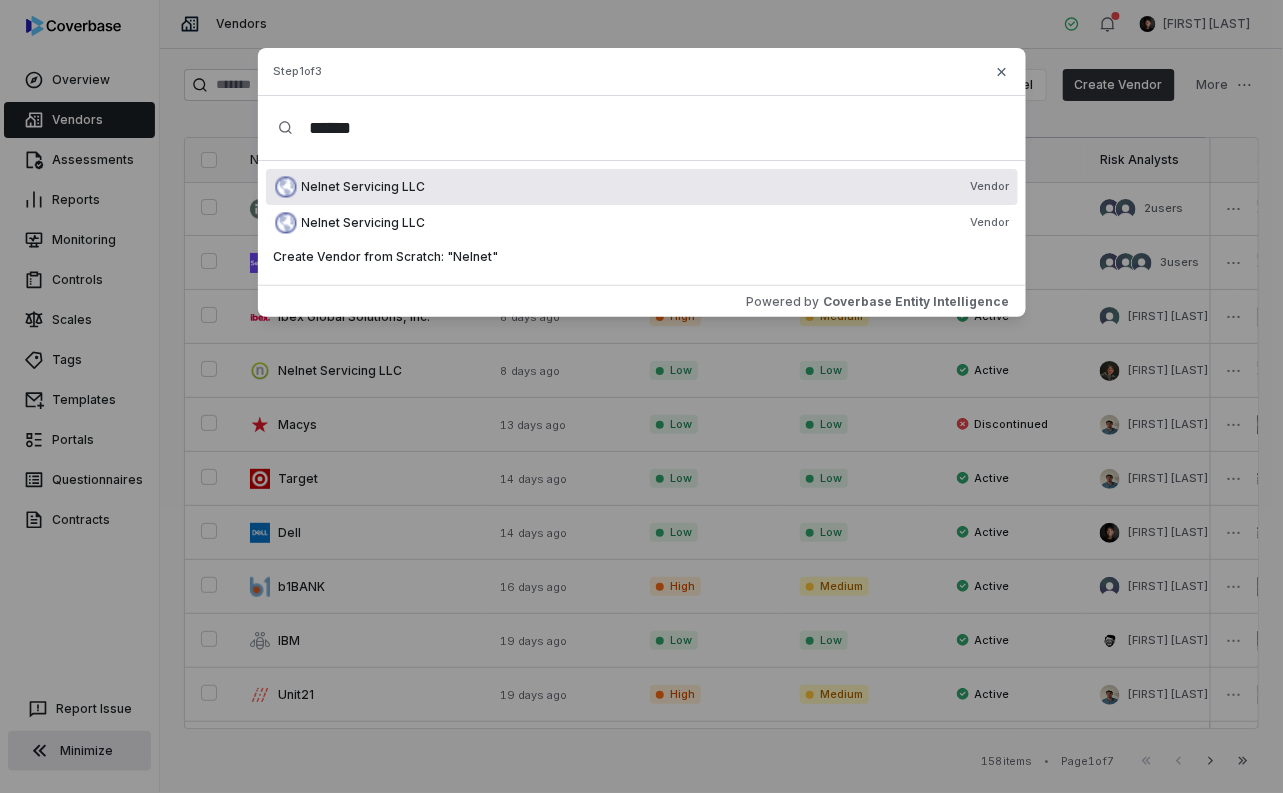 type on "******" 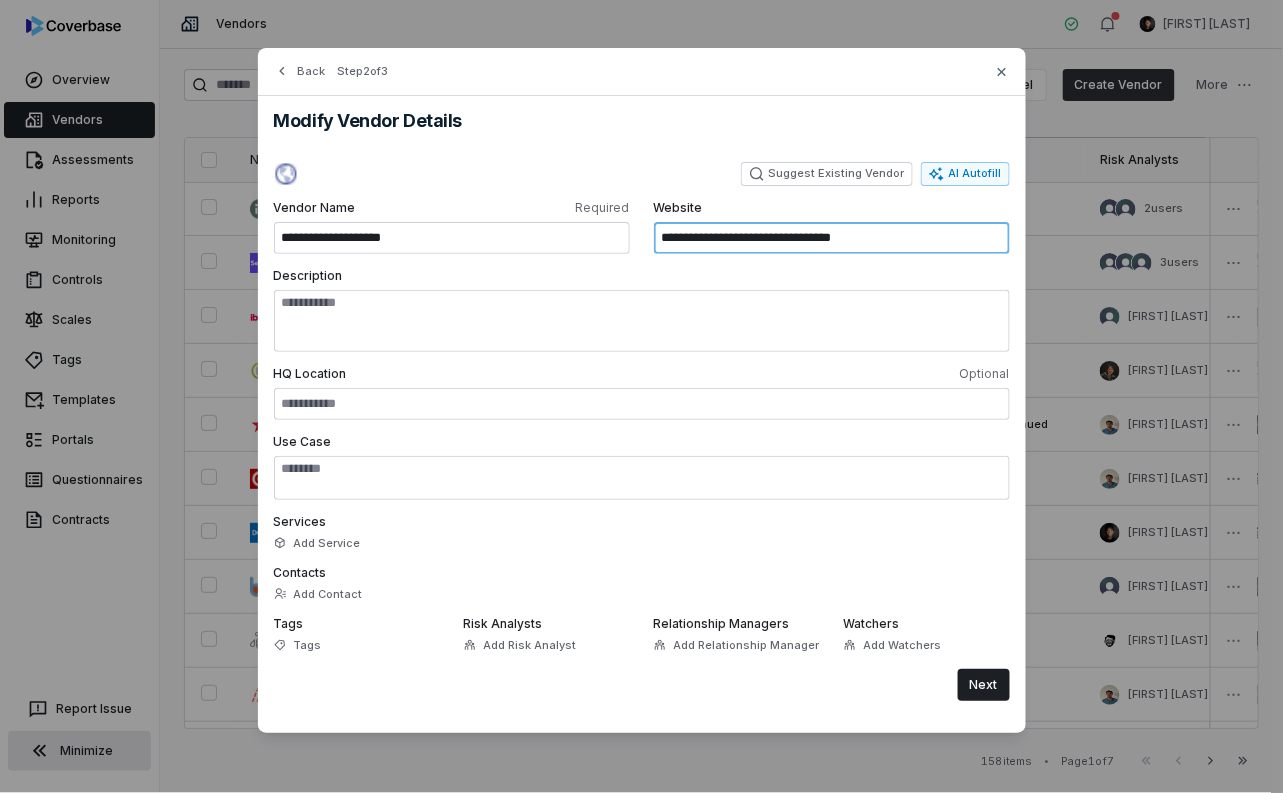 click on "**********" at bounding box center (832, 238) 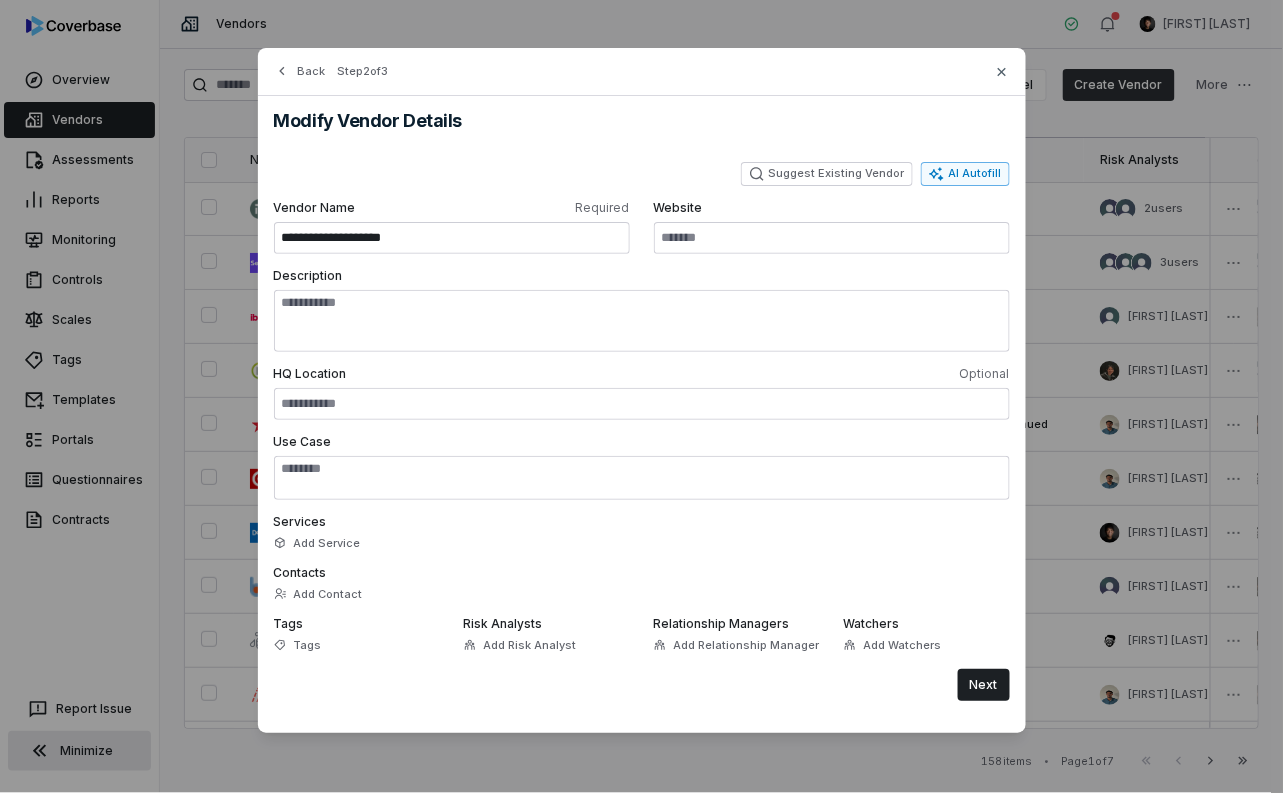 click on "AI Autofill" at bounding box center (965, 174) 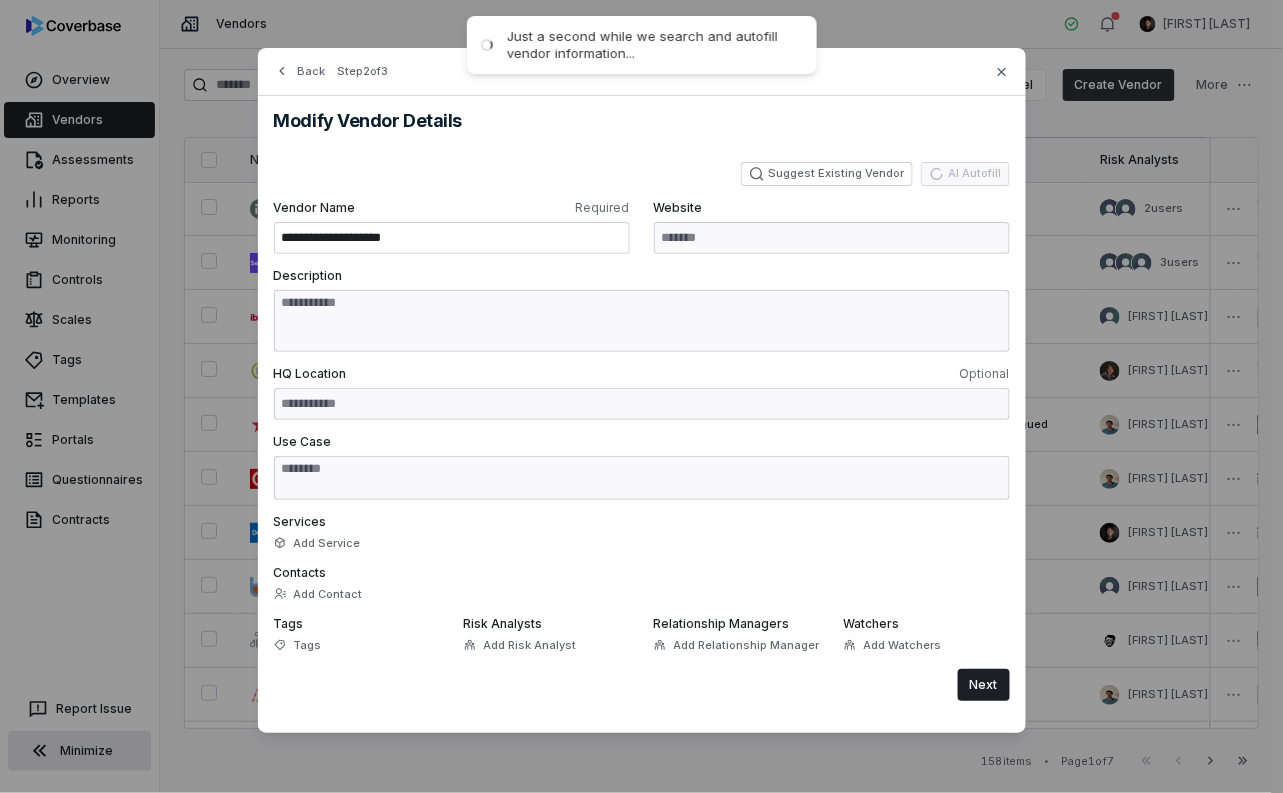 type on "**********" 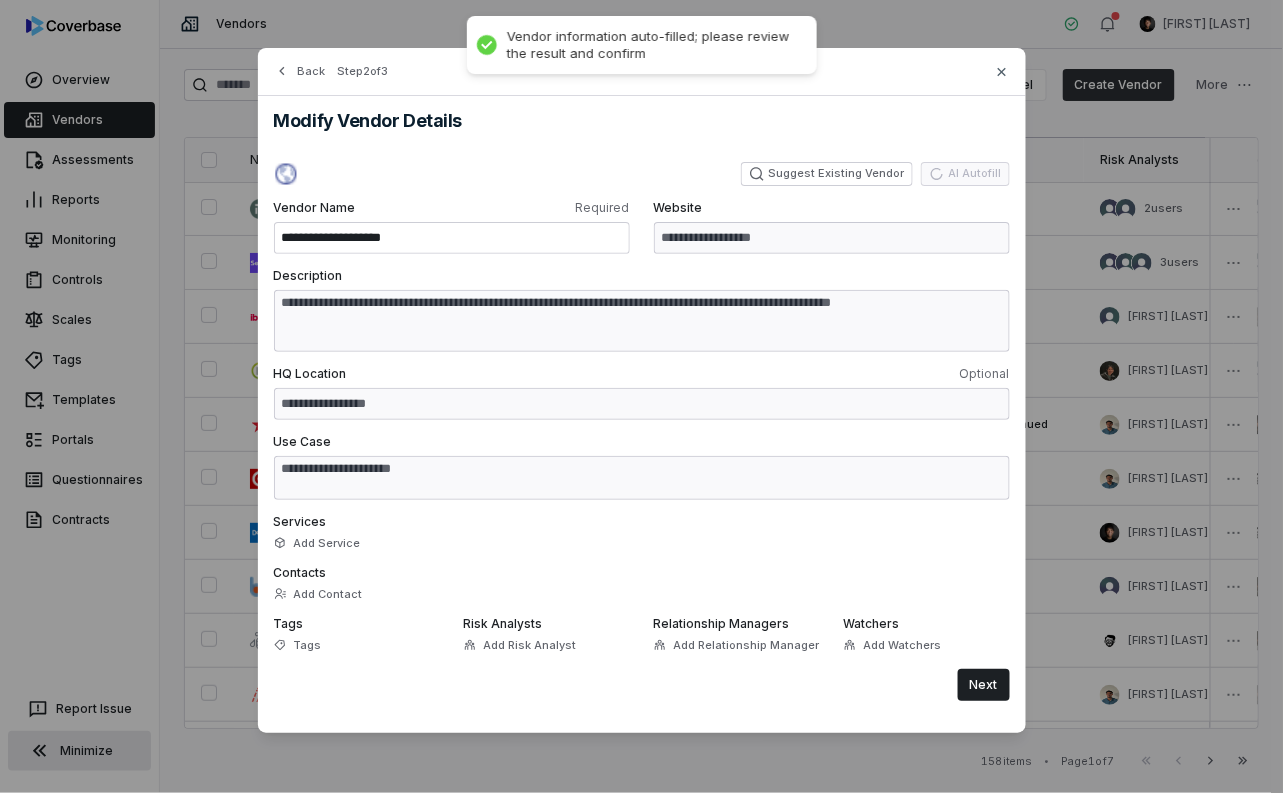 type on "**********" 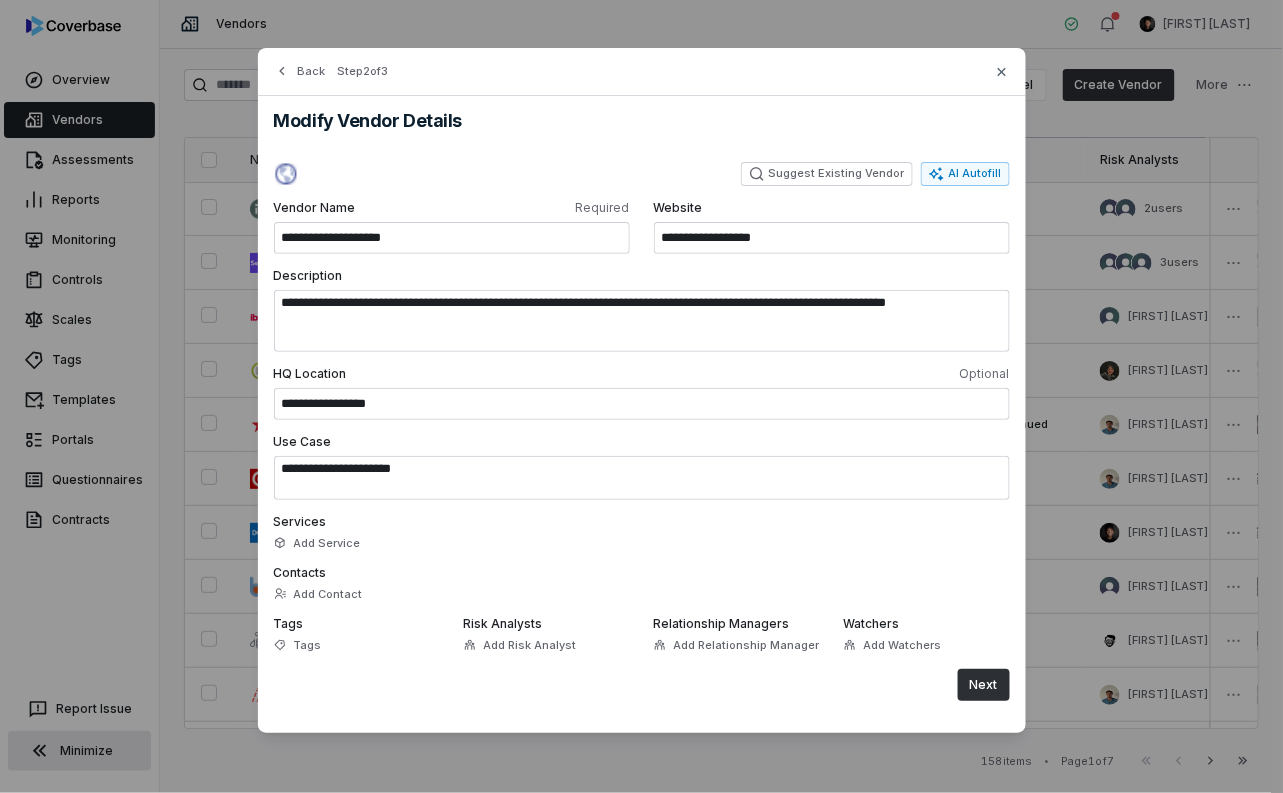 click on "Next" at bounding box center [984, 685] 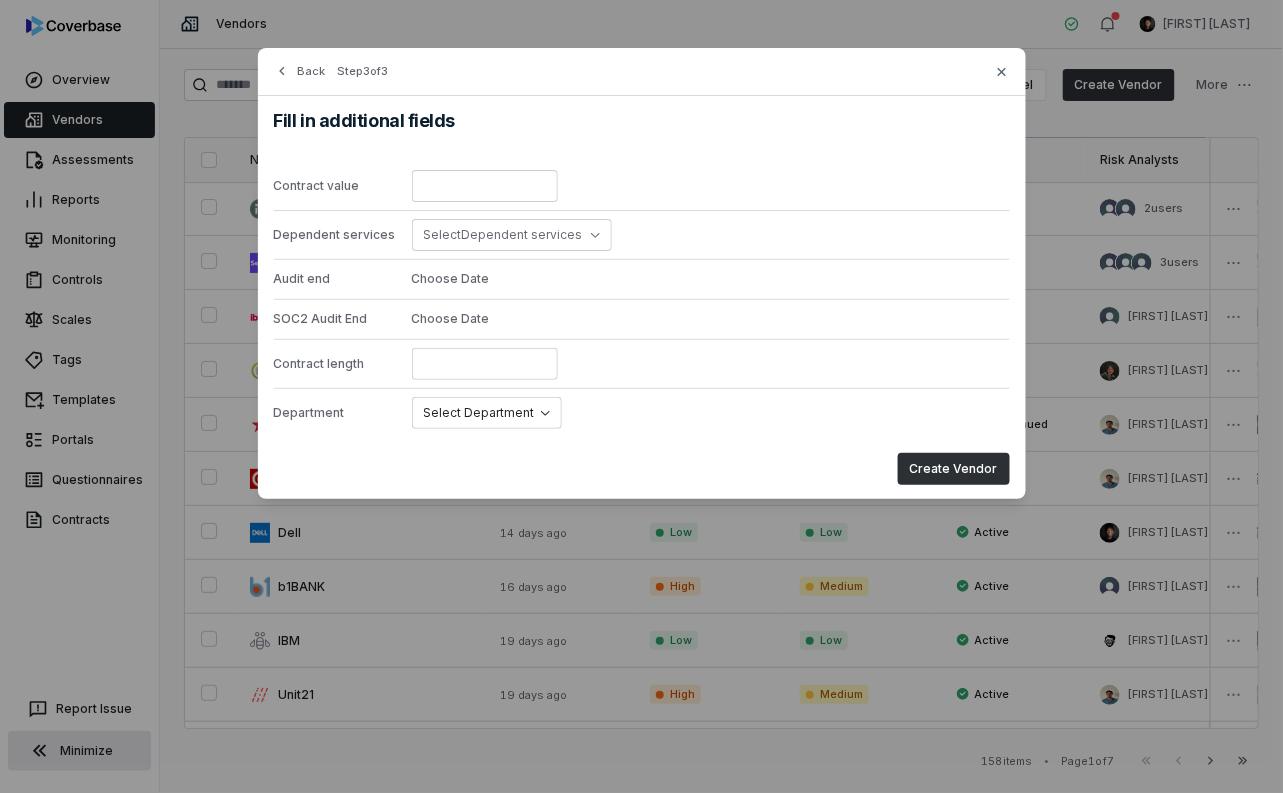 click on "Create Vendor" at bounding box center (954, 469) 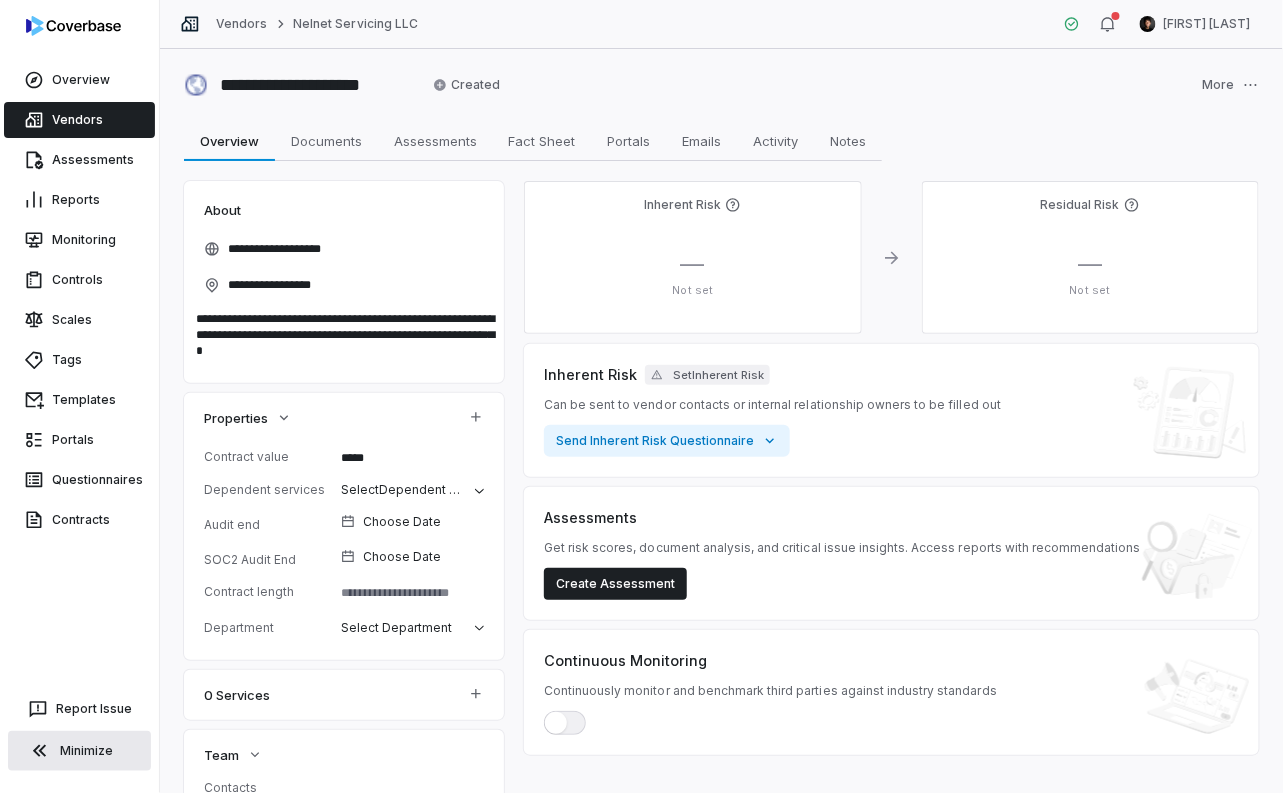 click on "Vendors" at bounding box center (79, 120) 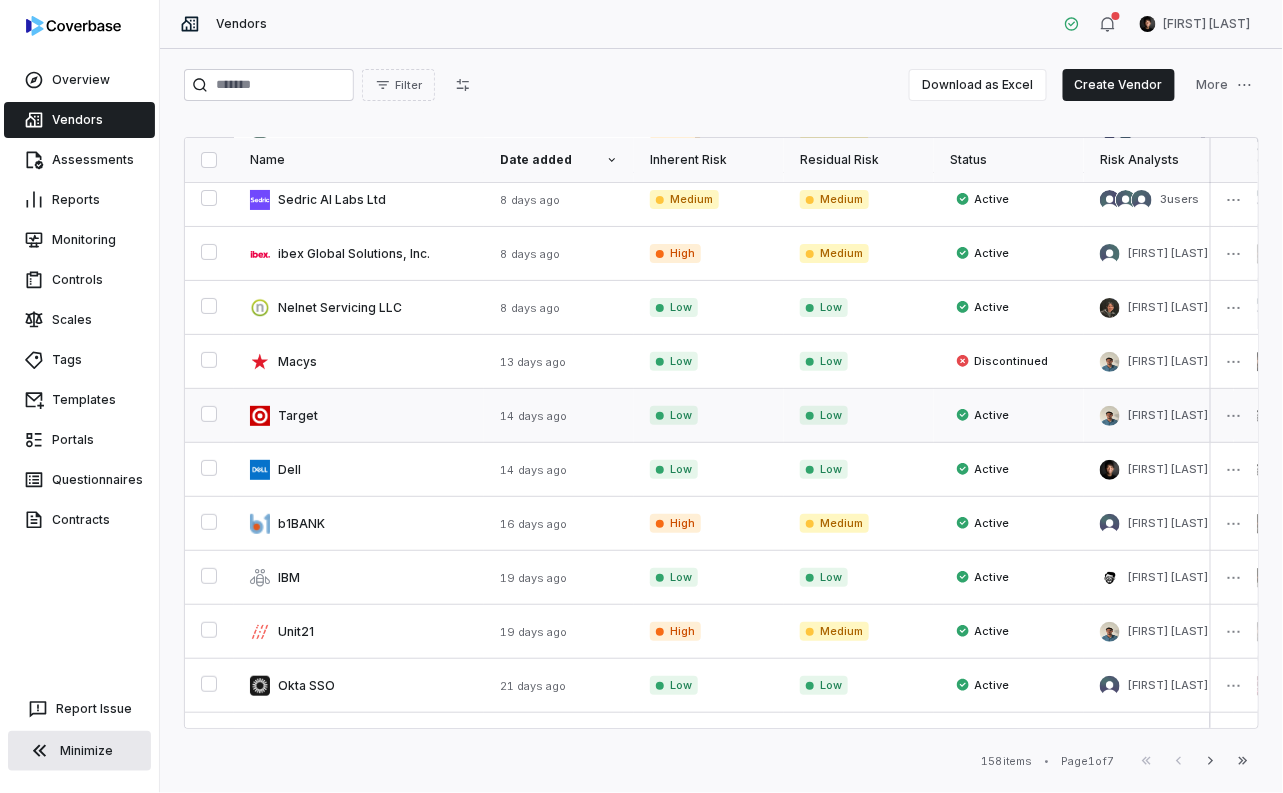 scroll, scrollTop: 61, scrollLeft: 0, axis: vertical 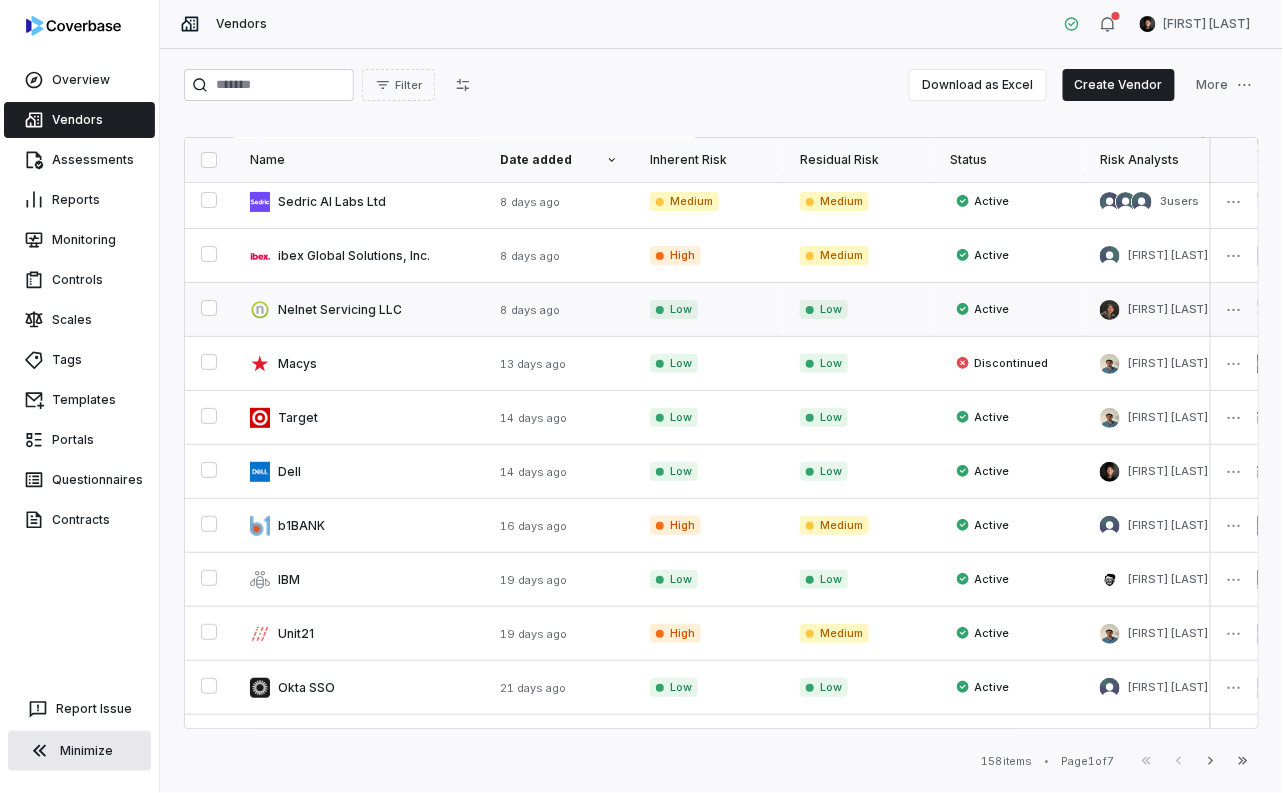click at bounding box center (359, 309) 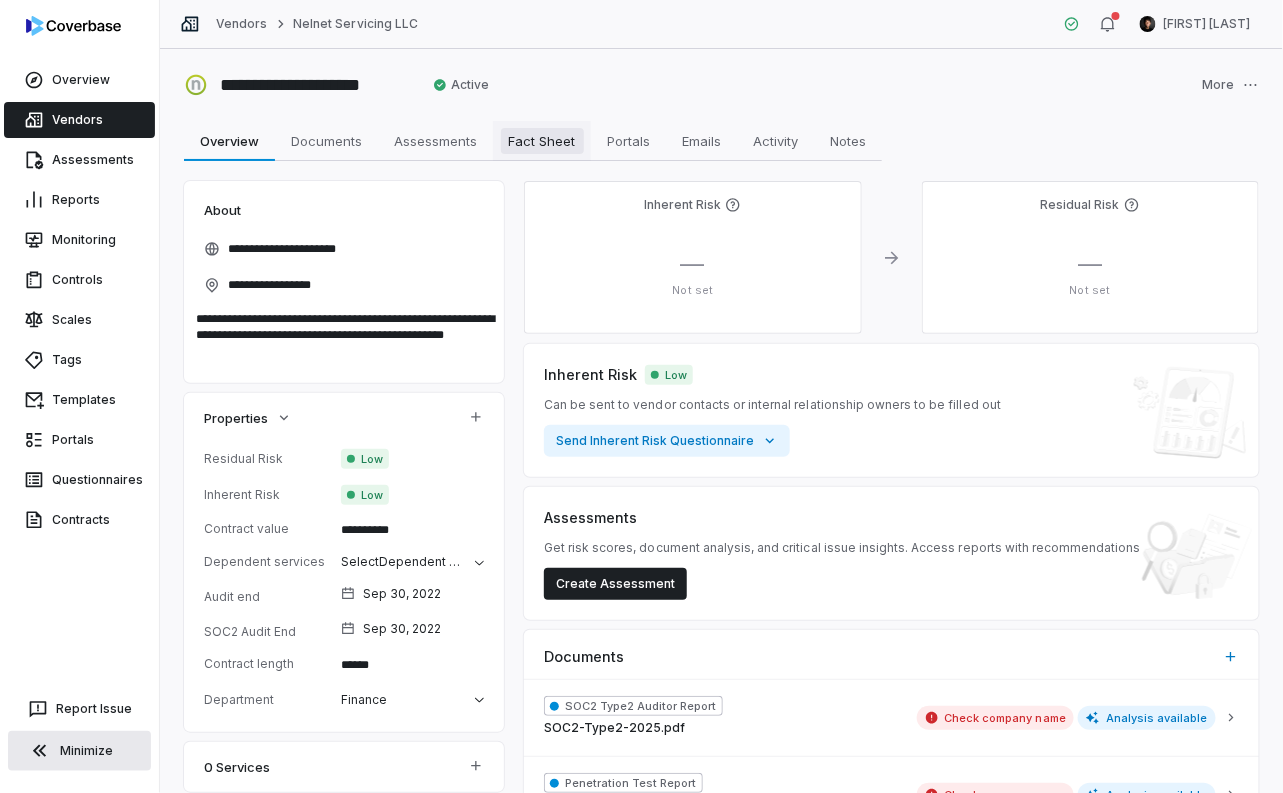 click on "Fact Sheet" at bounding box center [542, 141] 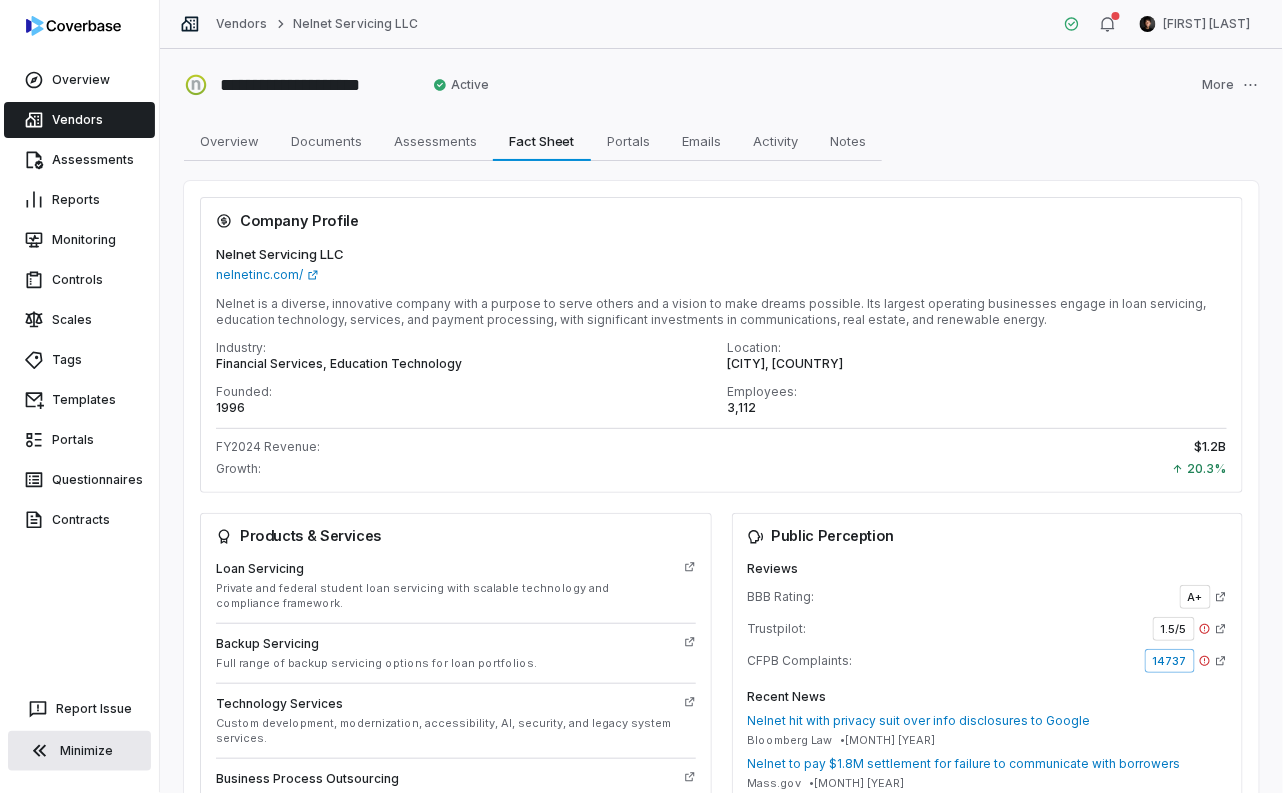 click on "Minimize" at bounding box center (79, 751) 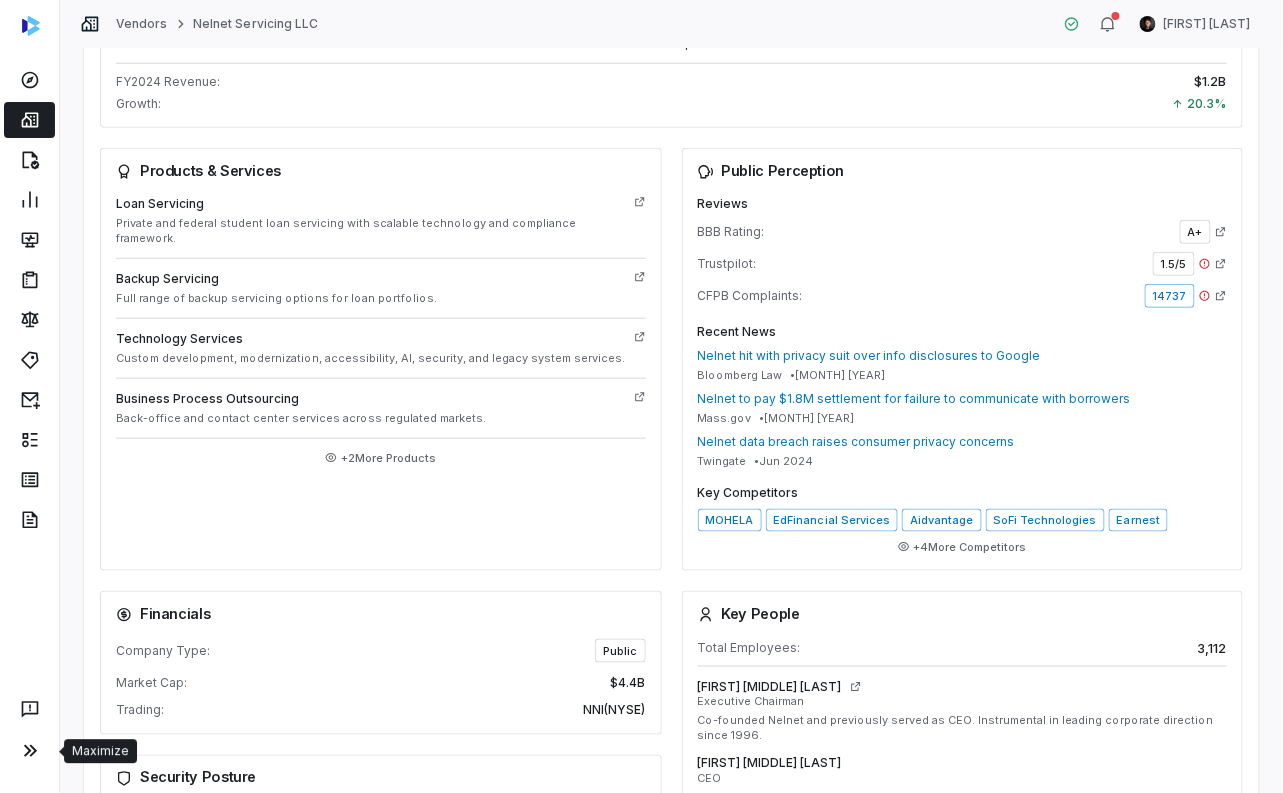 scroll, scrollTop: 242, scrollLeft: 0, axis: vertical 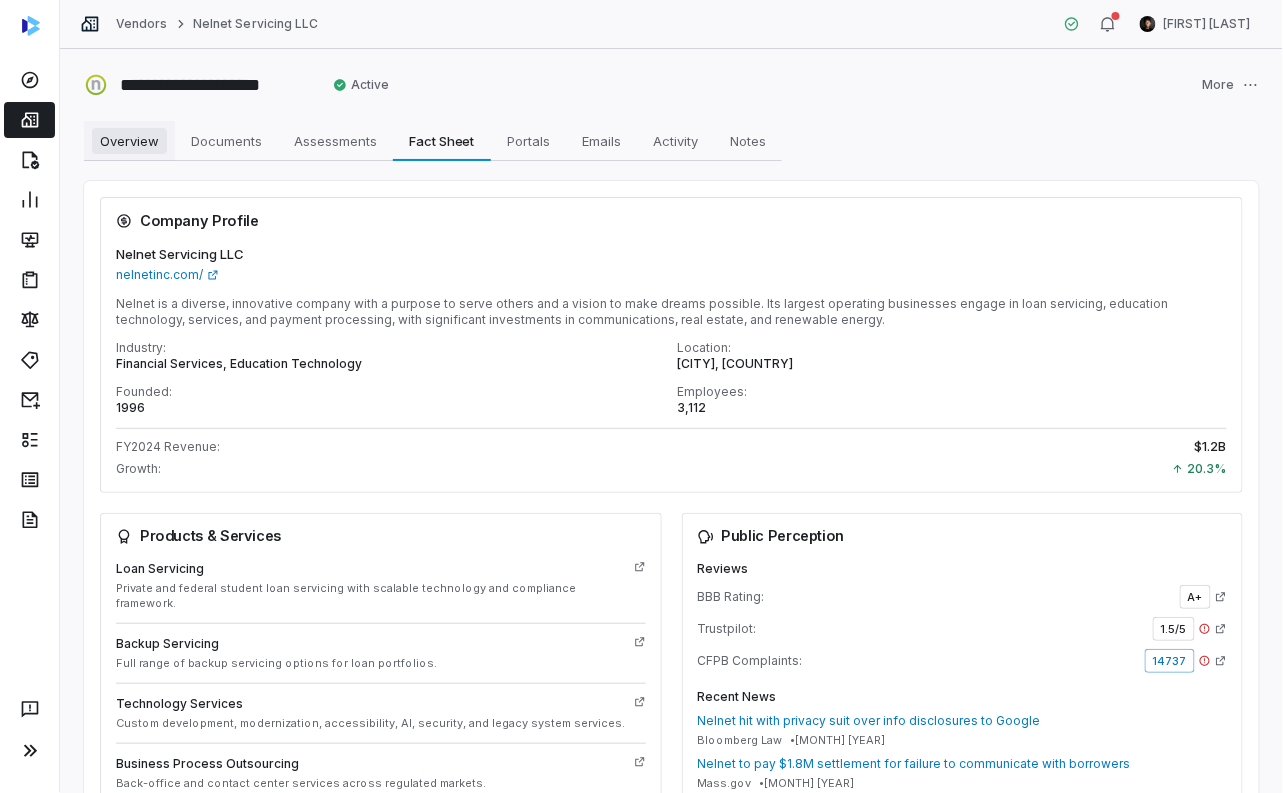 click on "Overview" at bounding box center [129, 141] 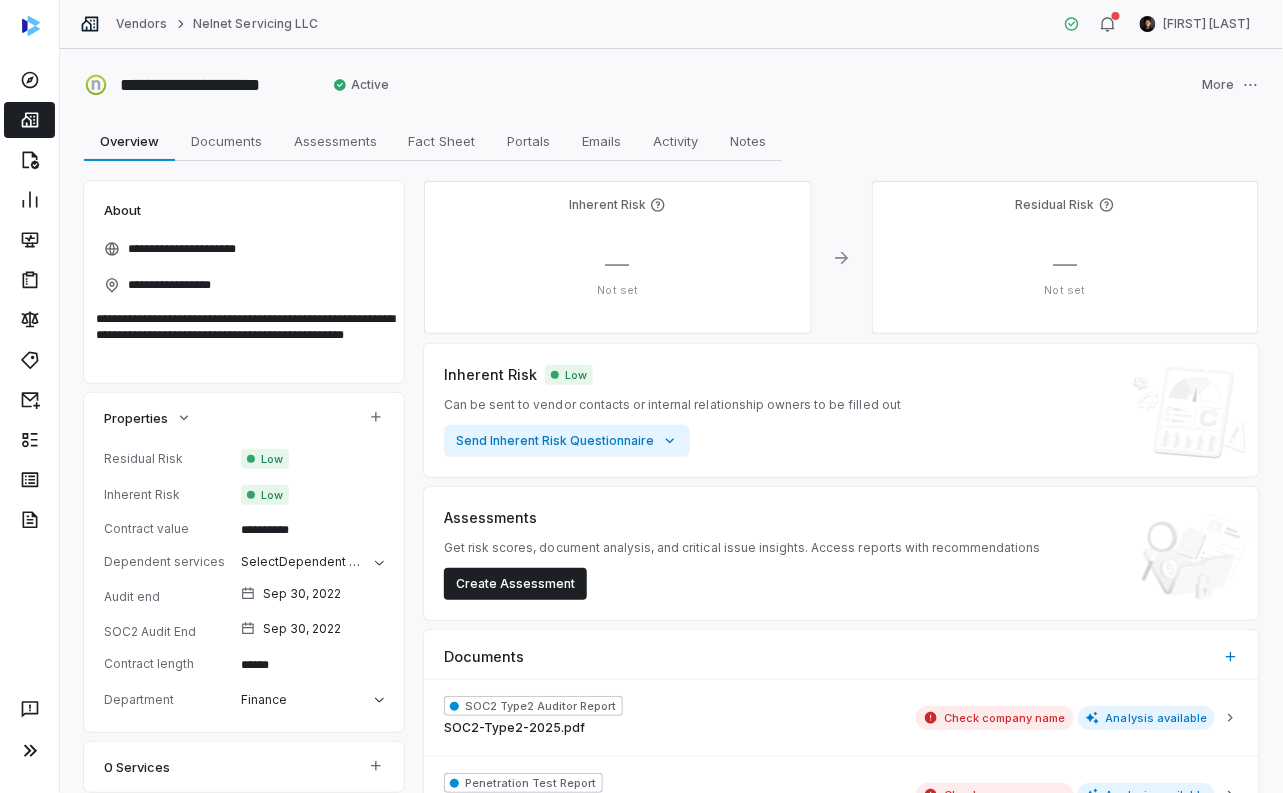 click on "Low" at bounding box center [569, 375] 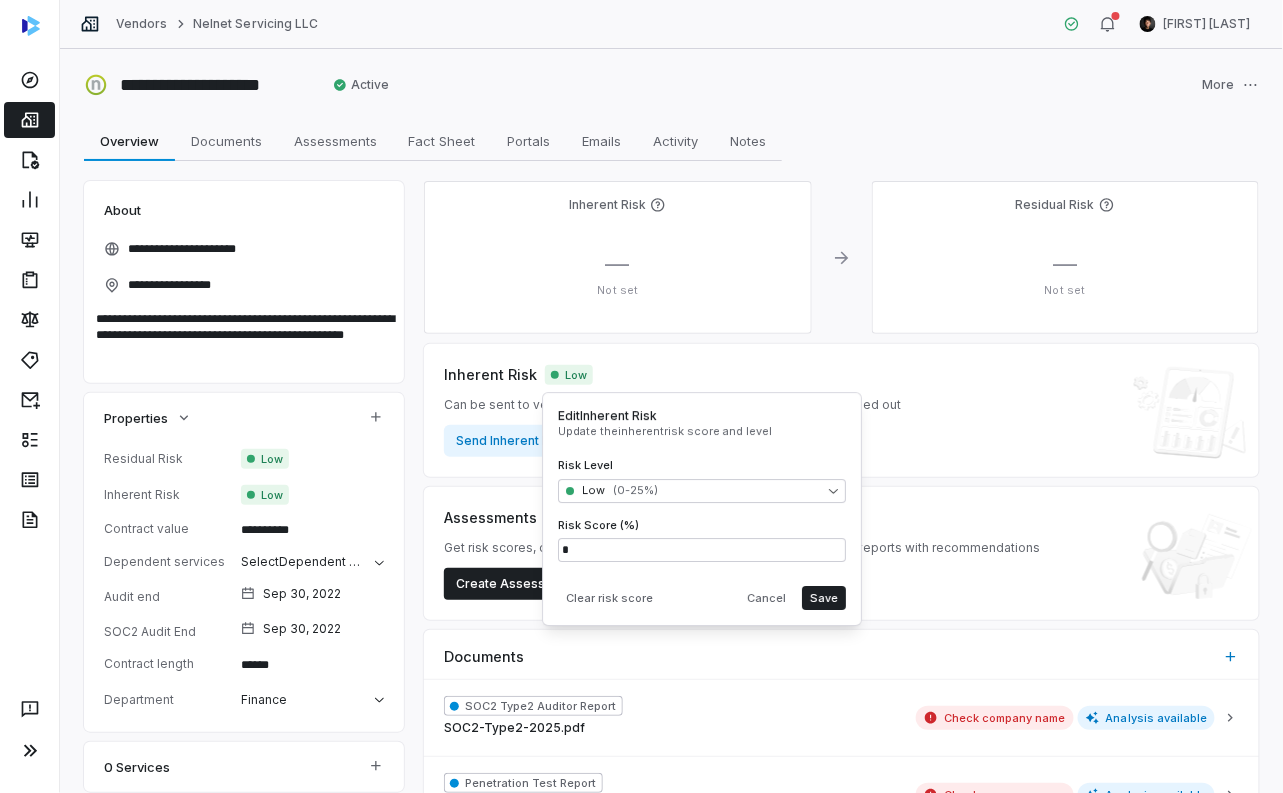 click on "Inherent Risk Low Can be sent to vendor contacts or internal relationship owners to be filled out Send Inherent Risk Questionnaire" at bounding box center (841, 410) 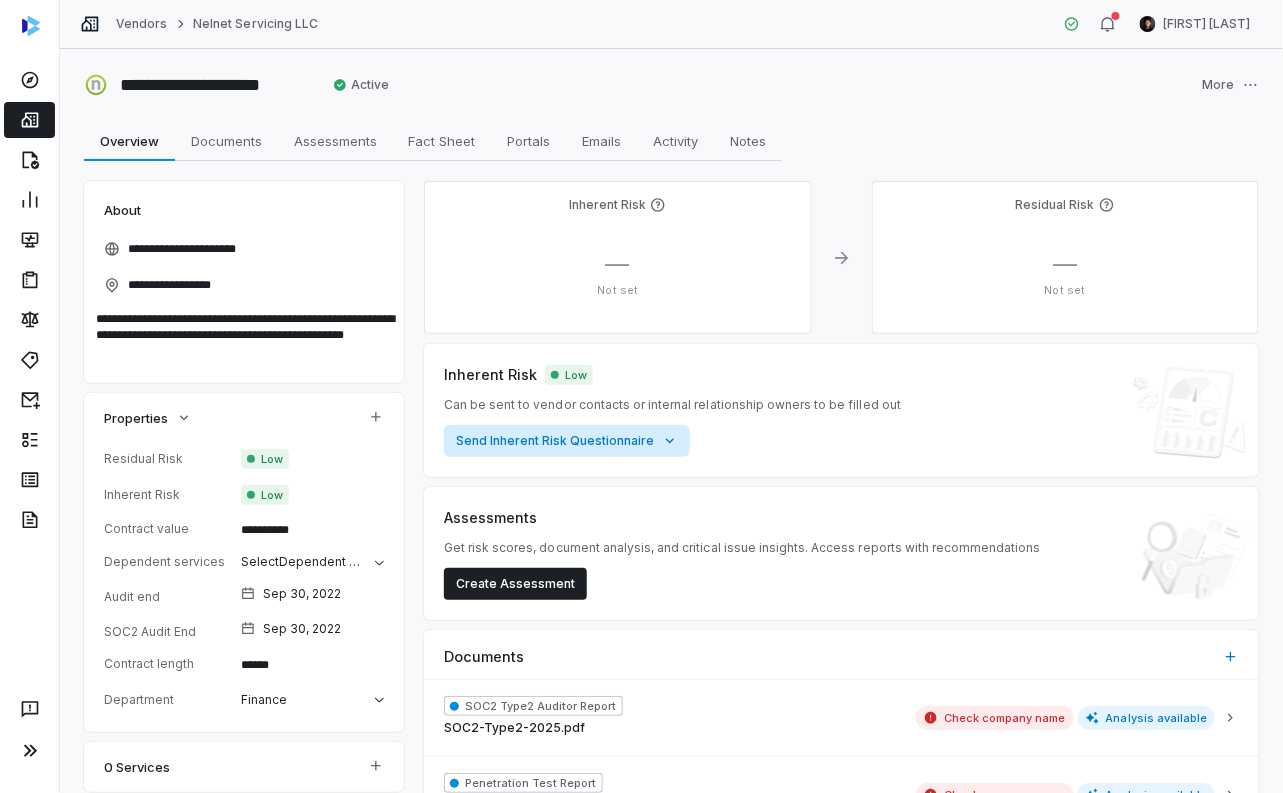 click on "**********" at bounding box center (641, 396) 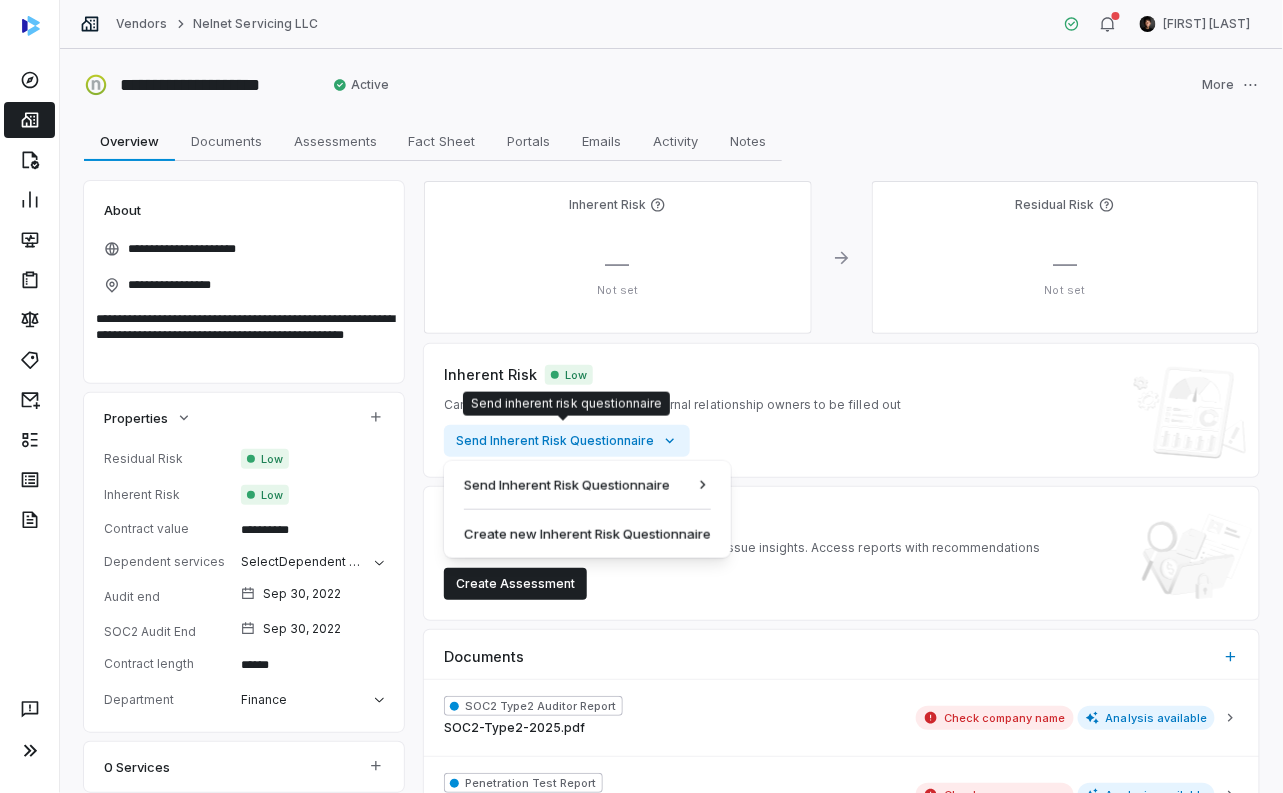 click on "**********" at bounding box center (641, 396) 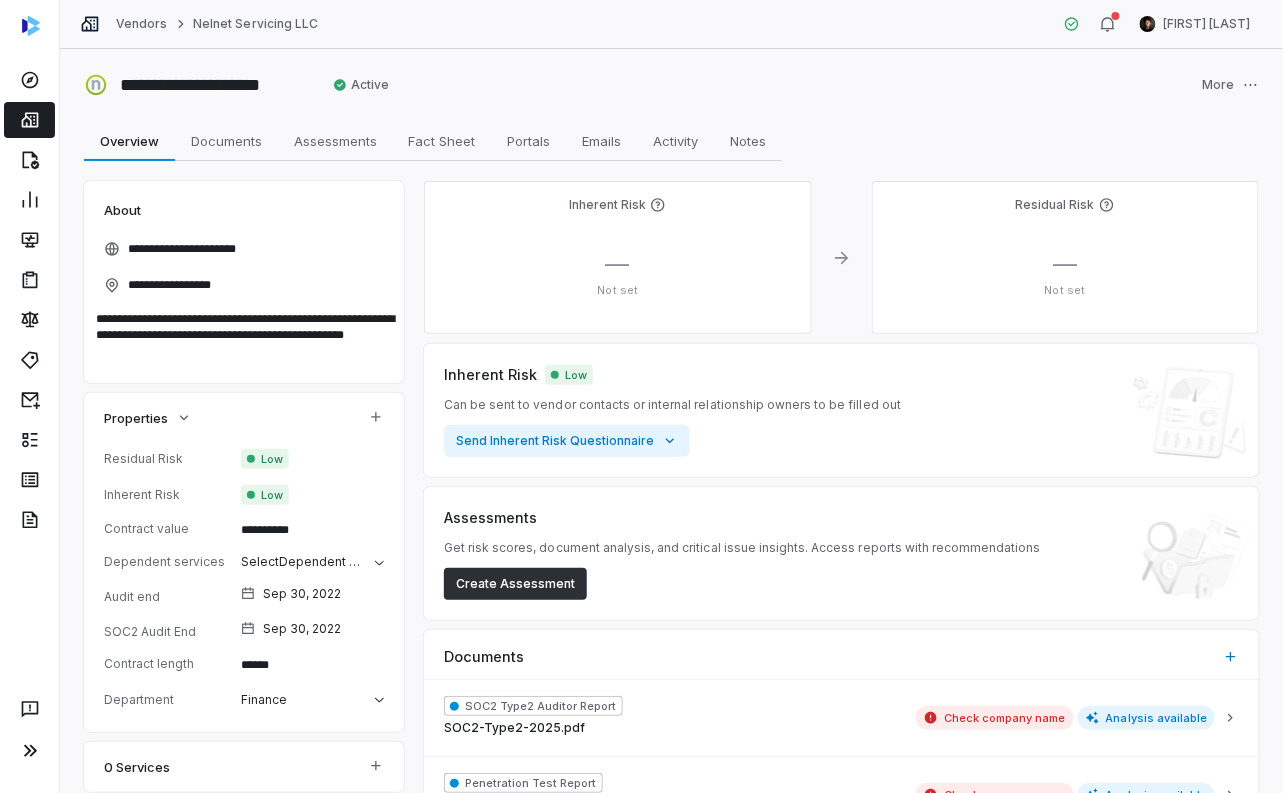 click on "Create Assessment" at bounding box center (515, 584) 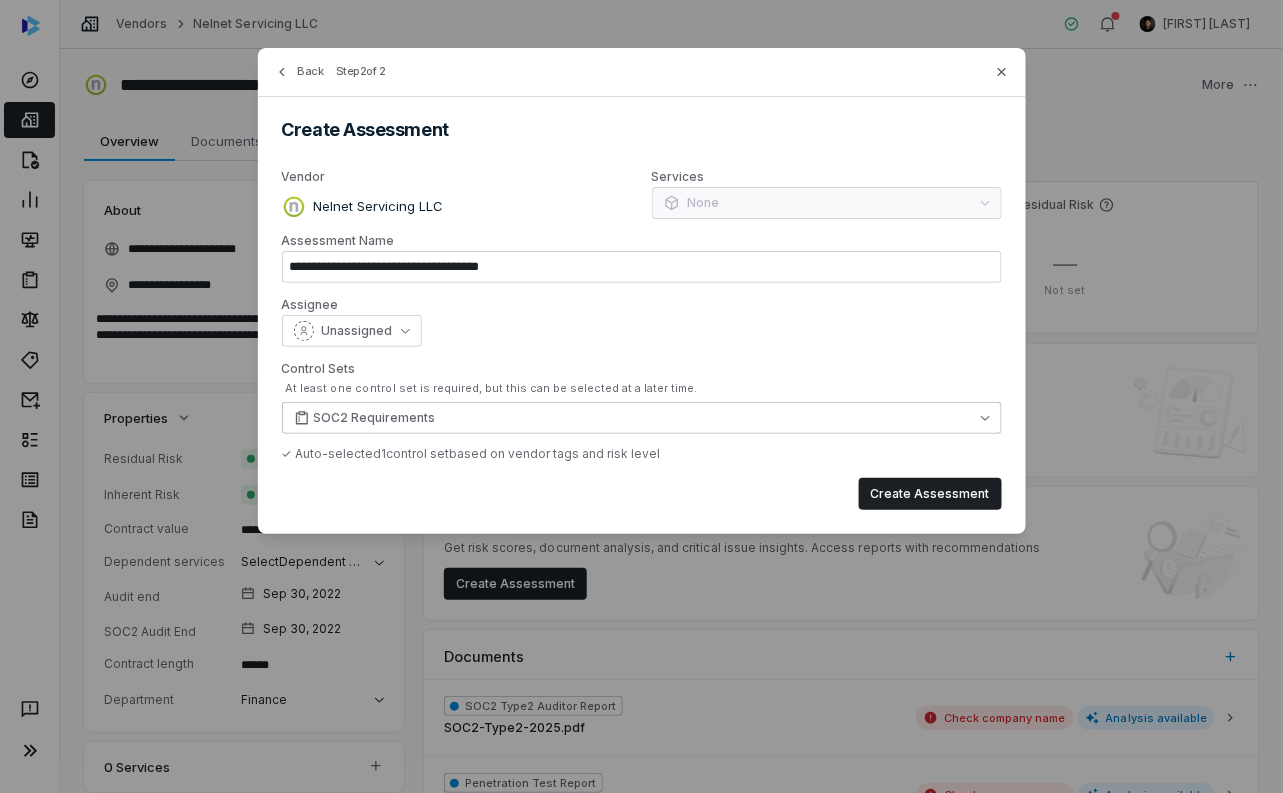 click on "SOC2 Requirements" at bounding box center (642, 418) 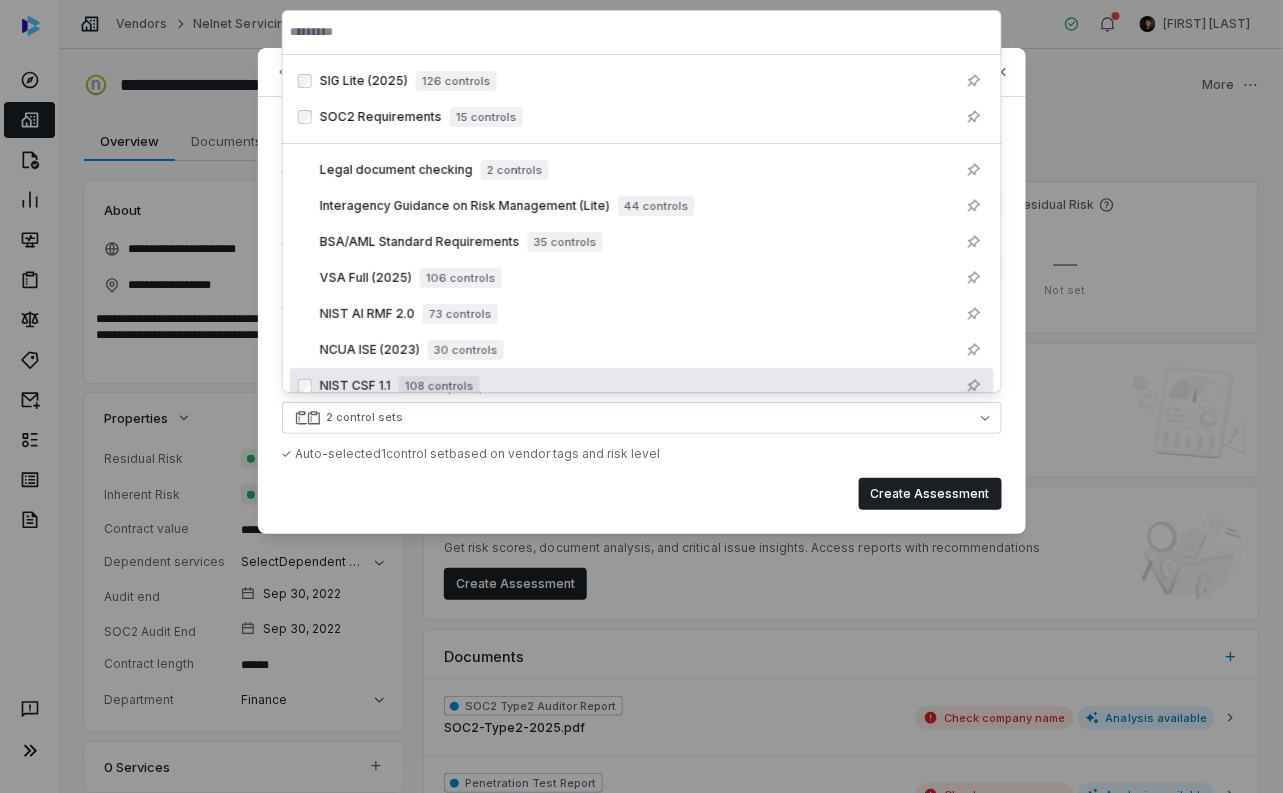 click on "**********" at bounding box center [642, 291] 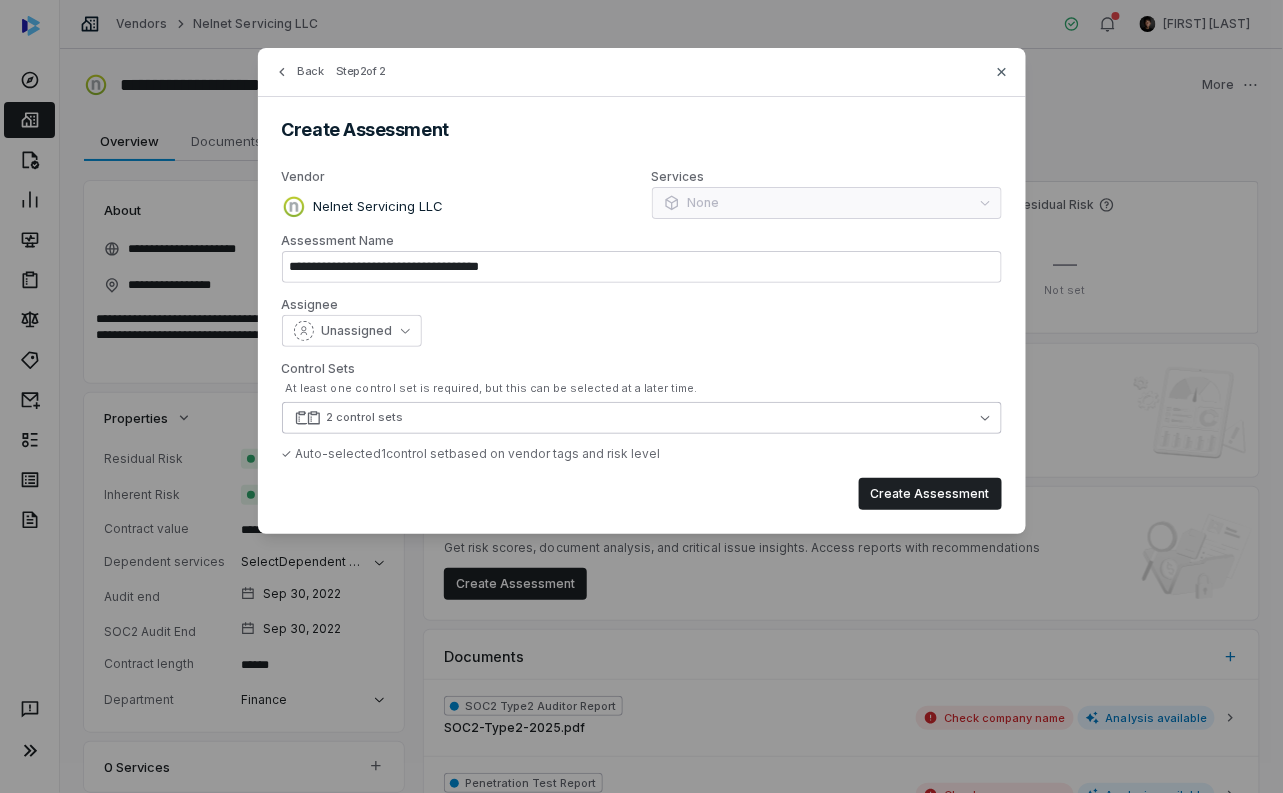 click on "2   control sets" at bounding box center [642, 418] 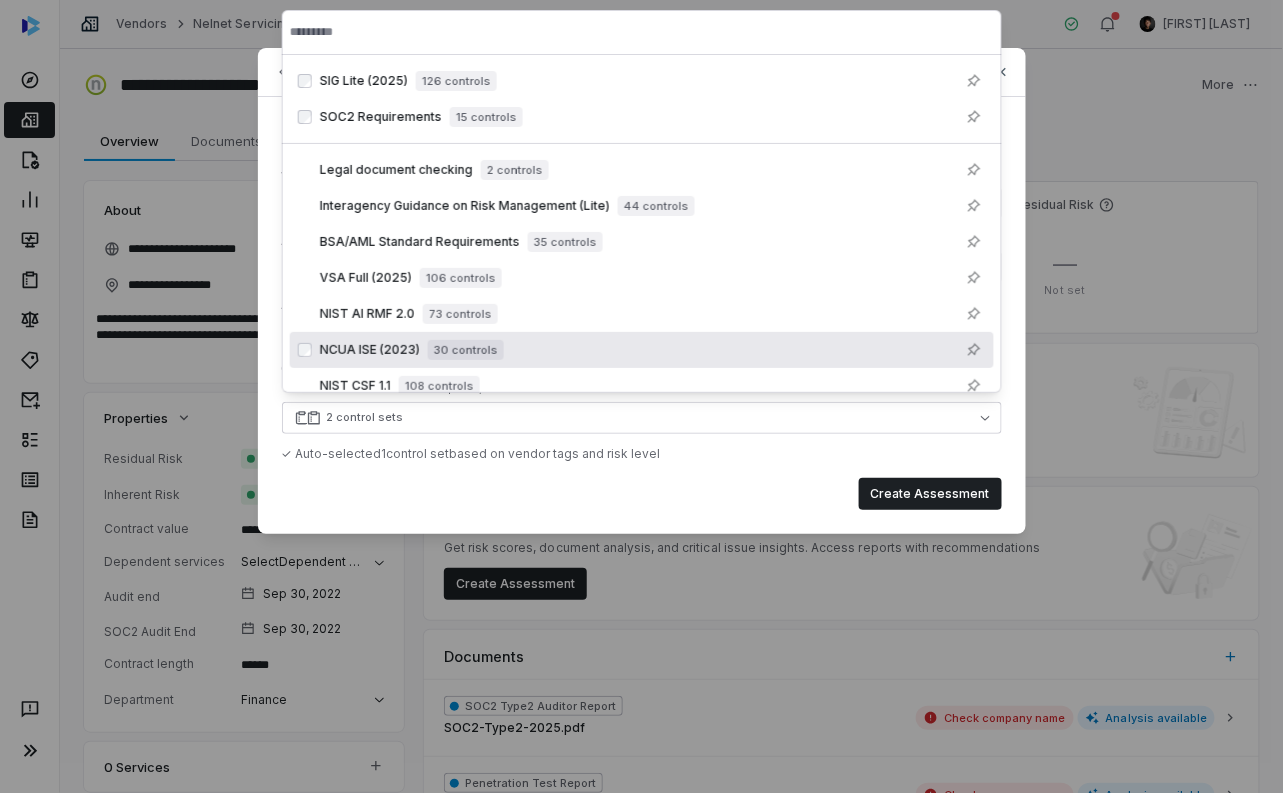 click on "**********" at bounding box center (642, 291) 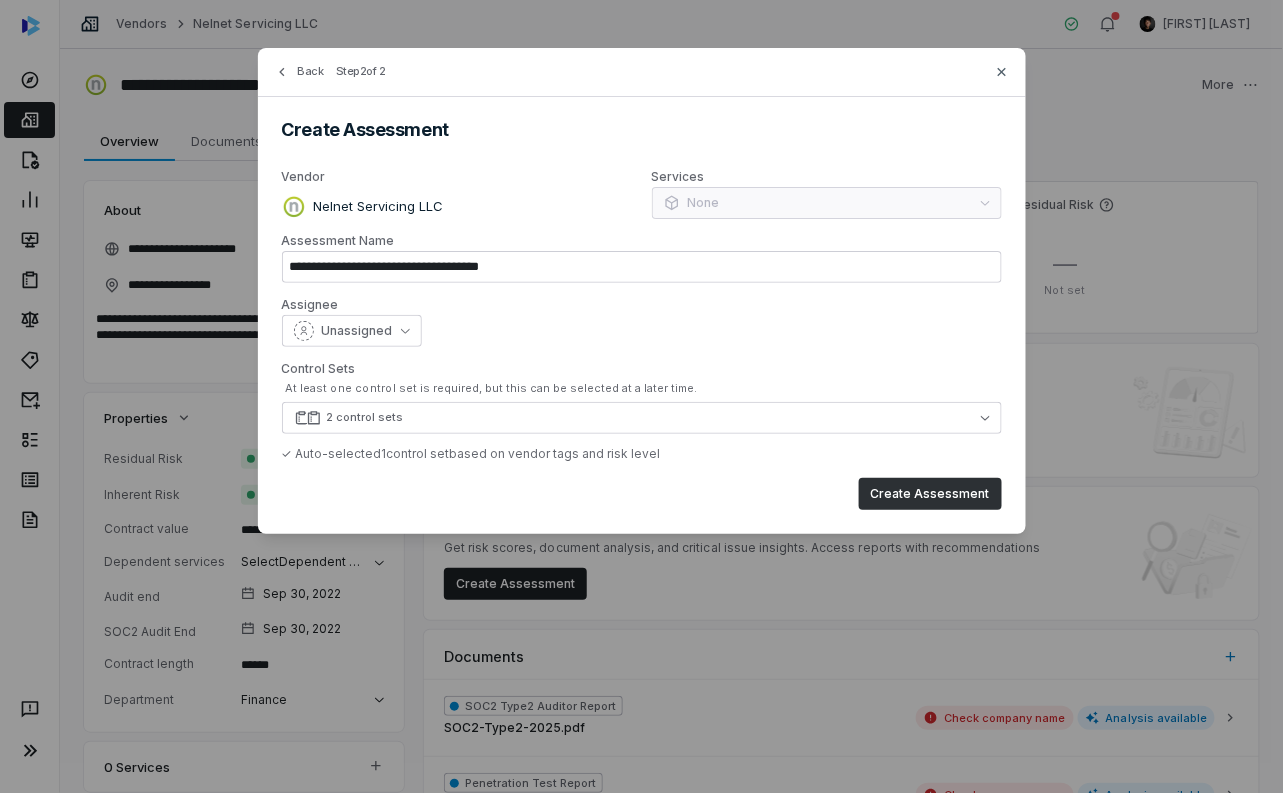click on "Create Assessment" at bounding box center [930, 494] 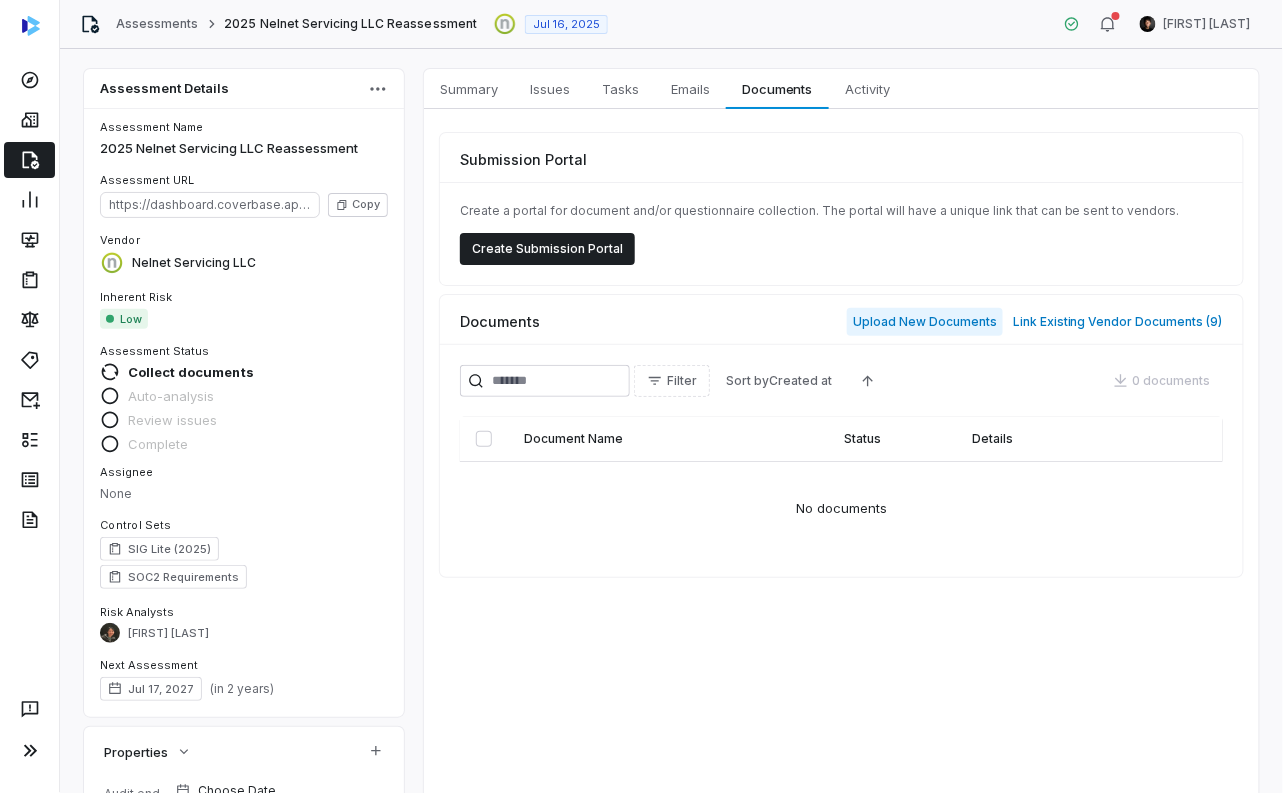 click on "Upload New Documents" at bounding box center [925, 322] 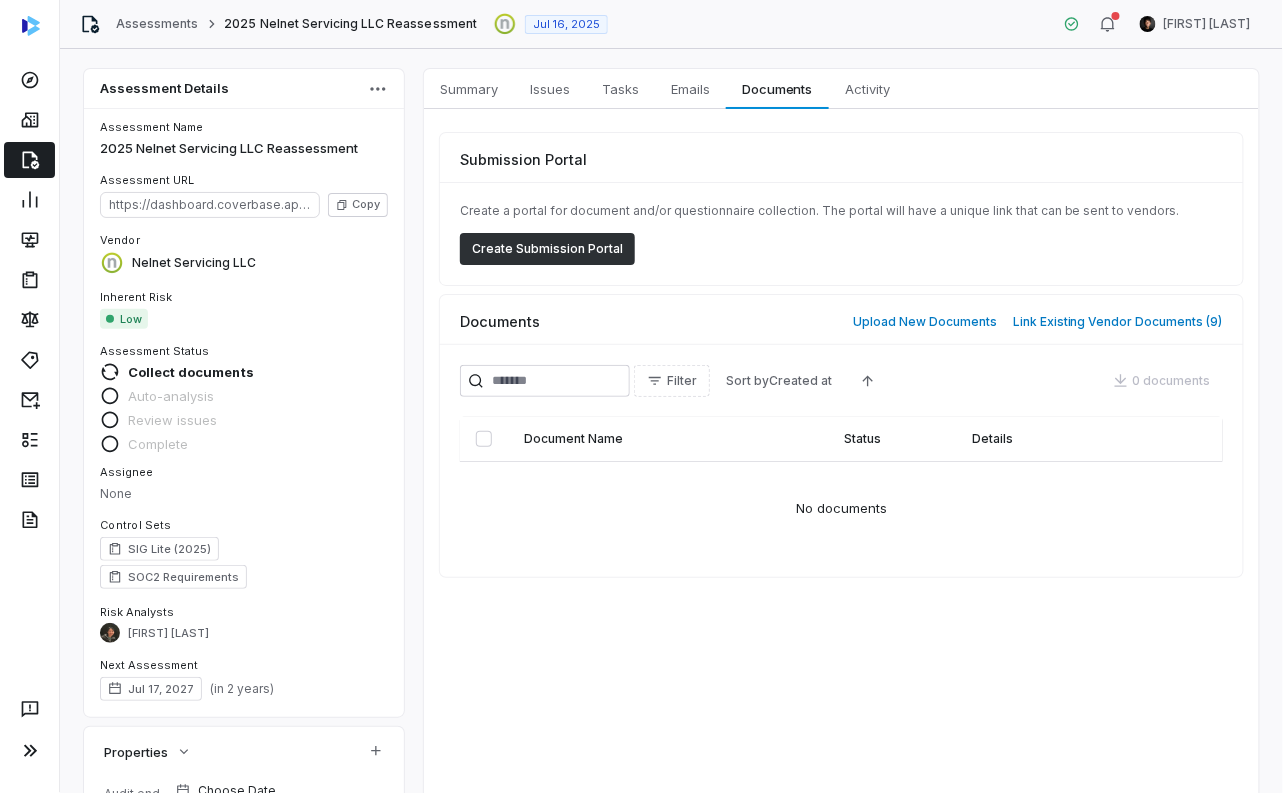 click on "Create Submission Portal" at bounding box center [547, 249] 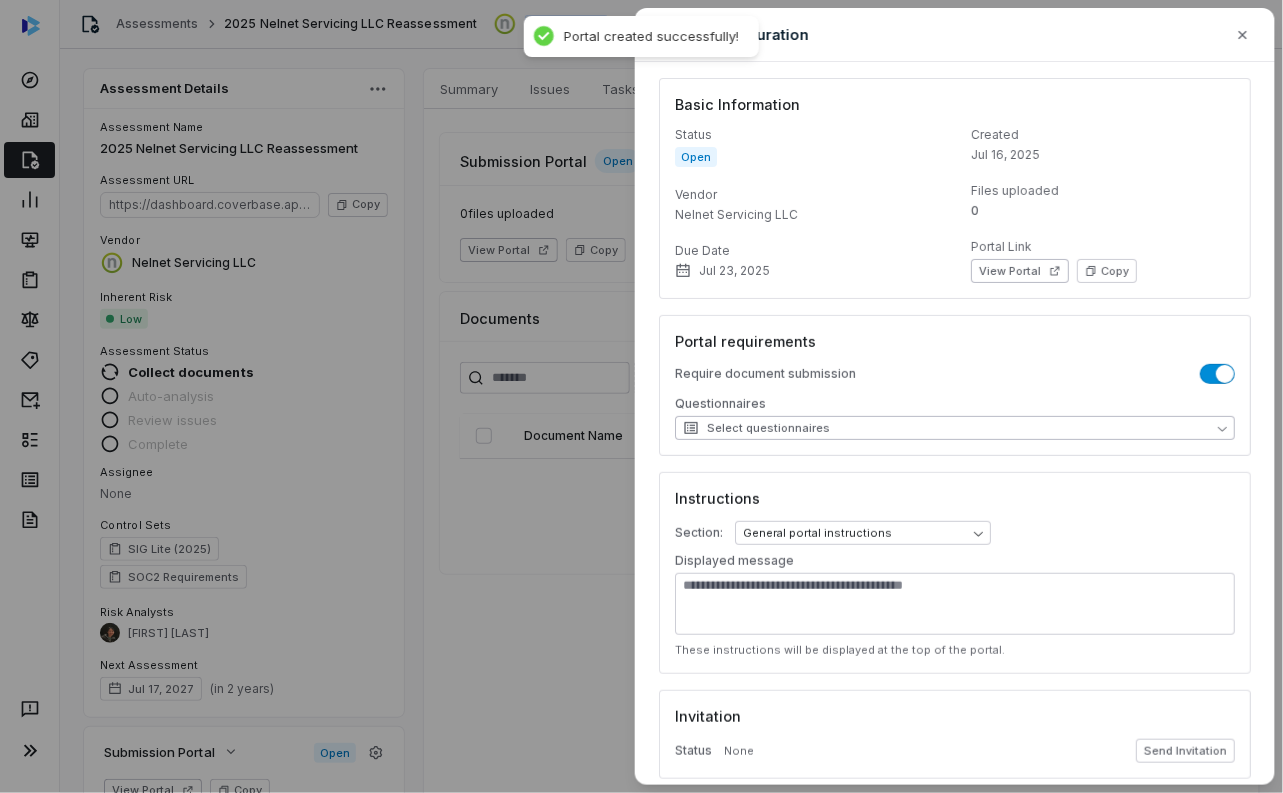 click on "Select questionnaires" at bounding box center [955, 428] 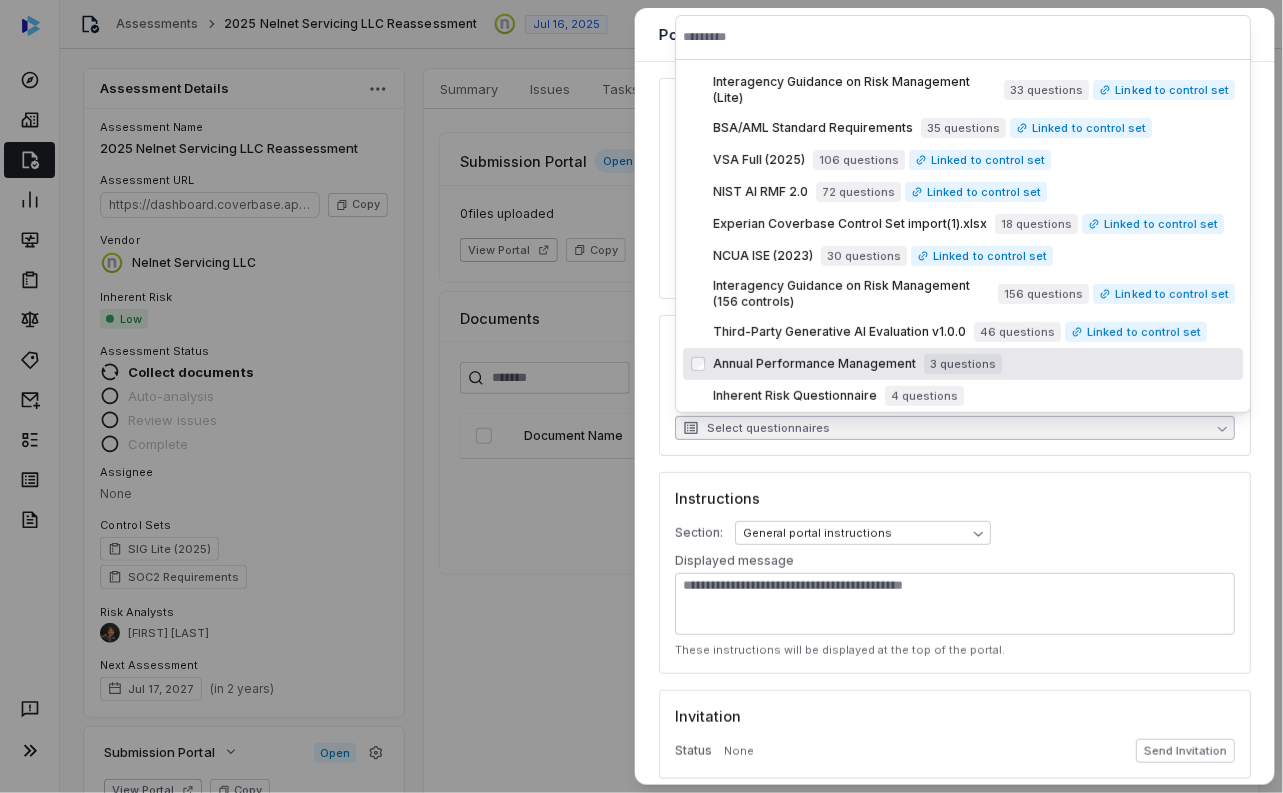 click on "Annual Performance Management" at bounding box center (814, 364) 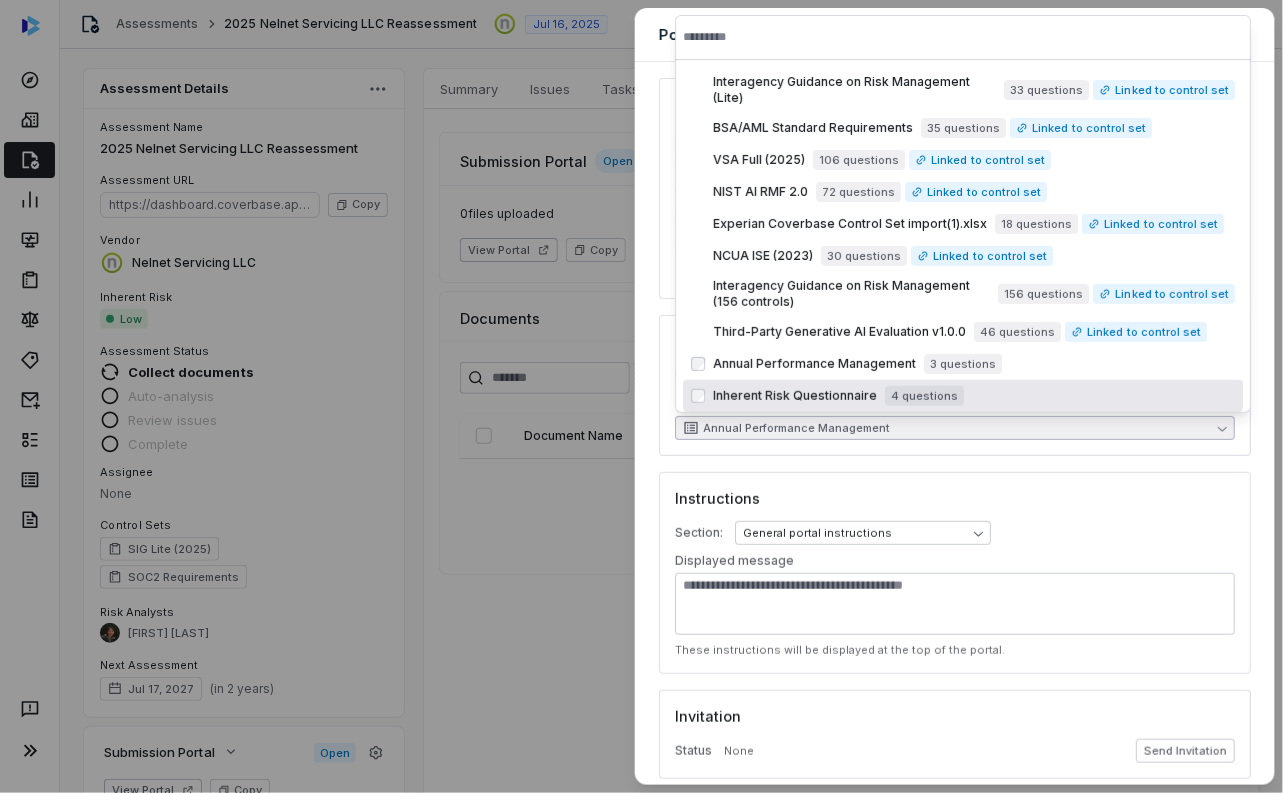 click on "**********" at bounding box center [955, 505] 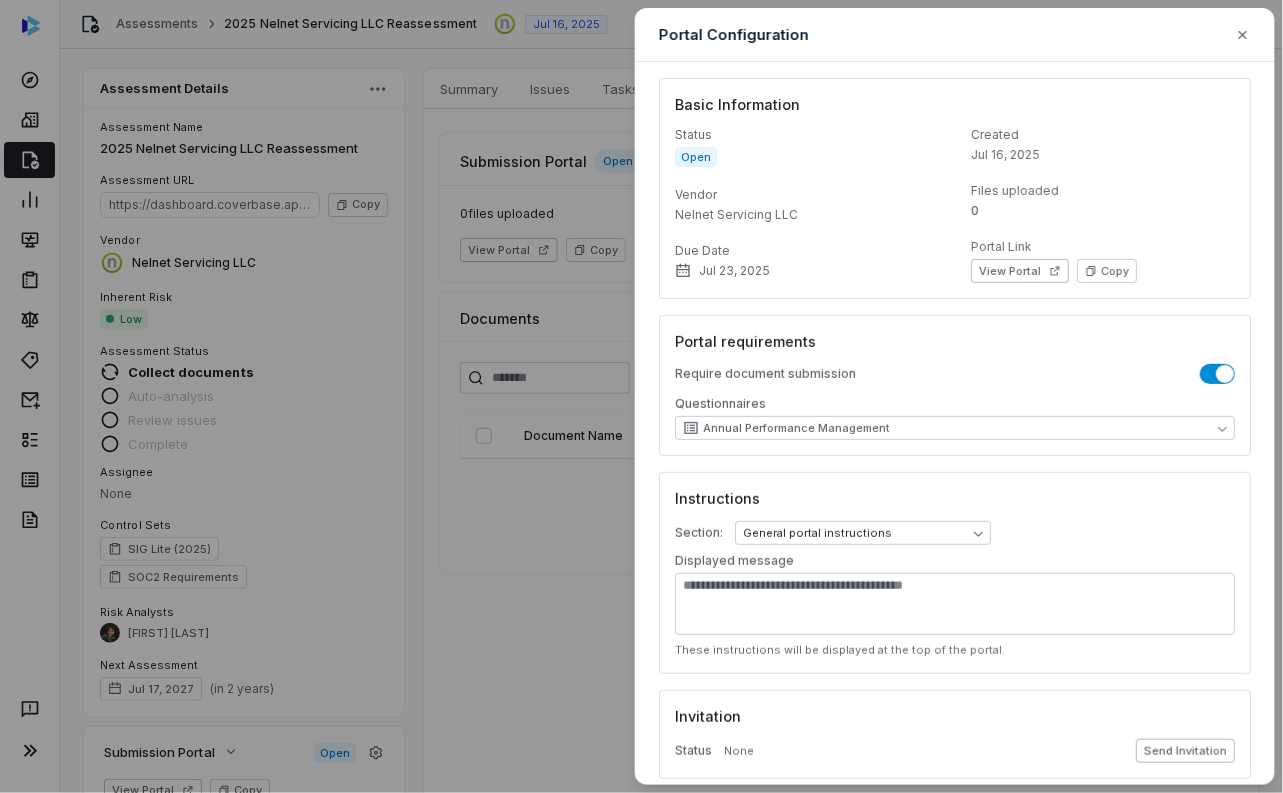 scroll, scrollTop: 226, scrollLeft: 0, axis: vertical 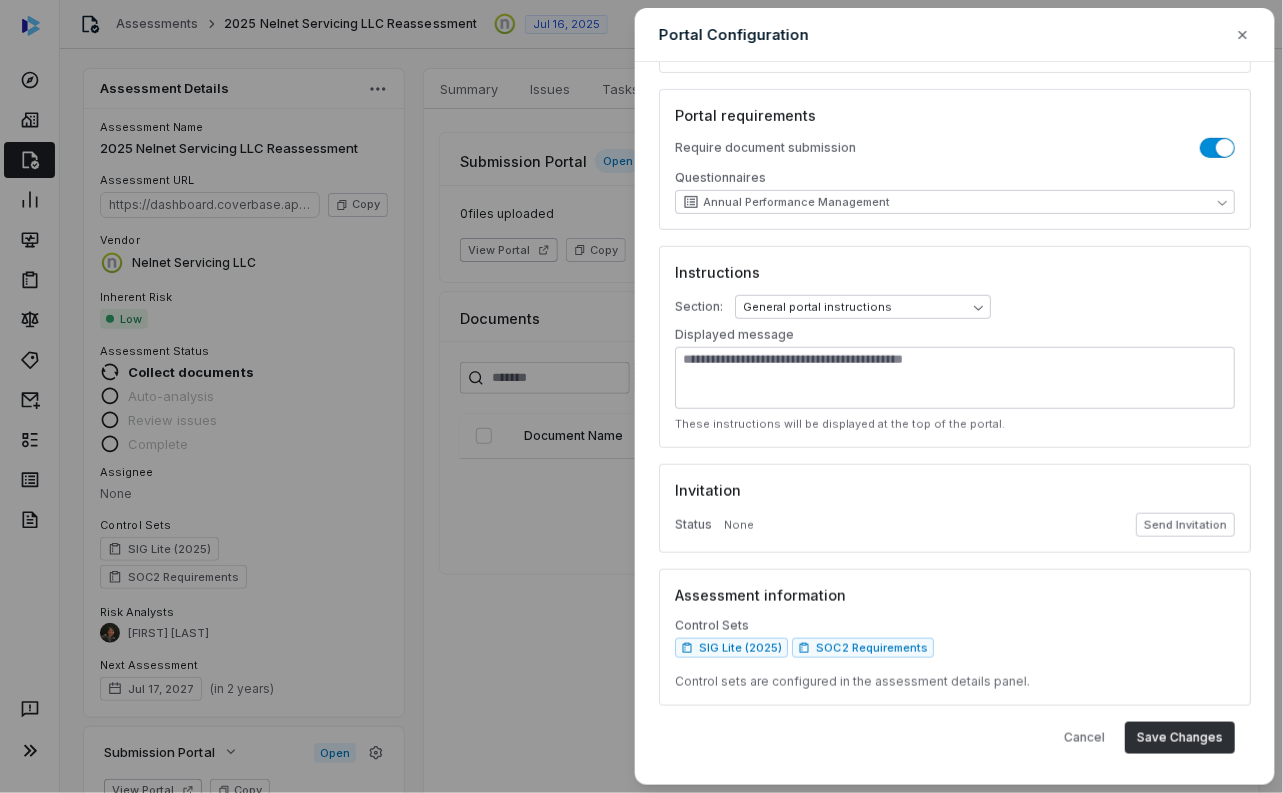 click on "Save Changes" at bounding box center [1180, 738] 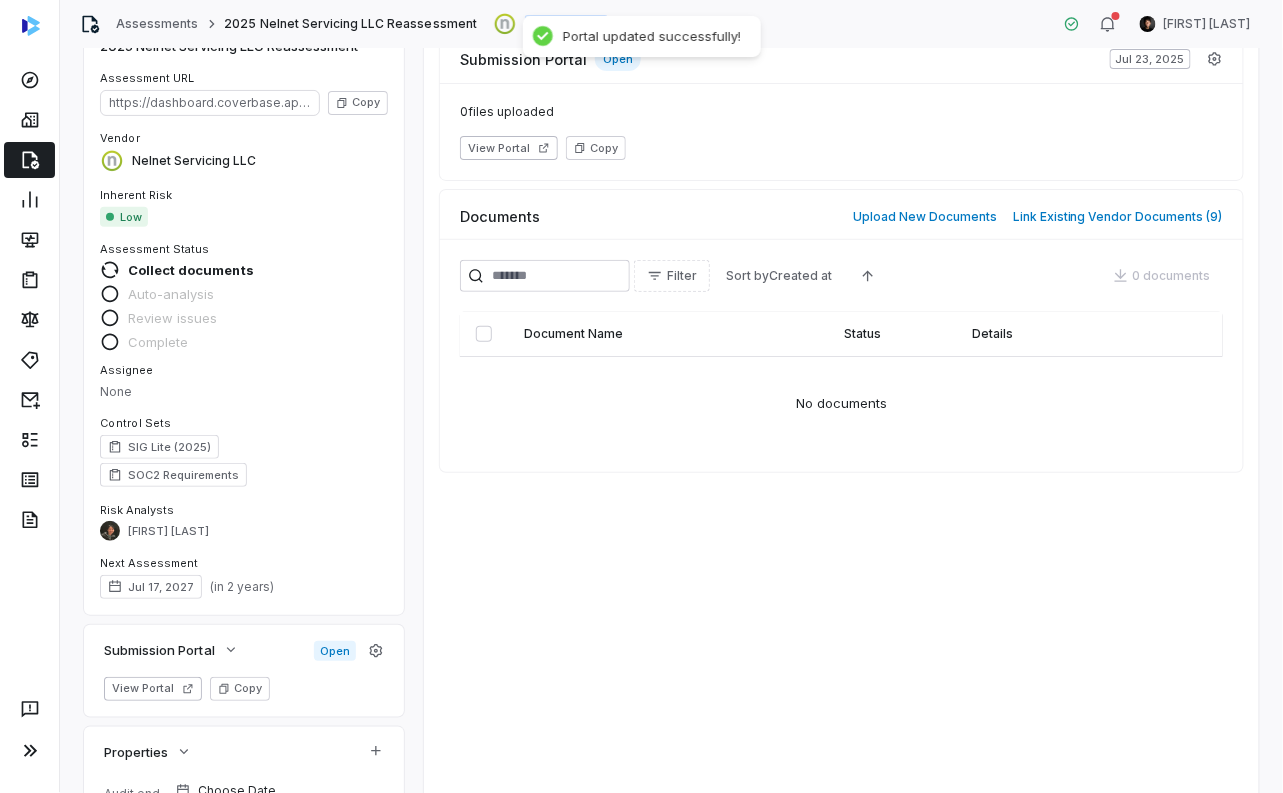 scroll, scrollTop: 103, scrollLeft: 0, axis: vertical 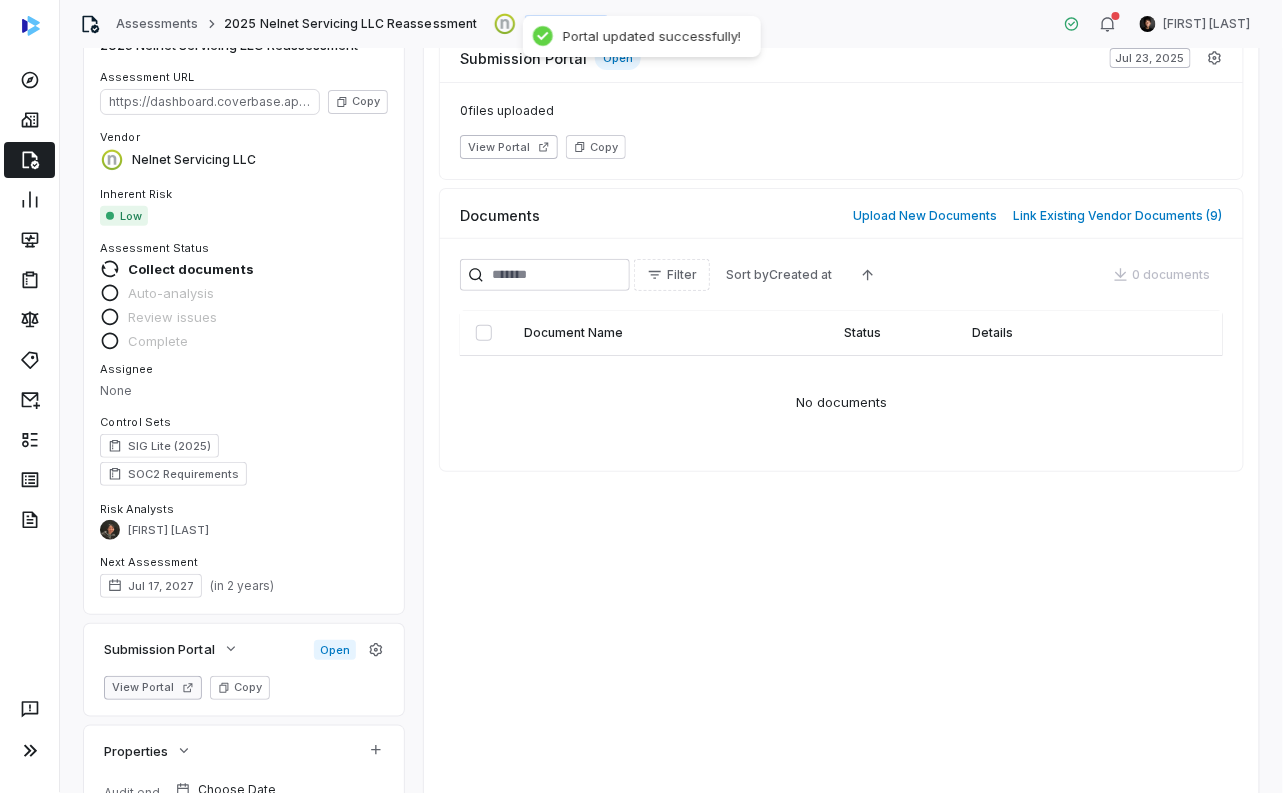 click 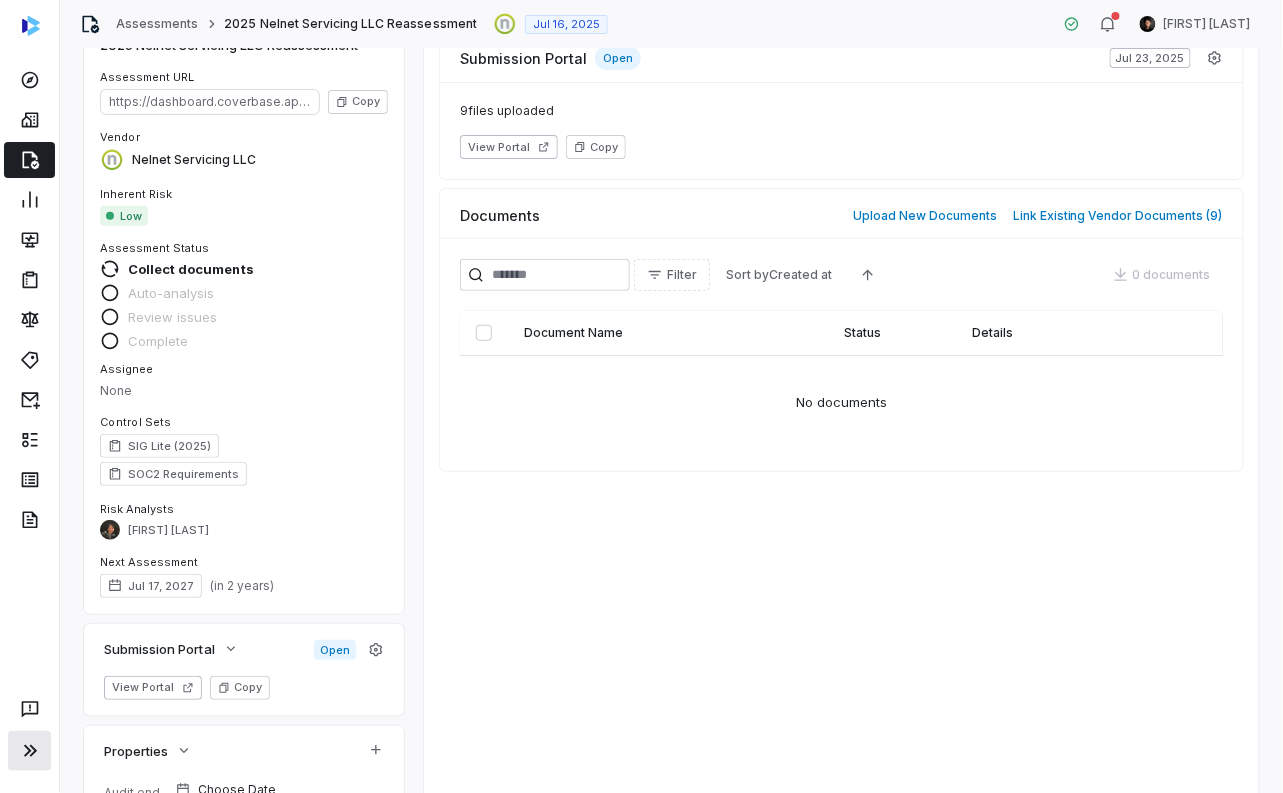 click 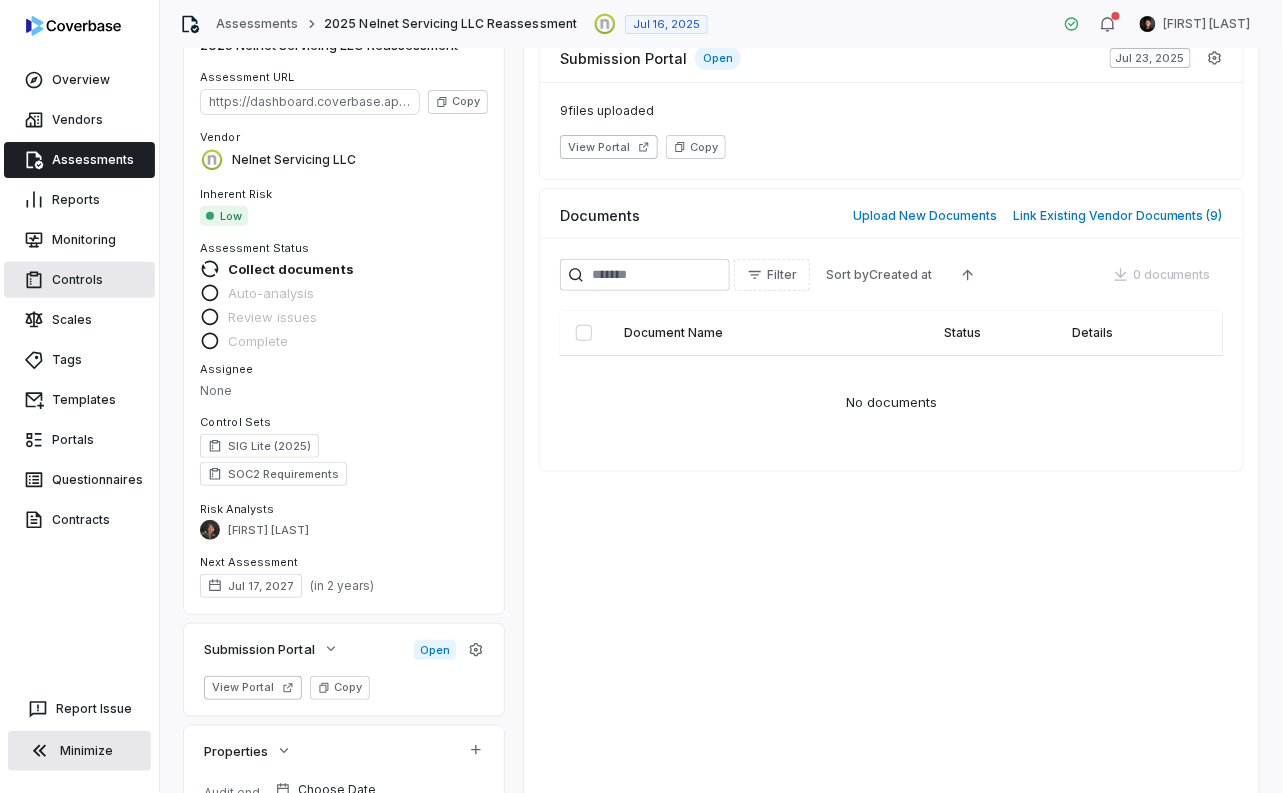 click on "Controls" at bounding box center (79, 280) 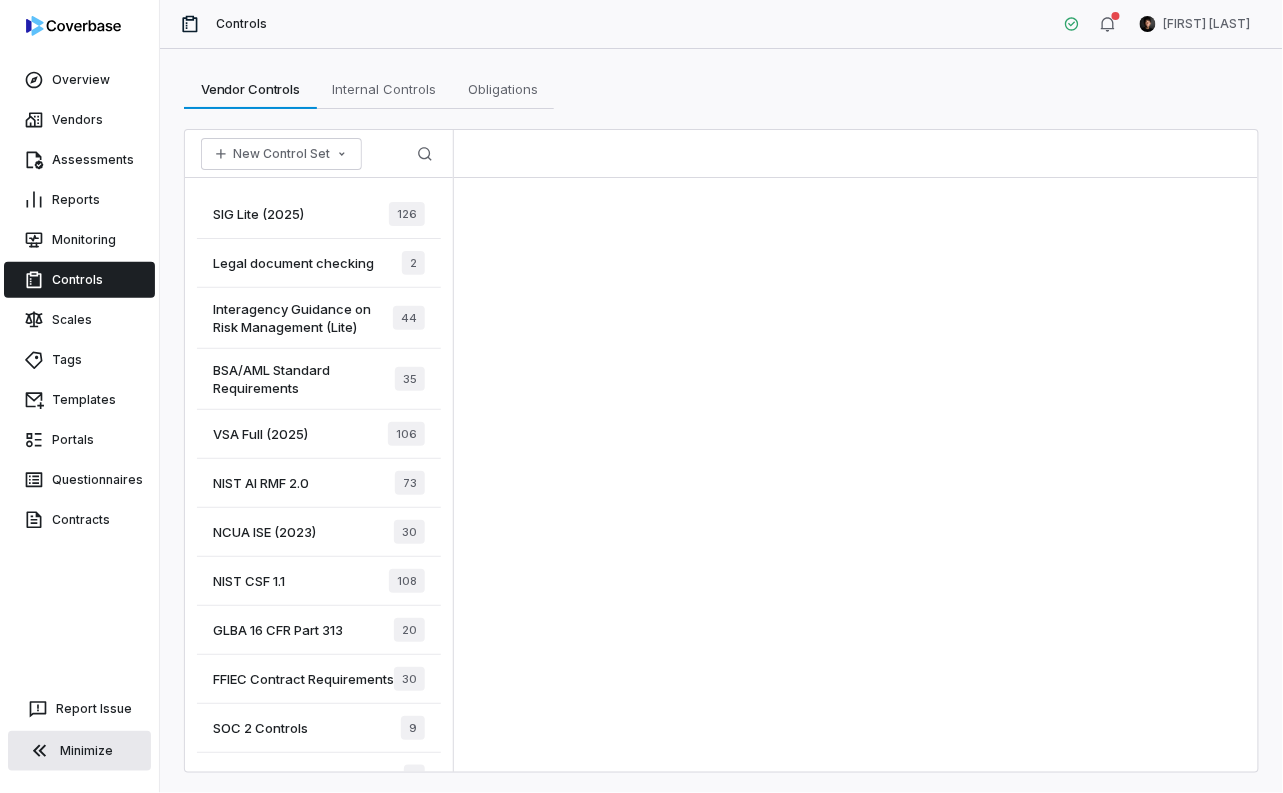 click on "NIST AI RMF 2.0" at bounding box center [261, 483] 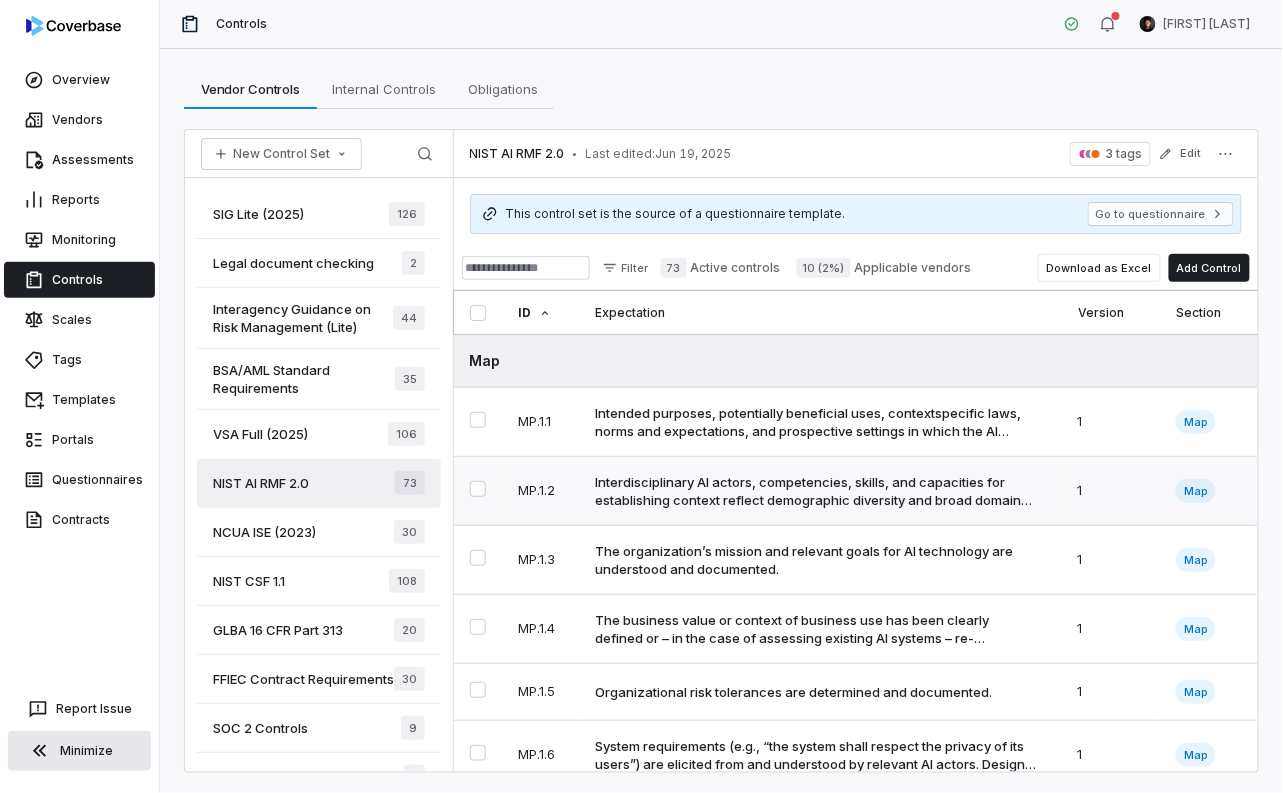 click on "Interdisciplinary AI actors, competencies, skills, and capacities for establishing context reflect demographic diversity and broad domain and user experience expertise, and their participation is documented. Opportunities for interdisciplinary collaboration are prioritized." at bounding box center (816, 491) 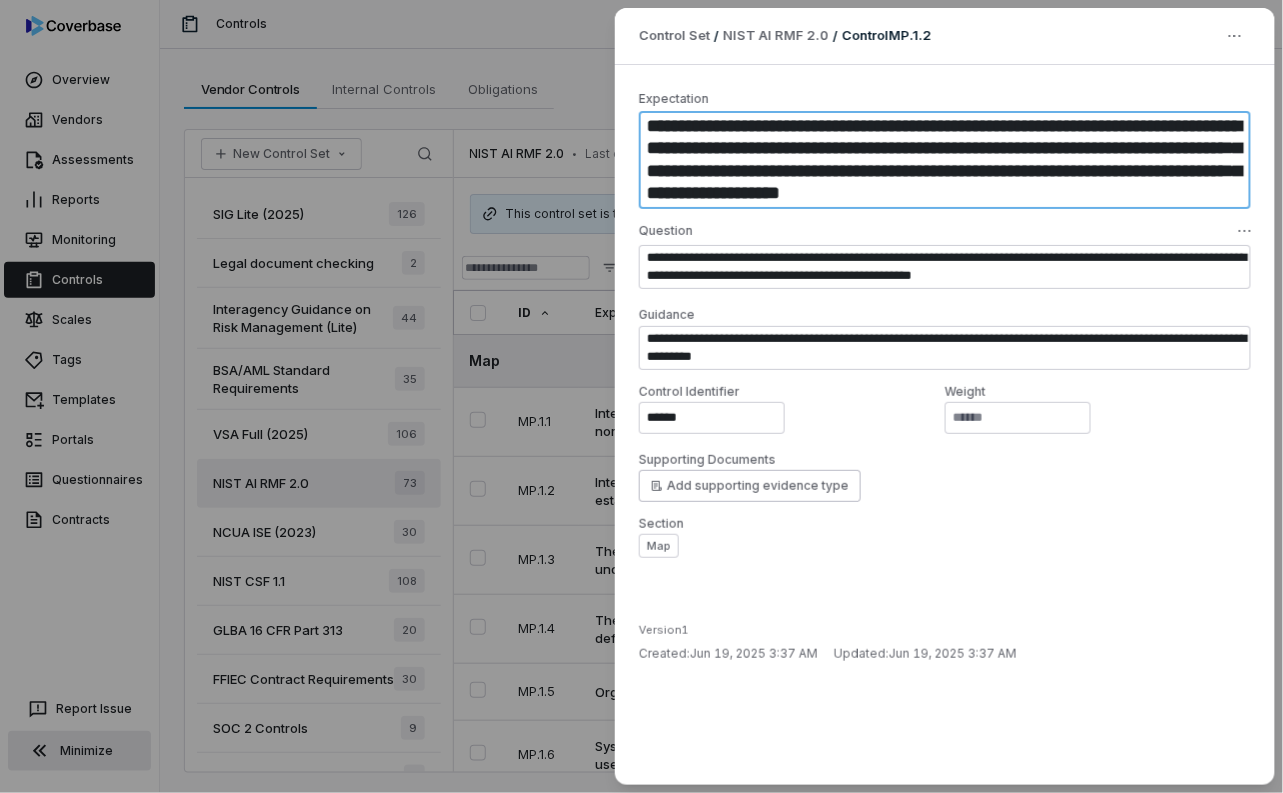 drag, startPoint x: 645, startPoint y: 123, endPoint x: 1212, endPoint y: 199, distance: 572.0708 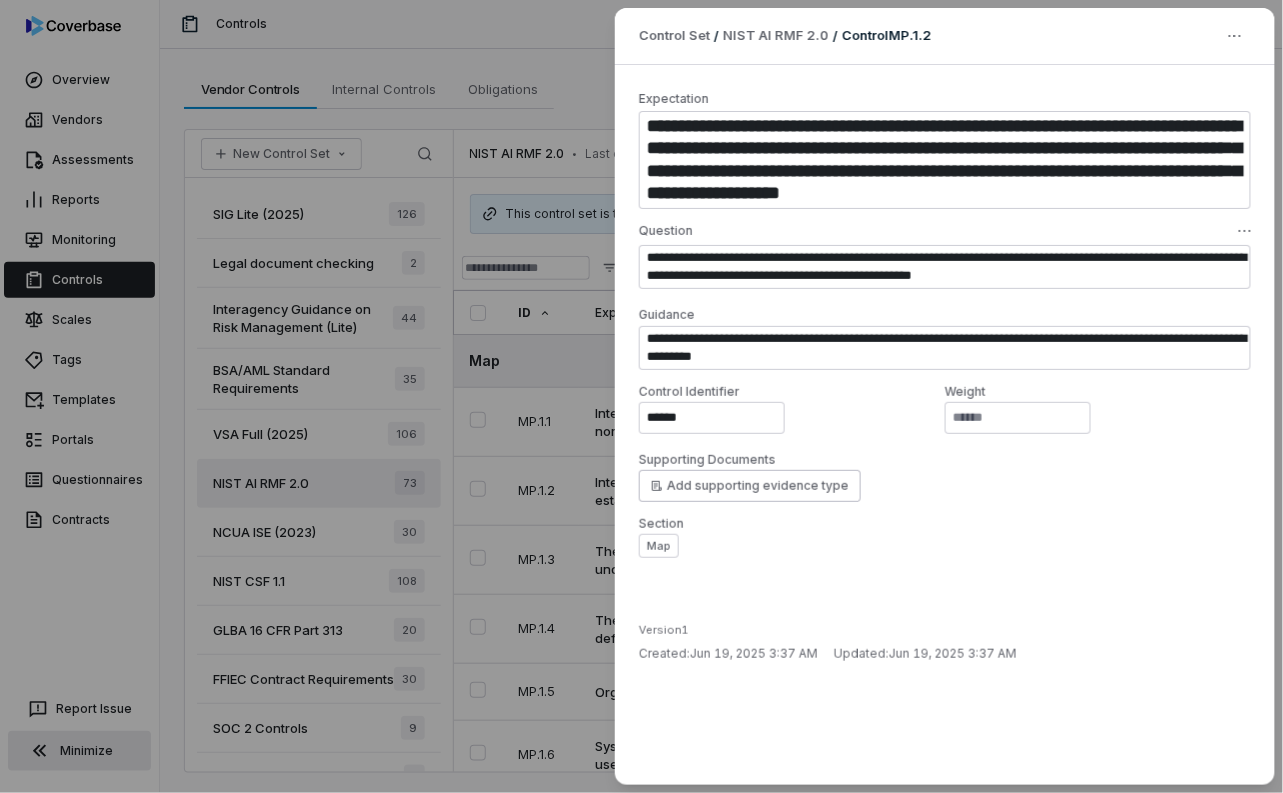 type on "*" 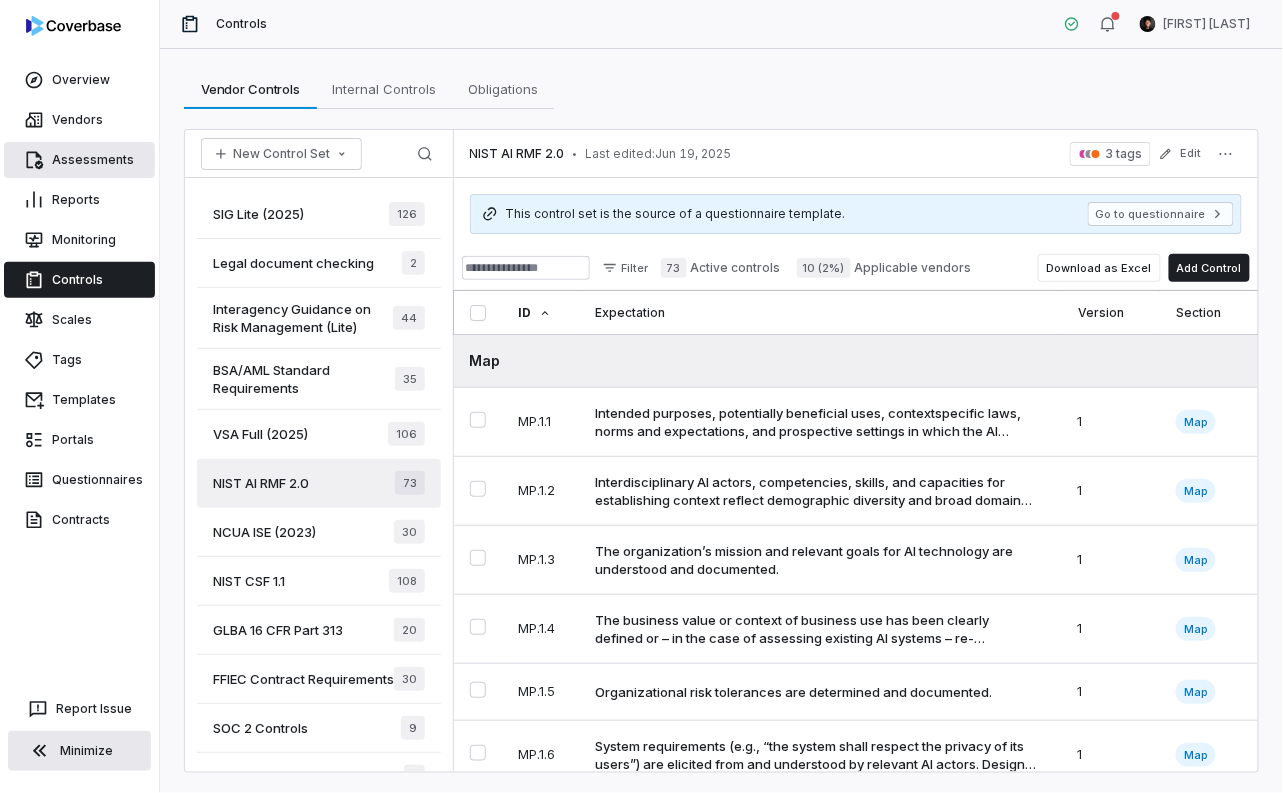 click on "Assessments" at bounding box center (79, 160) 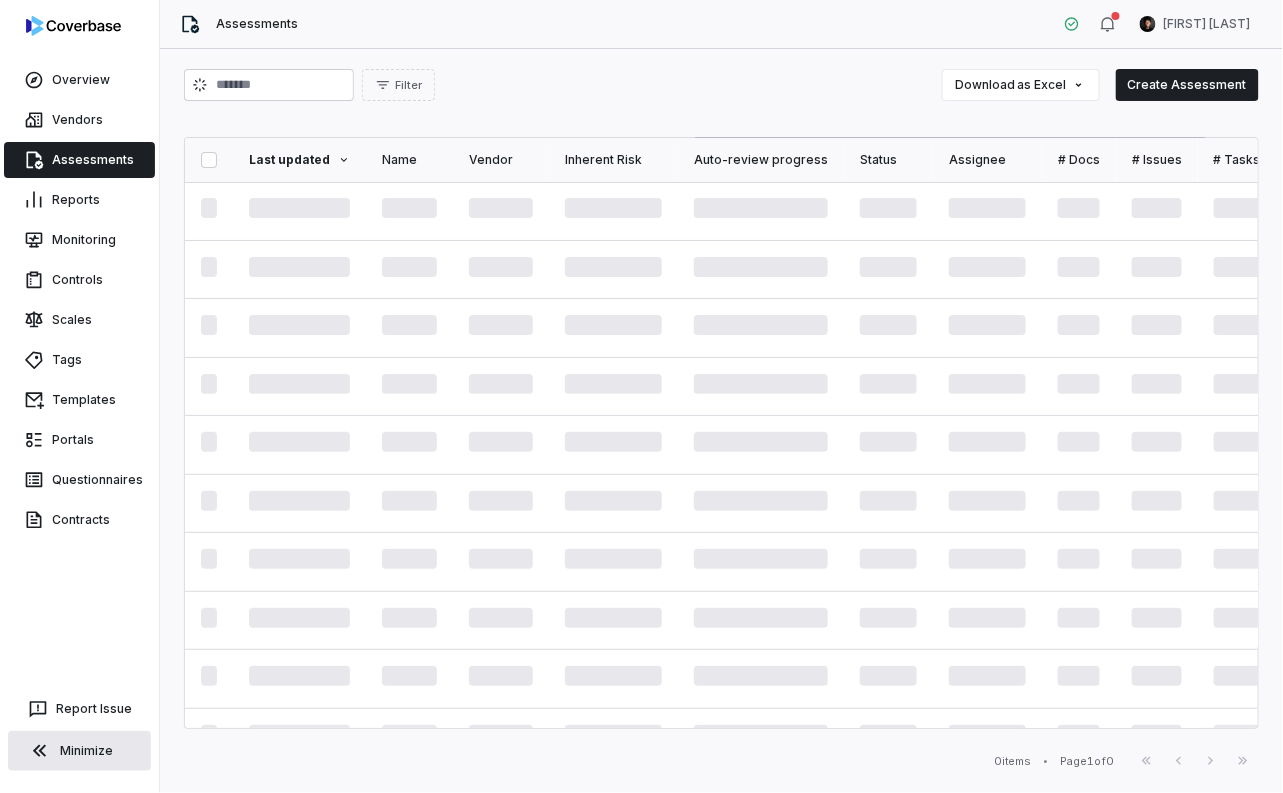 click on "Minimize" at bounding box center [79, 751] 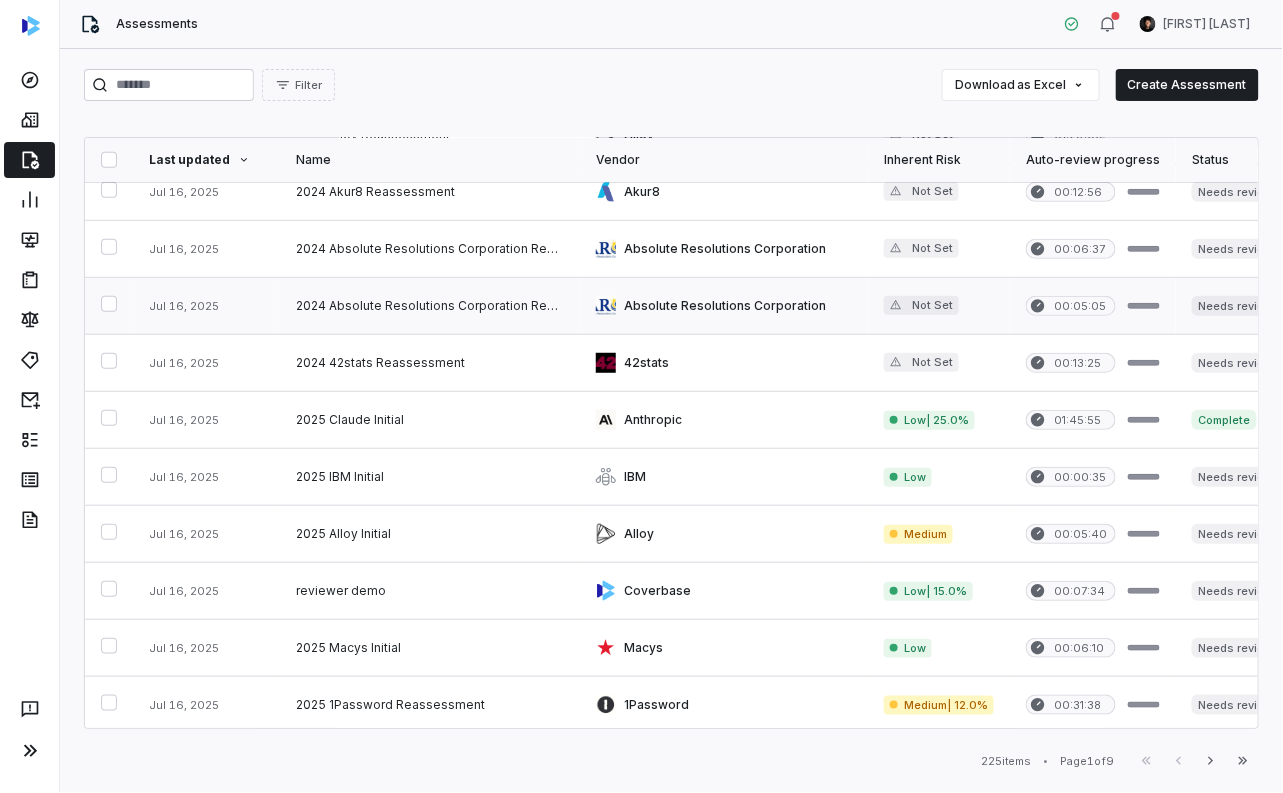 scroll, scrollTop: 422, scrollLeft: 0, axis: vertical 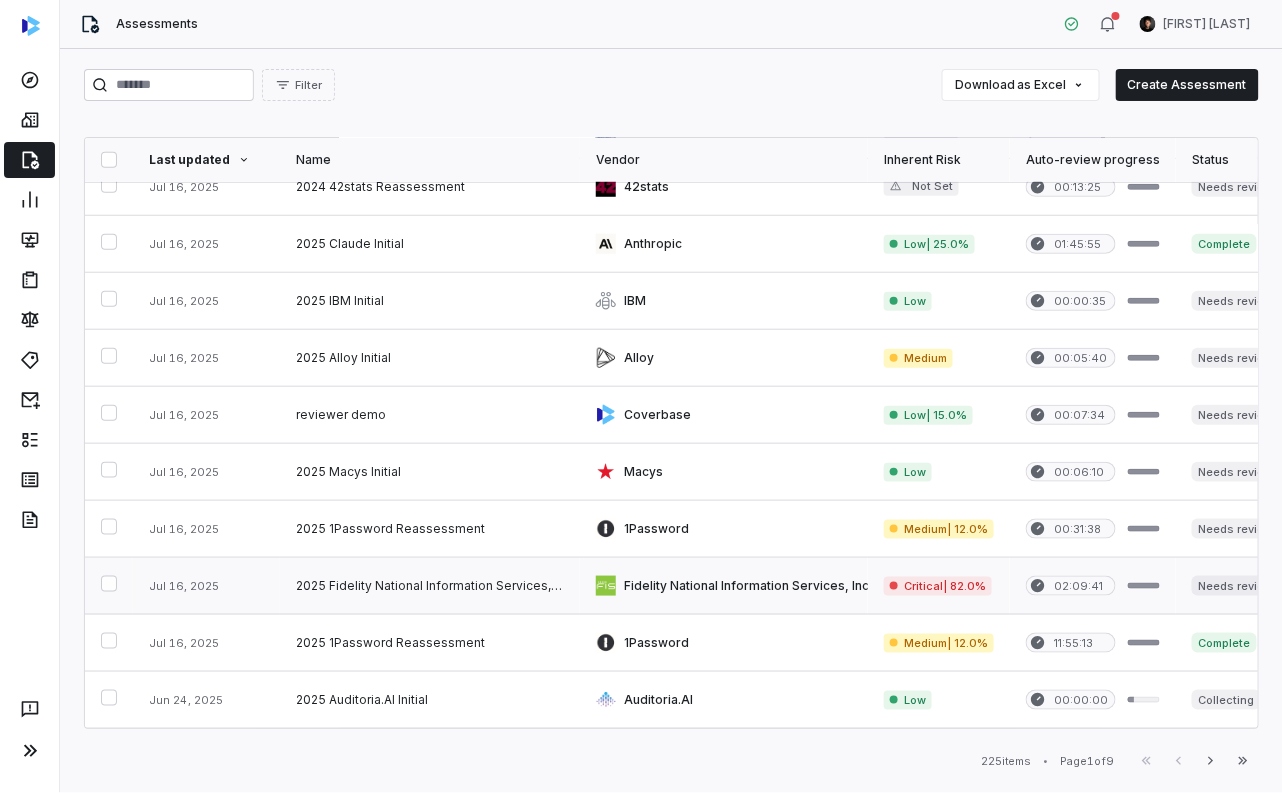click at bounding box center [430, 586] 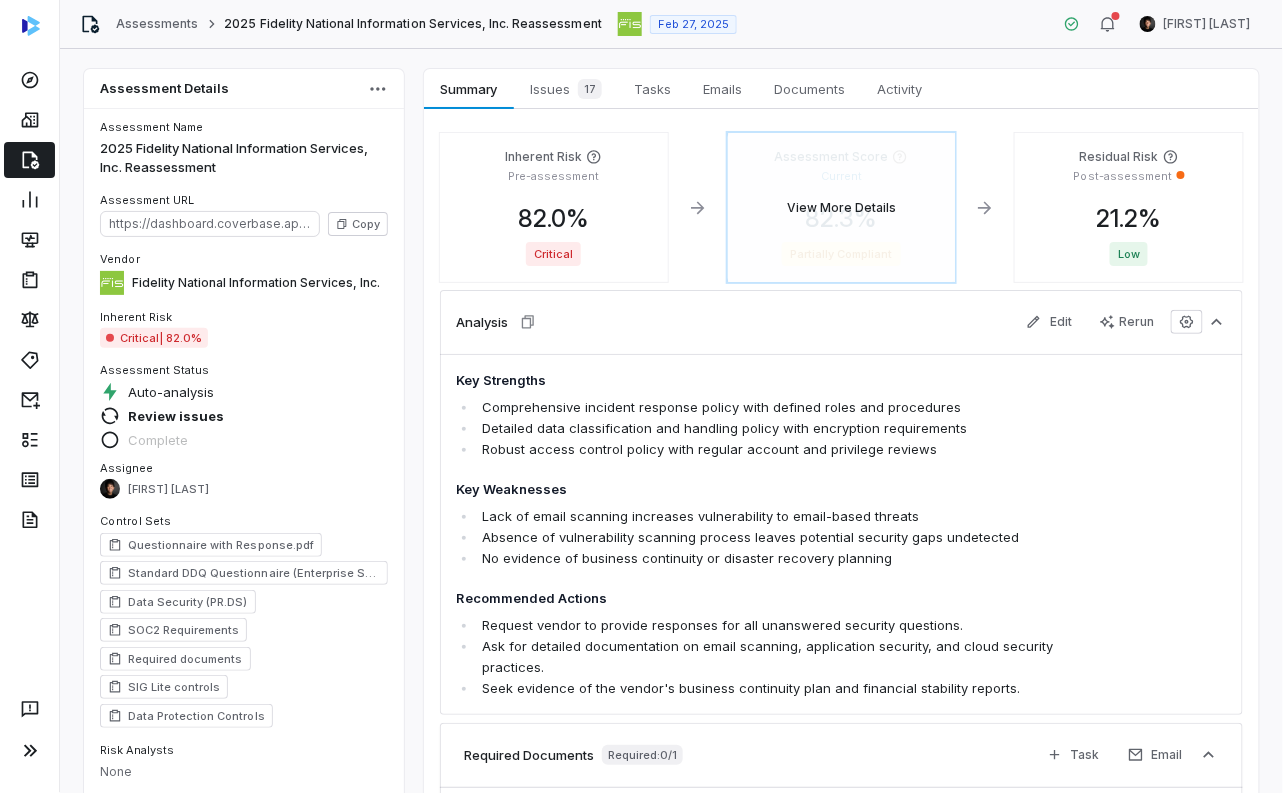 click on "View More Details" at bounding box center [841, 208] 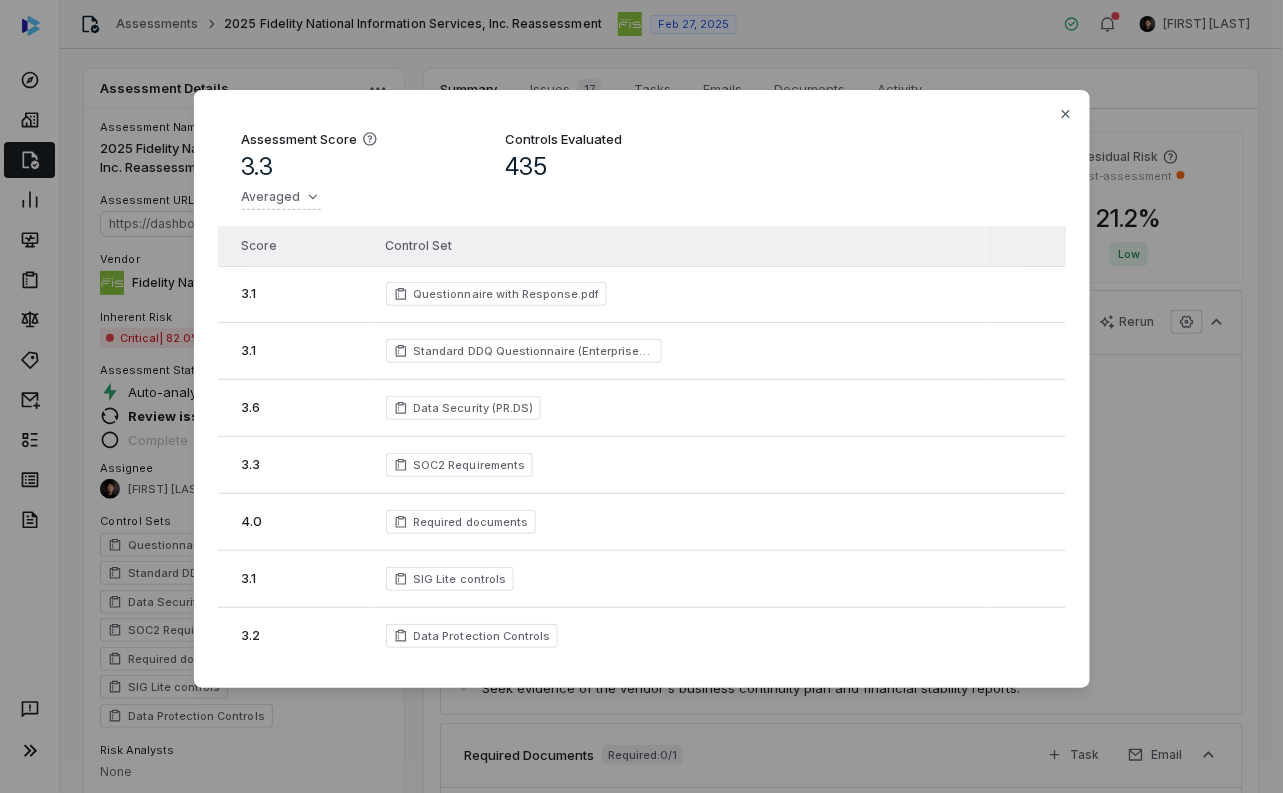 type 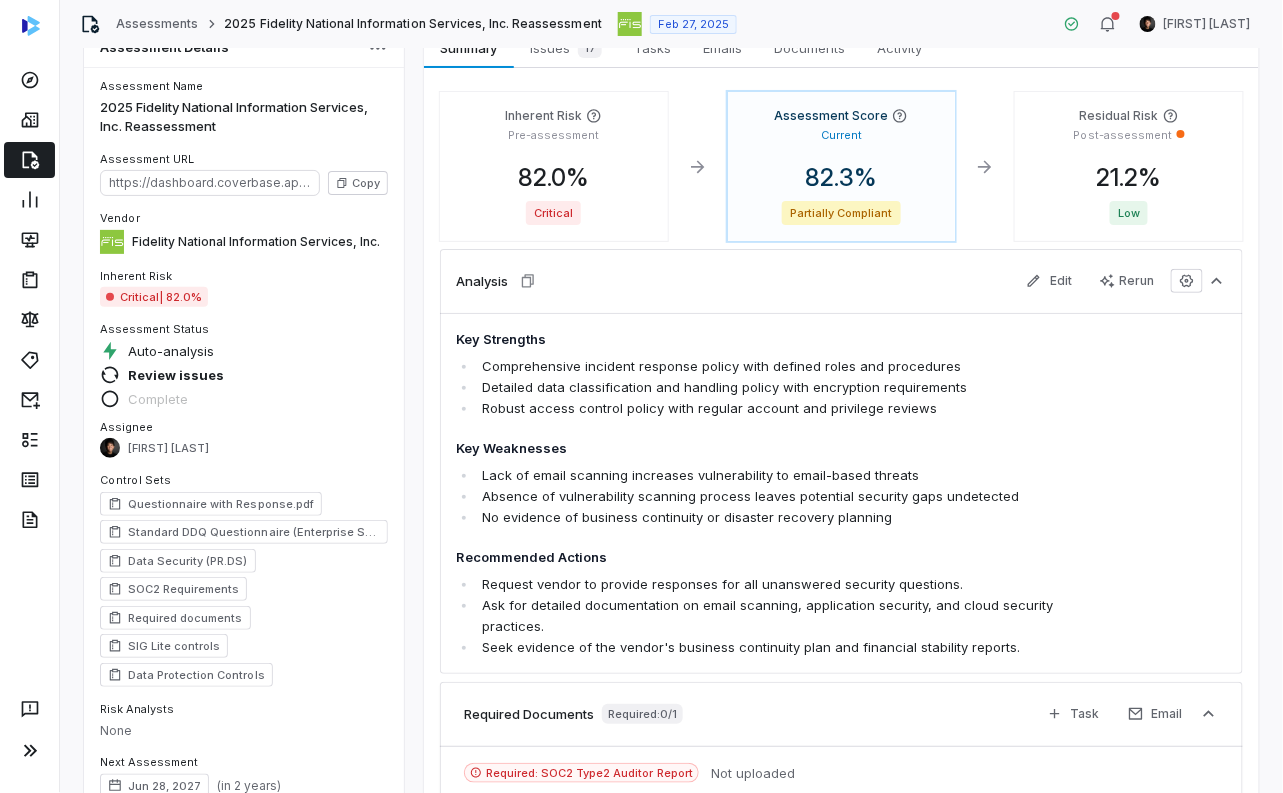 scroll, scrollTop: 0, scrollLeft: 0, axis: both 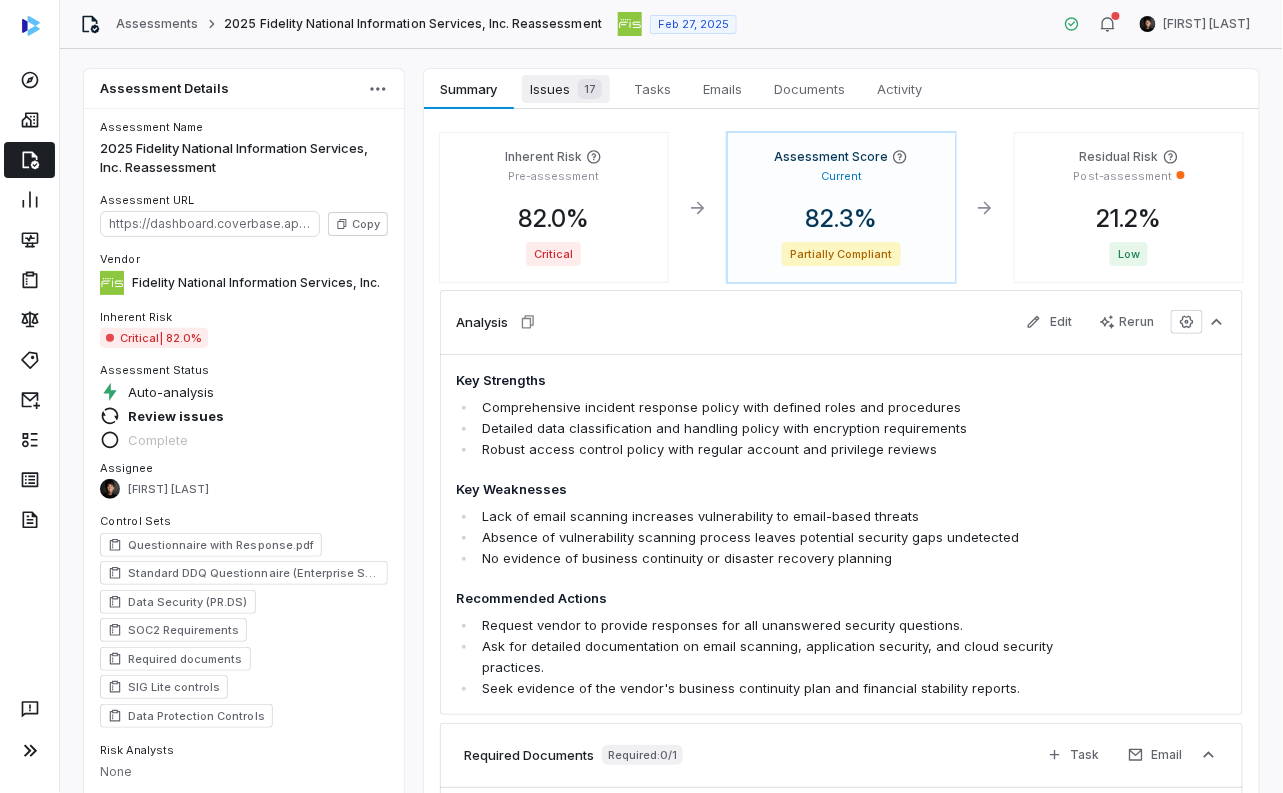 click on "Issues 17" at bounding box center (566, 89) 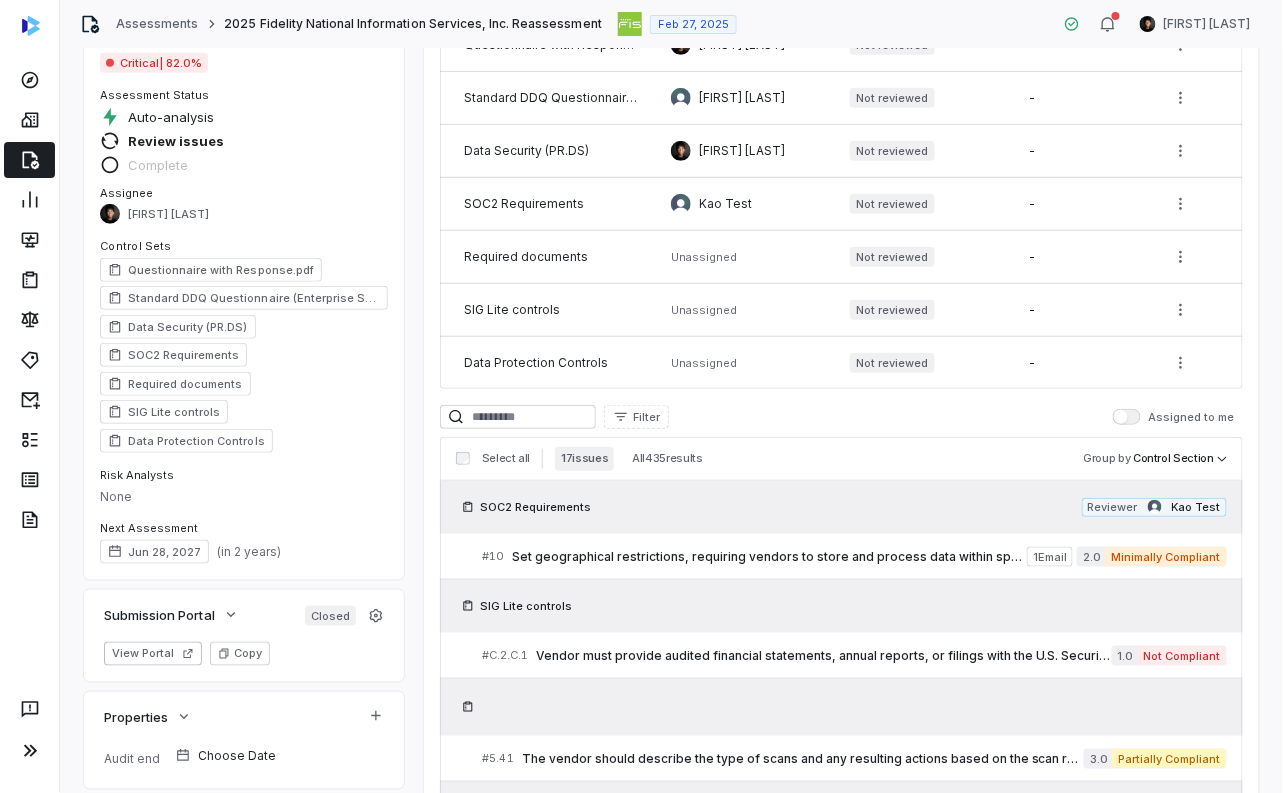 scroll, scrollTop: 276, scrollLeft: 0, axis: vertical 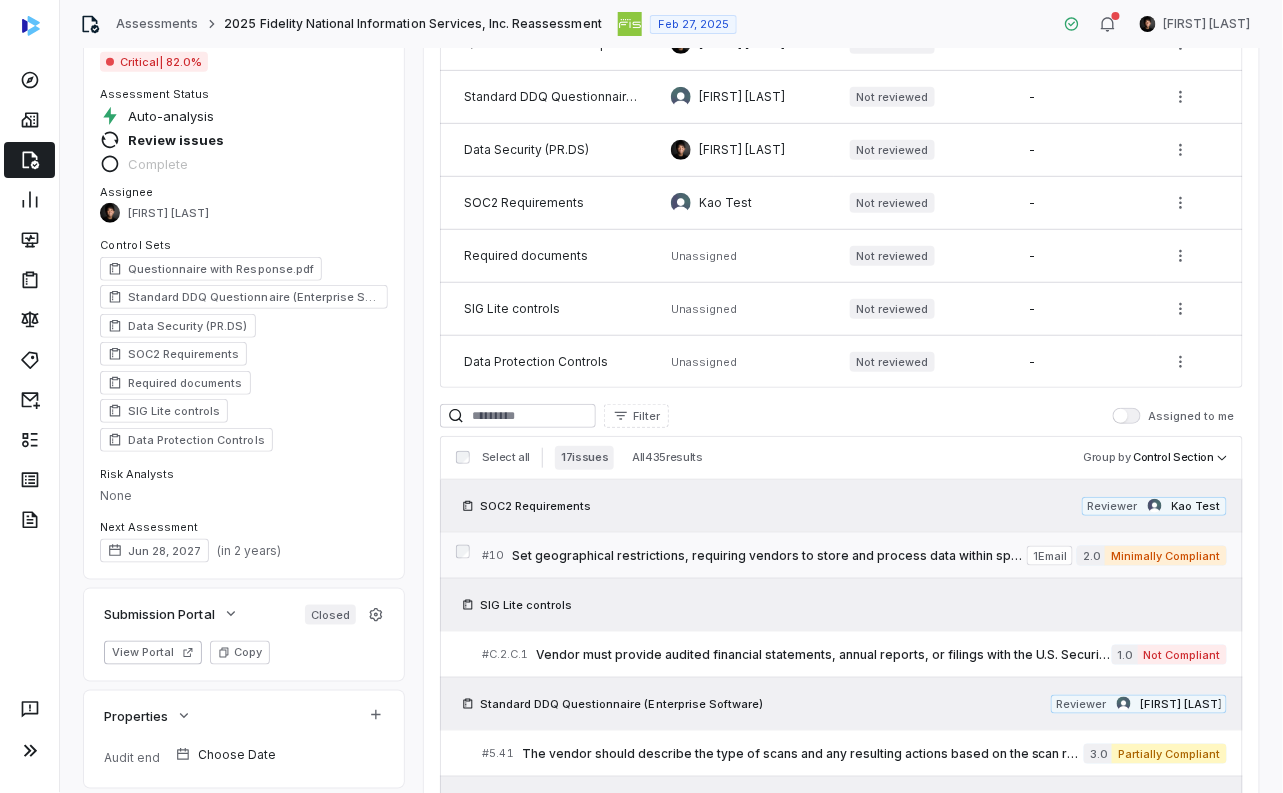 click on "# 10 Set geographical restrictions, requiring vendors to store and process data within specified locations, aligning with regulatory requirements and ensuring data sovereignty." at bounding box center [754, 555] 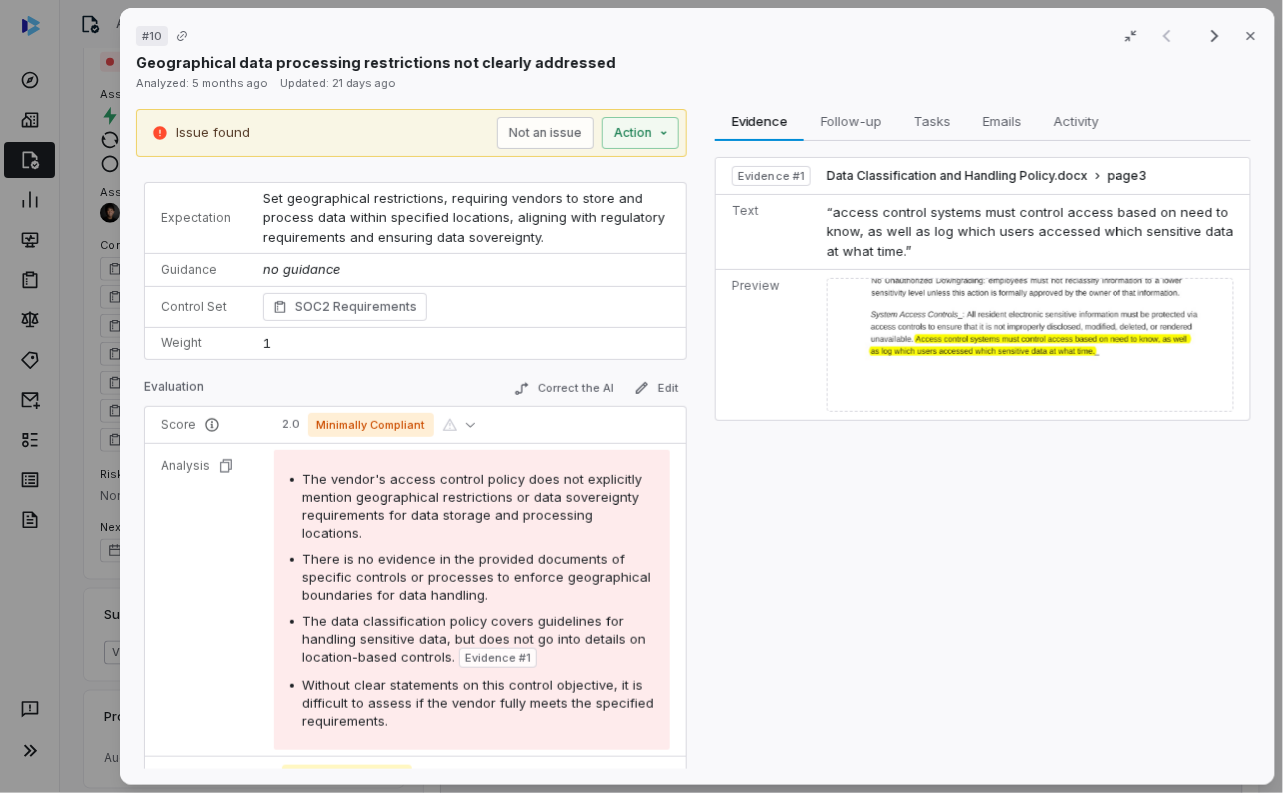 scroll, scrollTop: 0, scrollLeft: 0, axis: both 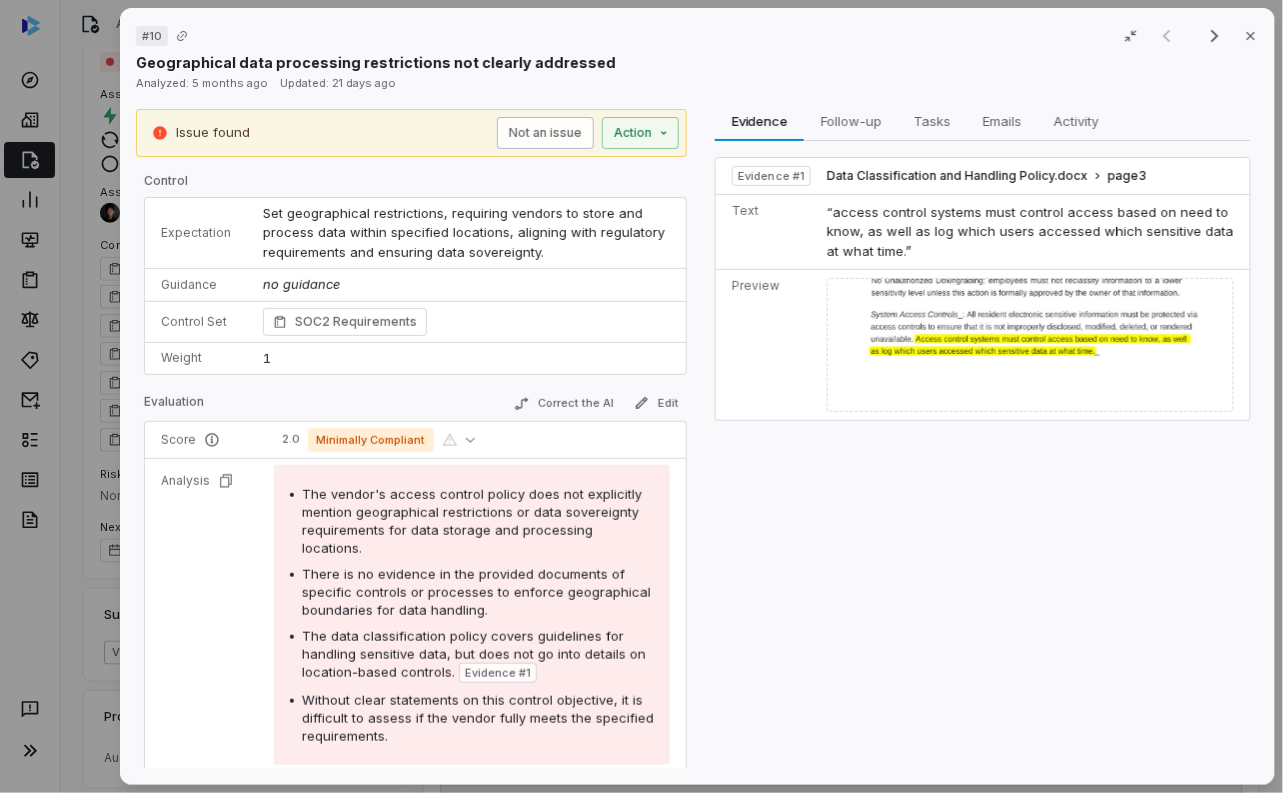 click on "Not an issue" at bounding box center (546, 133) 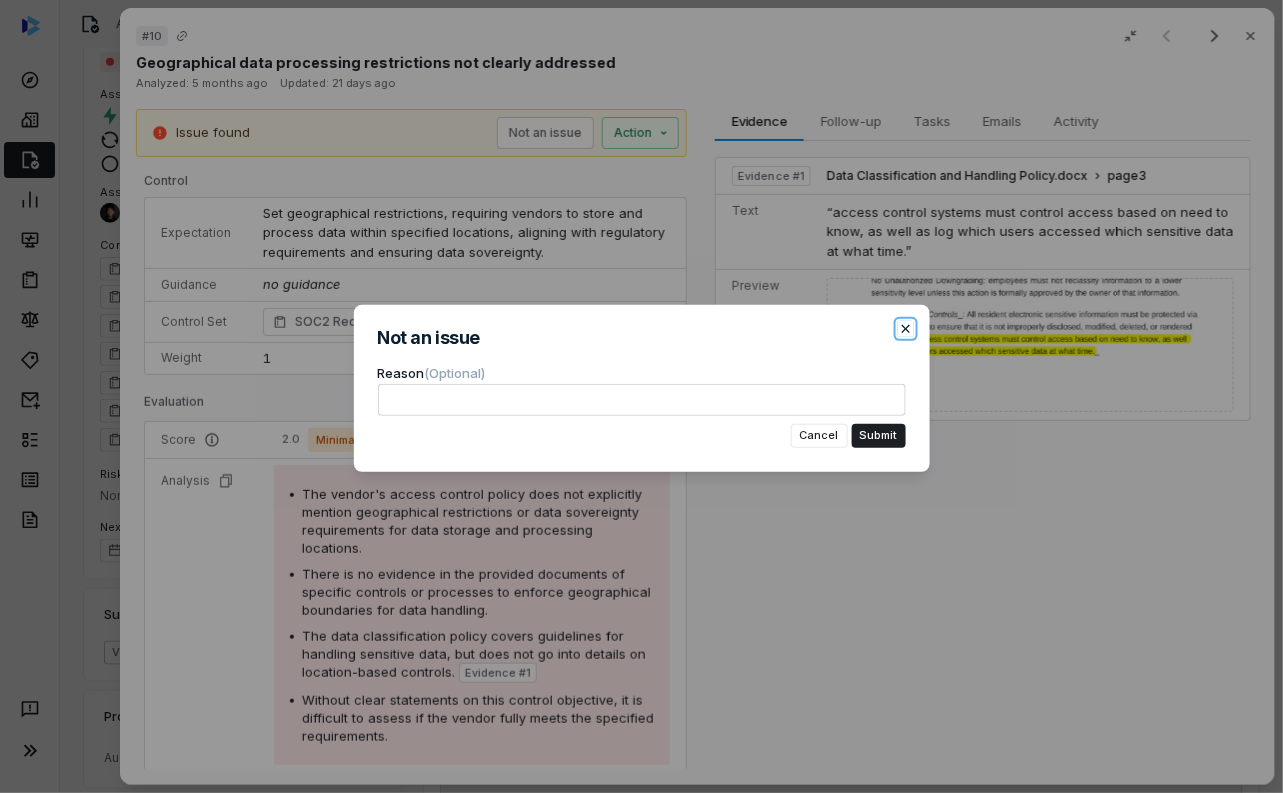 click 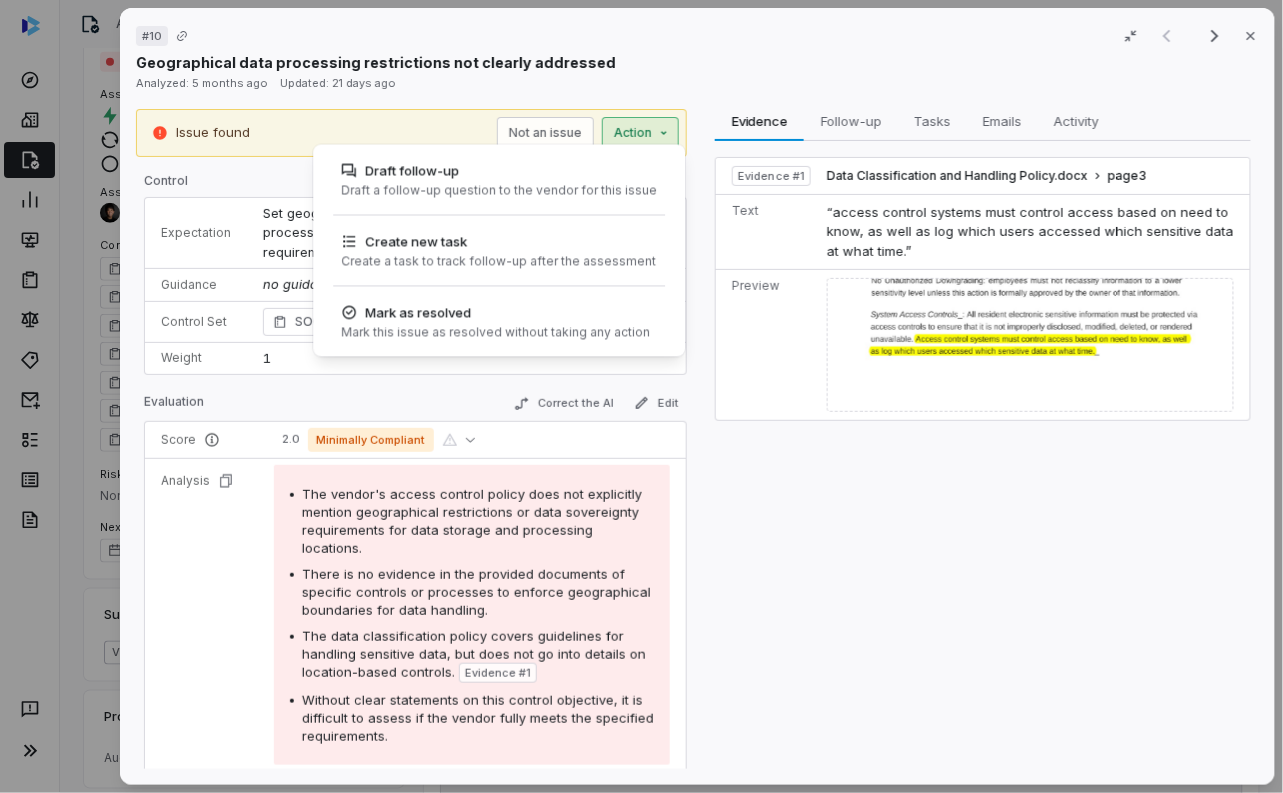 click on "# 10 Result 1 of 17 Close Geographical data processing restrictions not clearly addressed Analyzed: 5 months ago Updated: 21 days ago Issue found Not an issue Action Draft follow-up Draft a follow-up question to the vendor for this issue Create new task Create a task to track follow-up after the assessment Mark as resolved Mark this issue as resolved without taking any action Control Expectation Set geographical restrictions, requiring vendors to store and process data within specified locations, aligning with regulatory requirements and ensuring data sovereignty. Guidance no guidance Control Set SOC2 Requirements Weight 1 Evaluation Correct the AI Edit   Score 2.0 Minimally Compliant Analysis The vendor's access control policy does not explicitly mention geographical restrictions or data sovereignty requirements for data storage and processing locations. There is no evidence in the provided documents of specific controls or processes to enforce geographical boundaries for data handling. Evidence # 1 Category" at bounding box center [641, 396] 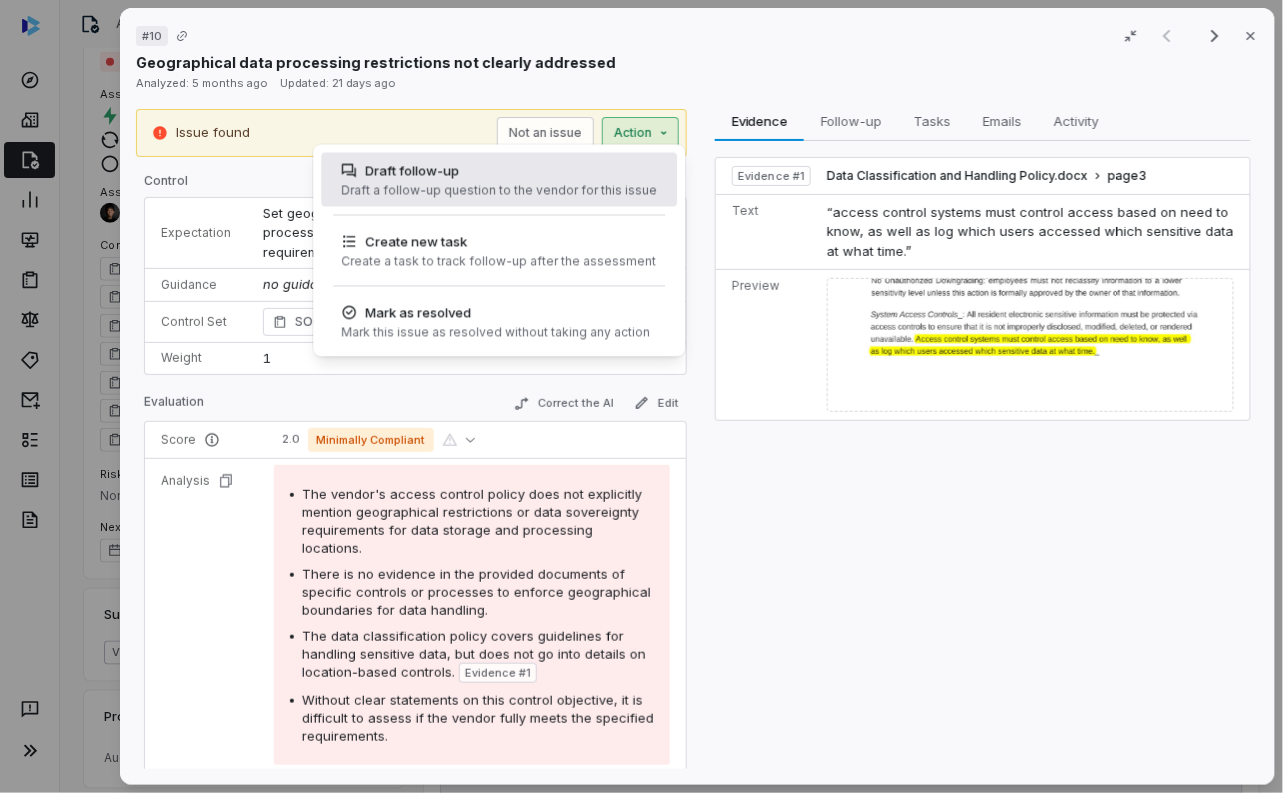 click on "Draft follow-up Draft a follow-up question to the vendor for this issue" at bounding box center [500, 180] 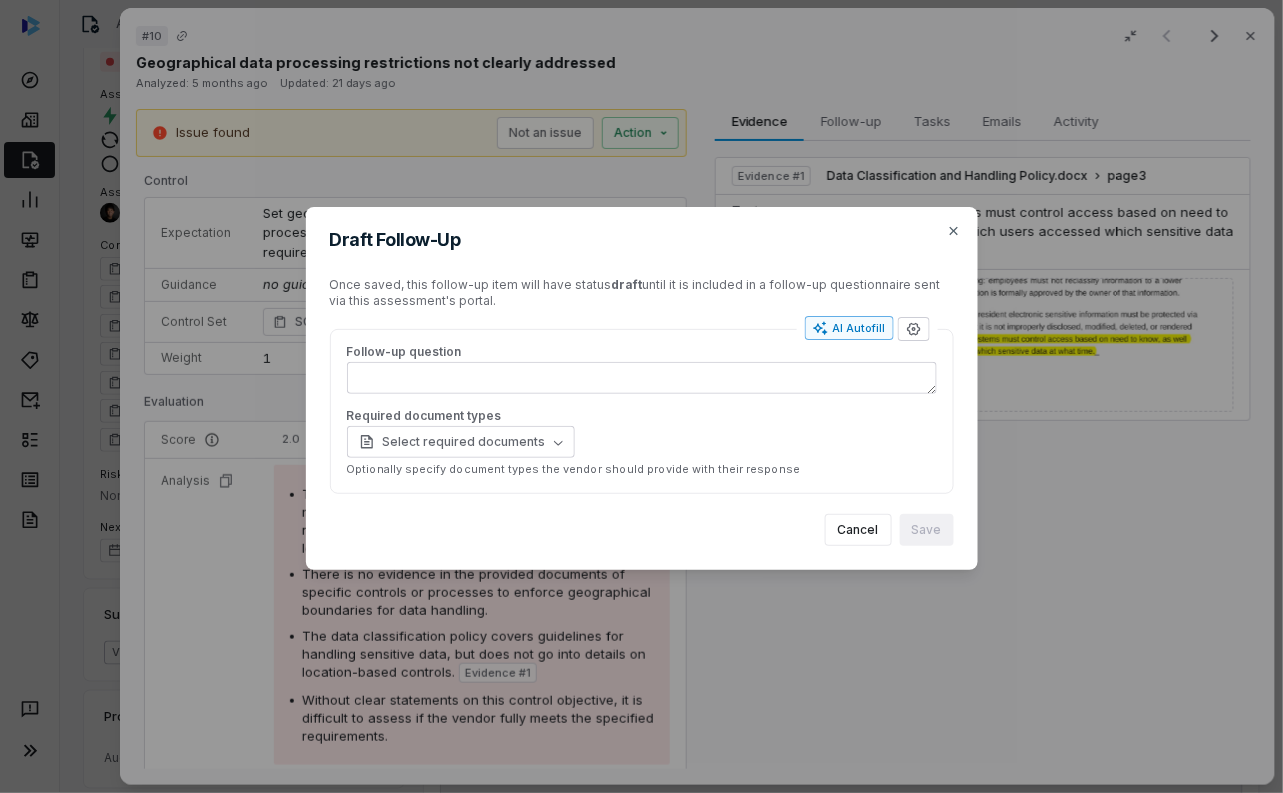 click on "AI Autofill" at bounding box center [849, 328] 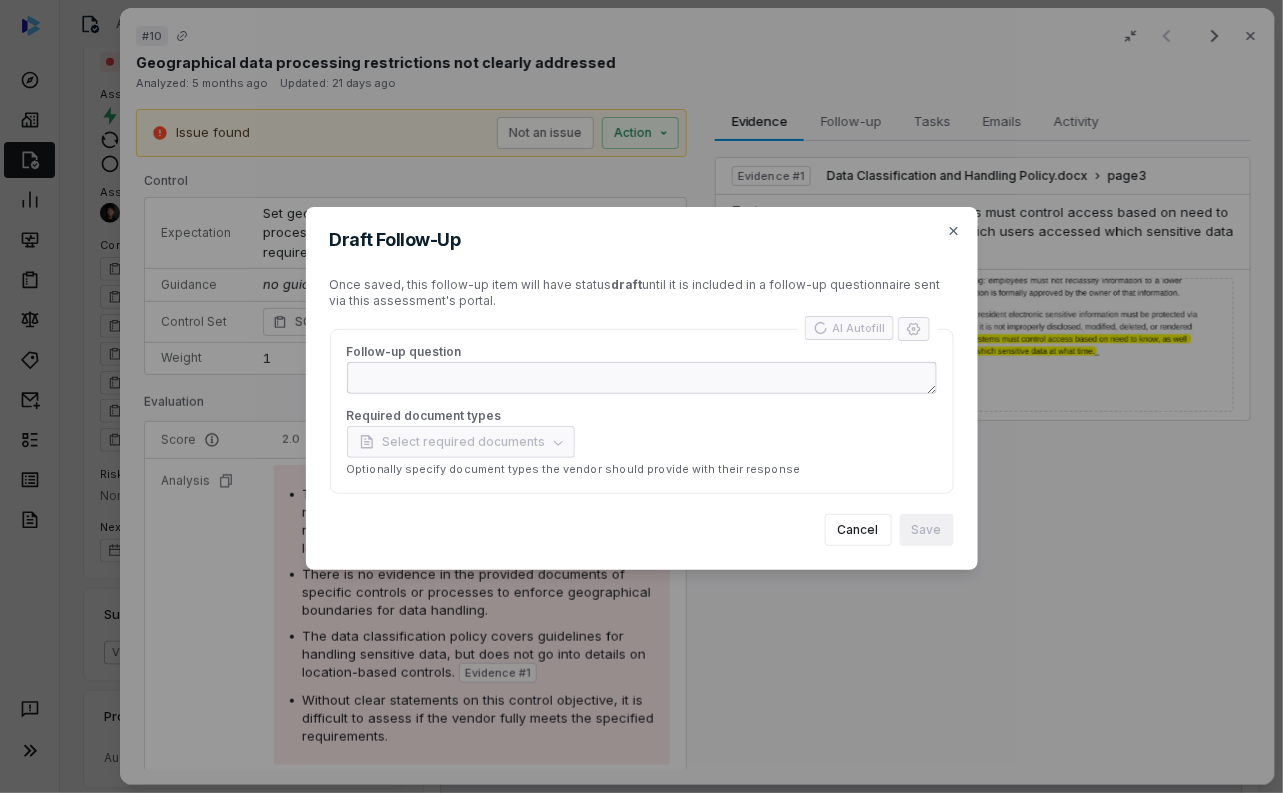 type on "*" 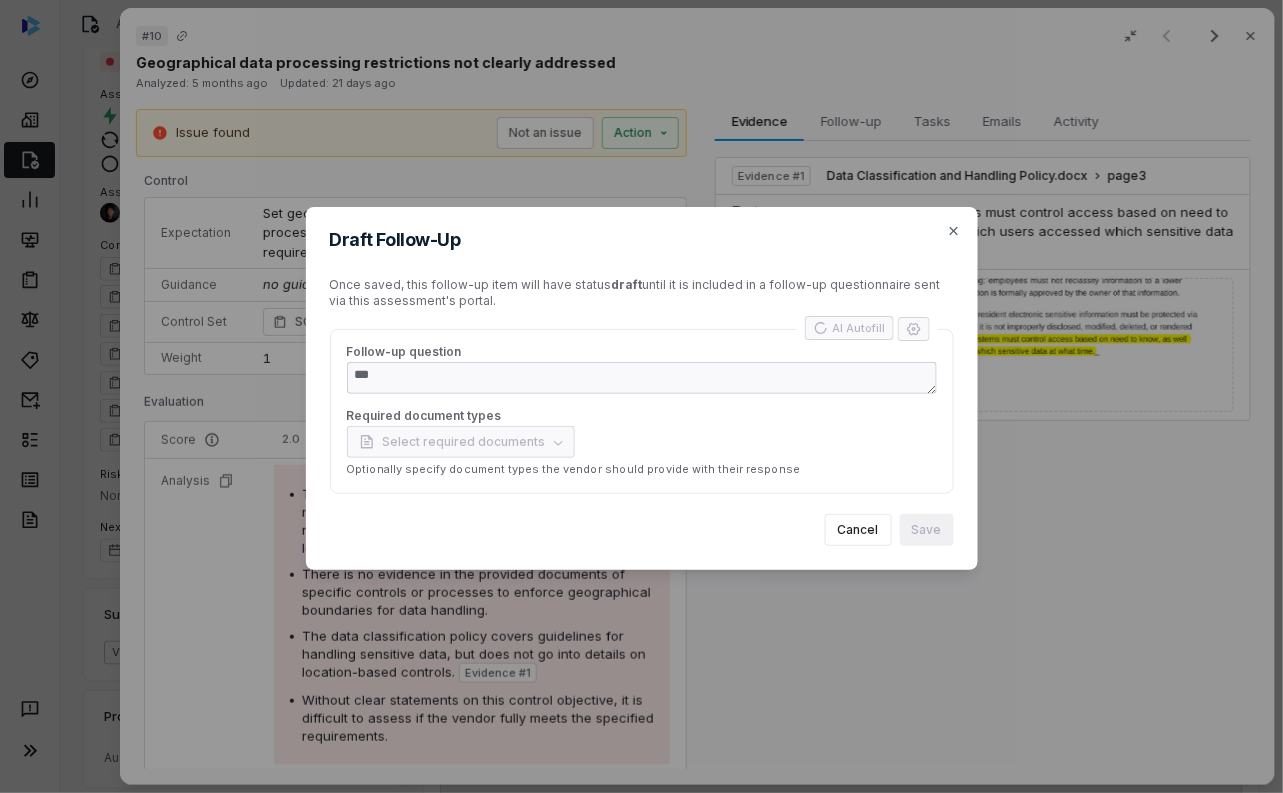 type on "*" 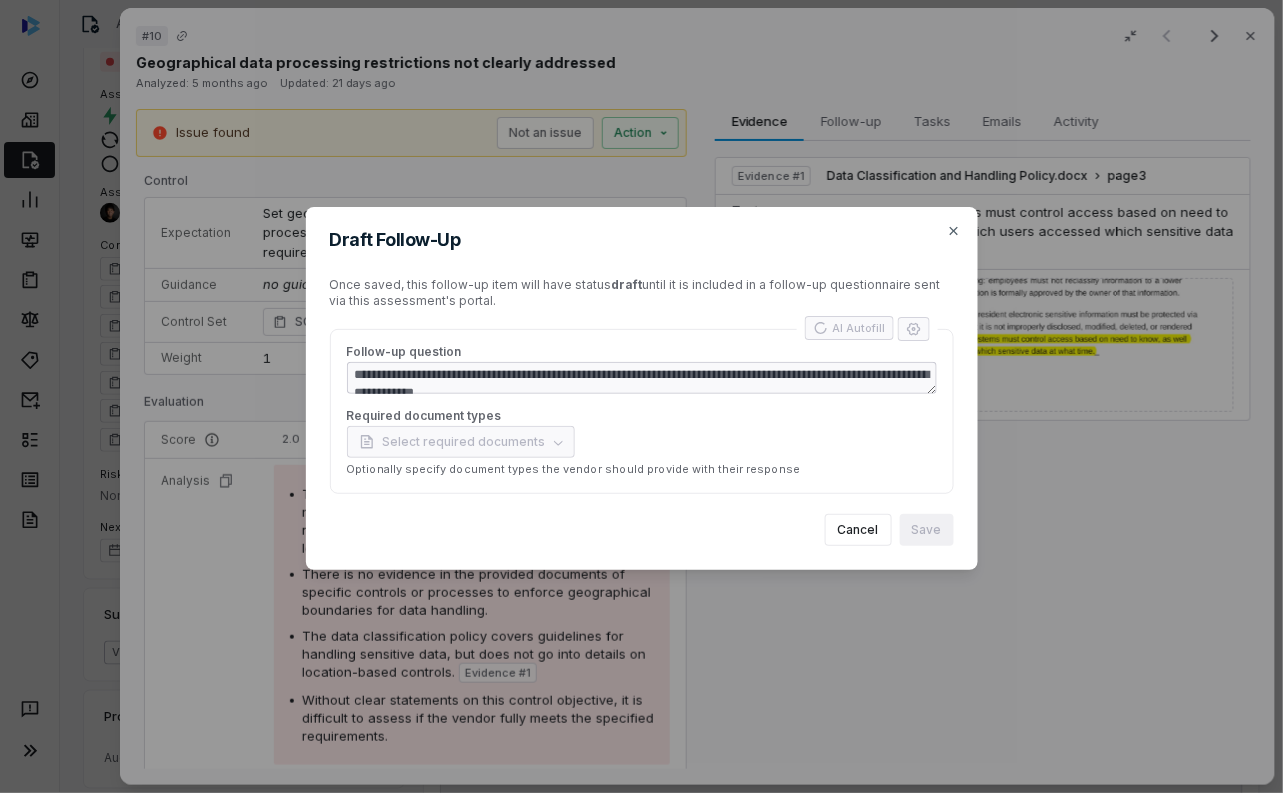 type on "*" 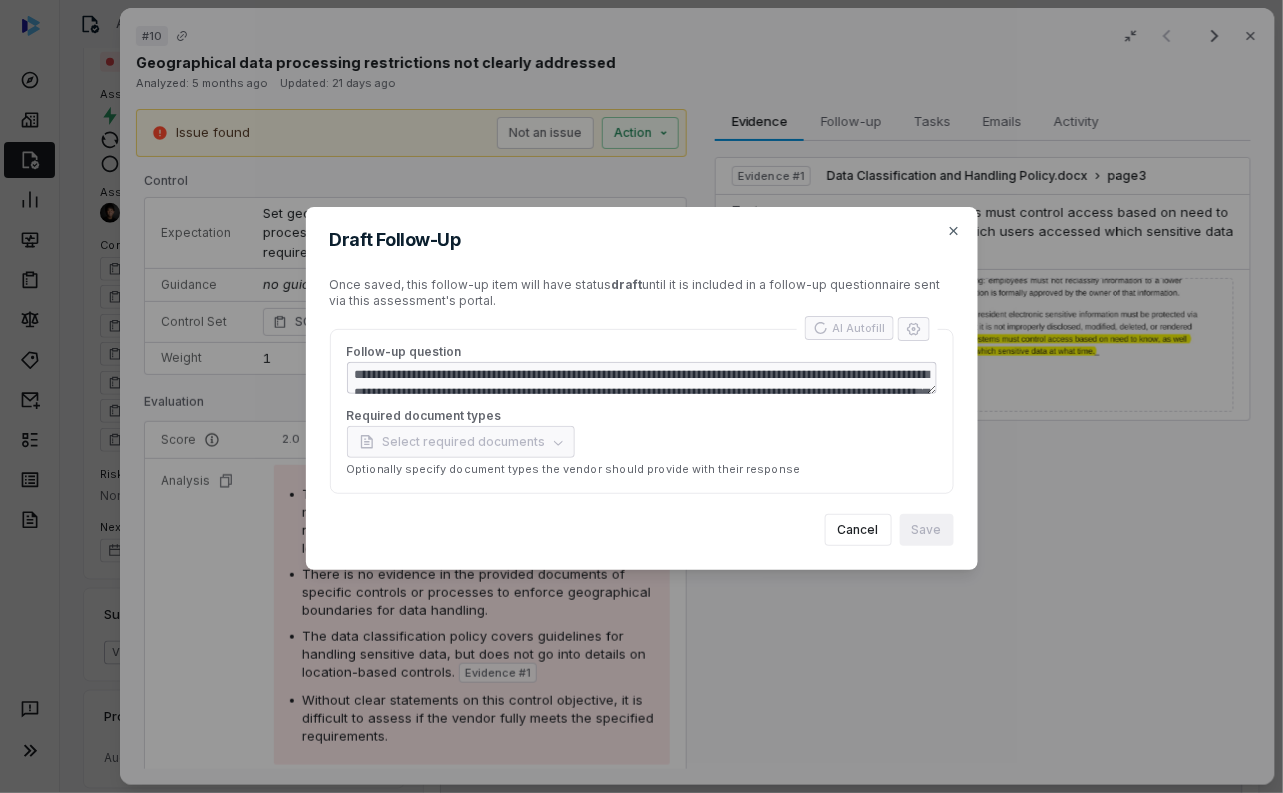 type on "*" 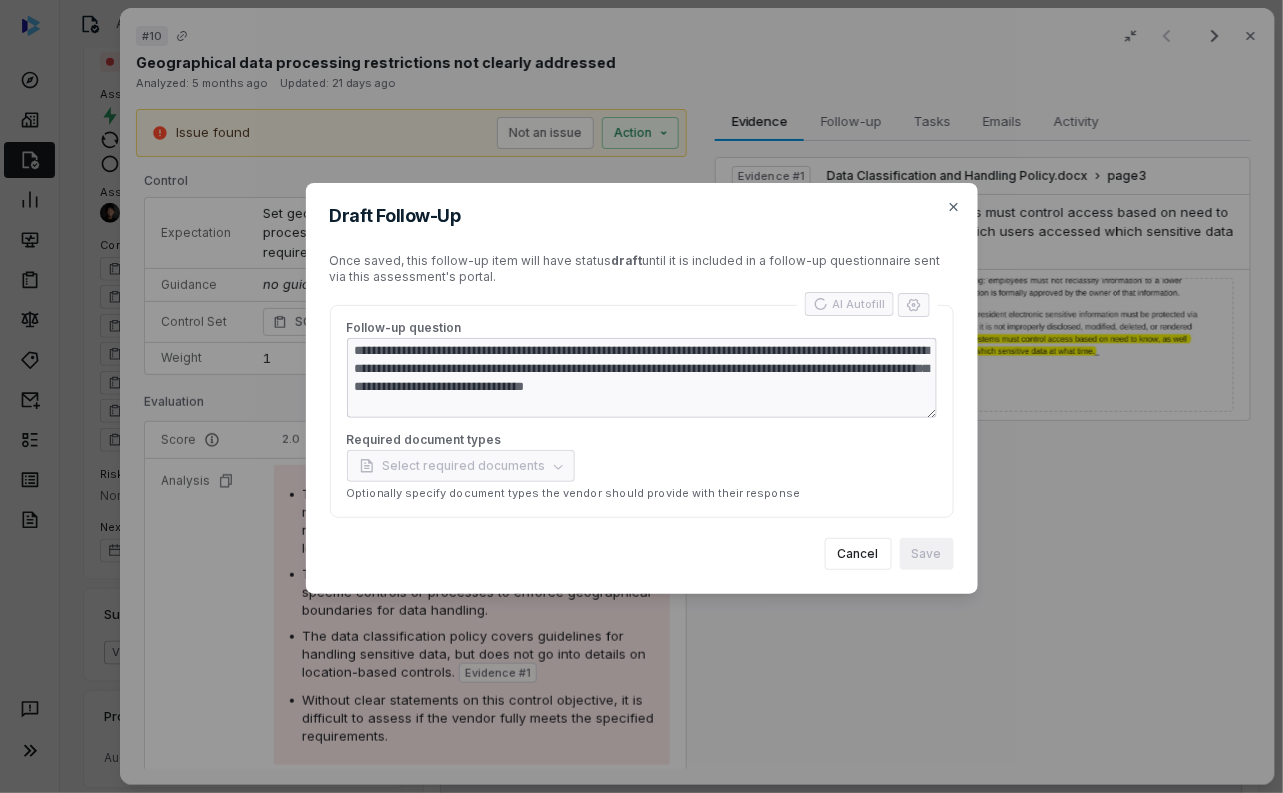 type on "*" 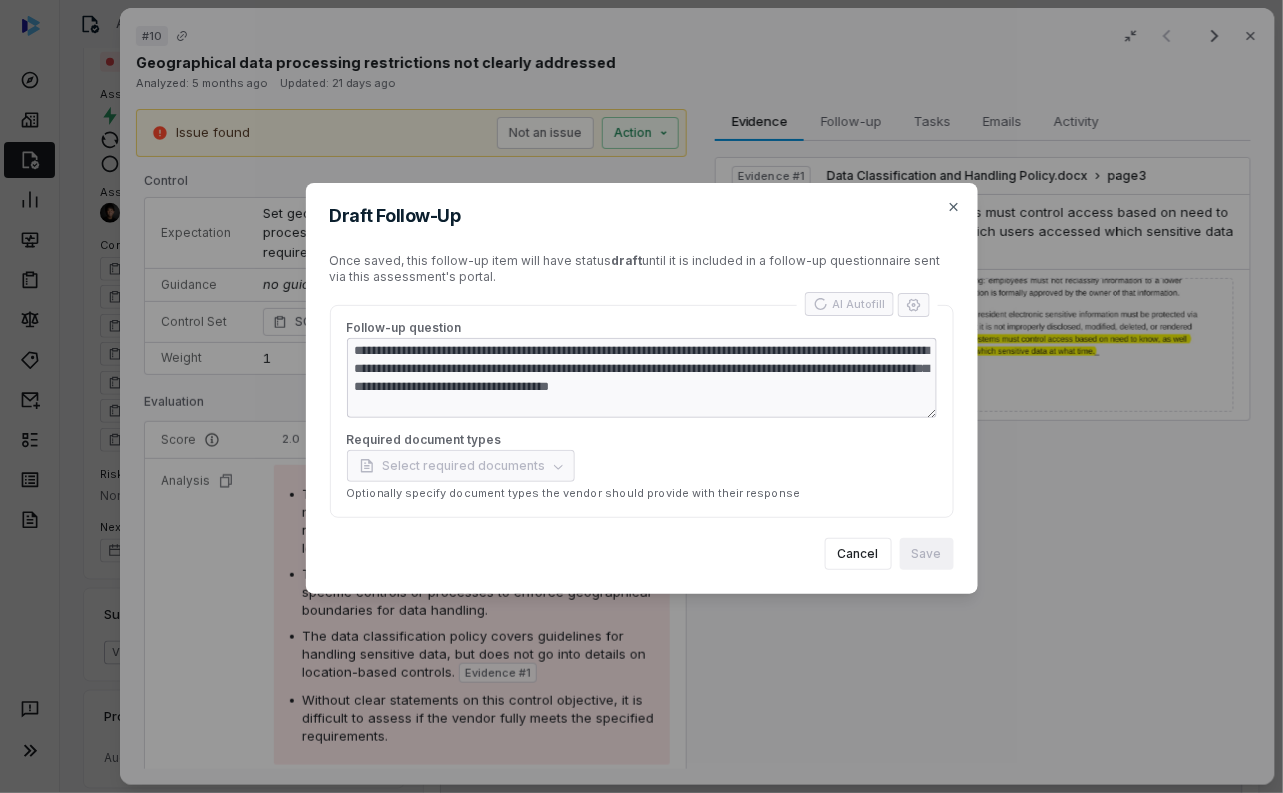 type on "*" 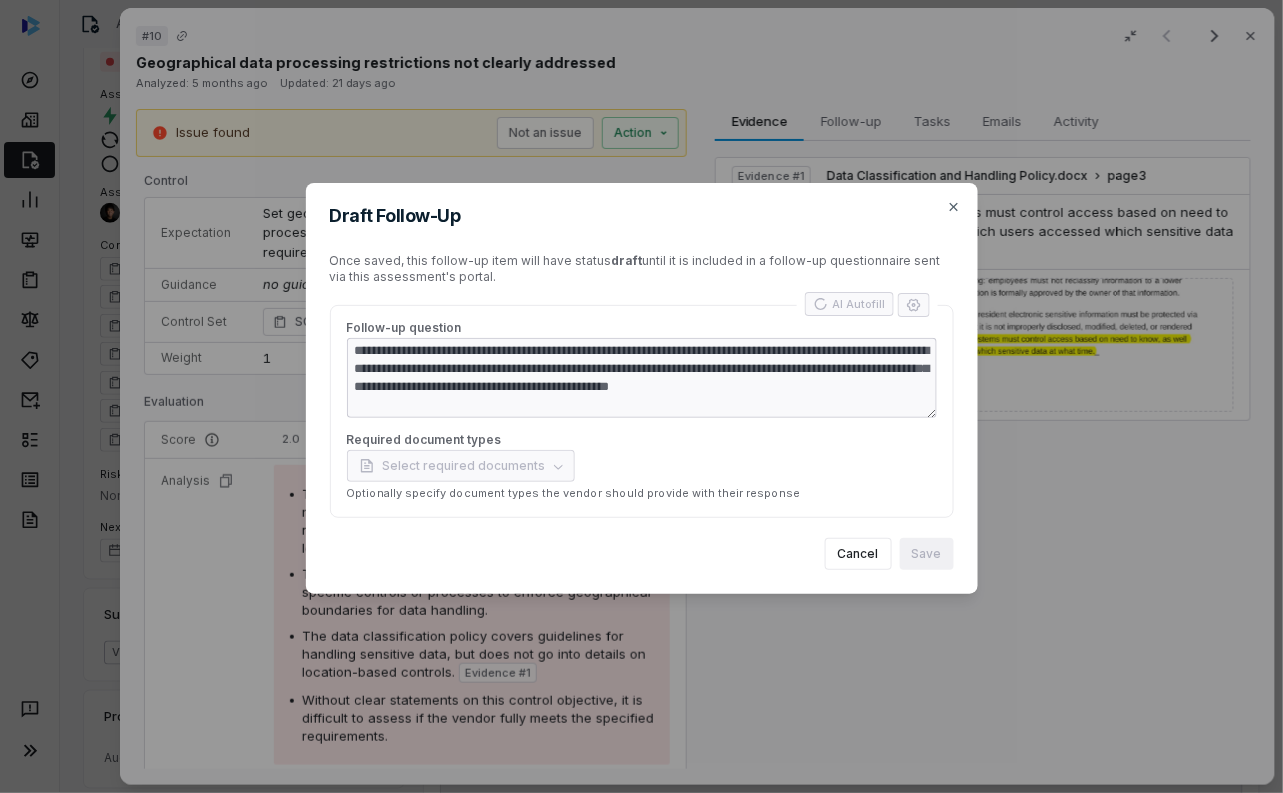 type on "*" 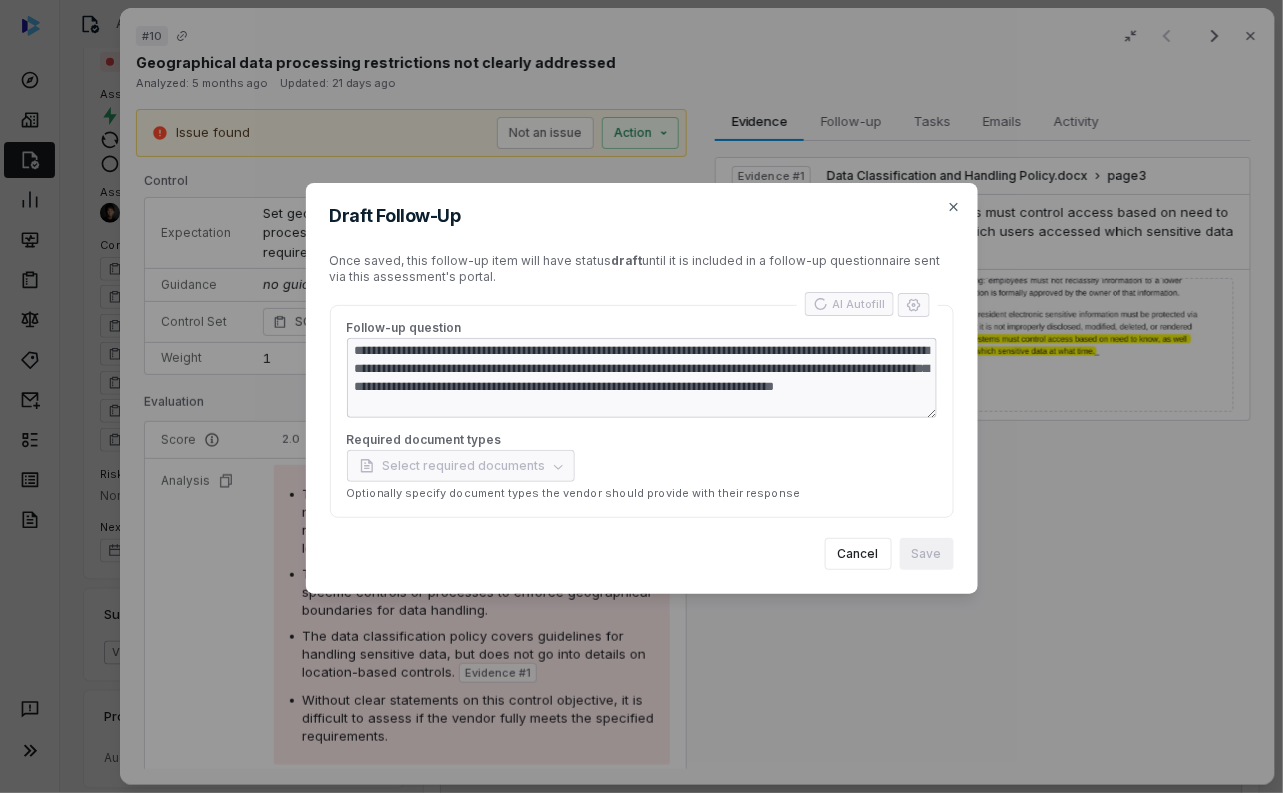 type on "*" 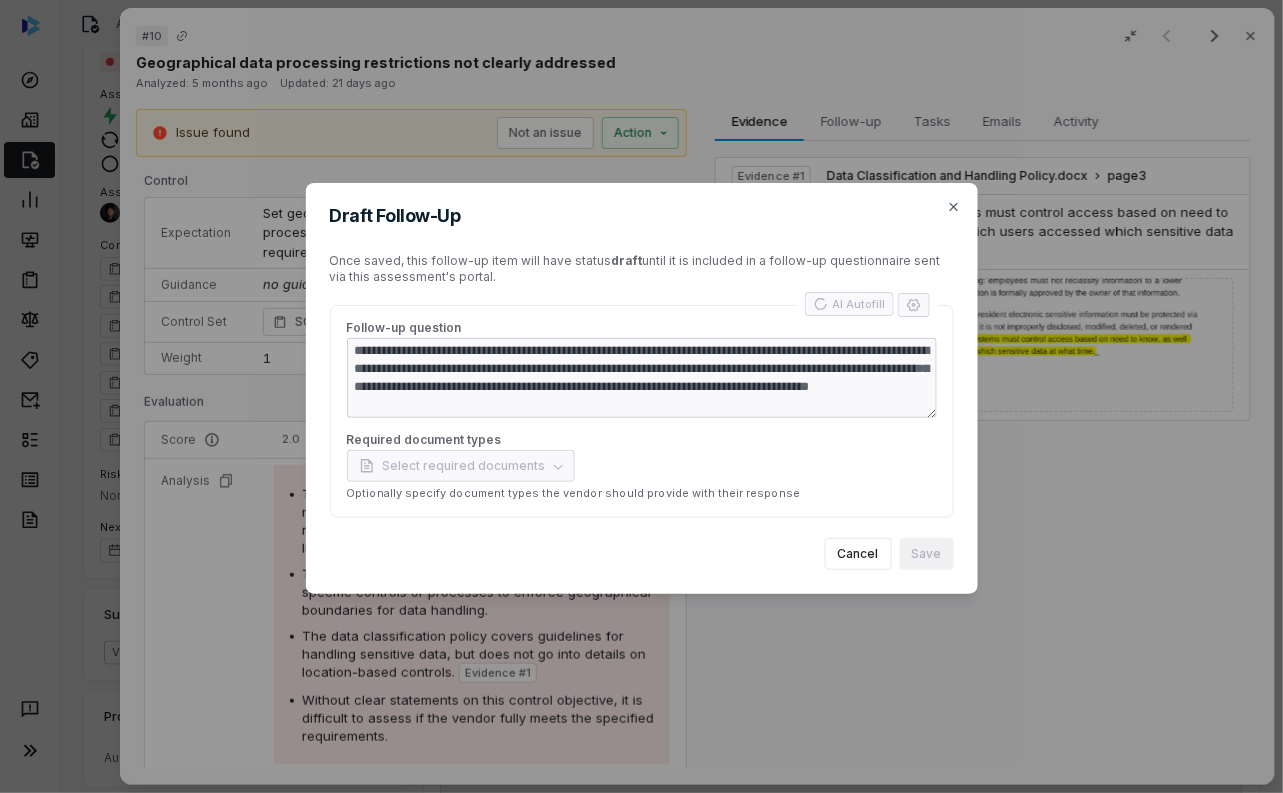 type on "*" 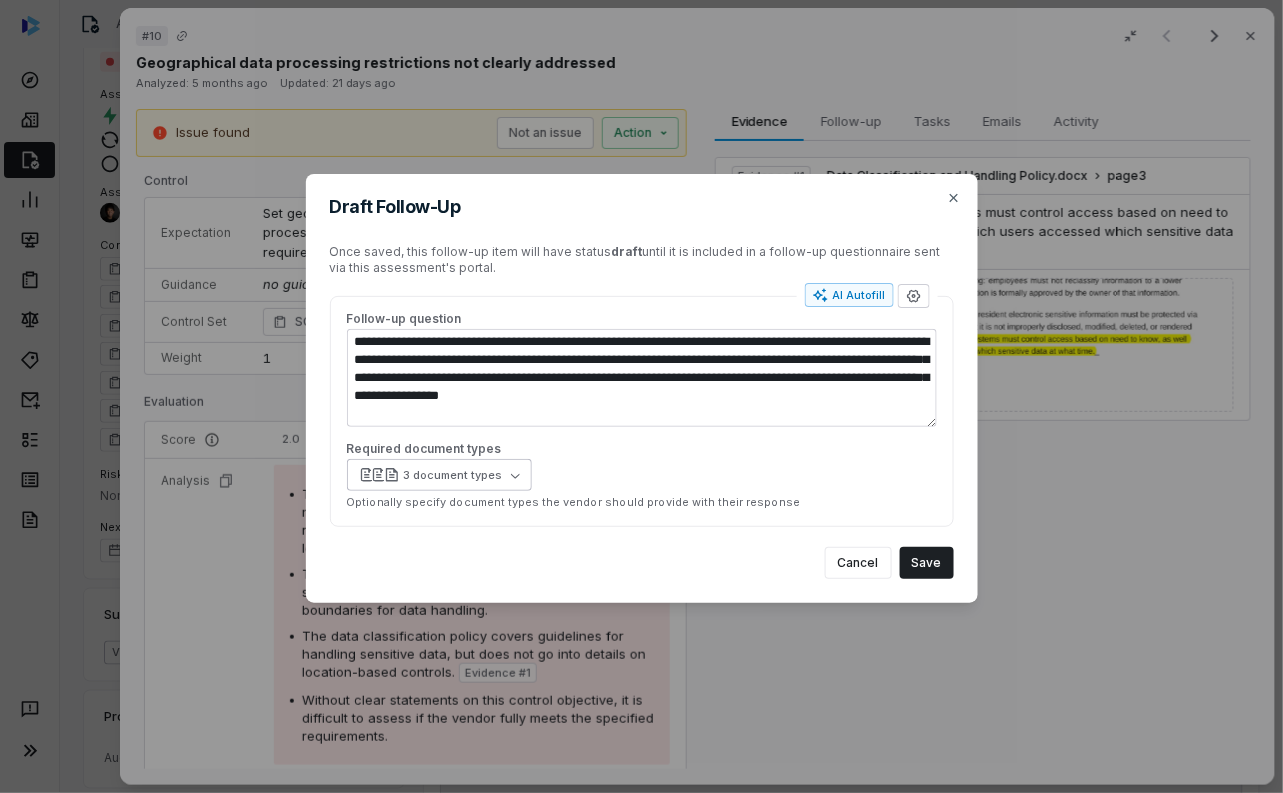 click on "3   document types" at bounding box center [453, 475] 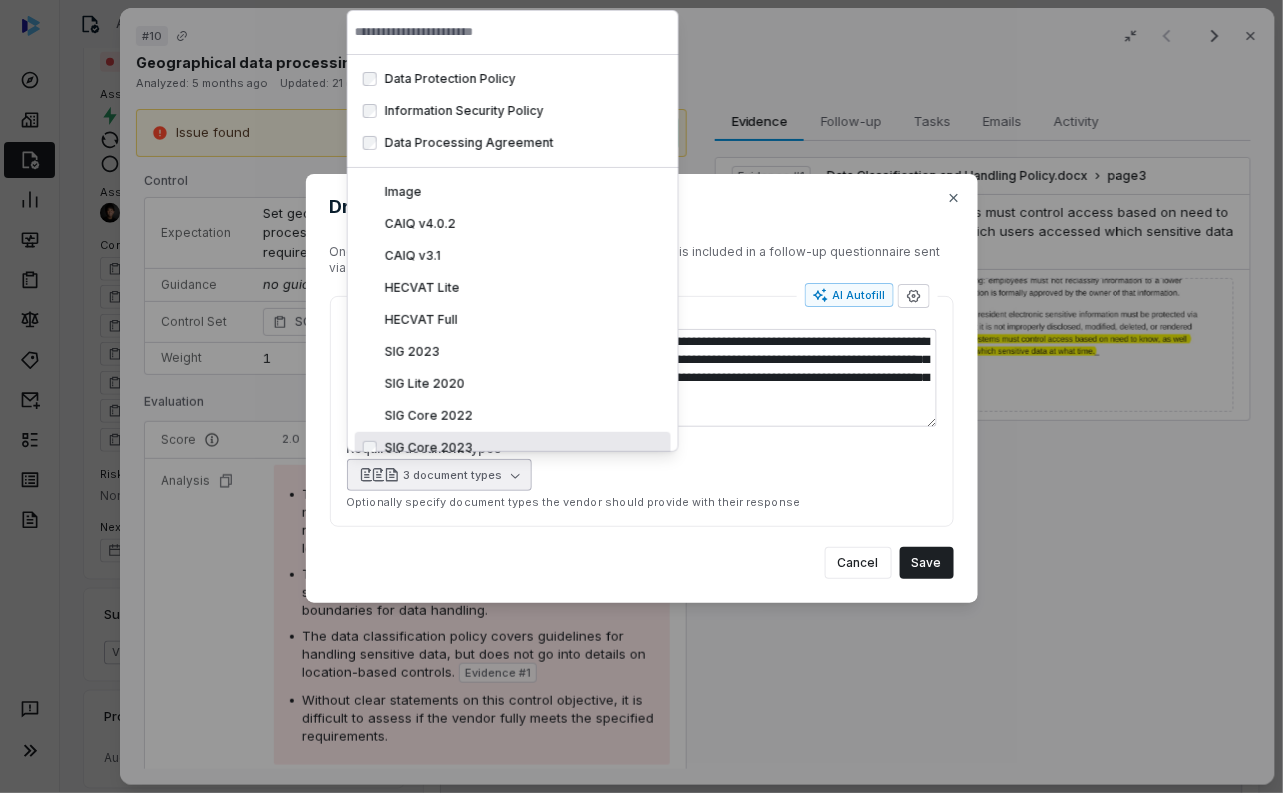 click on "3   document types" at bounding box center (642, 475) 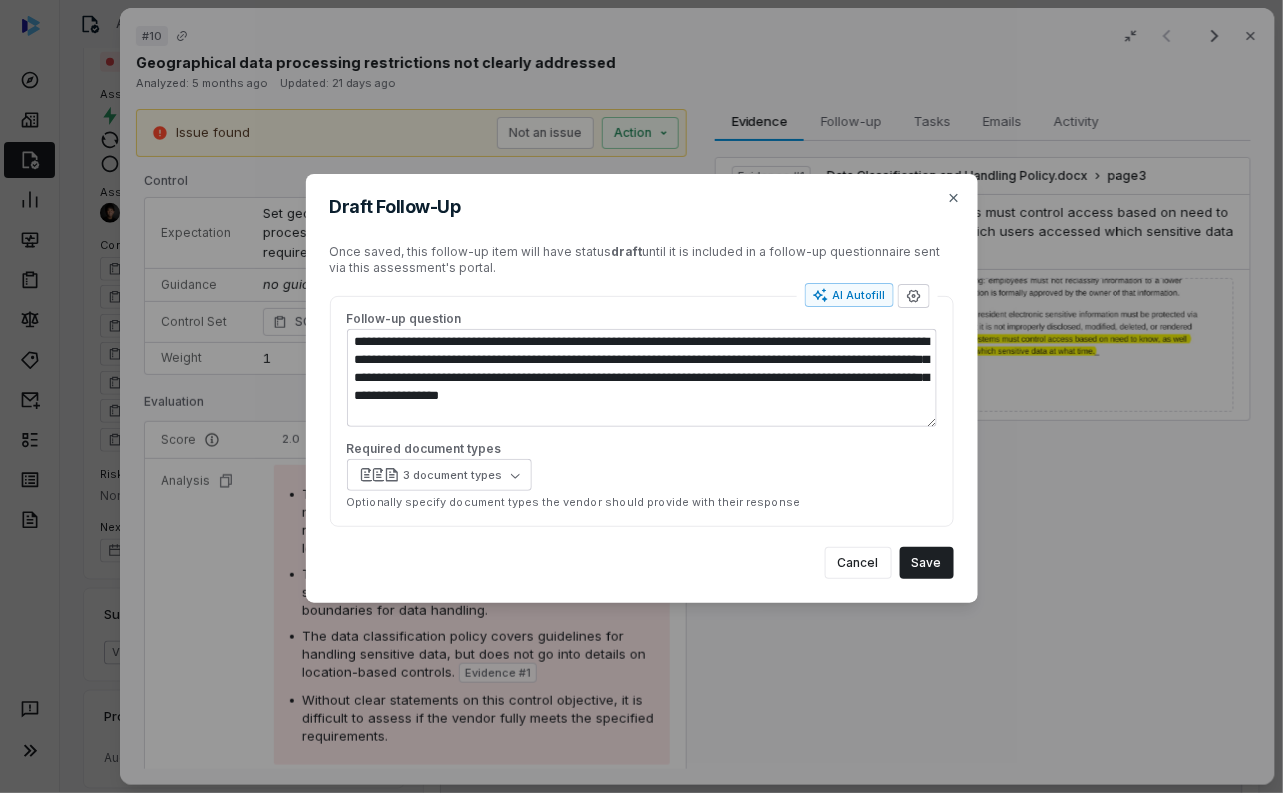 type on "*" 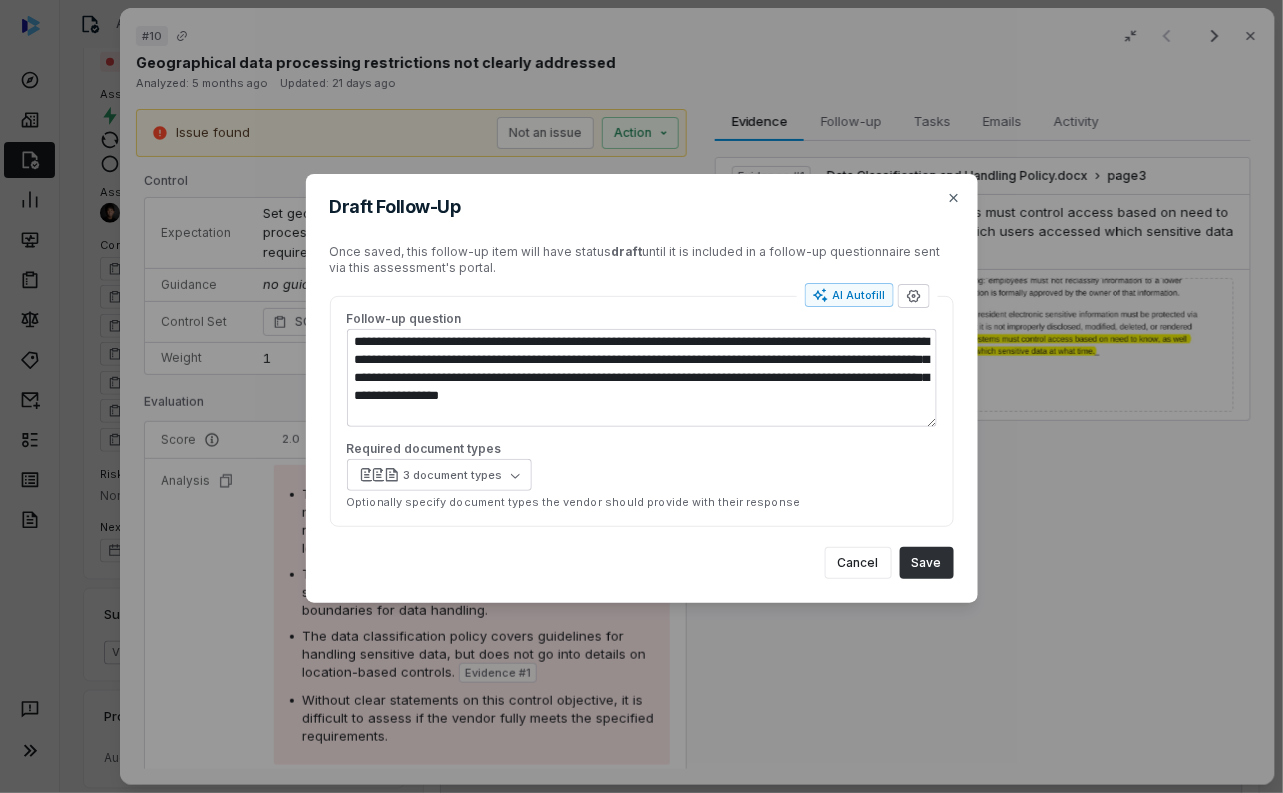 click on "Save" at bounding box center (927, 563) 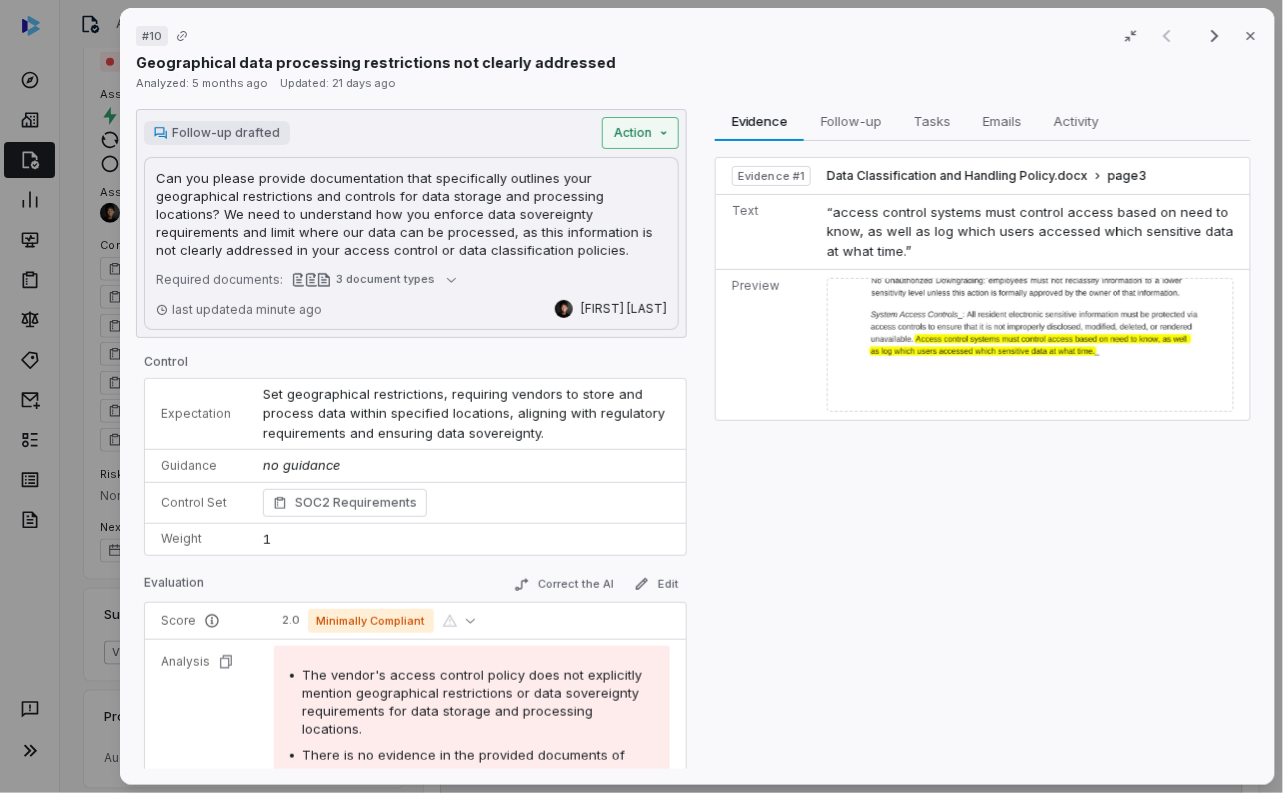 click on "# 10 Result 1 of 17 Close Geographical data processing restrictions not clearly addressed Analyzed: 5 months ago Updated: 21 days ago Follow-up drafted Action Can you please provide documentation that specifically outlines your geographical restrictions and controls for data storage and processing locations? We need to understand how you enforce data sovereignty requirements and limit where our data can be processed, as this information is not clearly addressed in your access control or data classification policies. Can you please provide documentation that specifically outlines your geographical restrictions and controls for data storage and processing locations? We need to understand how you enforce data sovereignty requirements and limit where our data can be processed, as this information is not clearly addressed in your access control or data classification policies. Required documents: 3   document types last updated  a minute ago [FIRST] [LAST] Control Expectation Guidance no guidance Control Set Weight" at bounding box center [641, 396] 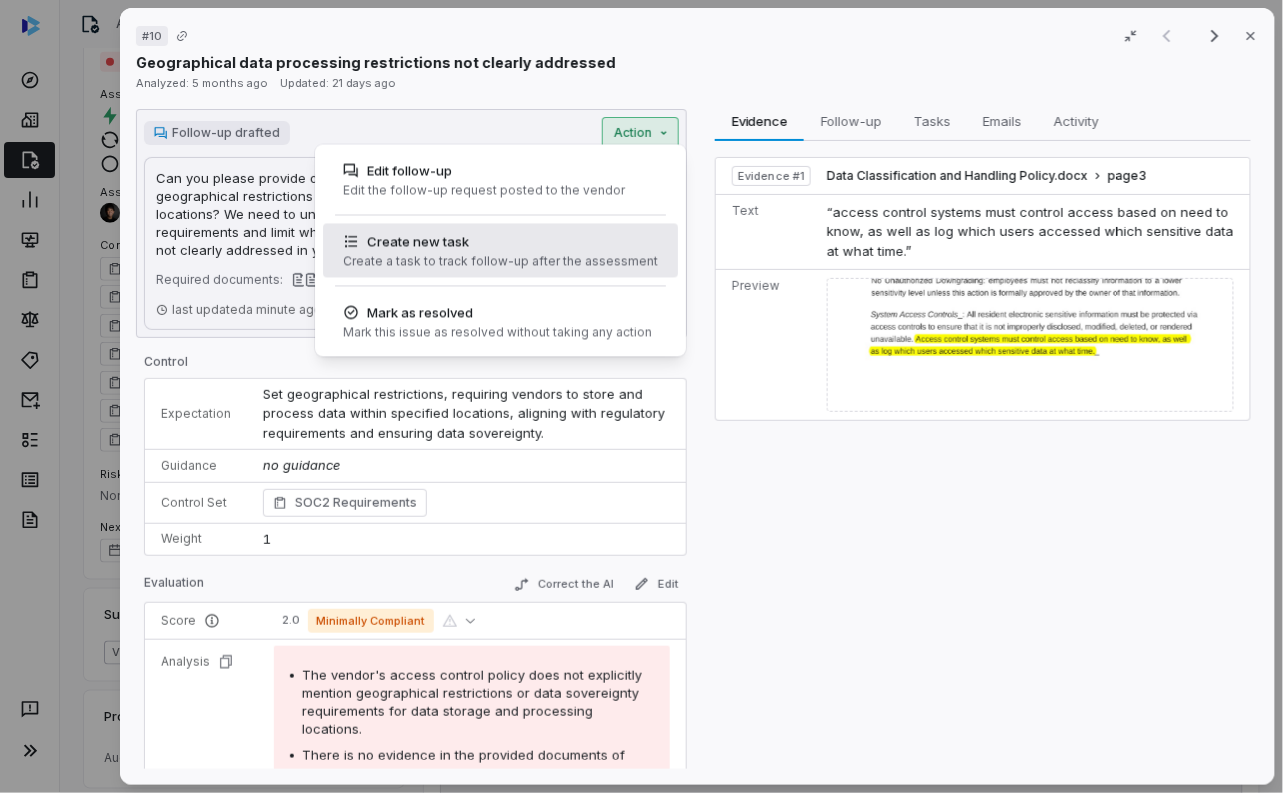 click on "Create a task to track follow-up after the assessment" at bounding box center (500, 262) 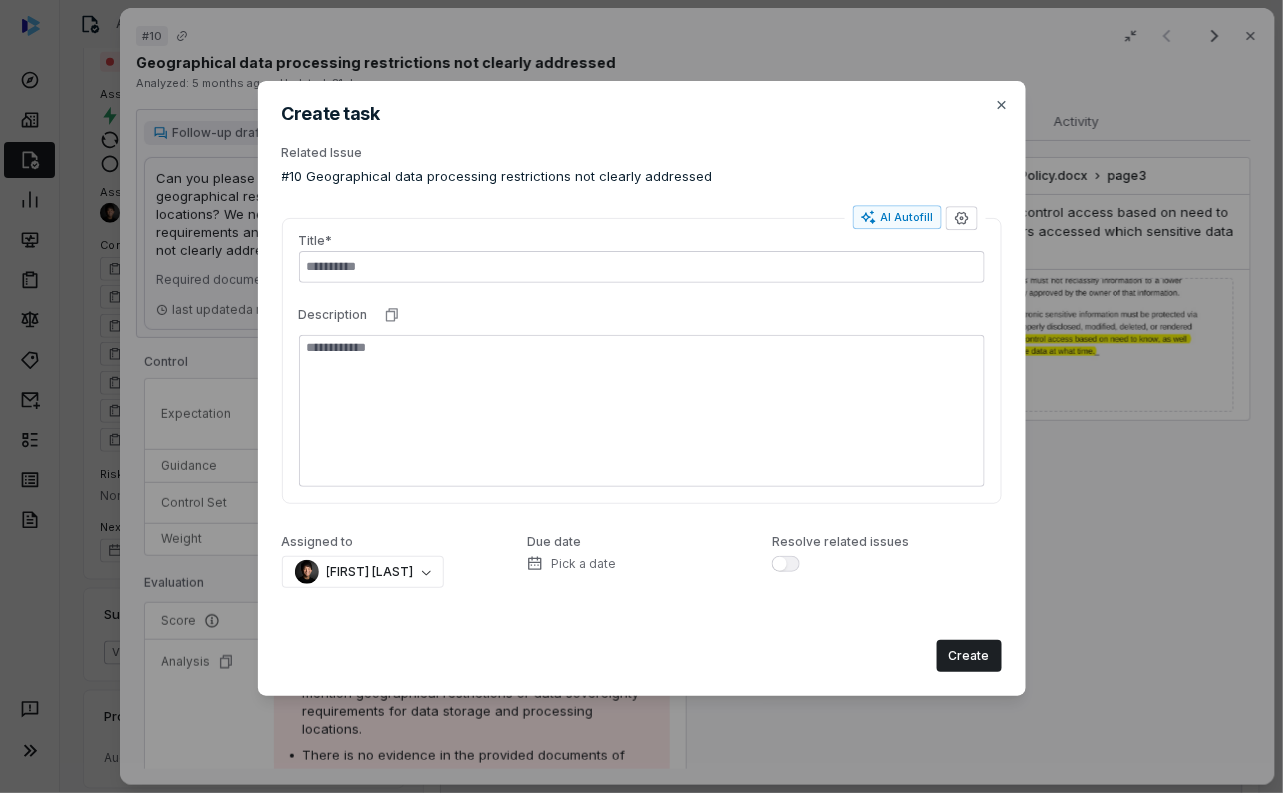 click on "AI Autofill" at bounding box center [897, 219] 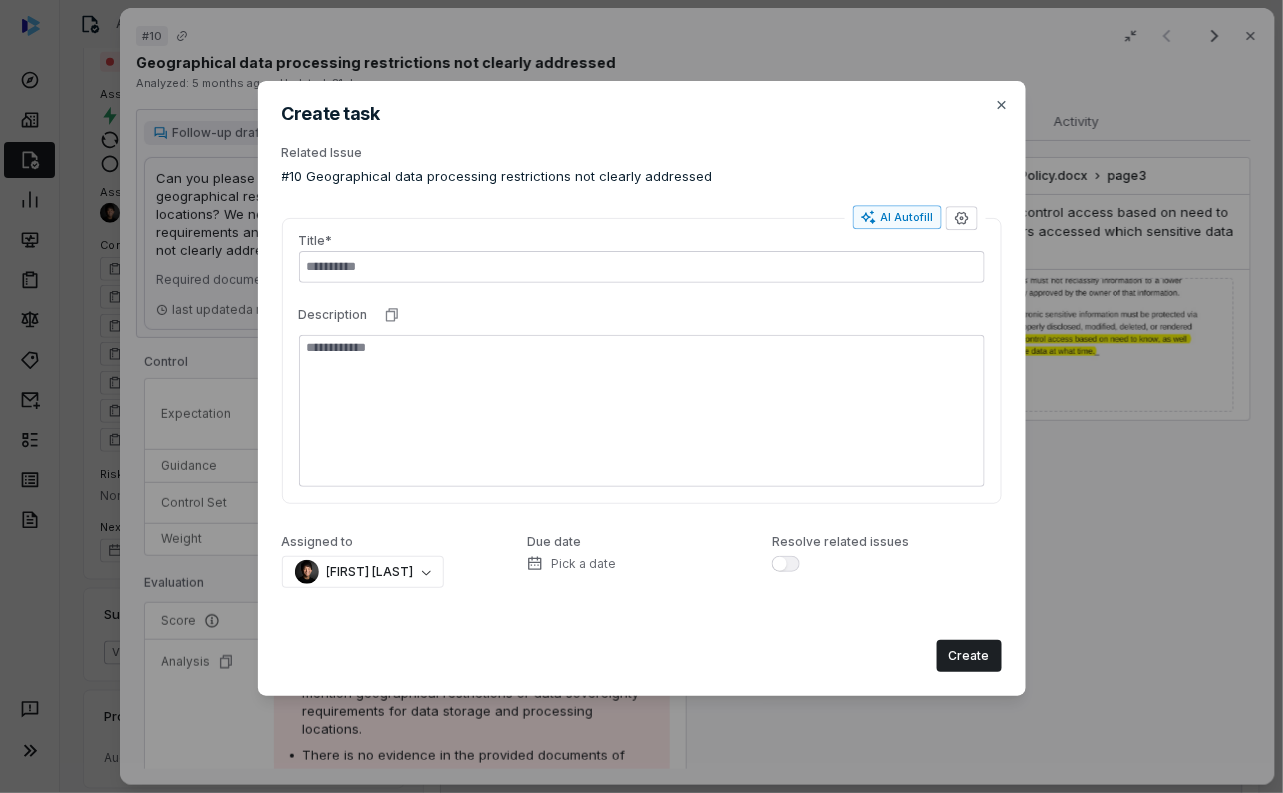 click on "AI Autofill" at bounding box center (897, 218) 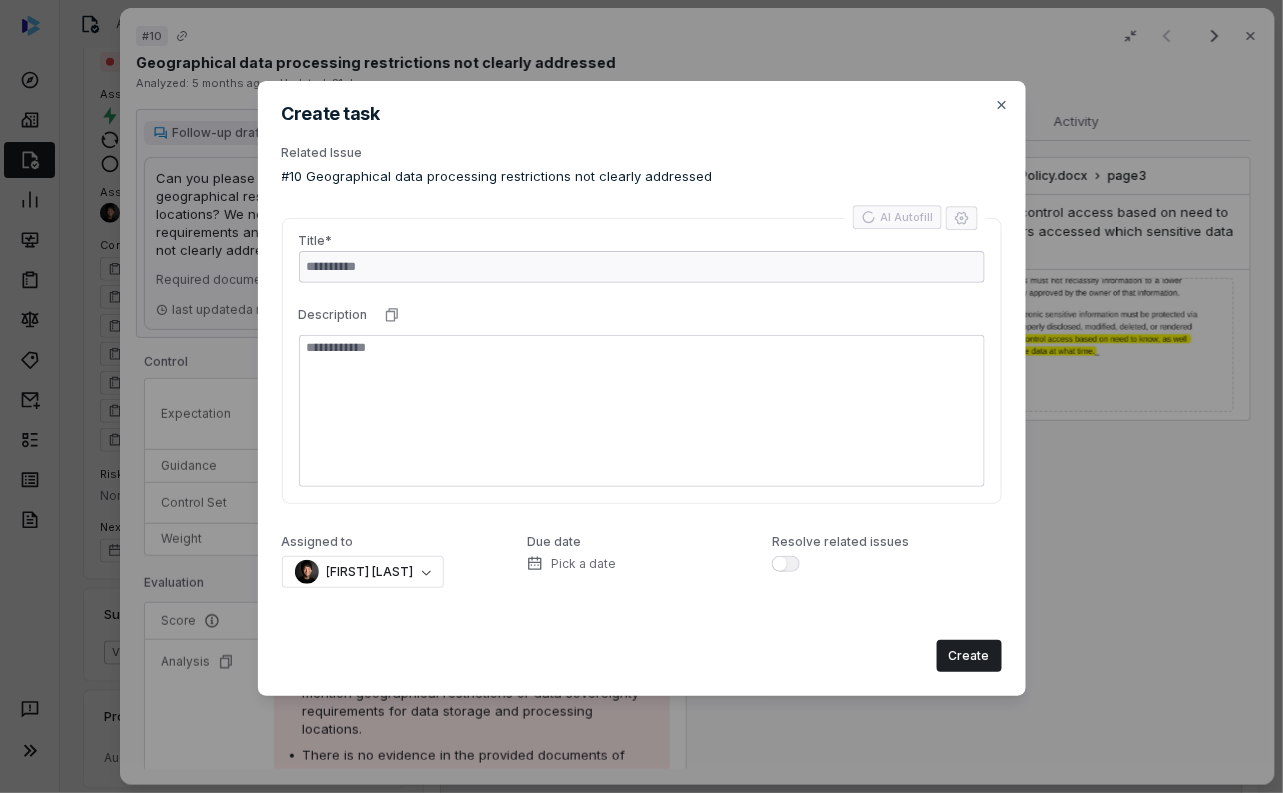 click on "[FIRST] [LAST]" at bounding box center [363, 572] 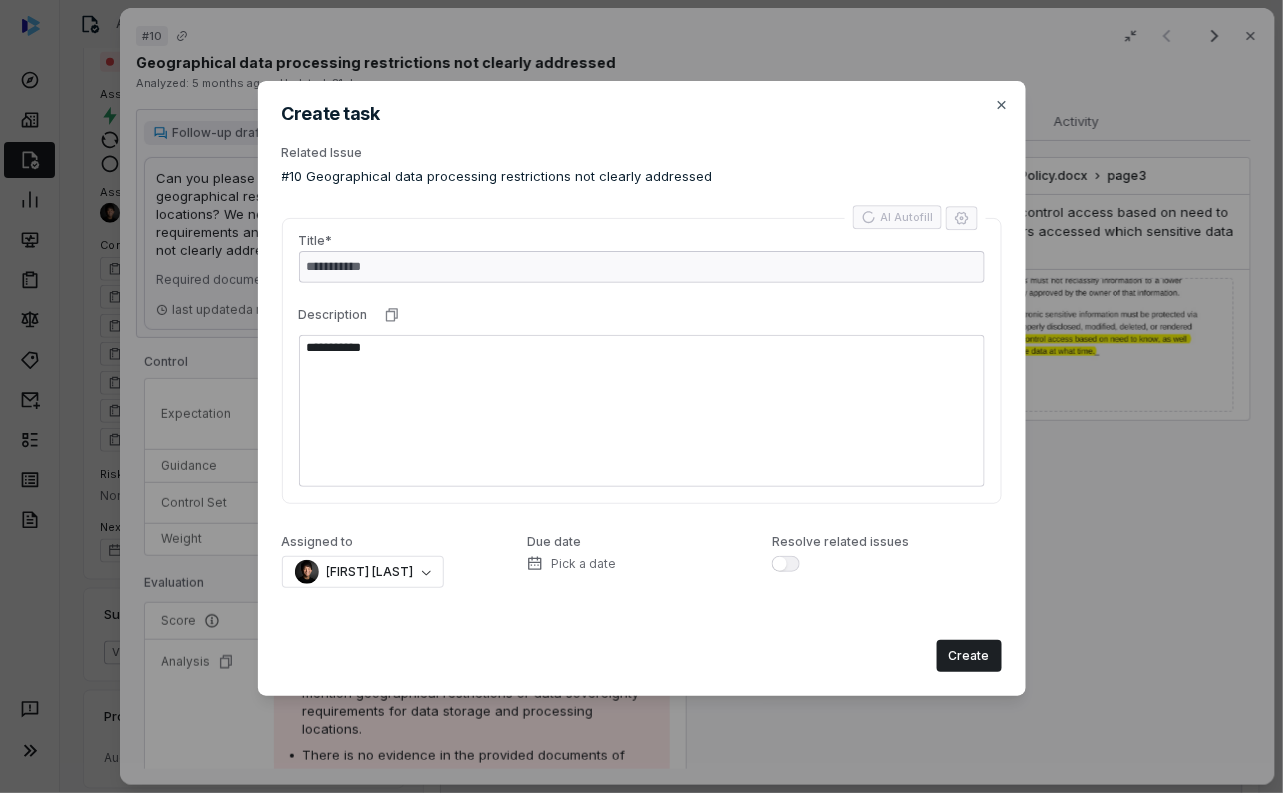 type on "*" 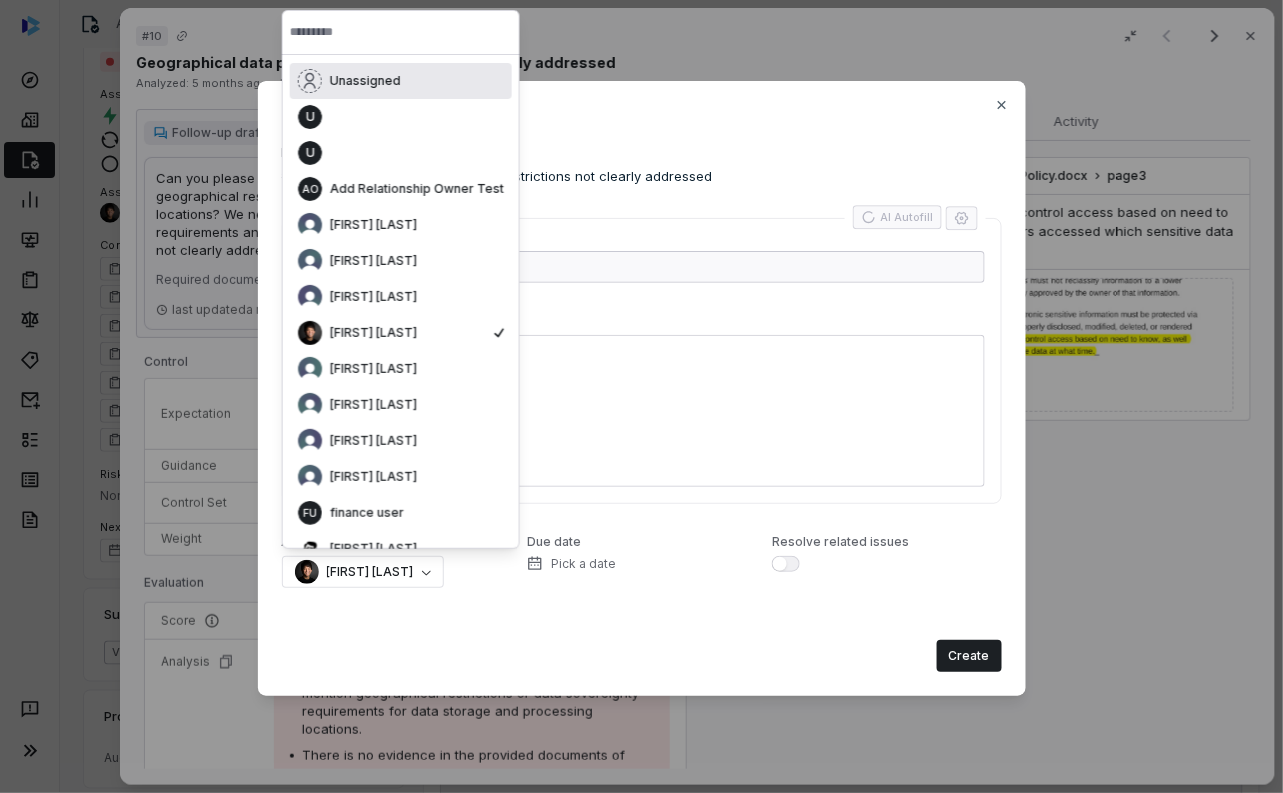 type on "*" 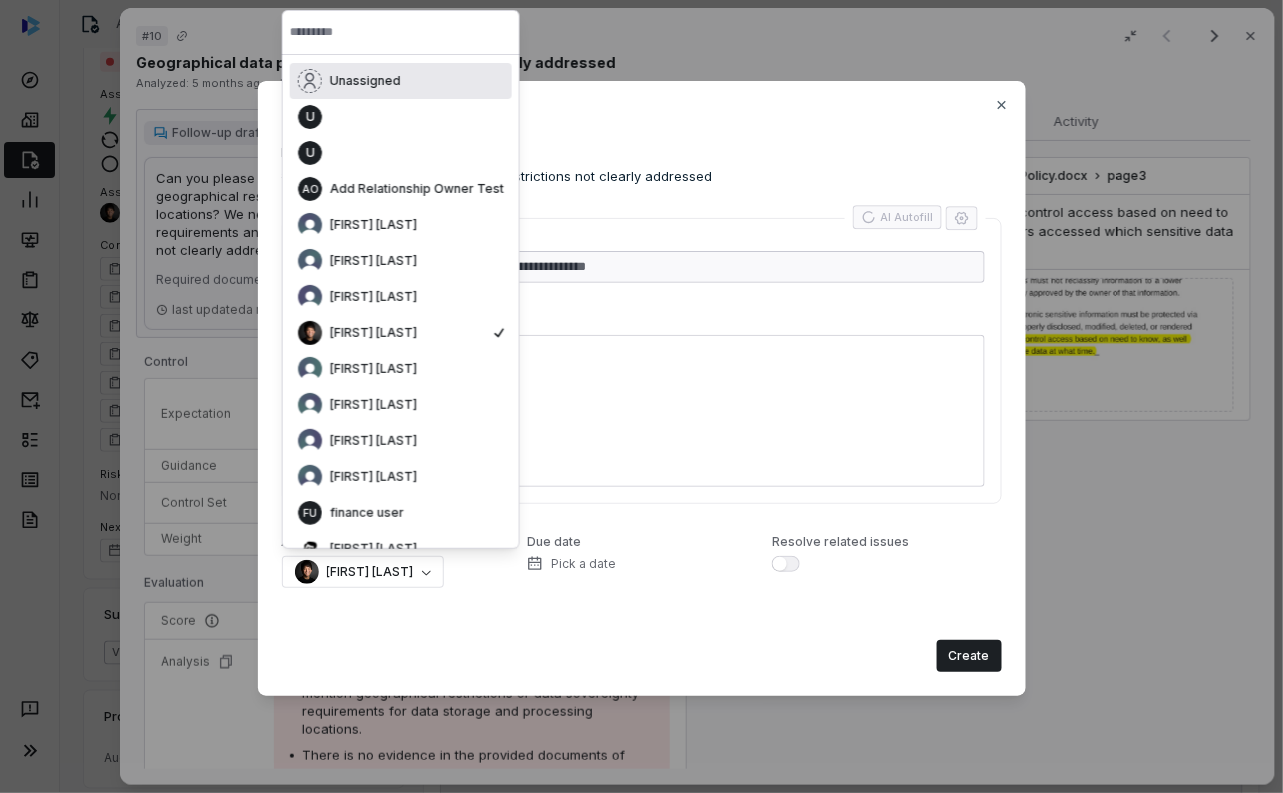 type on "**********" 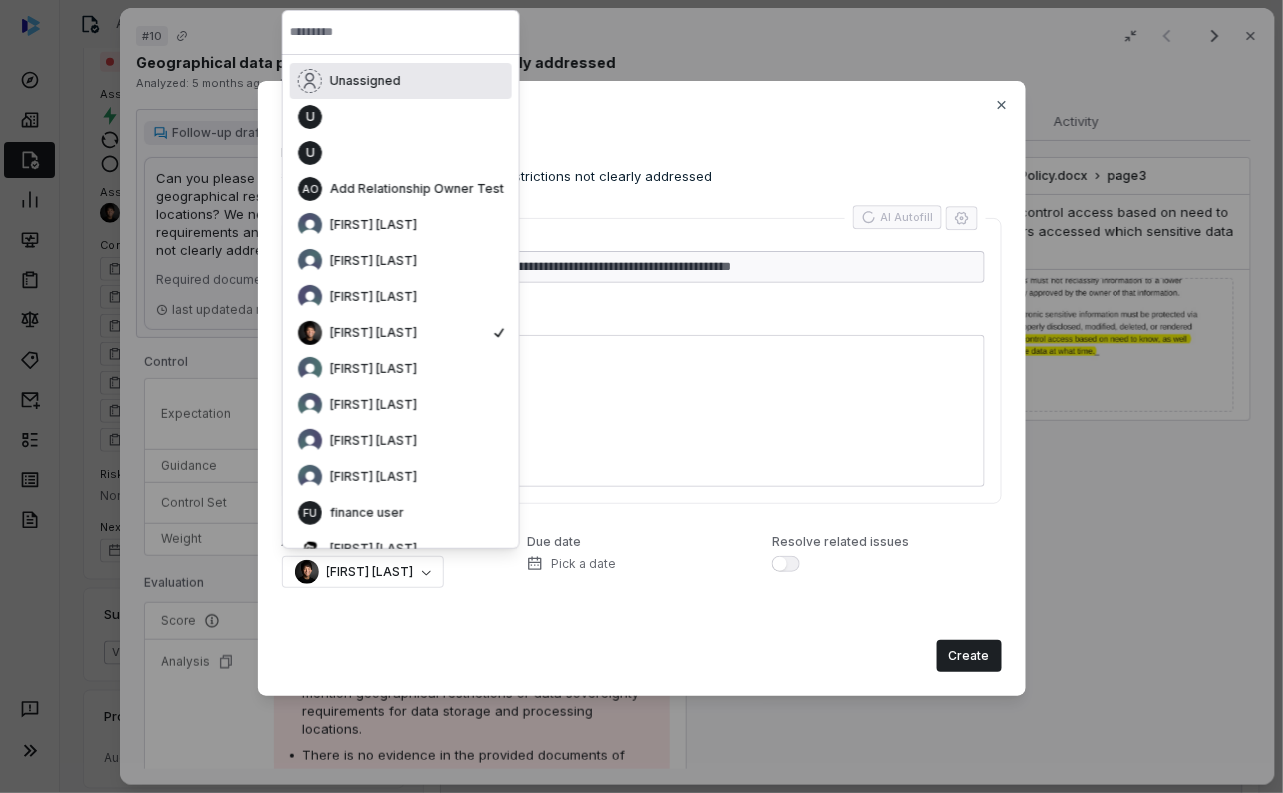 type on "*" 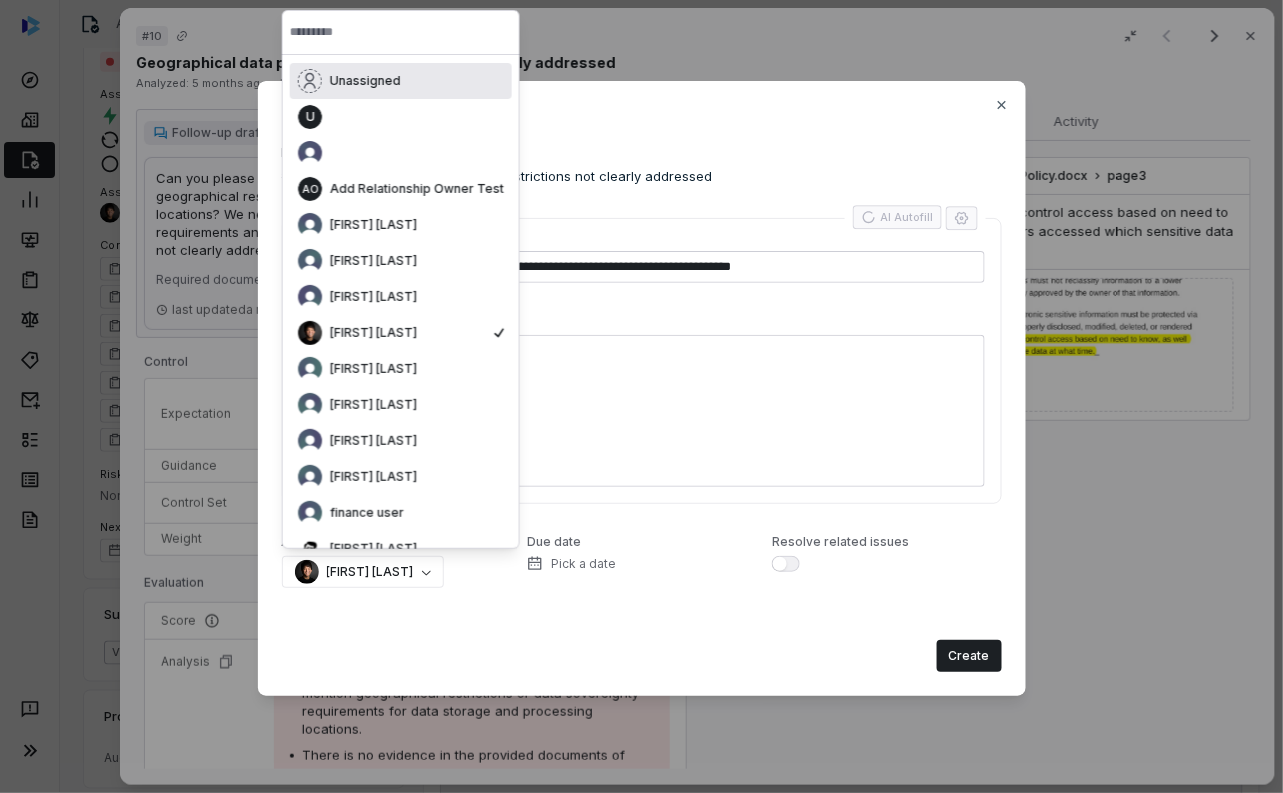 type on "**********" 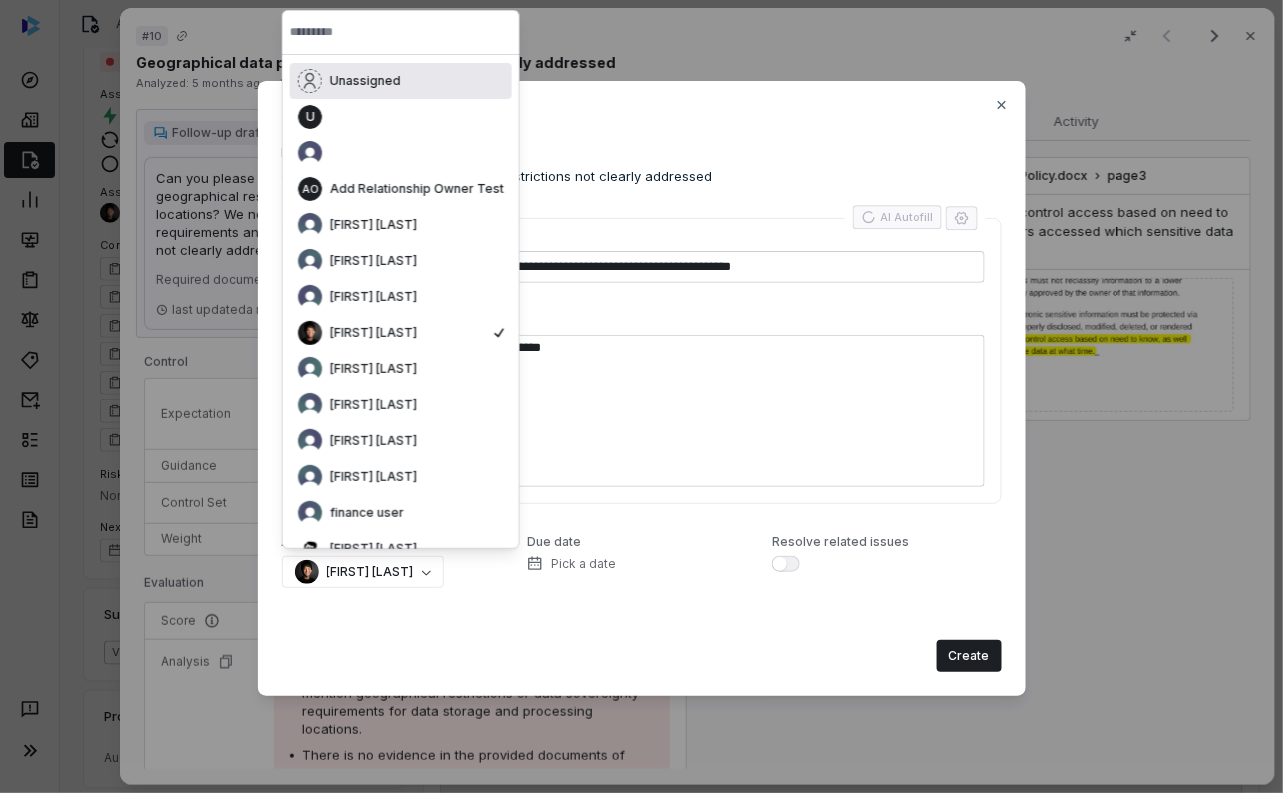type on "*" 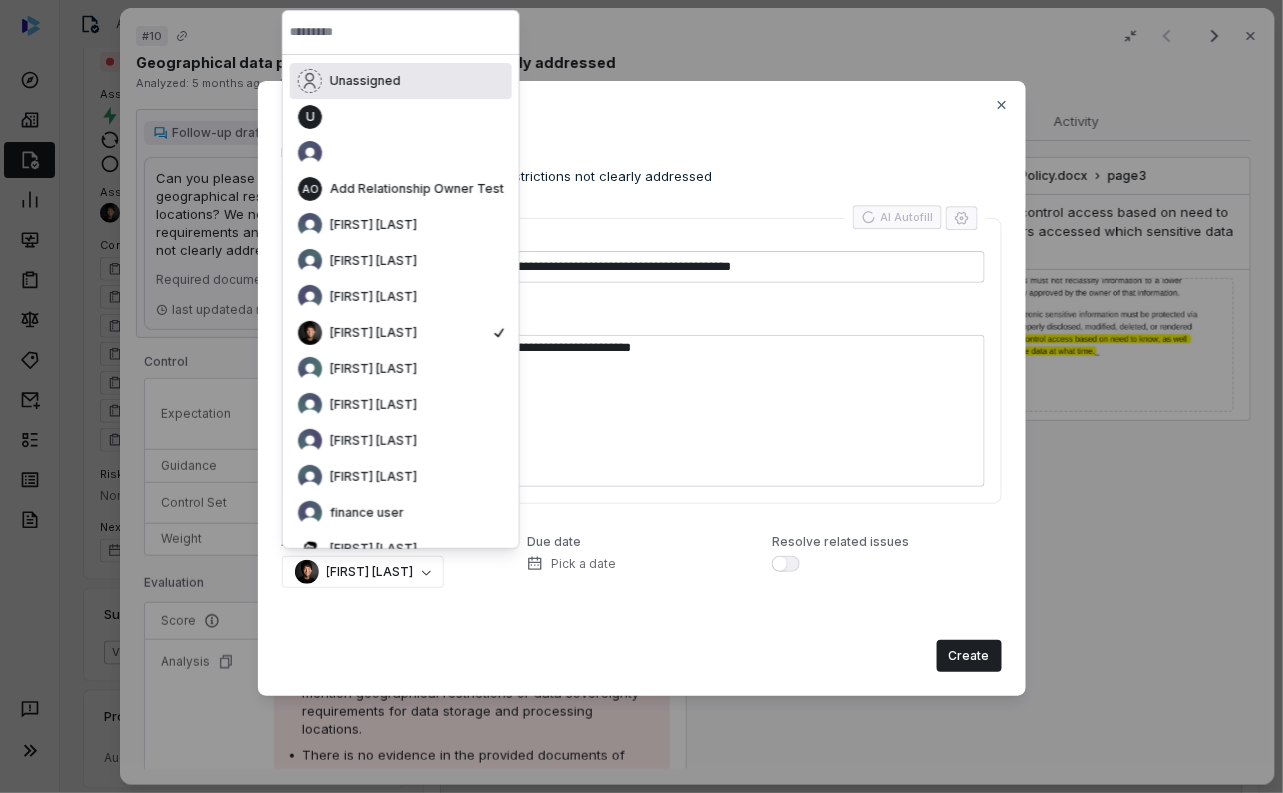 type on "*" 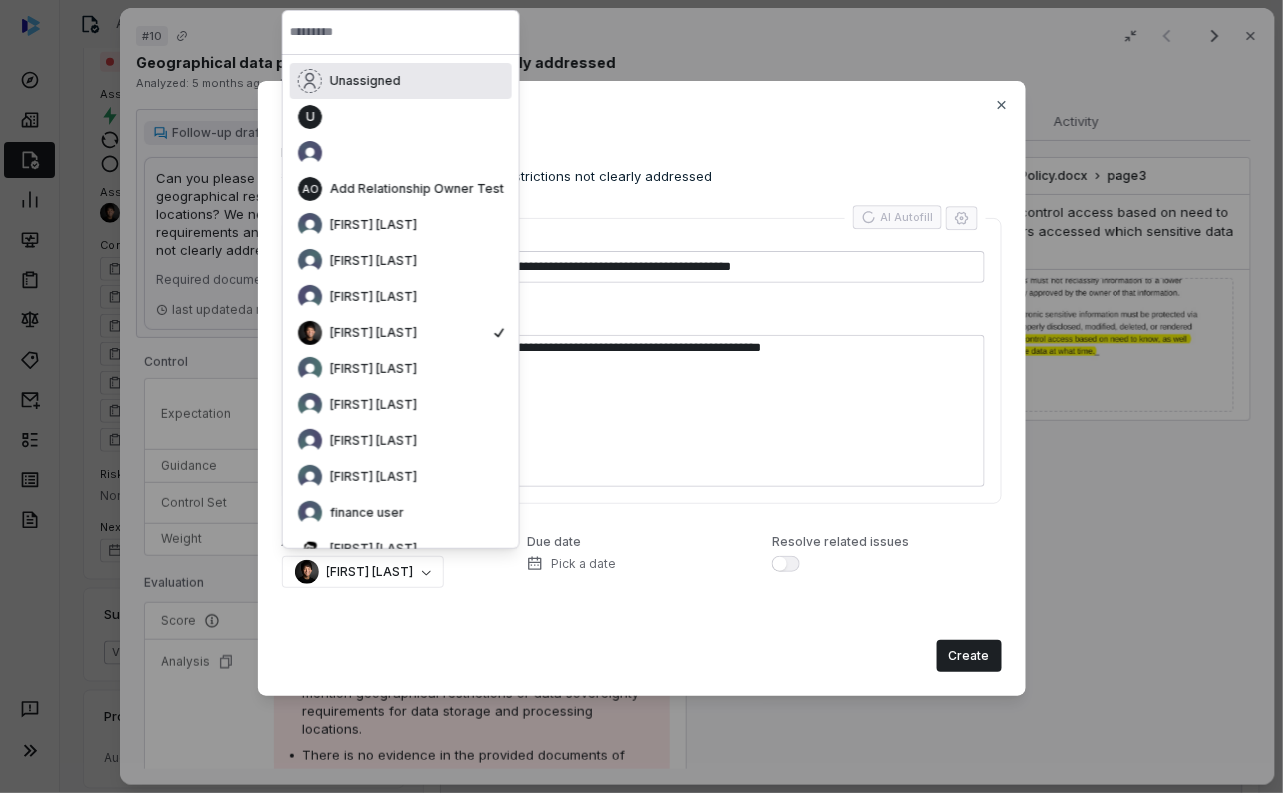type on "*" 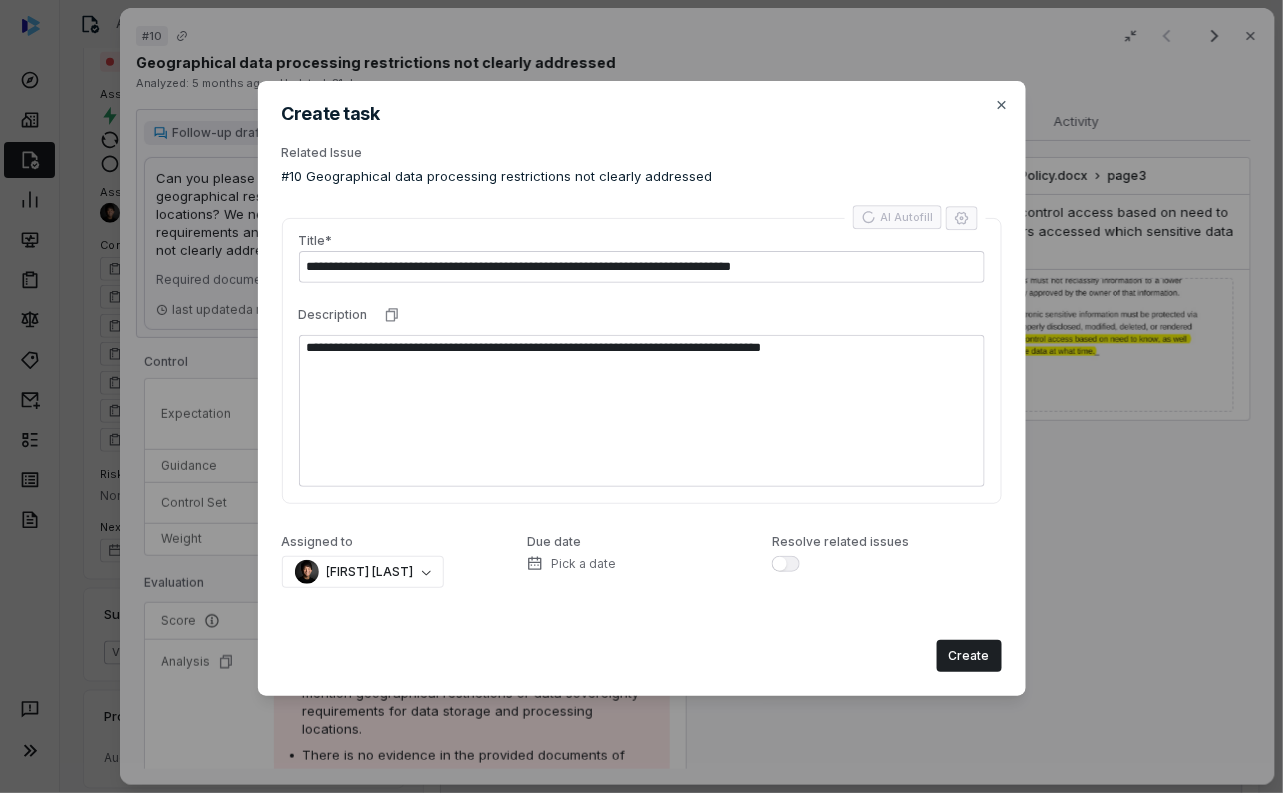 type on "**********" 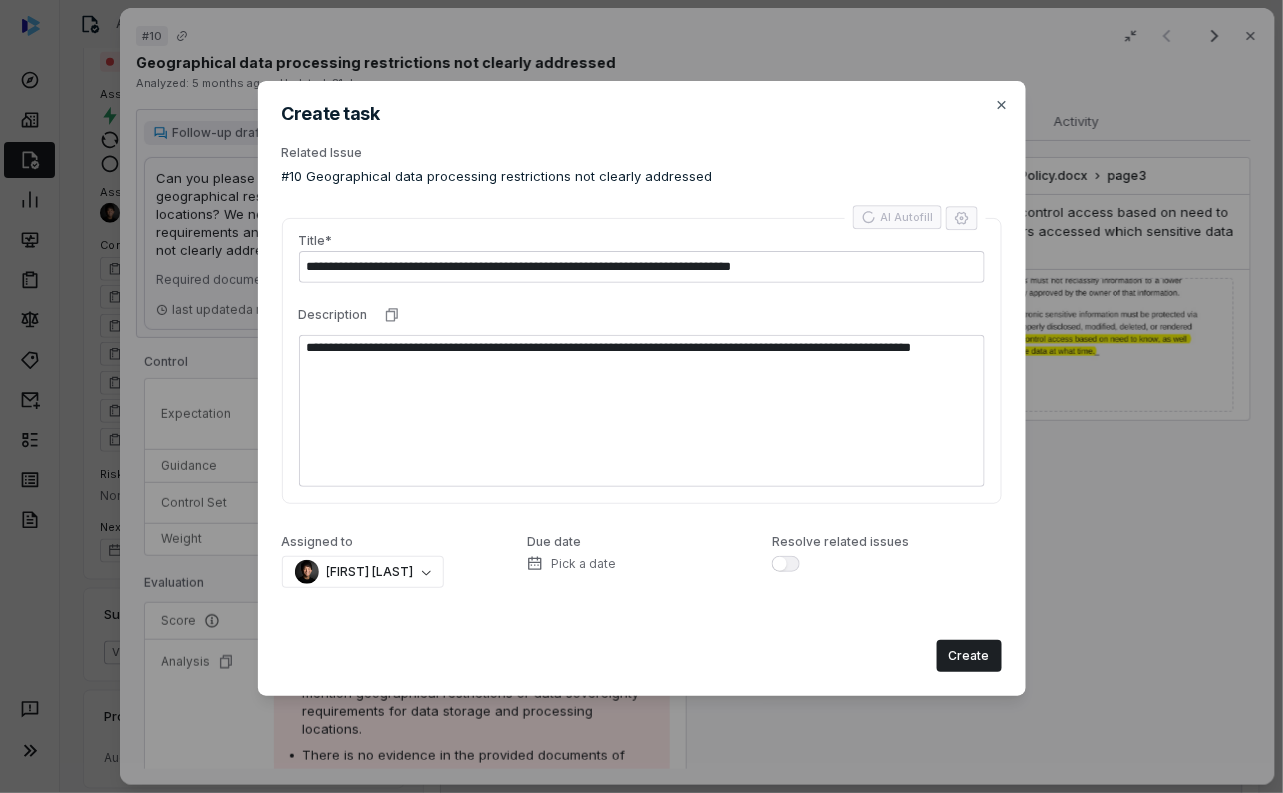 type on "*" 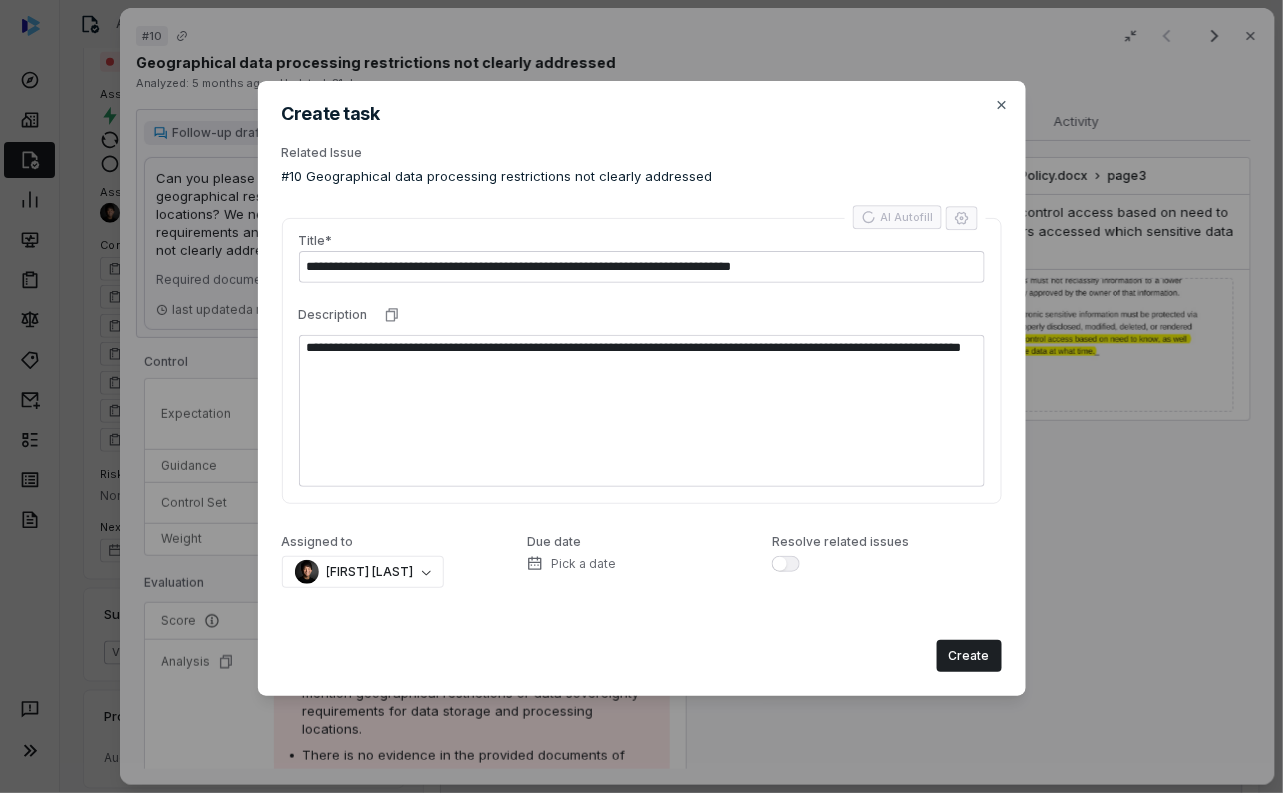 type on "*" 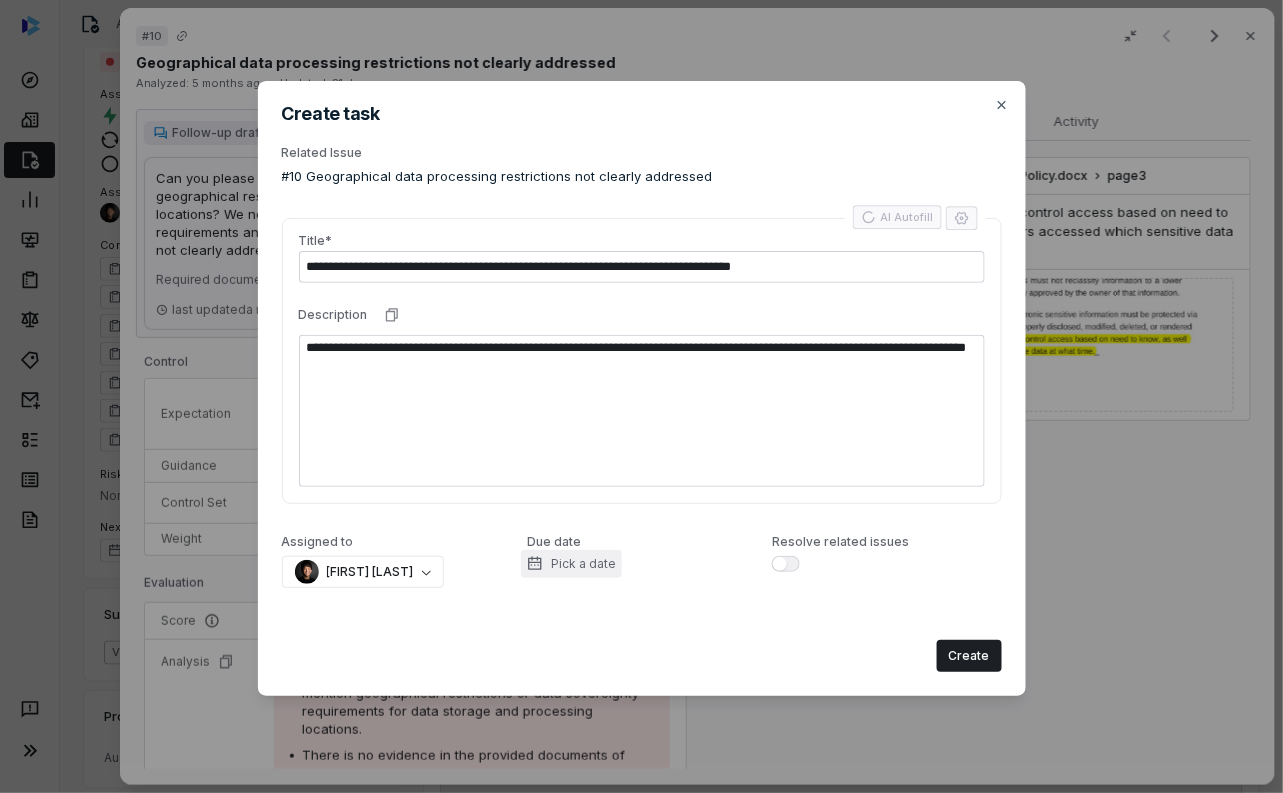 type on "*" 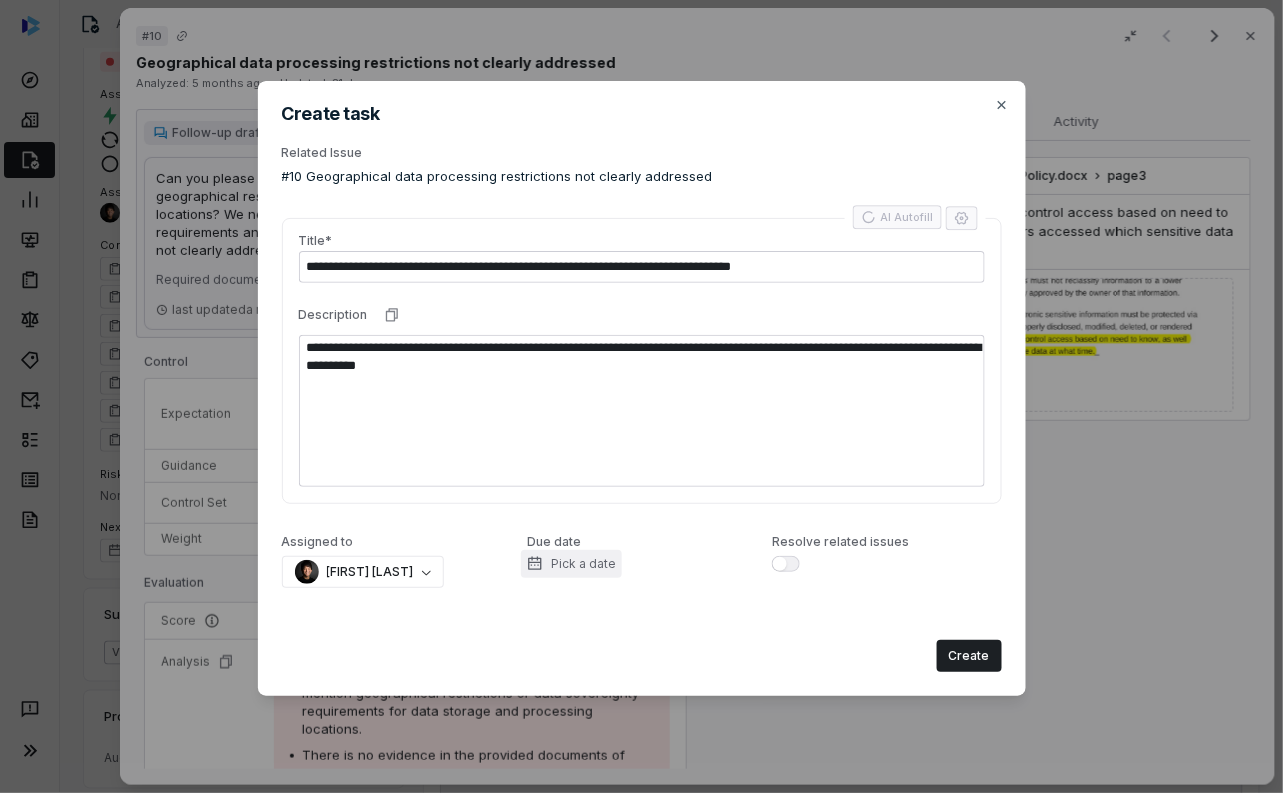 type on "*" 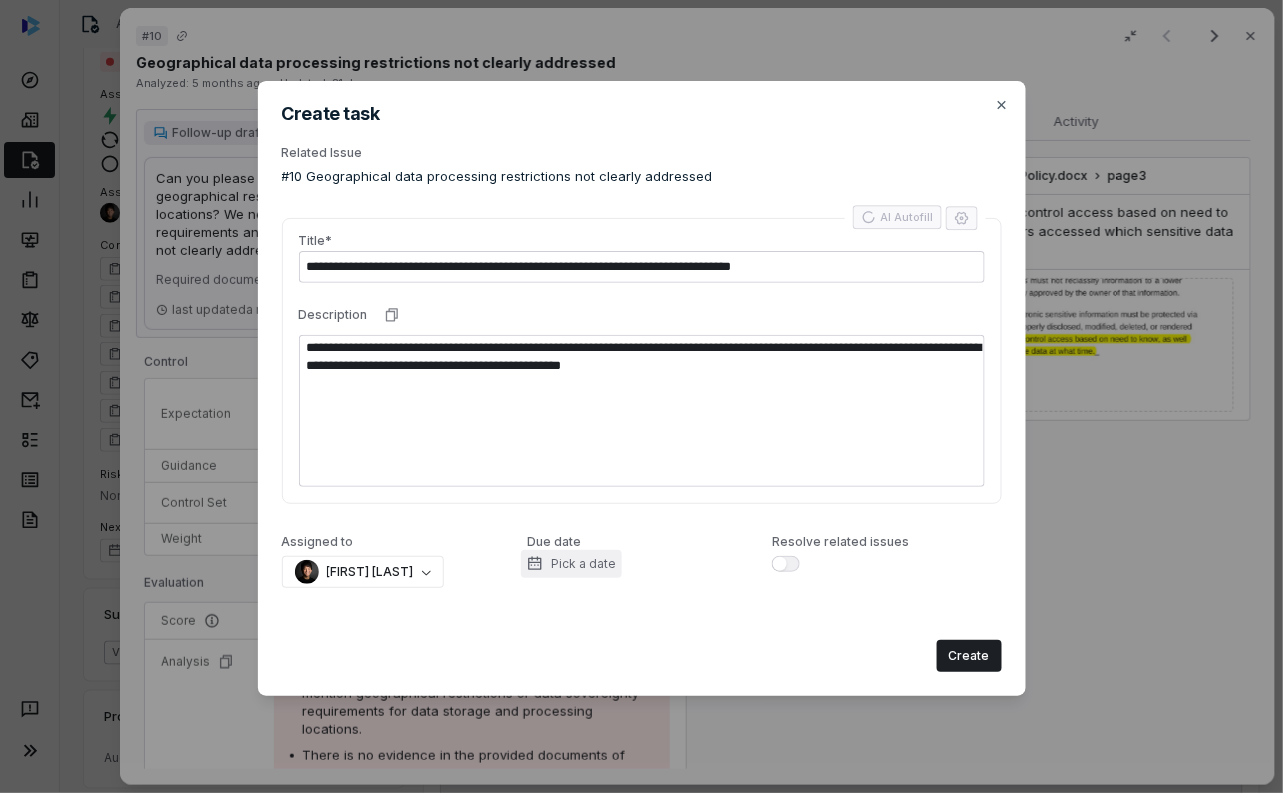 type on "*" 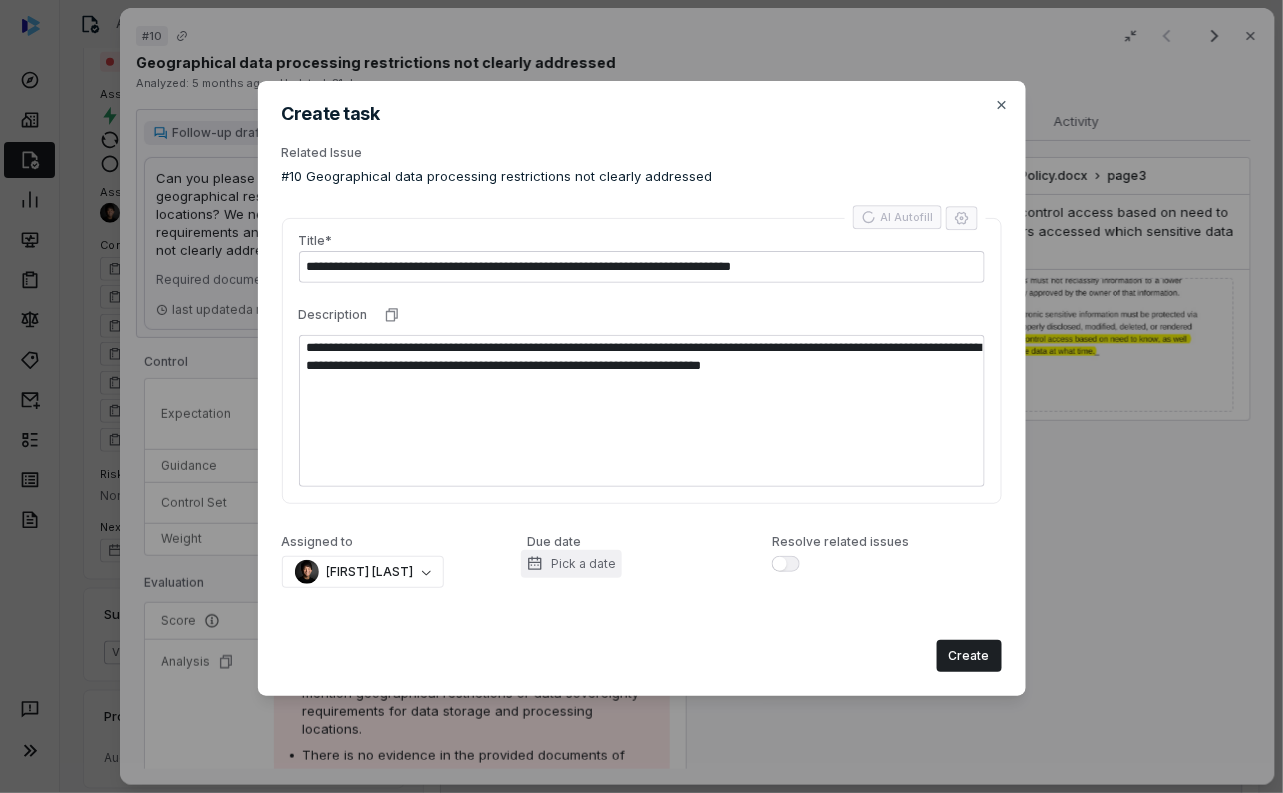 type on "*" 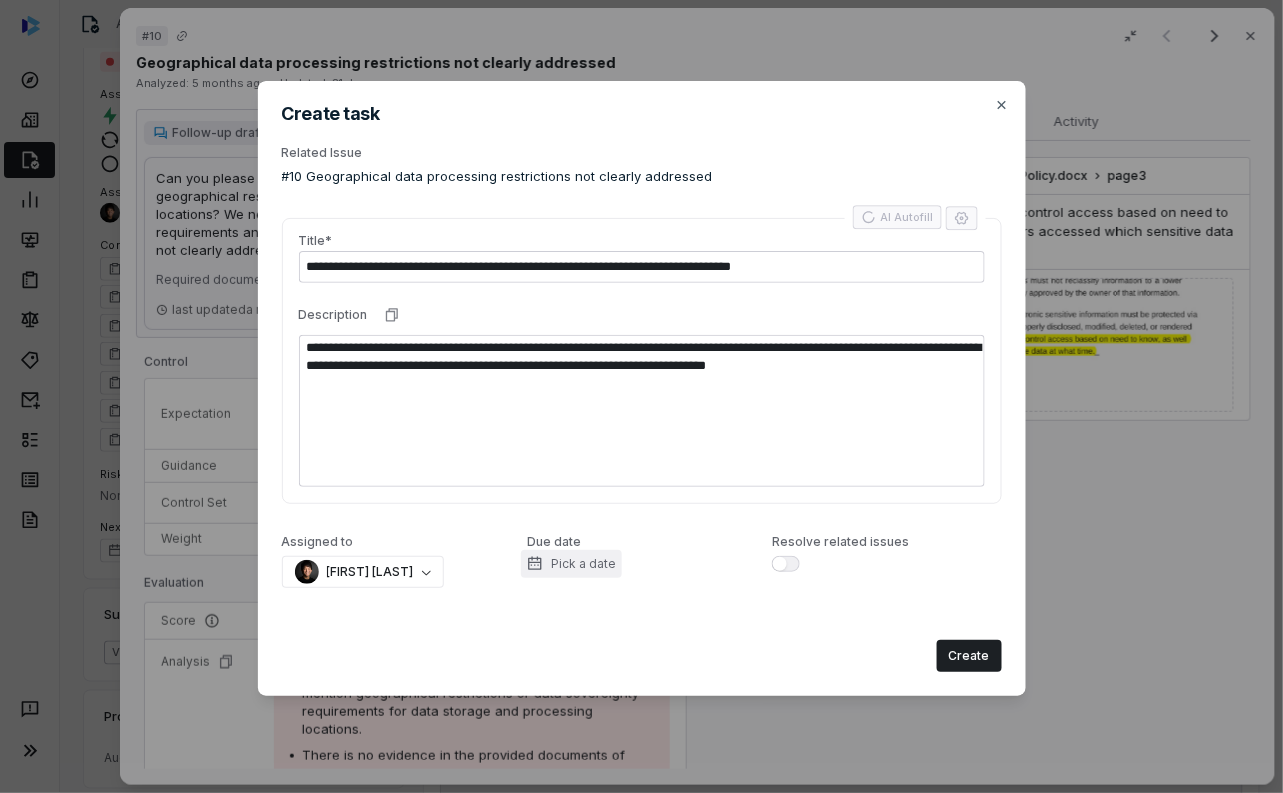 type on "*" 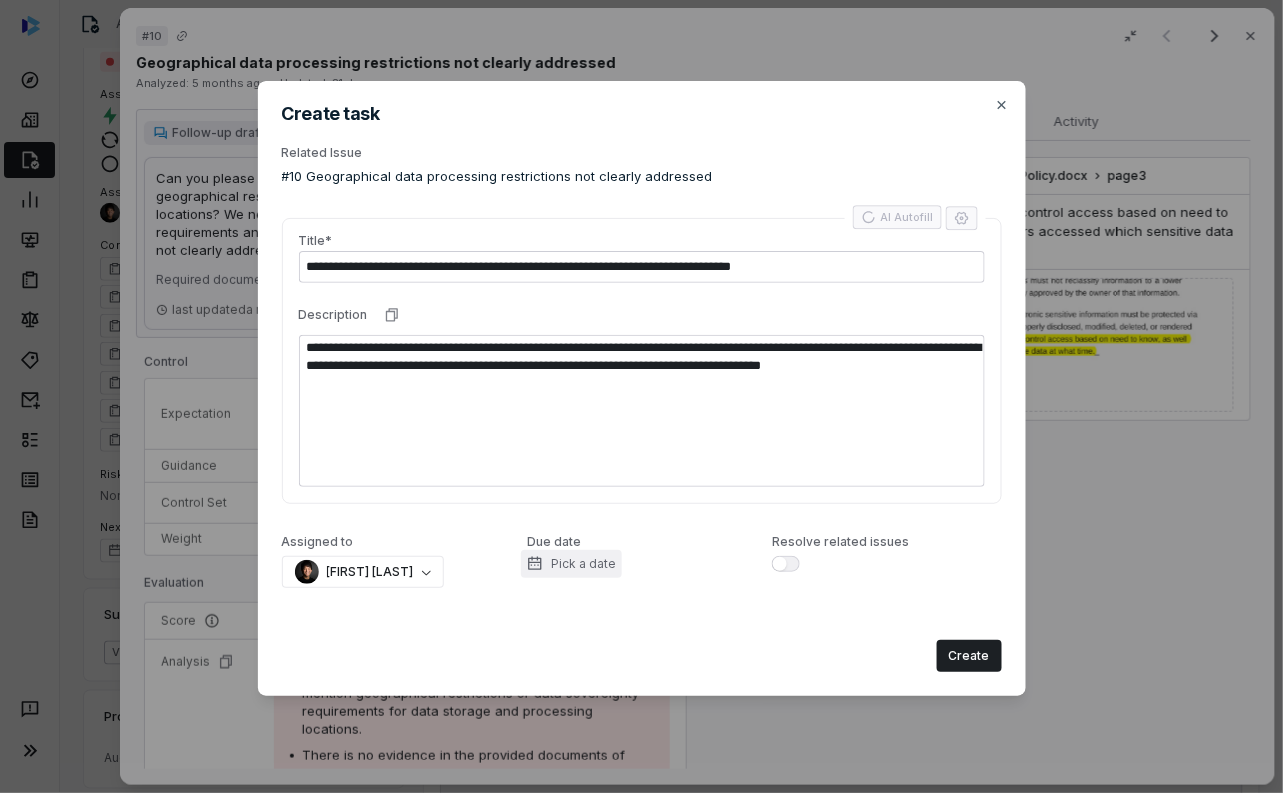 type on "*" 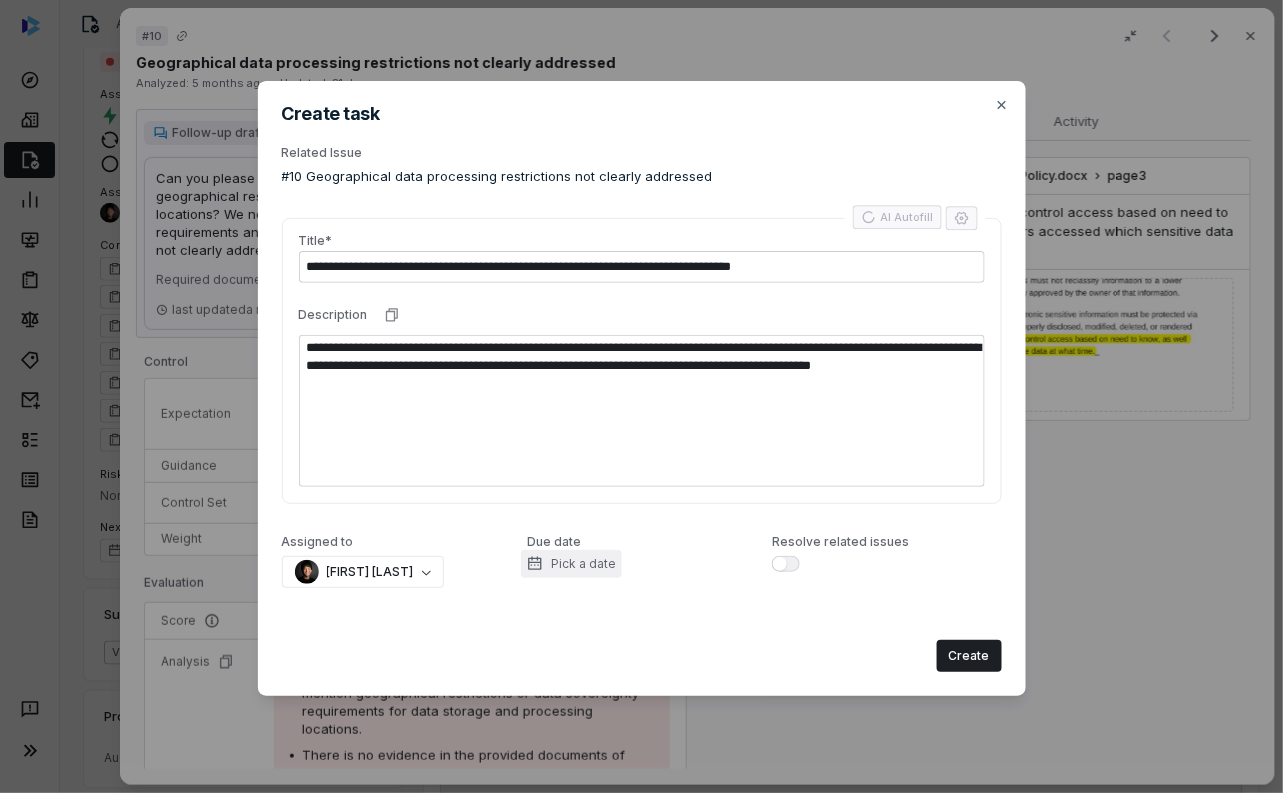 type on "*" 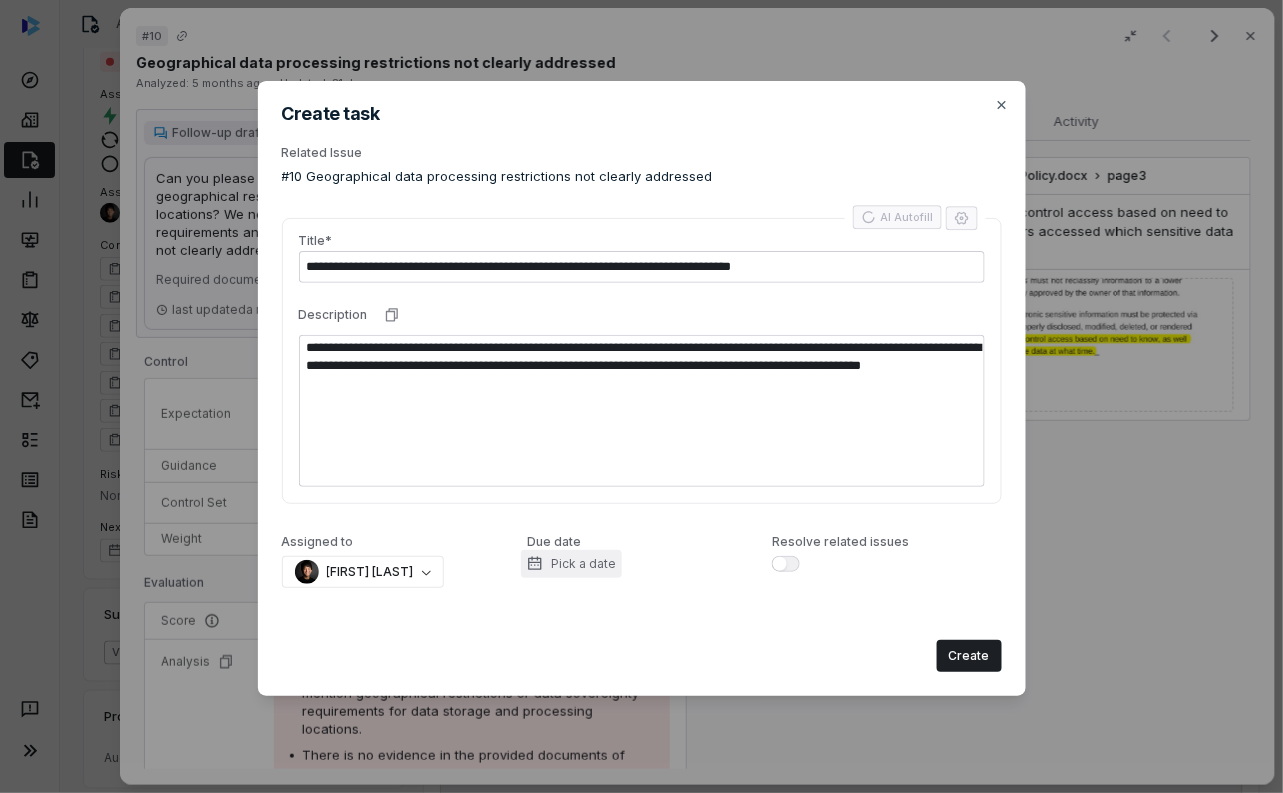 type on "*" 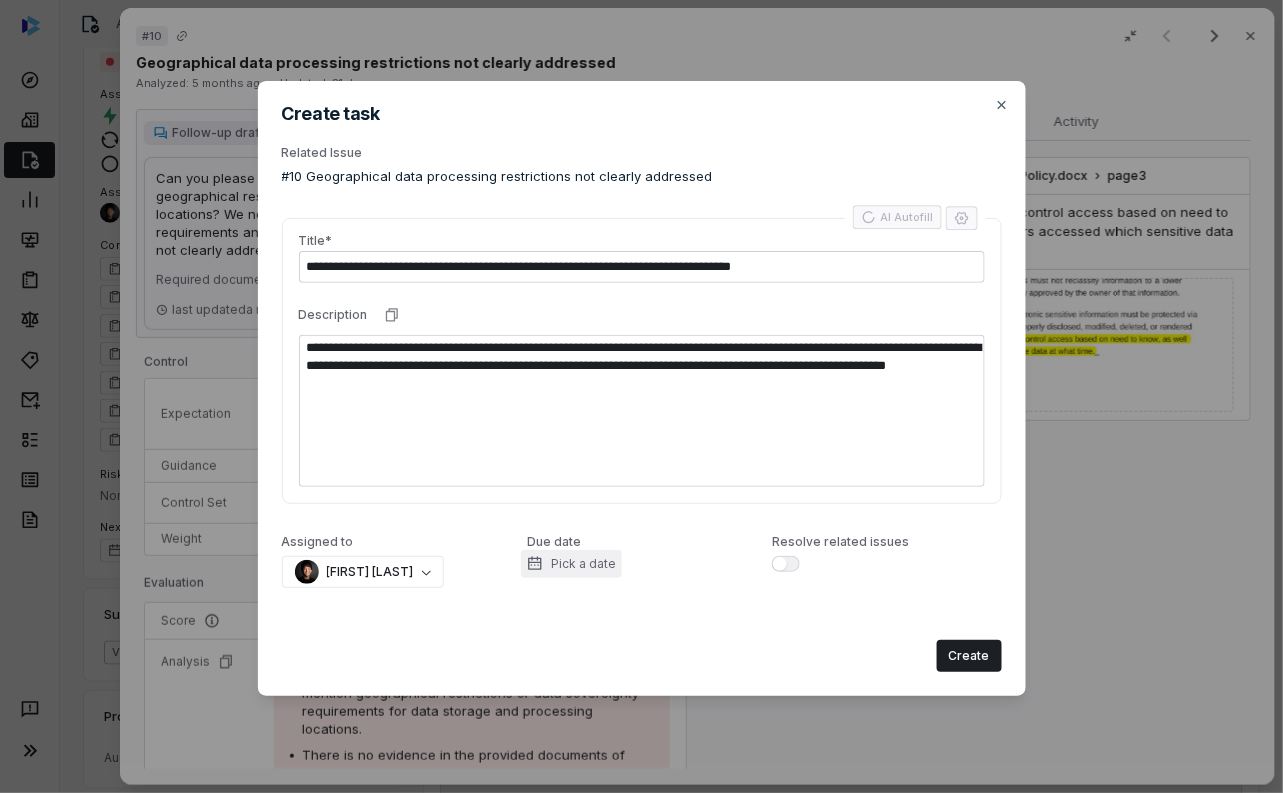 type on "*" 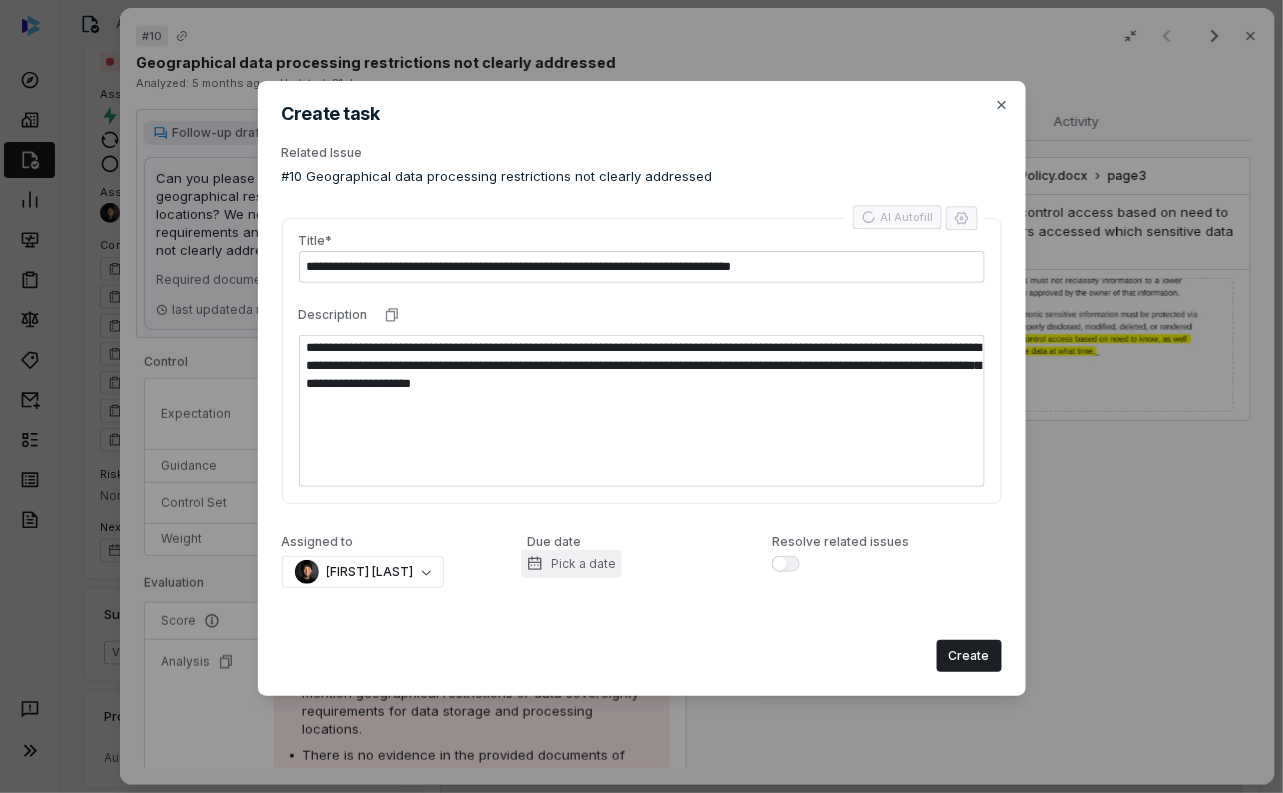 type on "*" 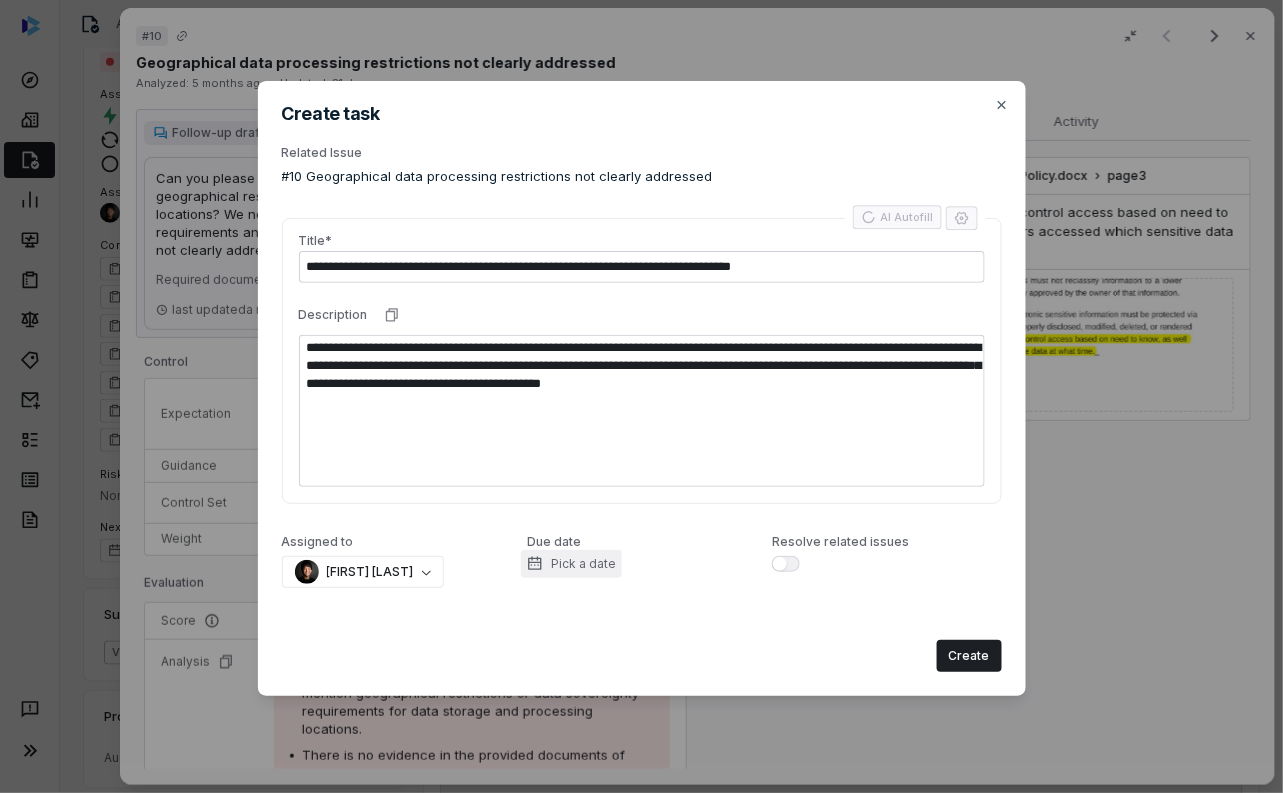 type on "*" 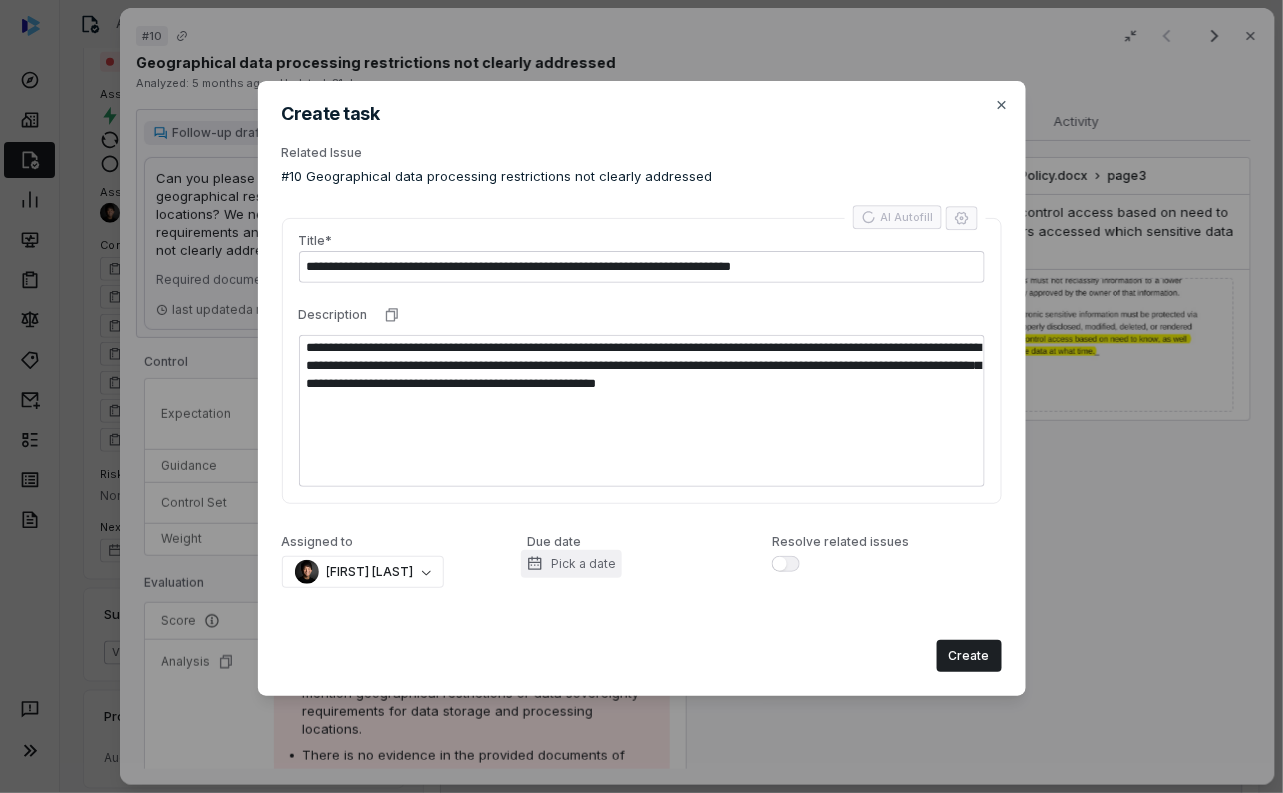 type on "*" 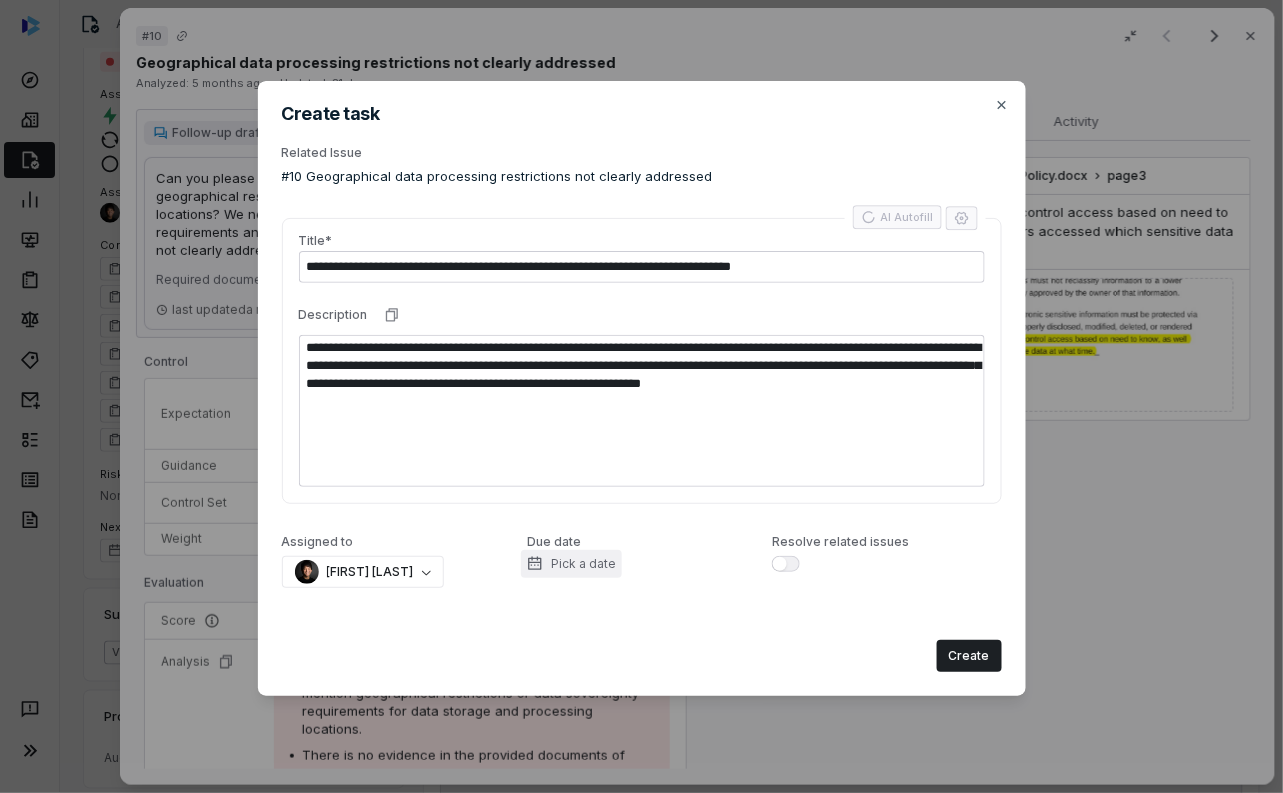 type on "*" 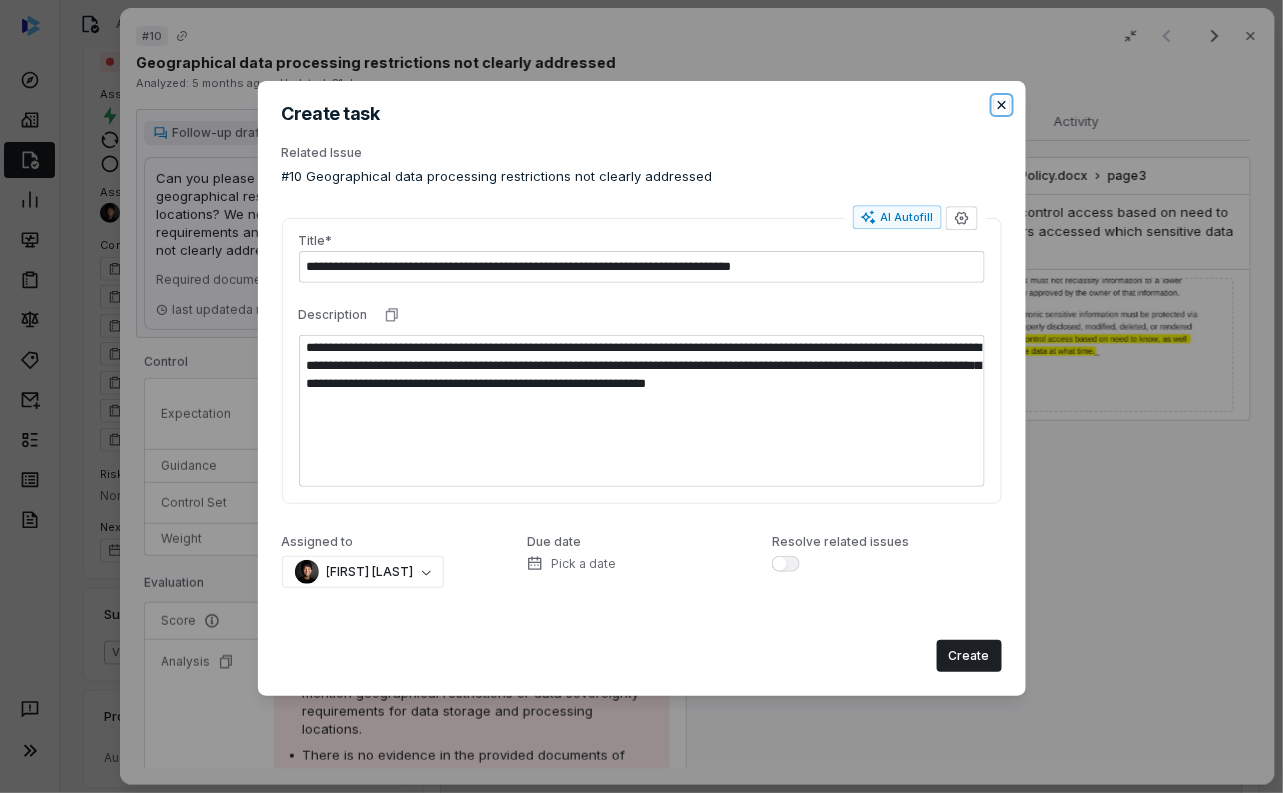 click 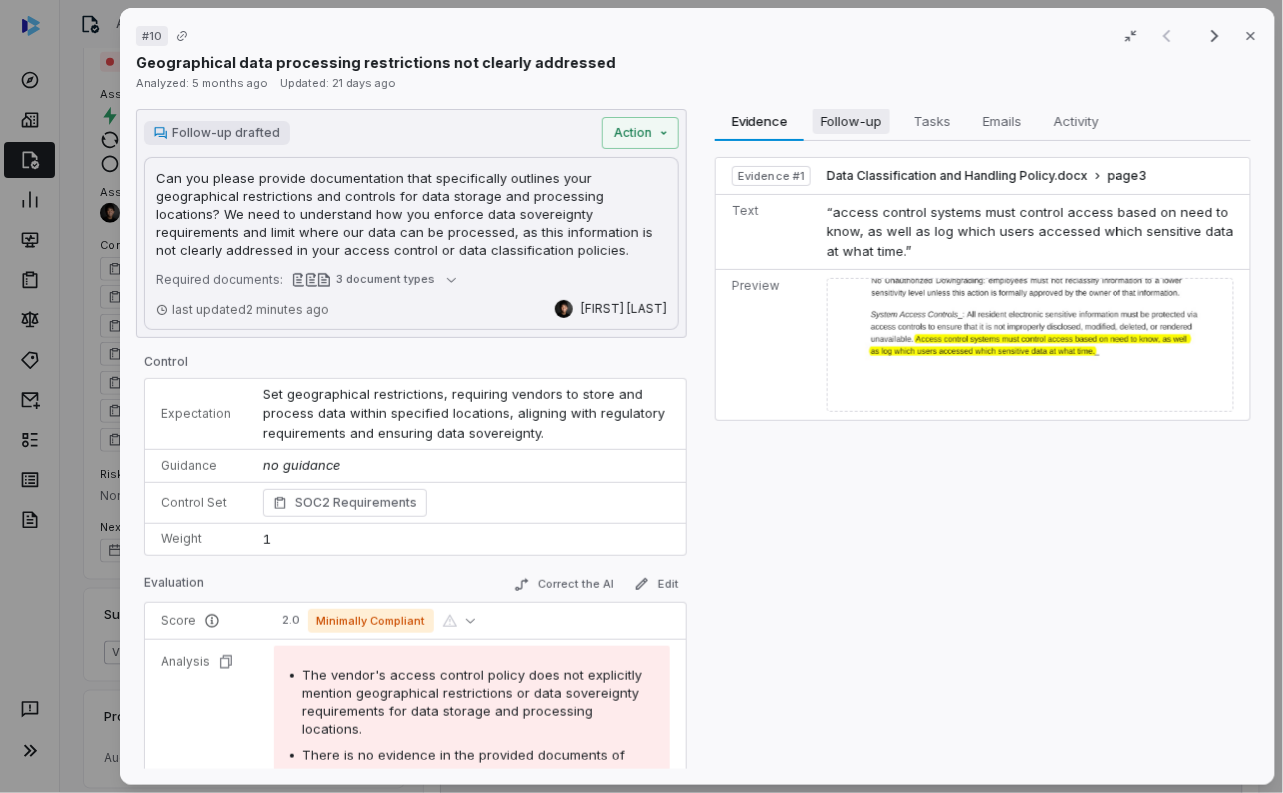 click on "Follow-up" at bounding box center (851, 121) 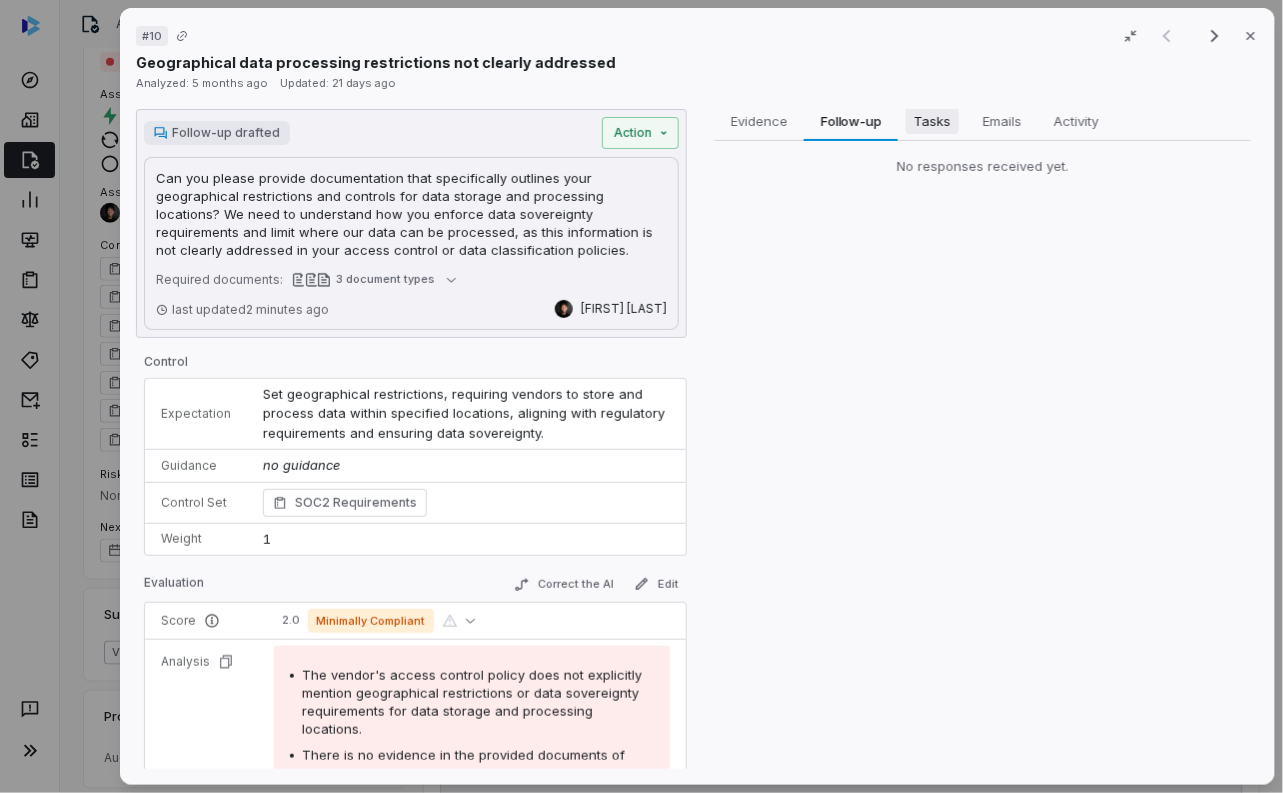 click on "Tasks" at bounding box center (933, 121) 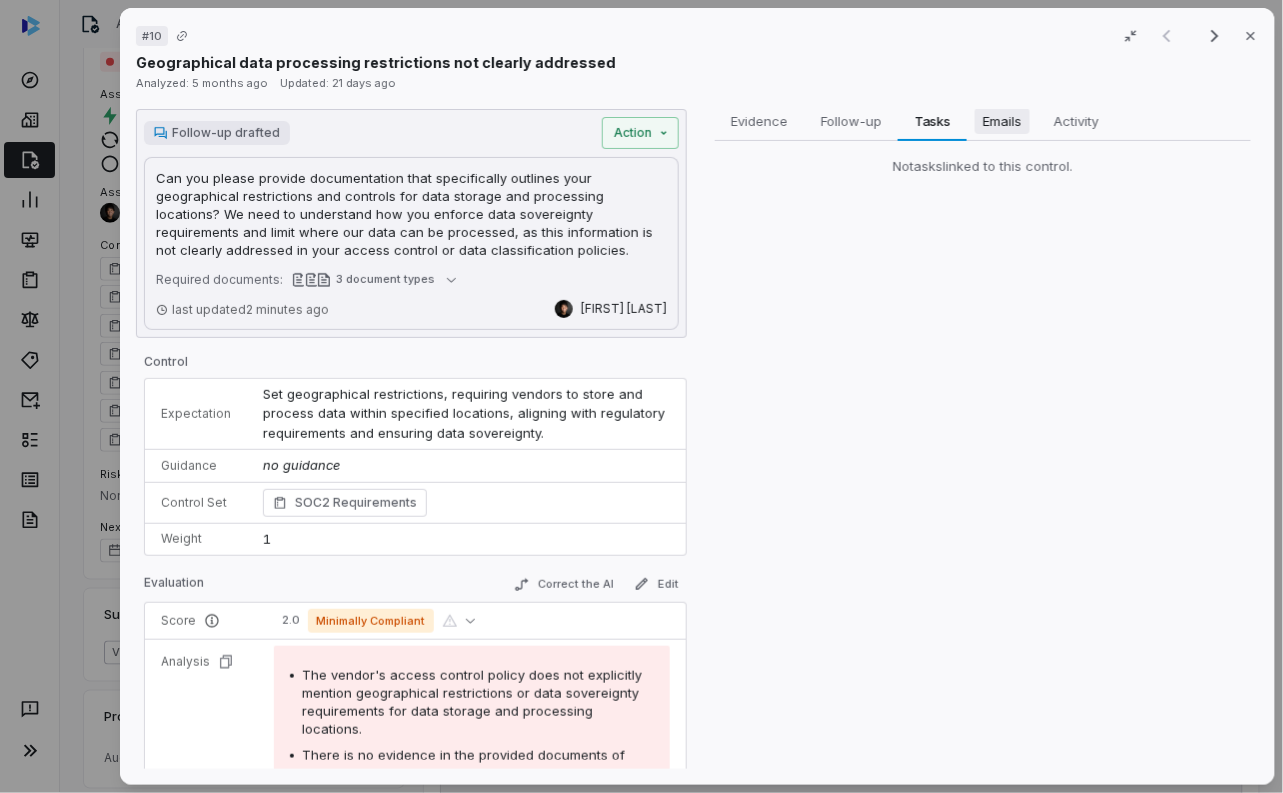 click on "Emails" at bounding box center (1003, 121) 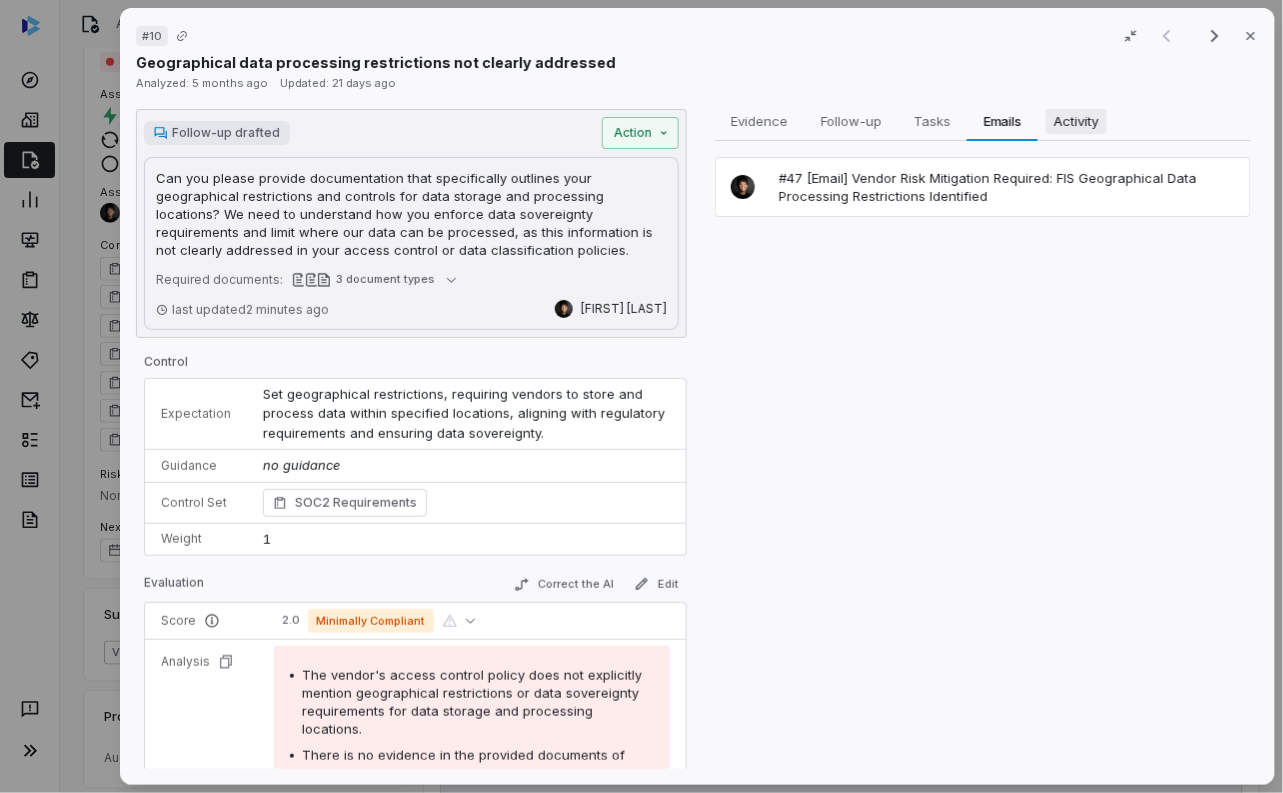 click on "Activity" at bounding box center (1077, 121) 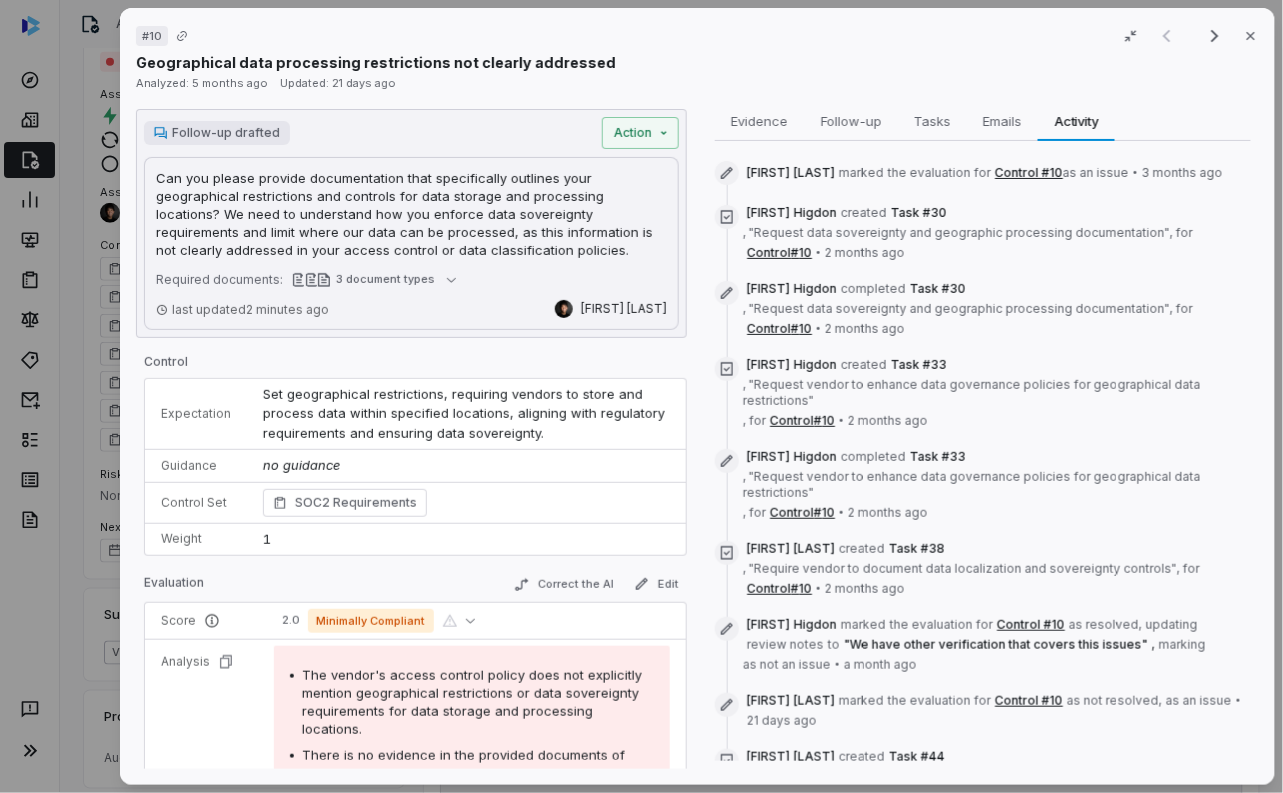click on "# 10 Result 1 of 17 Close Geographical data processing restrictions not clearly addressed Analyzed: 5 months ago Updated: 21 days ago Follow-up drafted Action Can you please provide documentation that specifically outlines your geographical restrictions and controls for data storage and processing locations? We need to understand how you enforce data sovereignty requirements and limit where our data can be processed, as this information is not clearly addressed in your access control or data classification policies. Can you please provide documentation that specifically outlines your geographical restrictions and controls for data storage and processing locations? We need to understand how you enforce data sovereignty requirements and limit where our data can be processed, as this information is not clearly addressed in your access control or data classification policies. Required documents: 3   document types last updated  2 minutes ago [PERSON] Control Expectation Guidance no guidance Control Set 1   1" at bounding box center (641, 396) 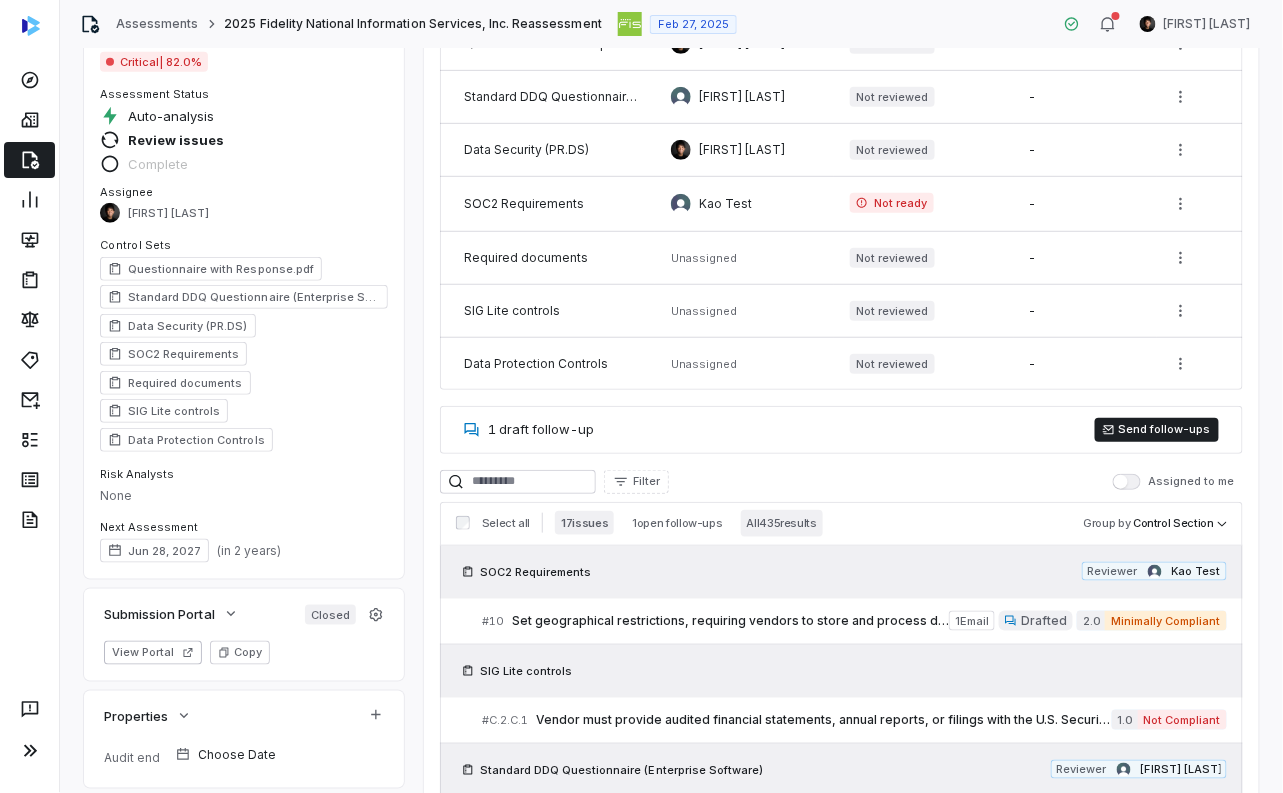 click on "All  435  results" at bounding box center [782, 523] 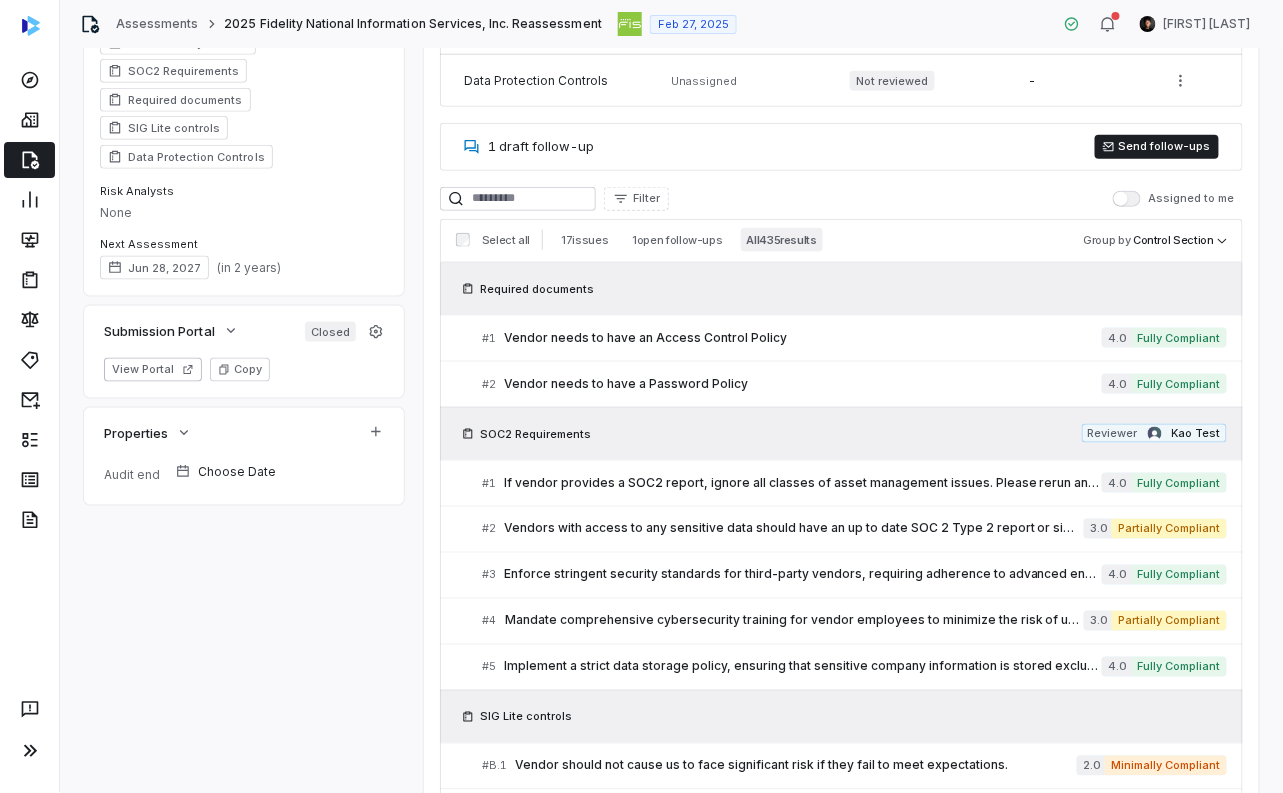 scroll, scrollTop: 654, scrollLeft: 0, axis: vertical 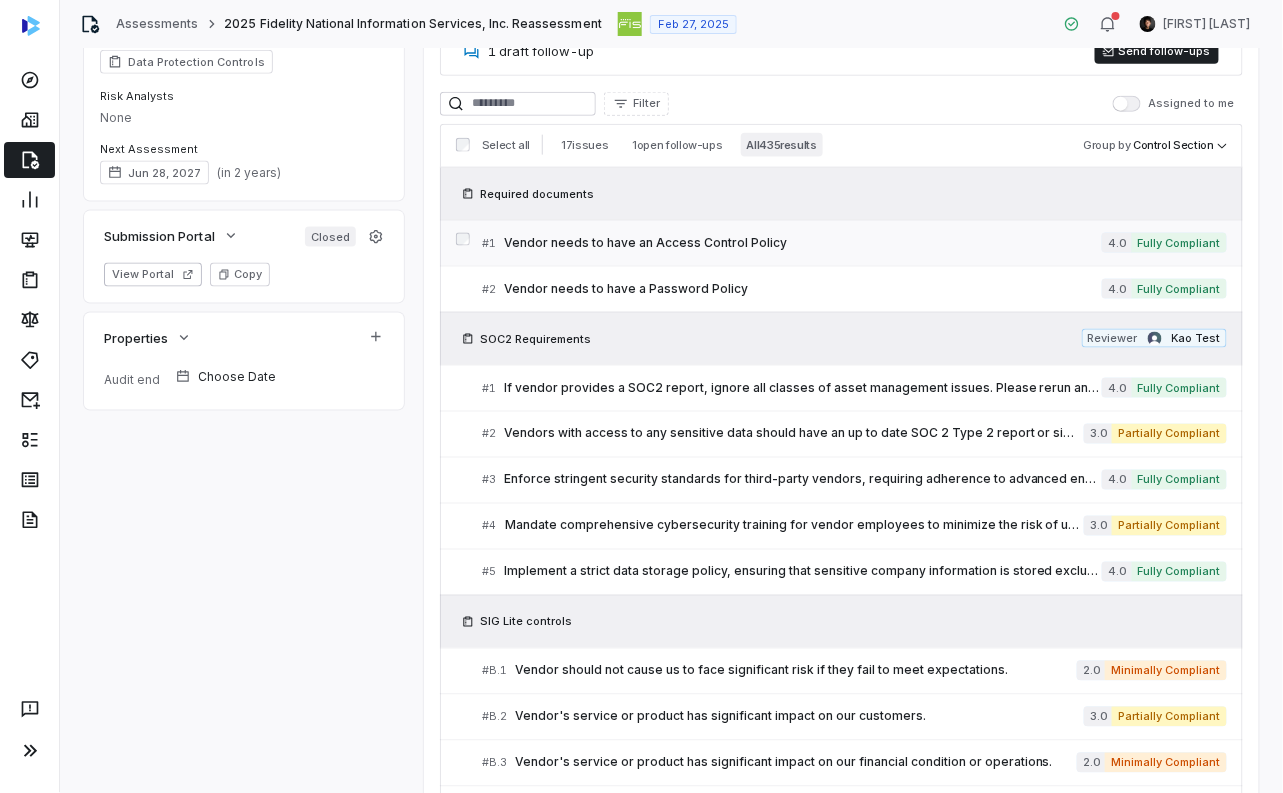 click on "Vendor needs to have an Access Control Policy" at bounding box center (803, 243) 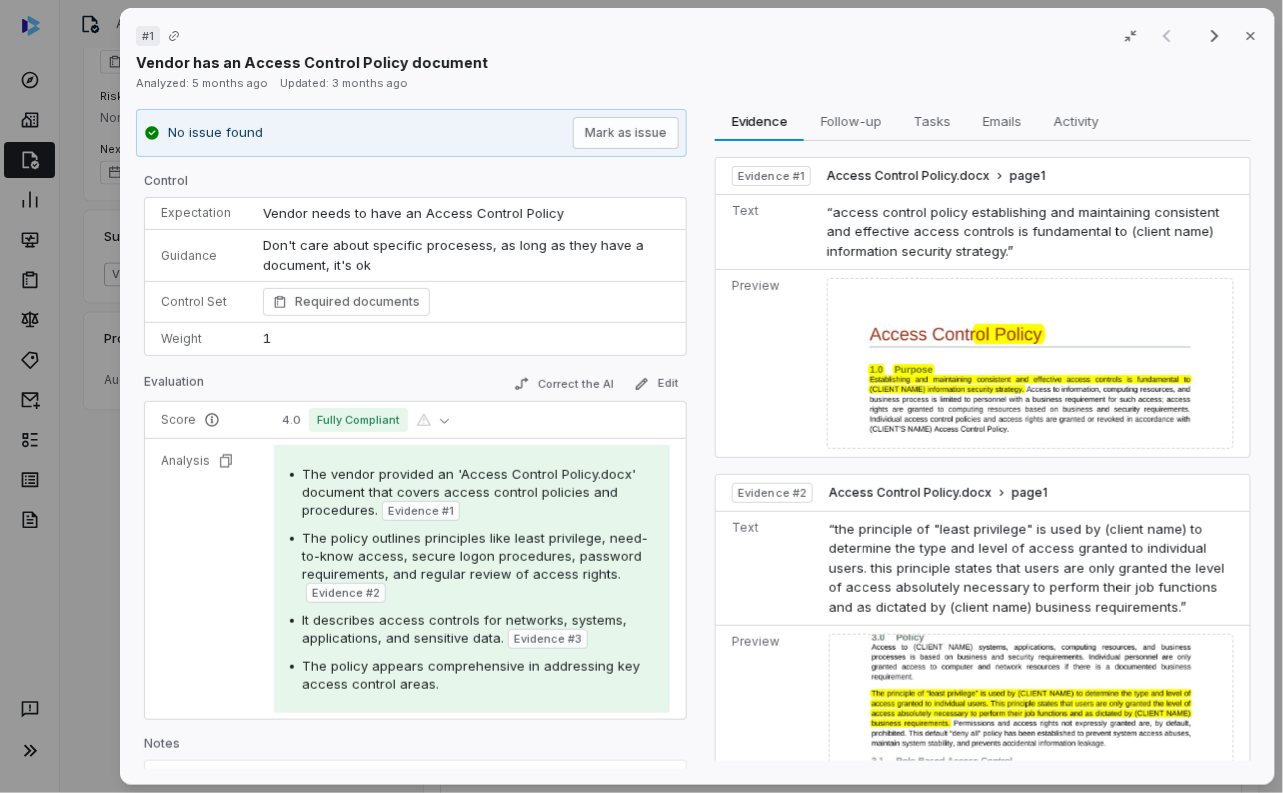 click on "Analyzed: 5 months ago Updated: 3 months ago" at bounding box center [697, 83] 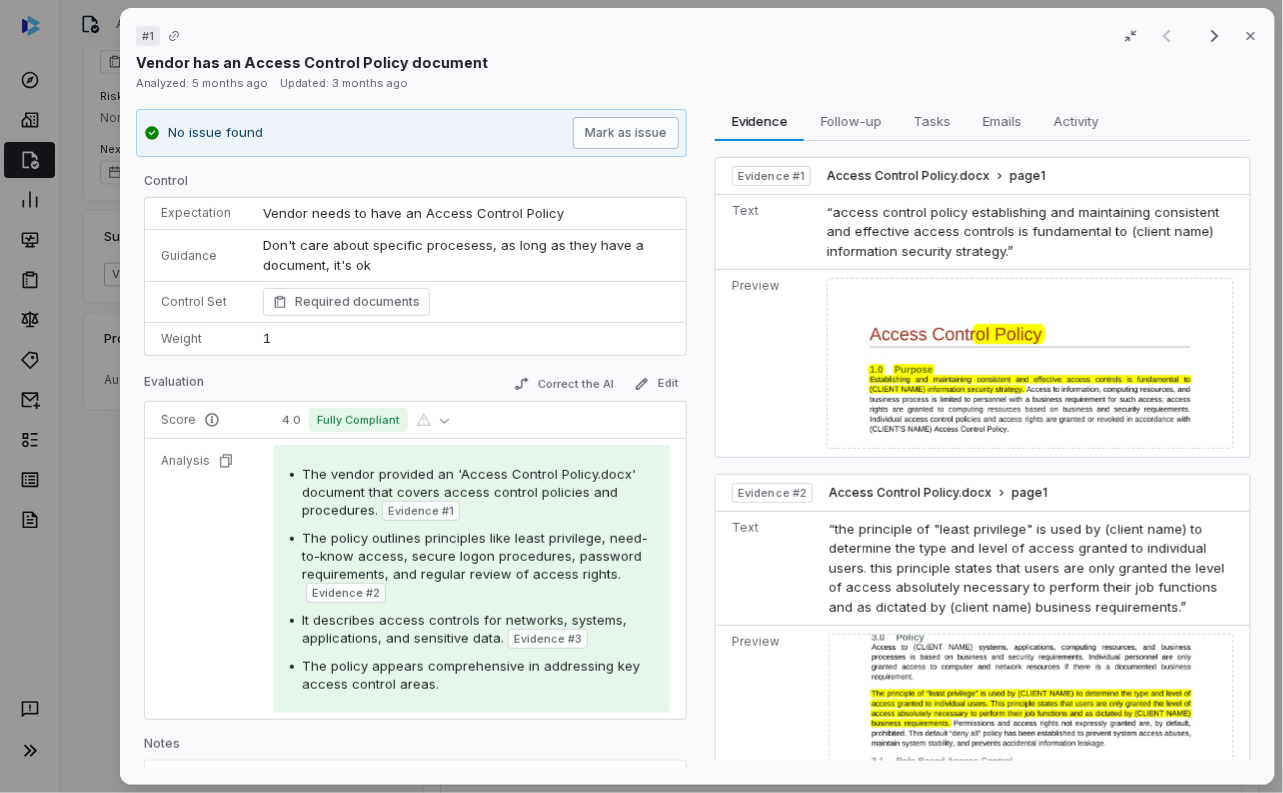 click on "Mark as issue" at bounding box center [627, 133] 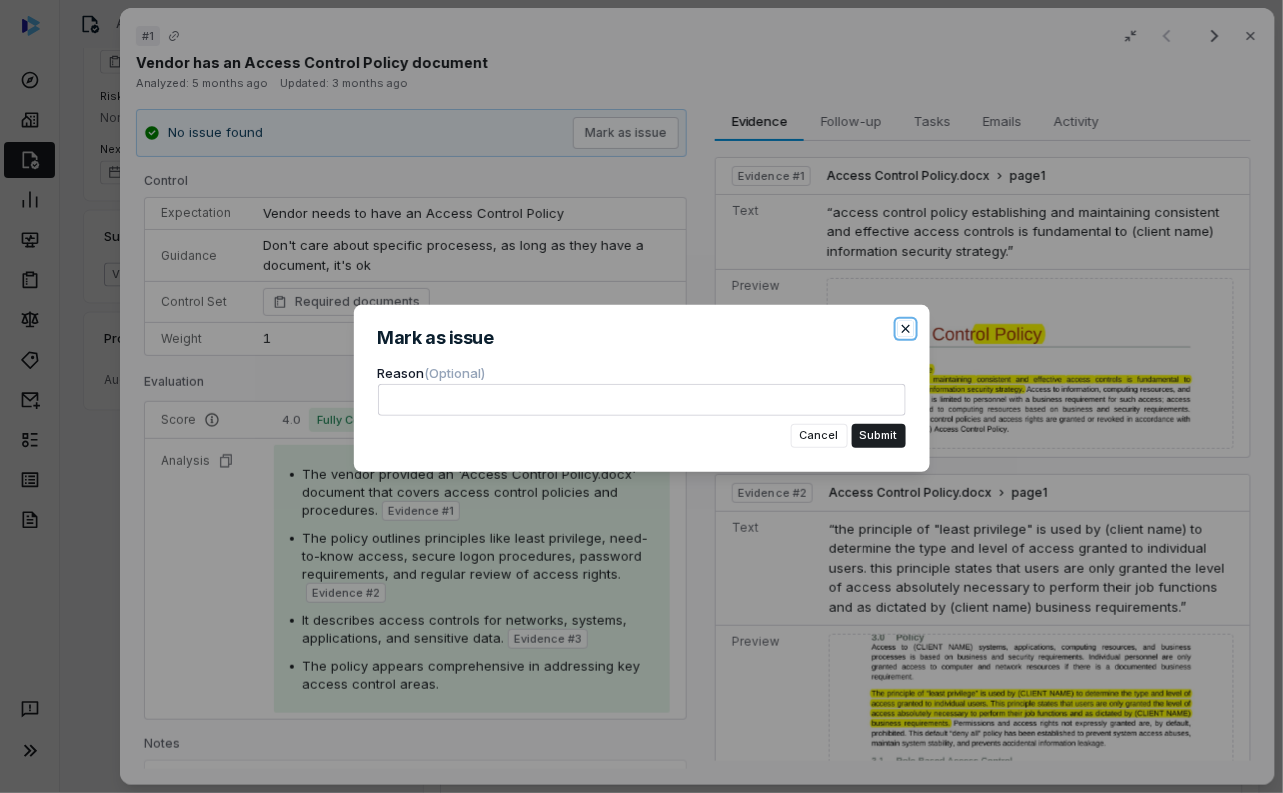 click 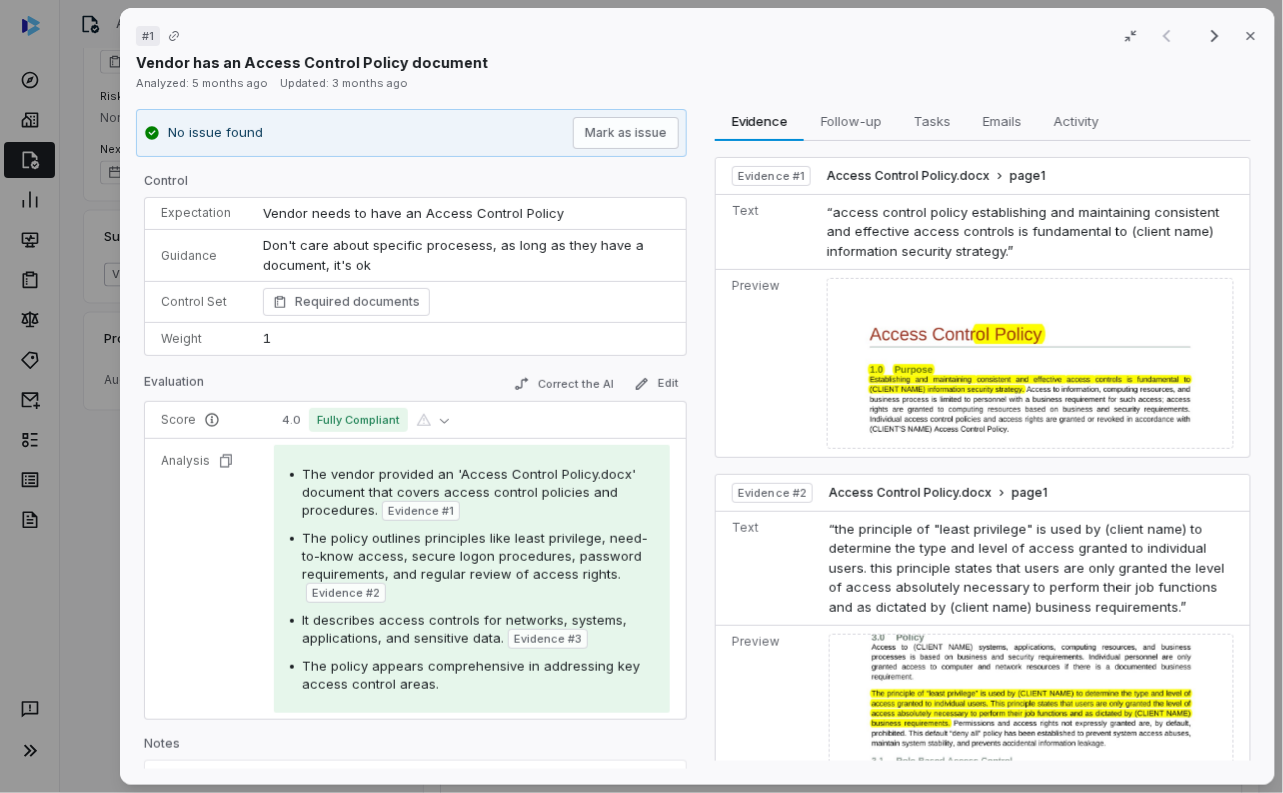 click on "# 1 Result 1 of 25 Close Vendor has an Access Control Policy document Analyzed: 5 months ago Updated: 3 months ago No issue found Mark as issue Control Expectation Vendor needs to have an Access Control Policy Guidance Don't care about specific procesess, as long as they have a document, it's ok Don't care about specific procesess, as long as they have a document, it's ok Control Set Required documents Weight 1 Evaluation Correct the AI Edit   Score 4.0 Fully Compliant Analysis The vendor provided an 'Access Control Policy.docx' document that covers access control policies and procedures. Evidence # 1 The policy outlines principles like least privilege, need-to-know access, secure logon procedures, password requirements, and regular review of access rights. Evidence # 2 It describes access controls for networks, systems, applications, and sensitive data. Evidence # 3 The policy appears comprehensive in addressing key access control areas. Notes   Save Evidence Evidence Follow-up Follow-up Tasks Tasks Emails 1" at bounding box center (641, 396) 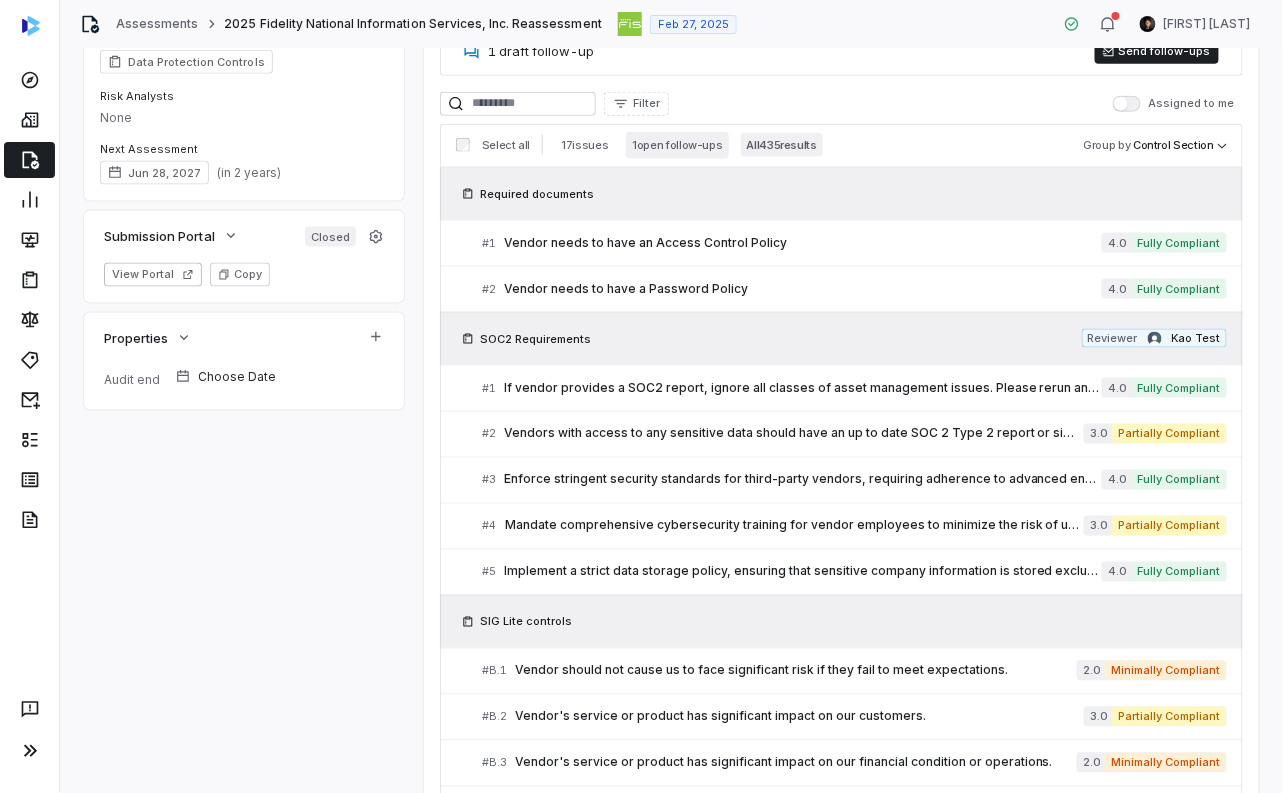 click on "1  open follow-ups" at bounding box center (677, 145) 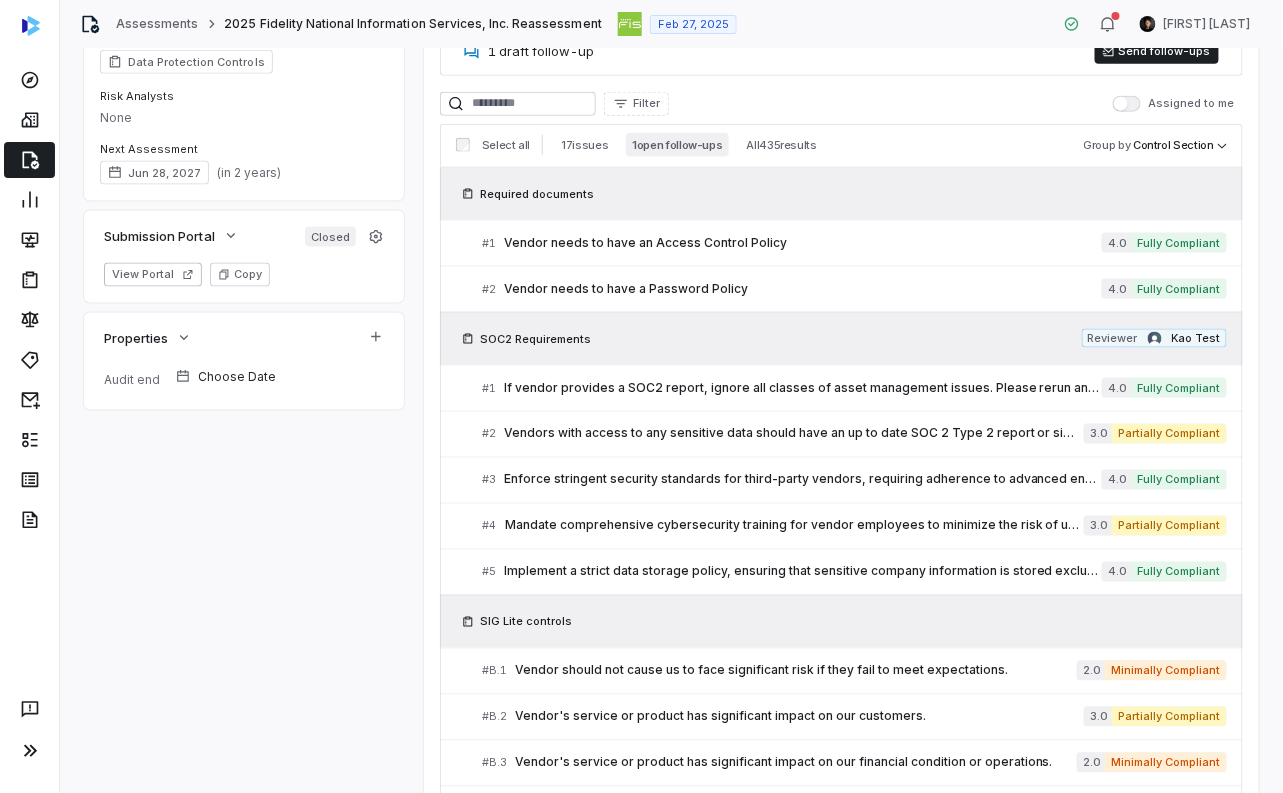 scroll, scrollTop: 288, scrollLeft: 0, axis: vertical 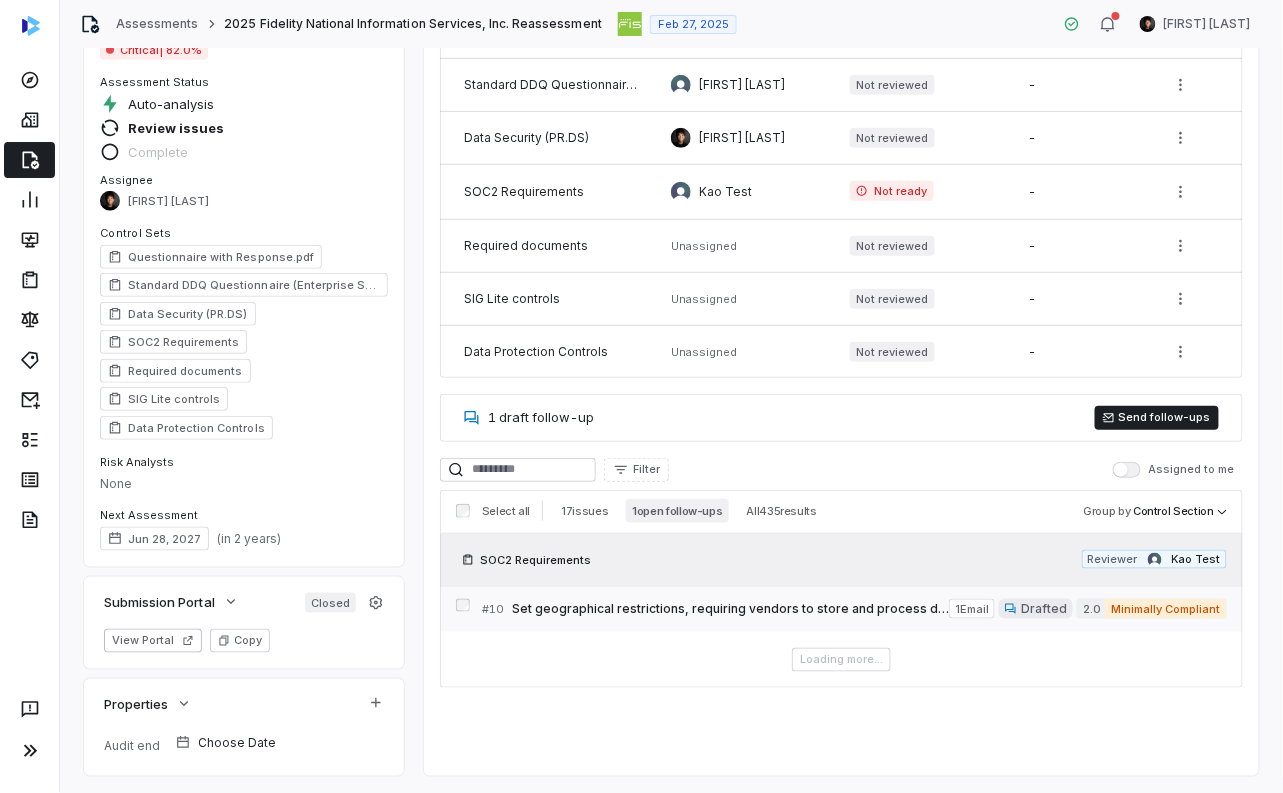click on "Set geographical restrictions, requiring vendors to store and process data within specified locations, aligning with regulatory requirements and ensuring data sovereignty." at bounding box center (730, 609) 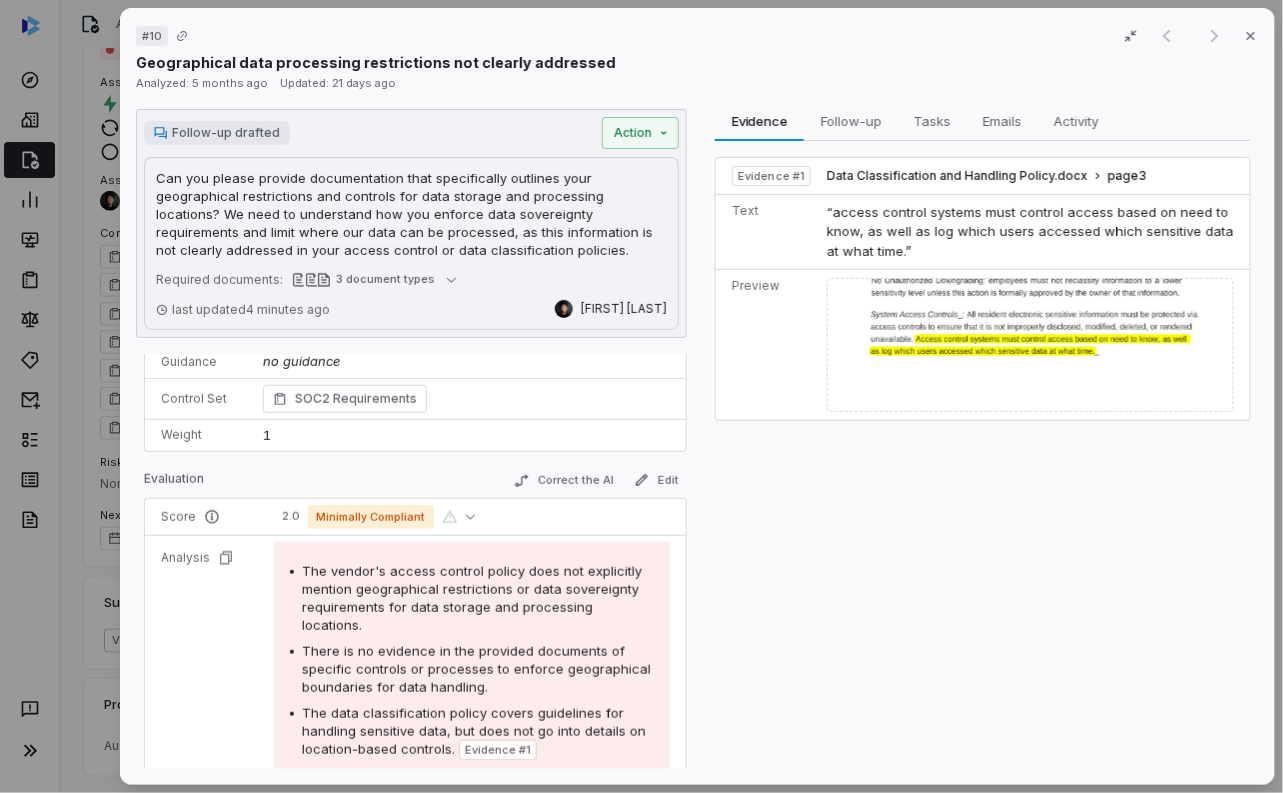 scroll, scrollTop: 188, scrollLeft: 0, axis: vertical 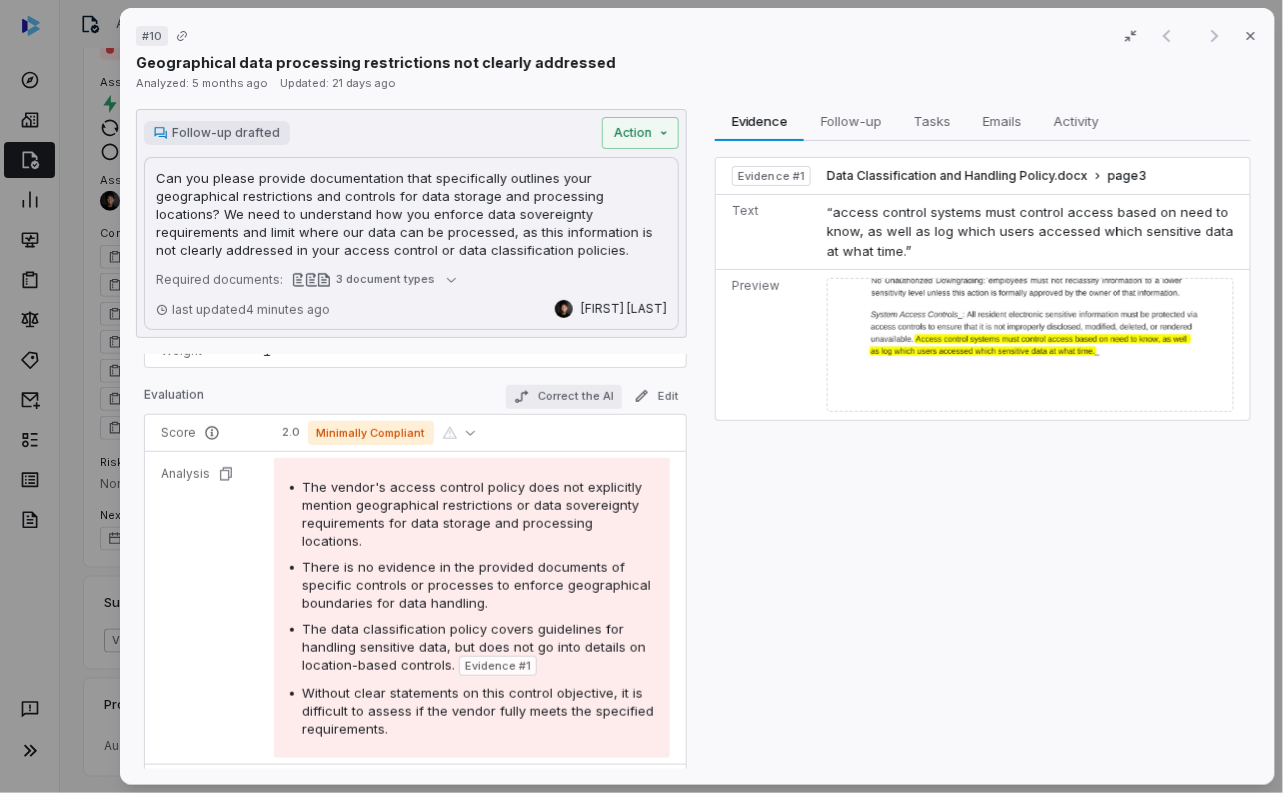 click on "Correct the AI" at bounding box center [565, 397] 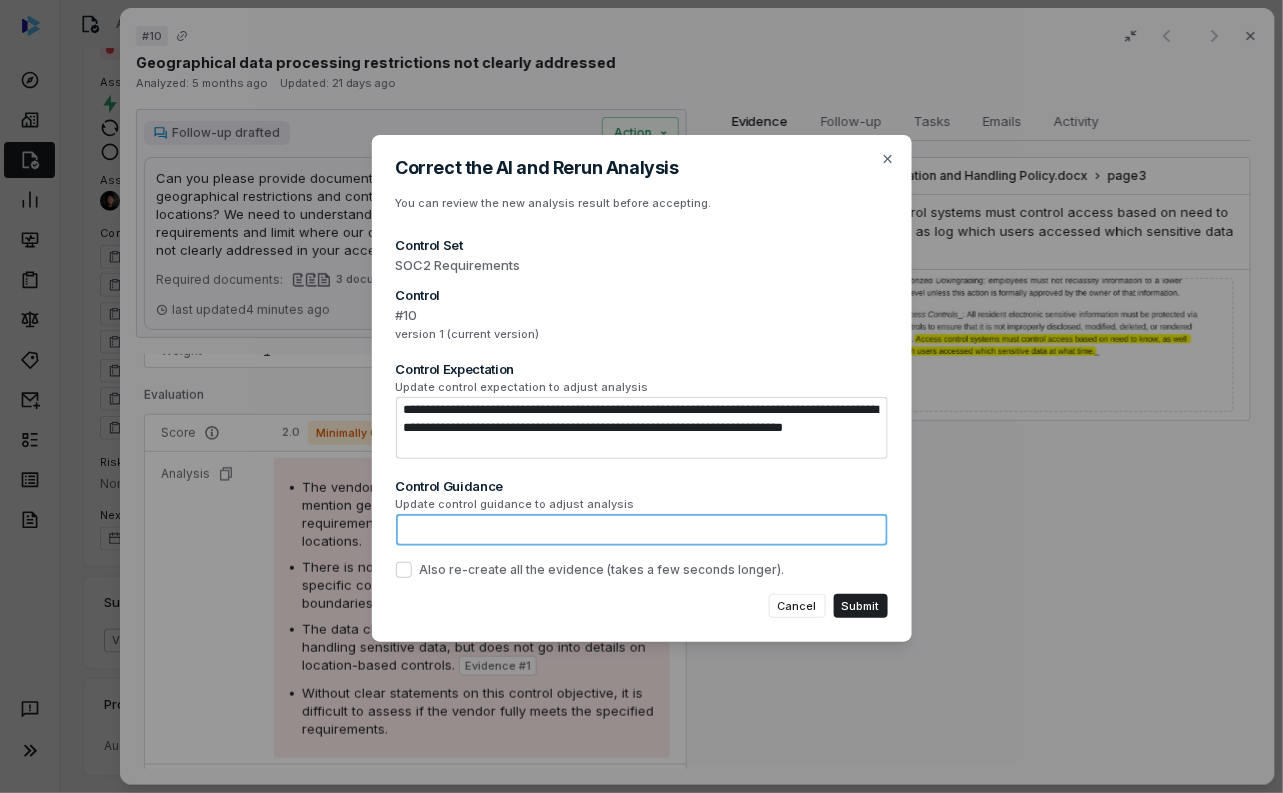 click at bounding box center [642, 530] 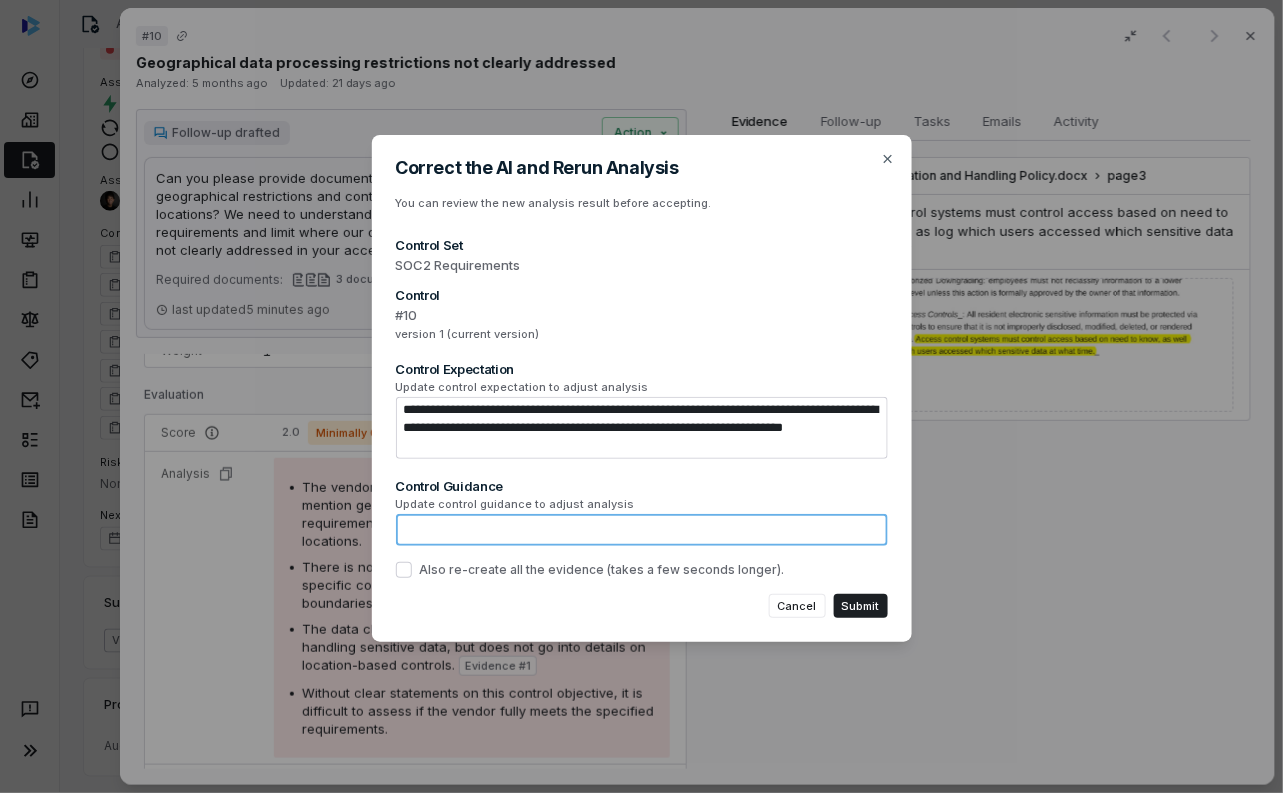 type on "*" 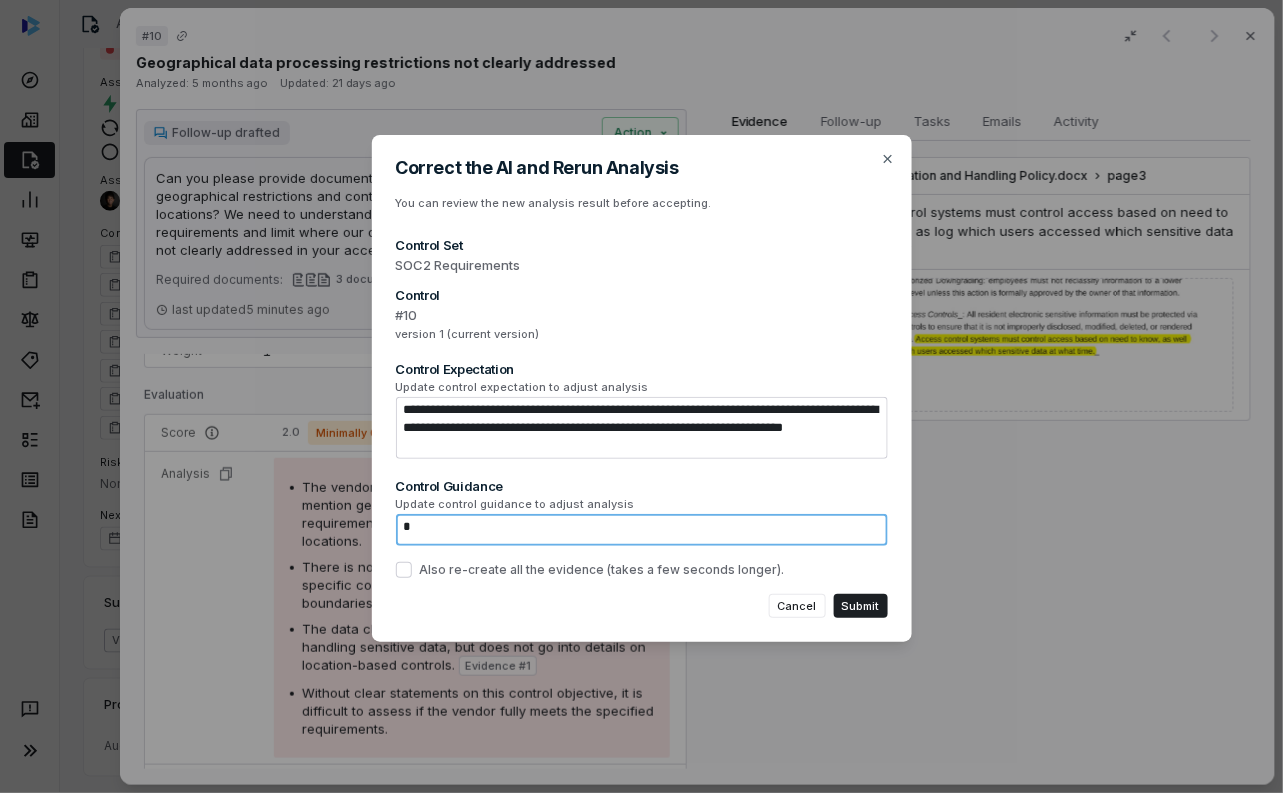 type on "*" 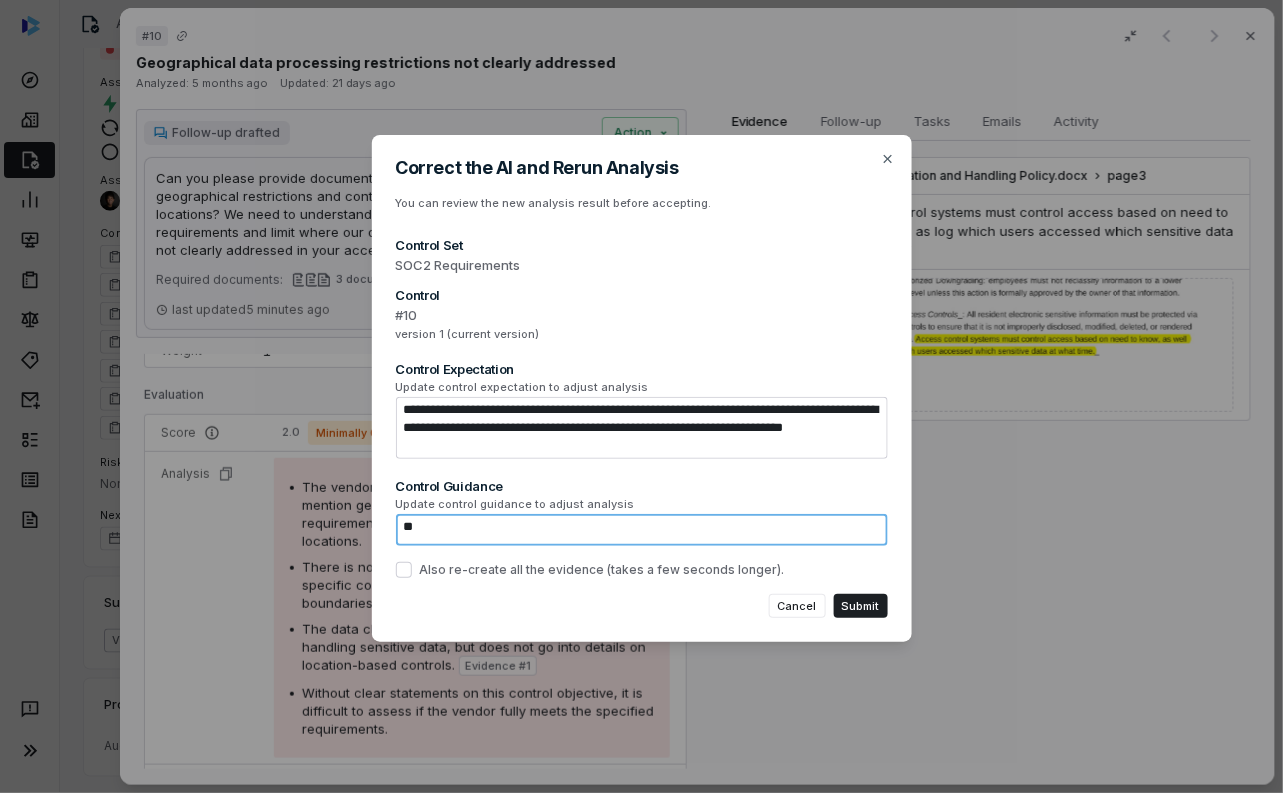 type on "*" 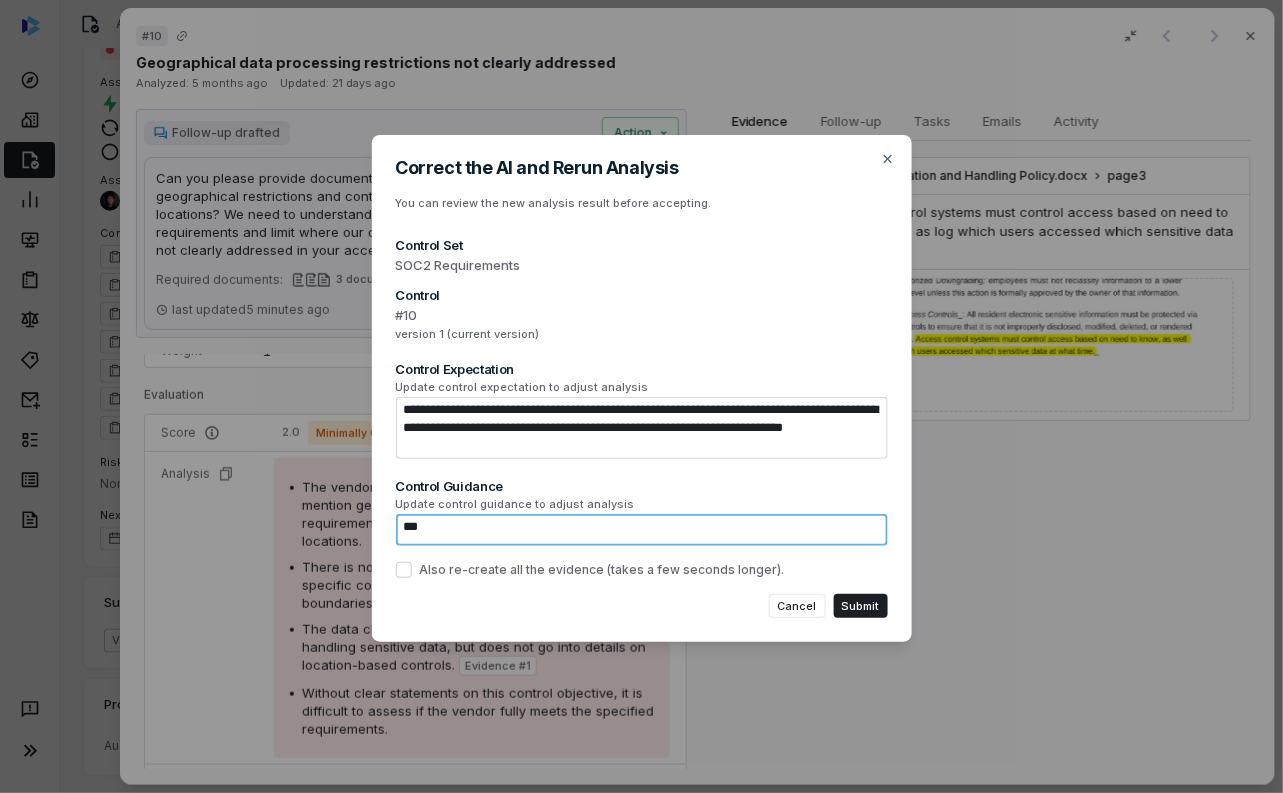 type on "*" 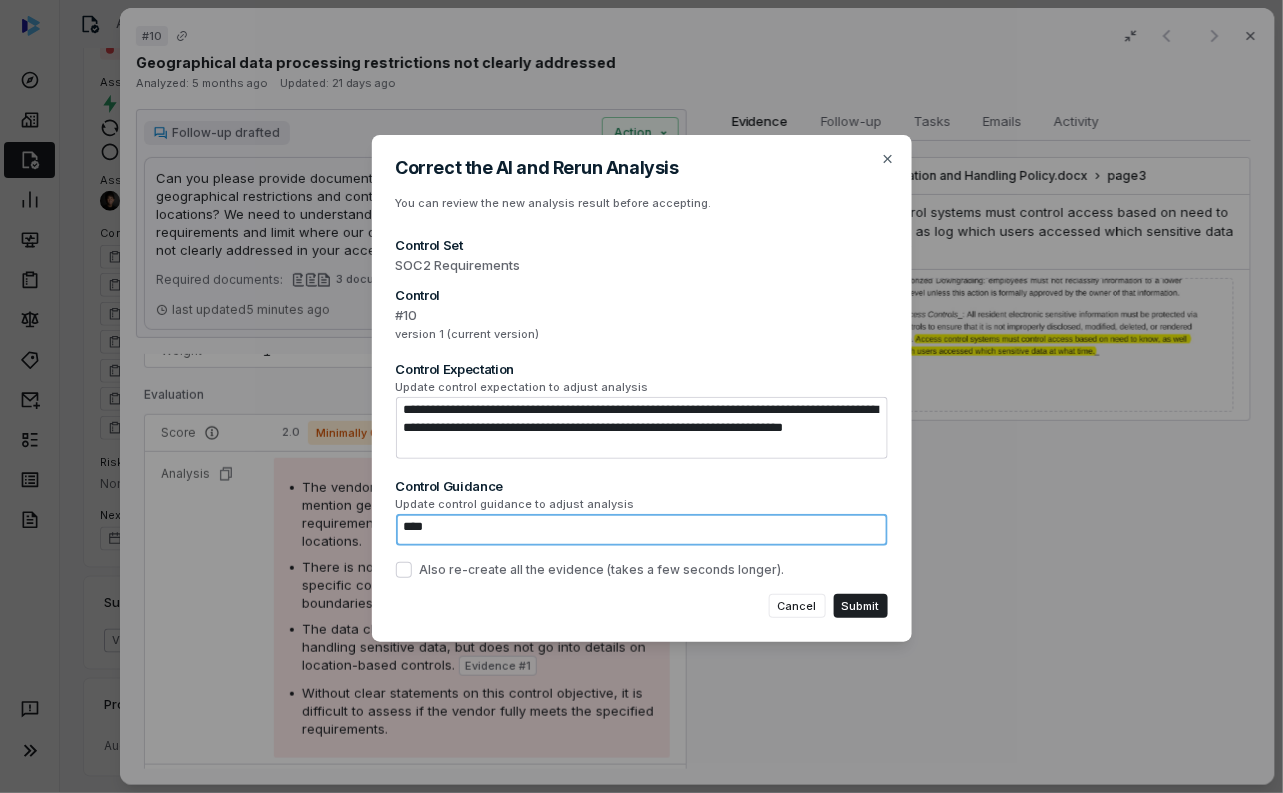 type on "*" 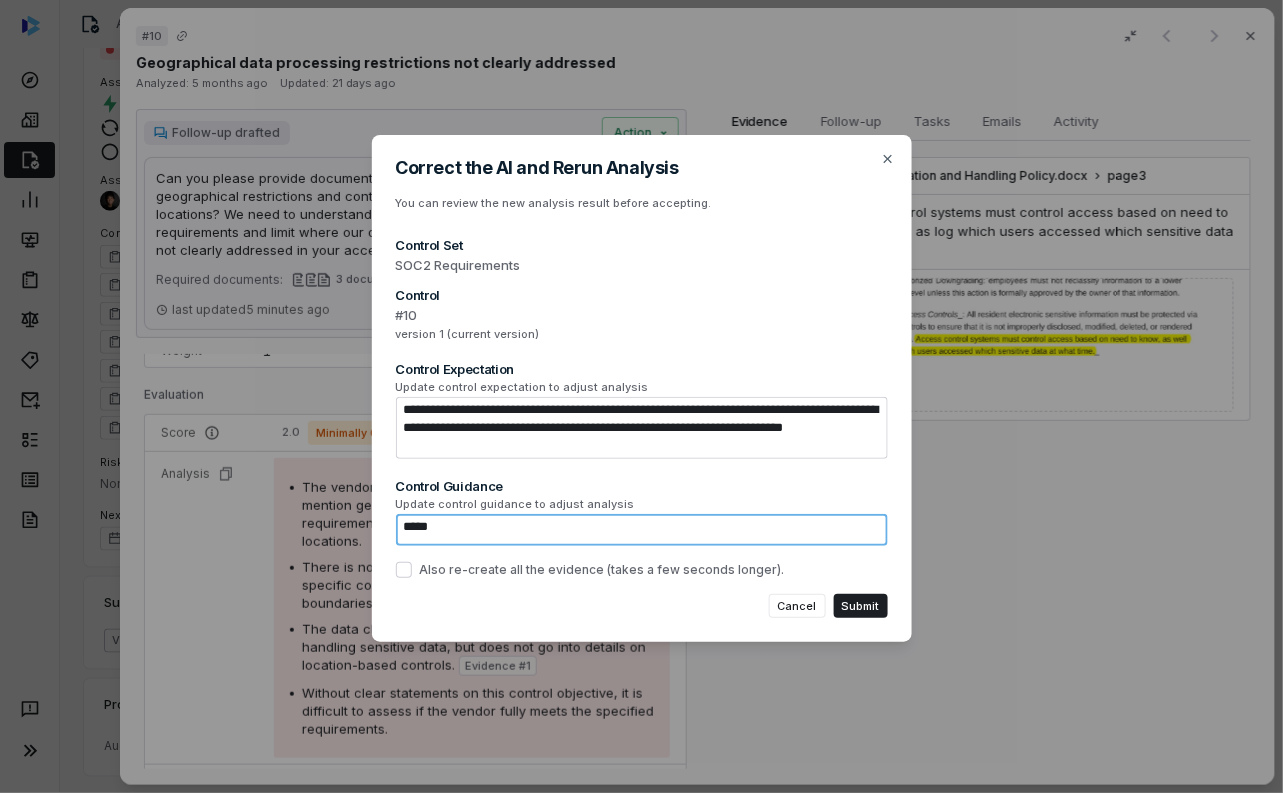 type on "*" 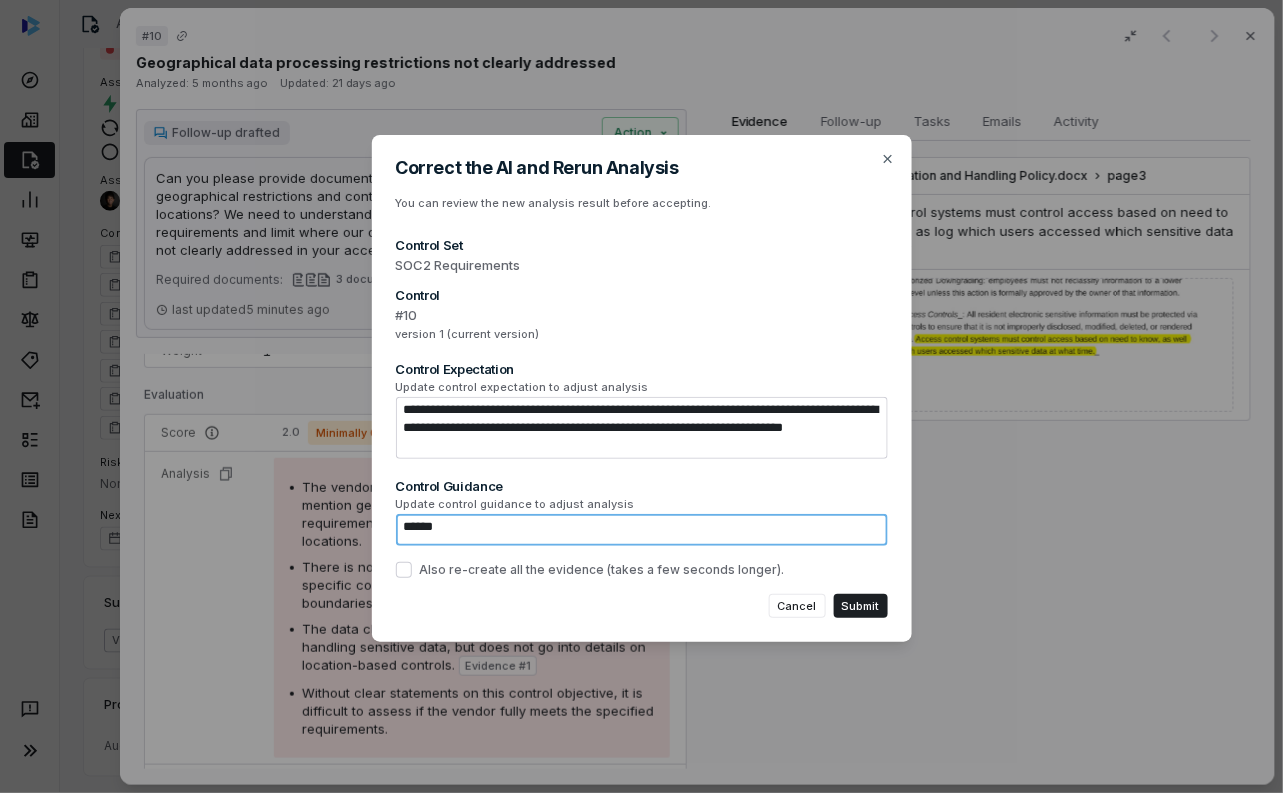 type on "*" 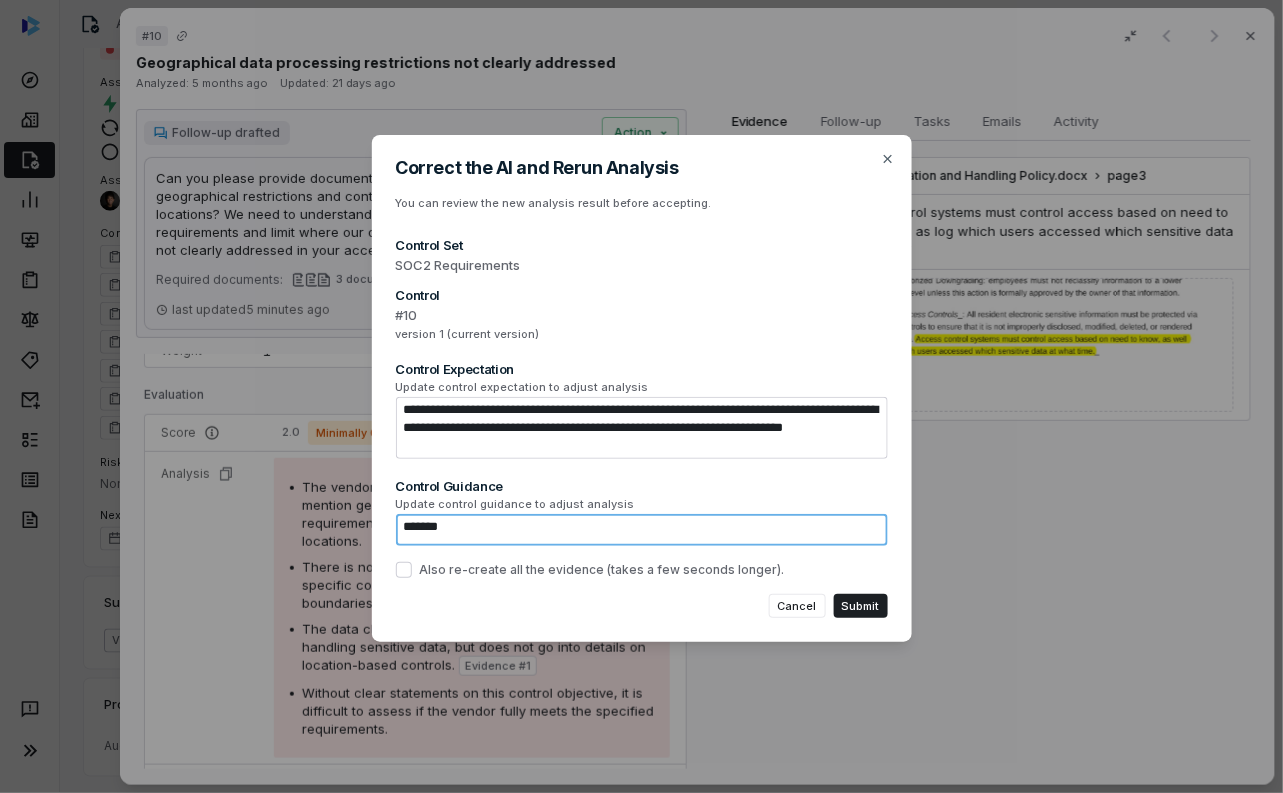 type on "*" 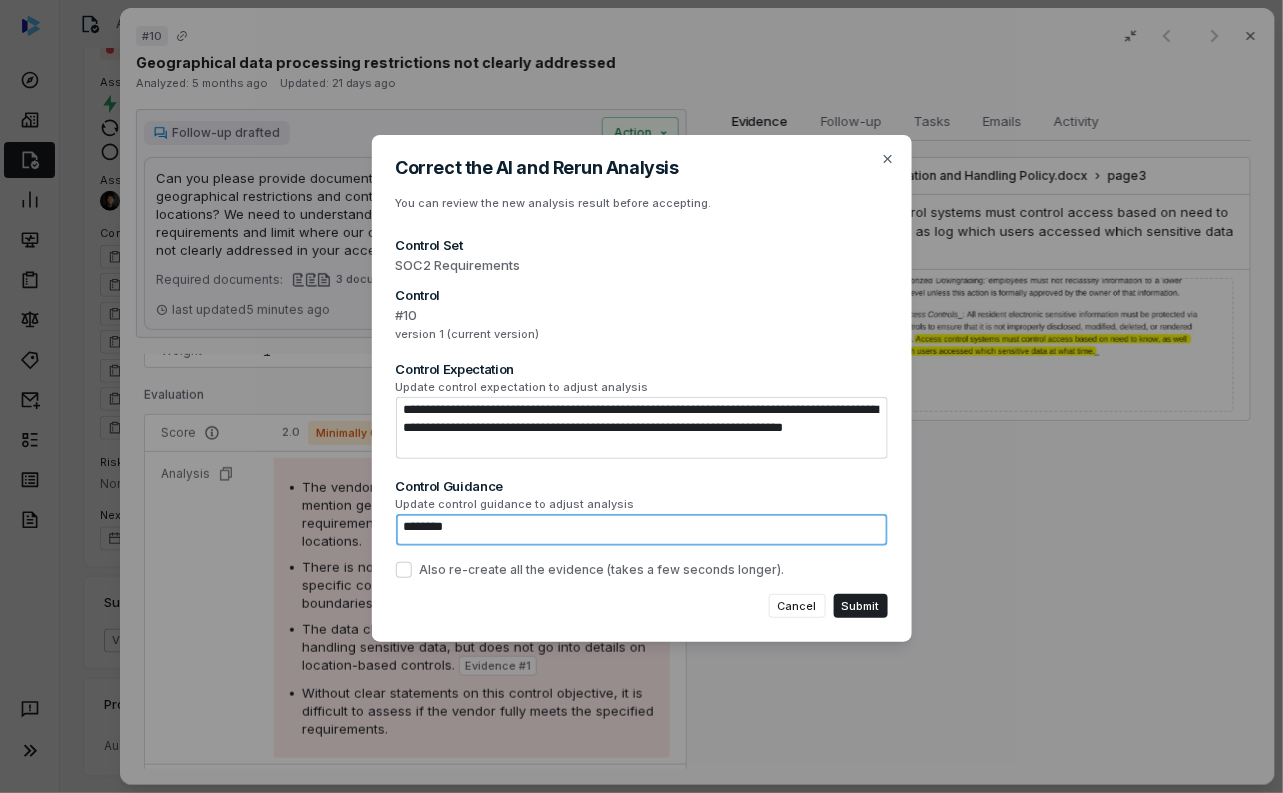 type on "*********" 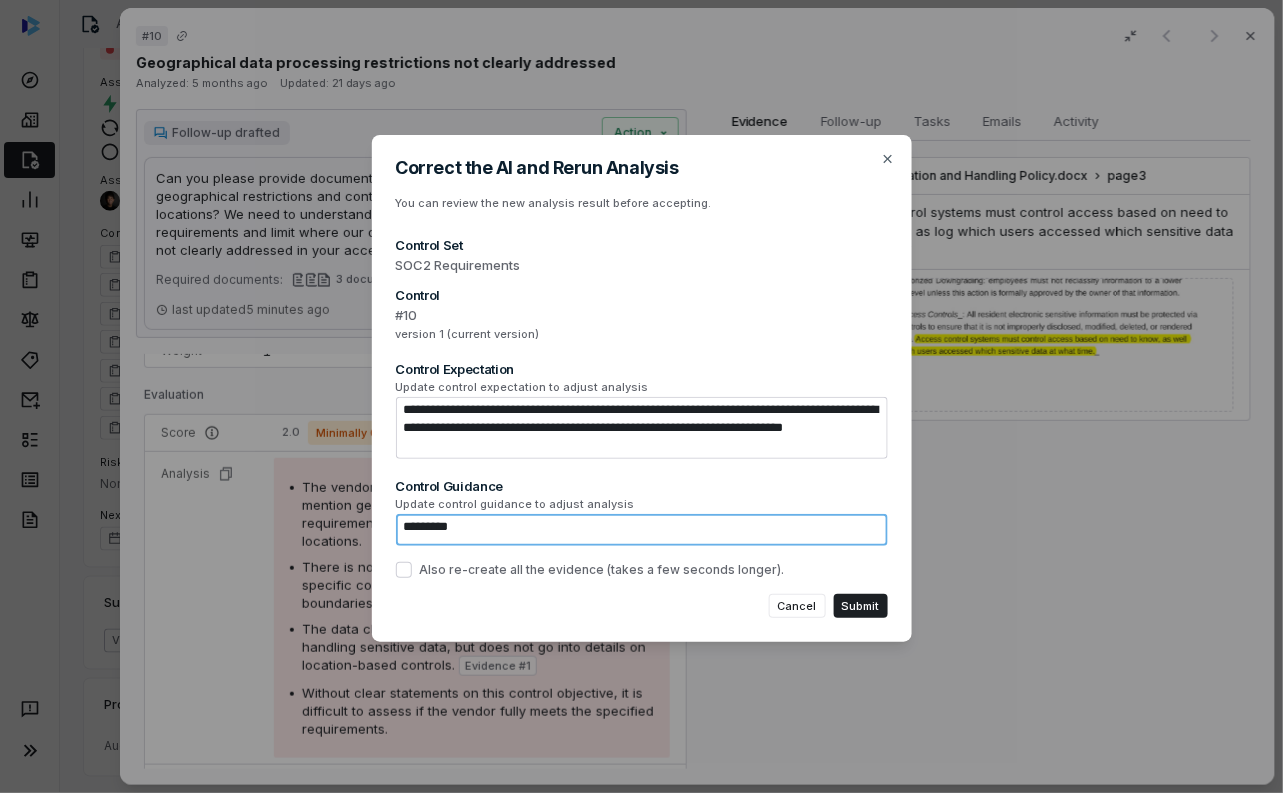 type on "*" 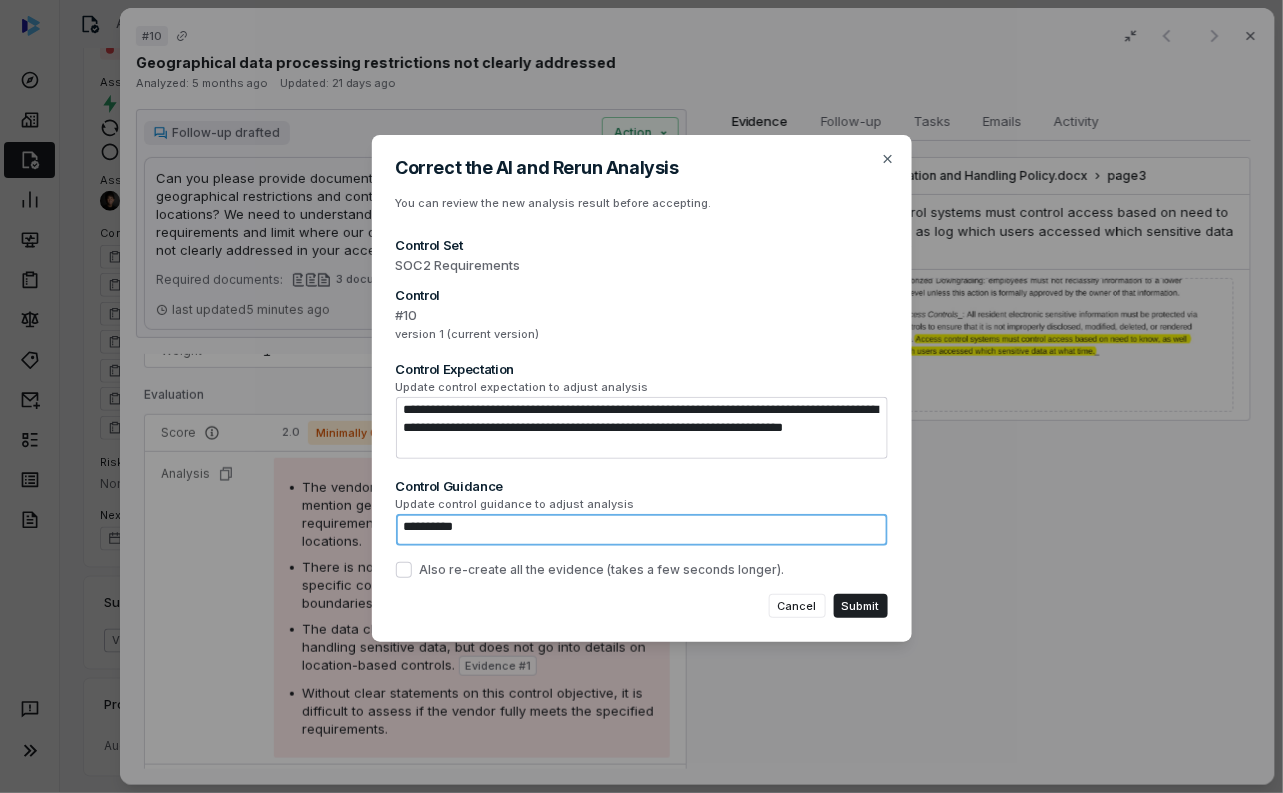 type on "*" 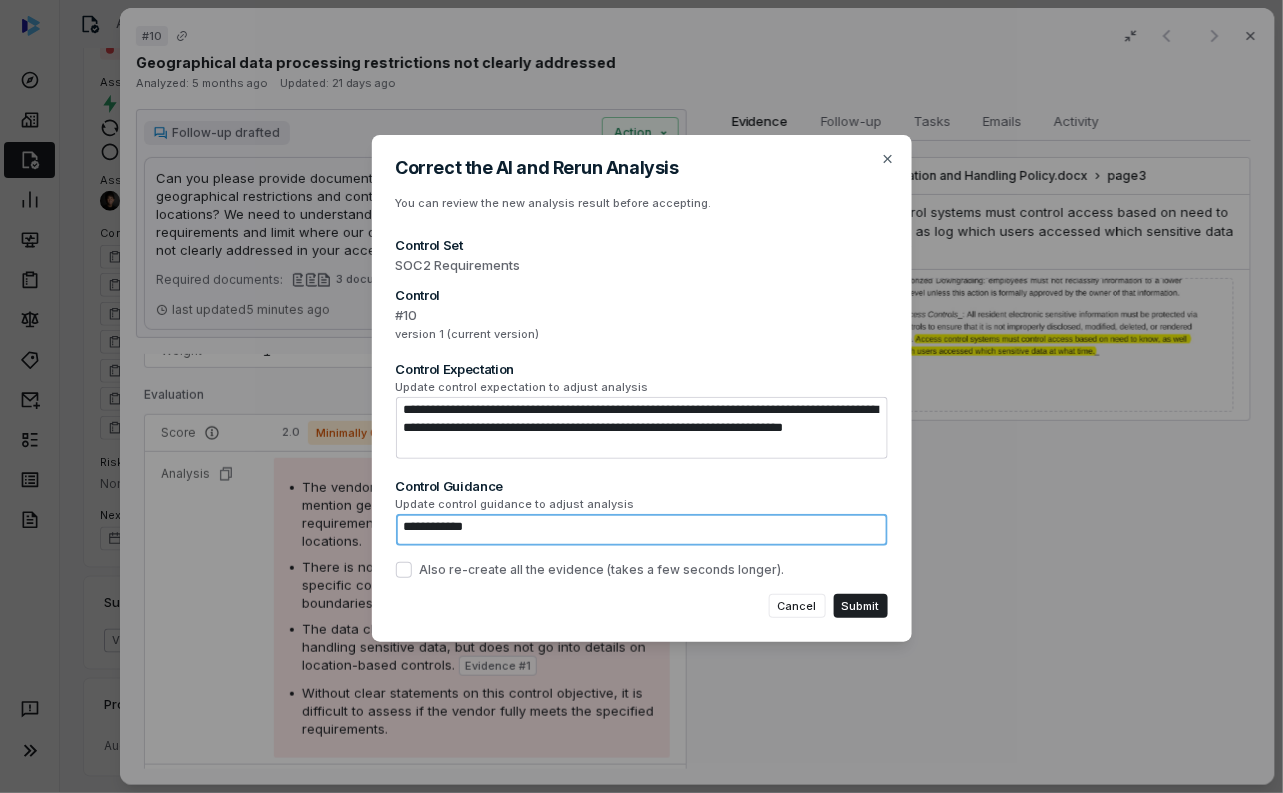 type on "**********" 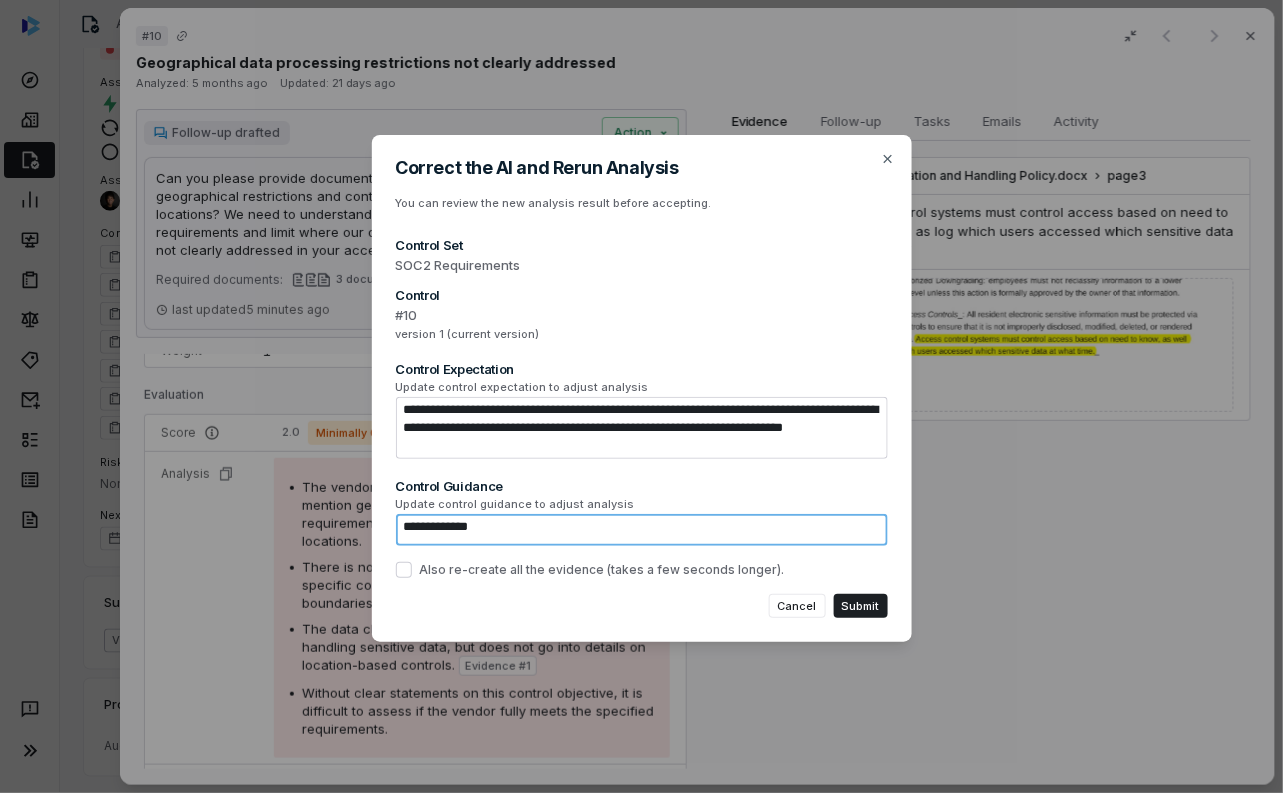 type on "*" 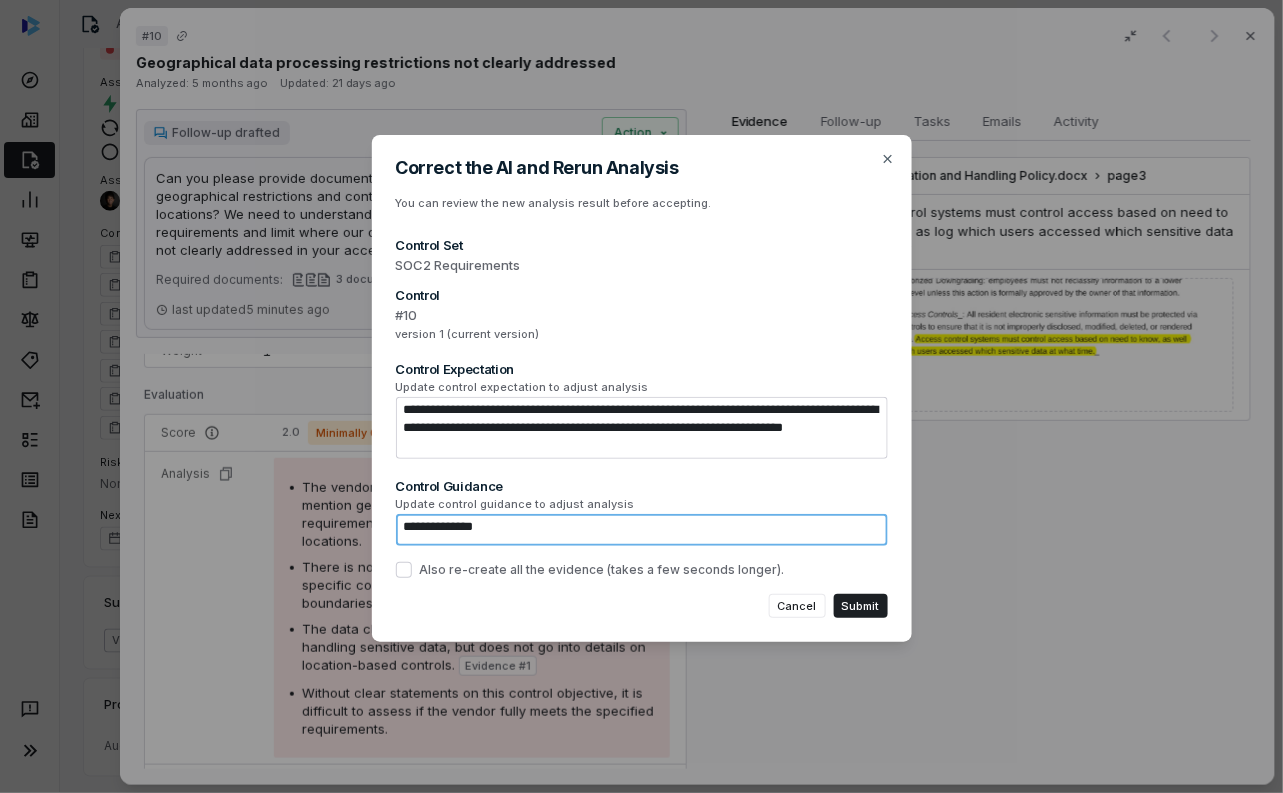 type on "*" 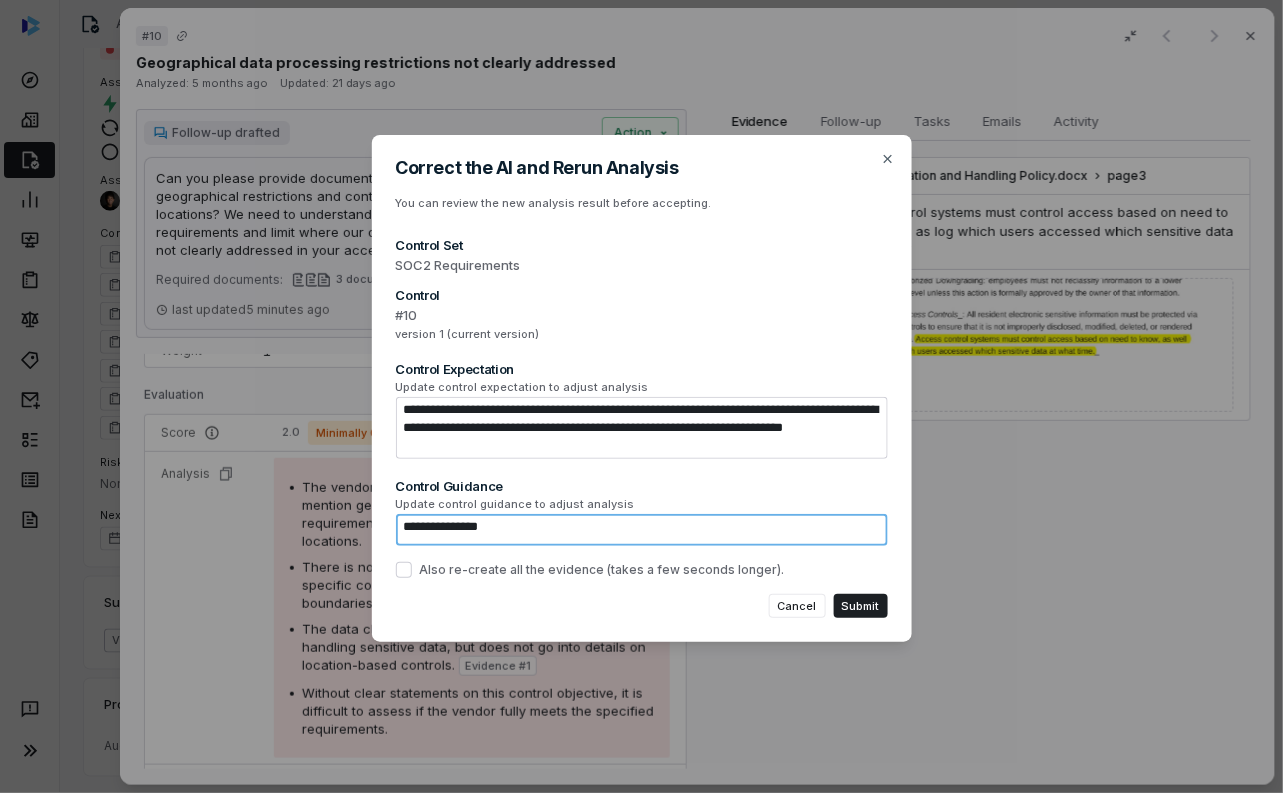 type on "*" 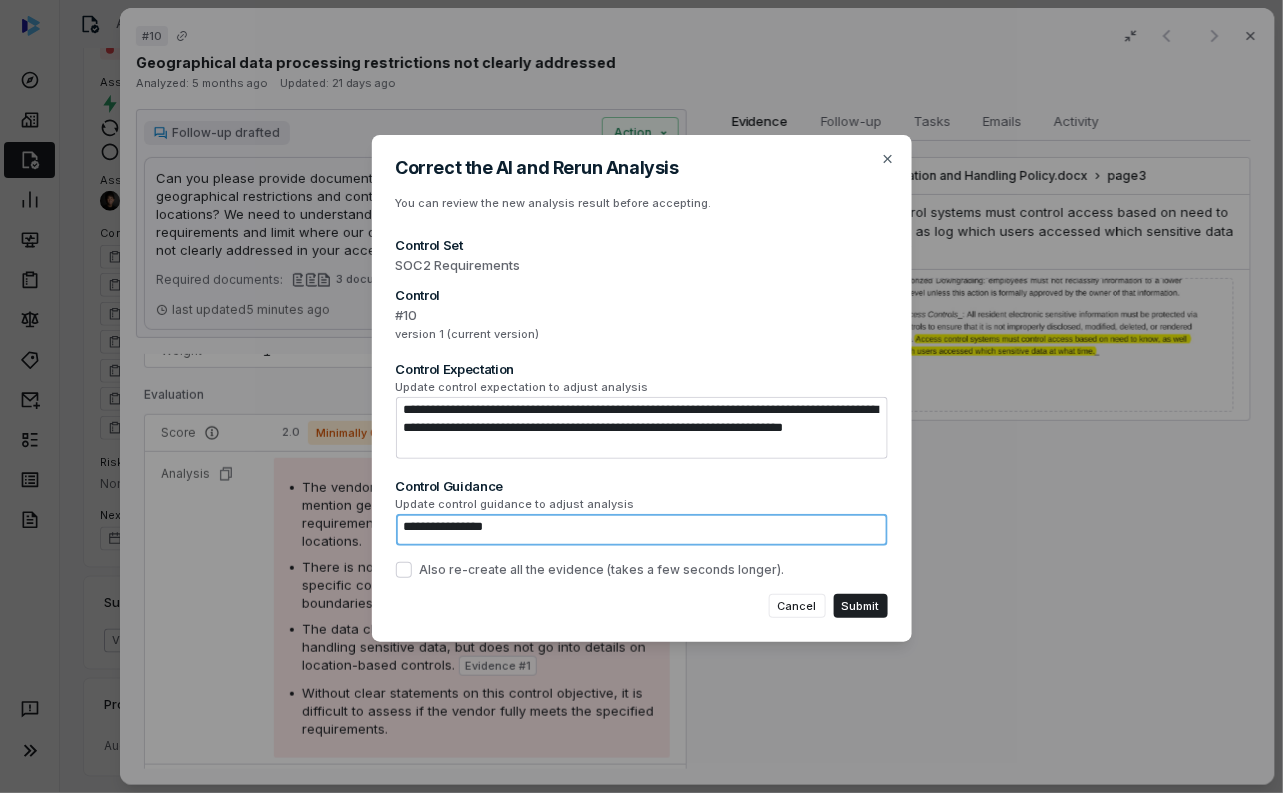 type on "**********" 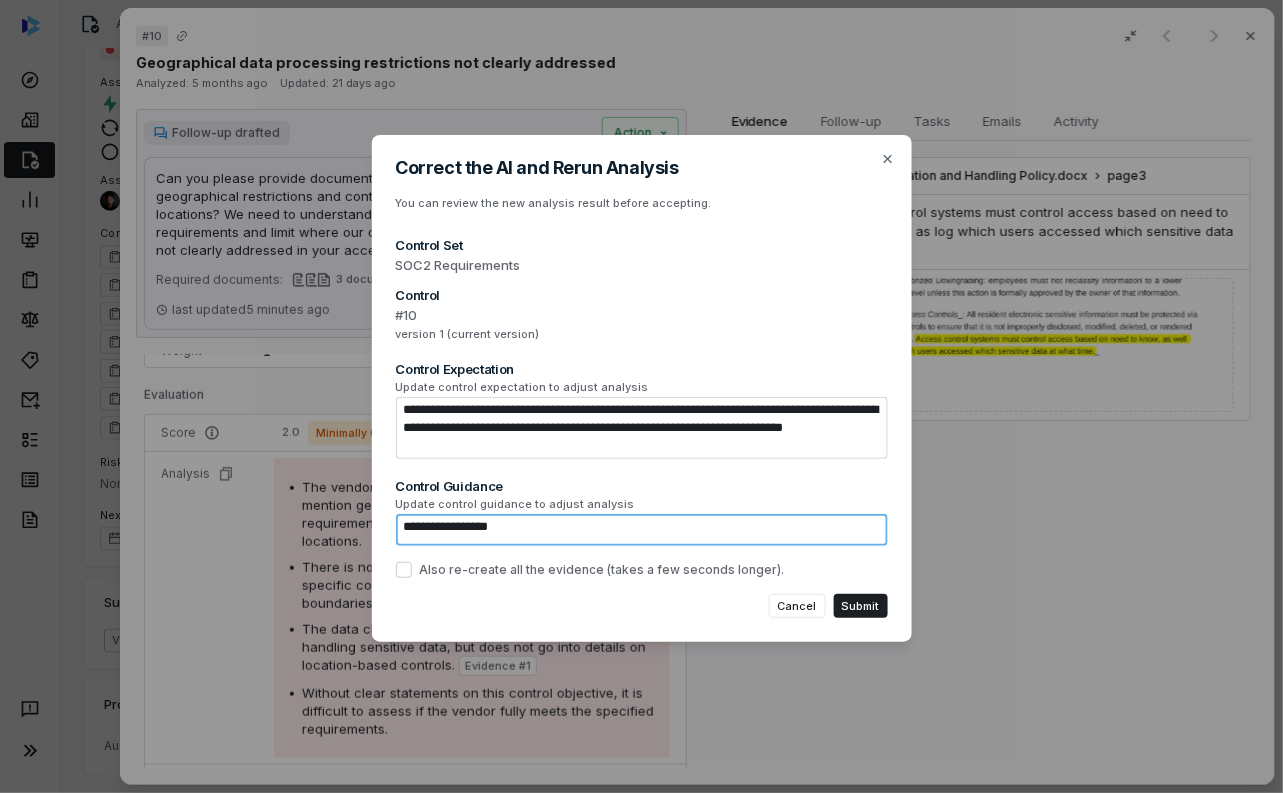type on "*" 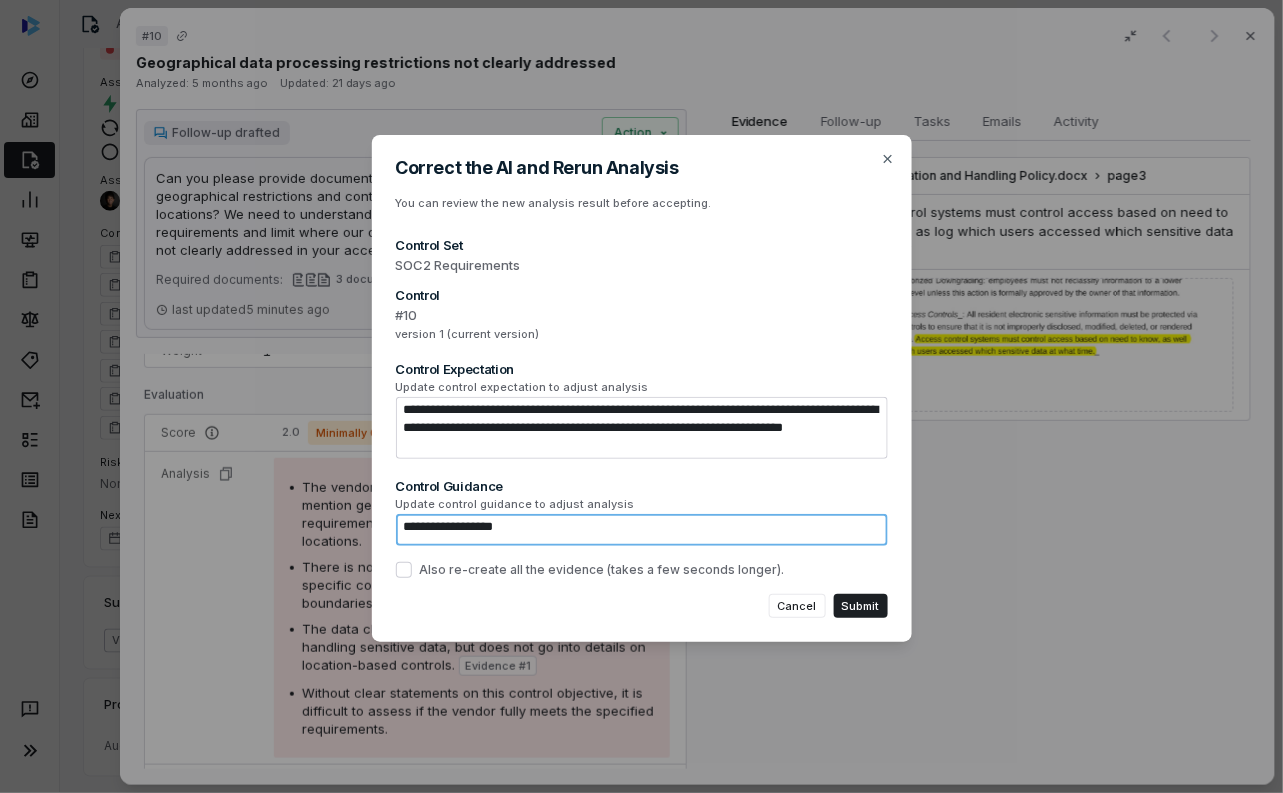 type on "*" 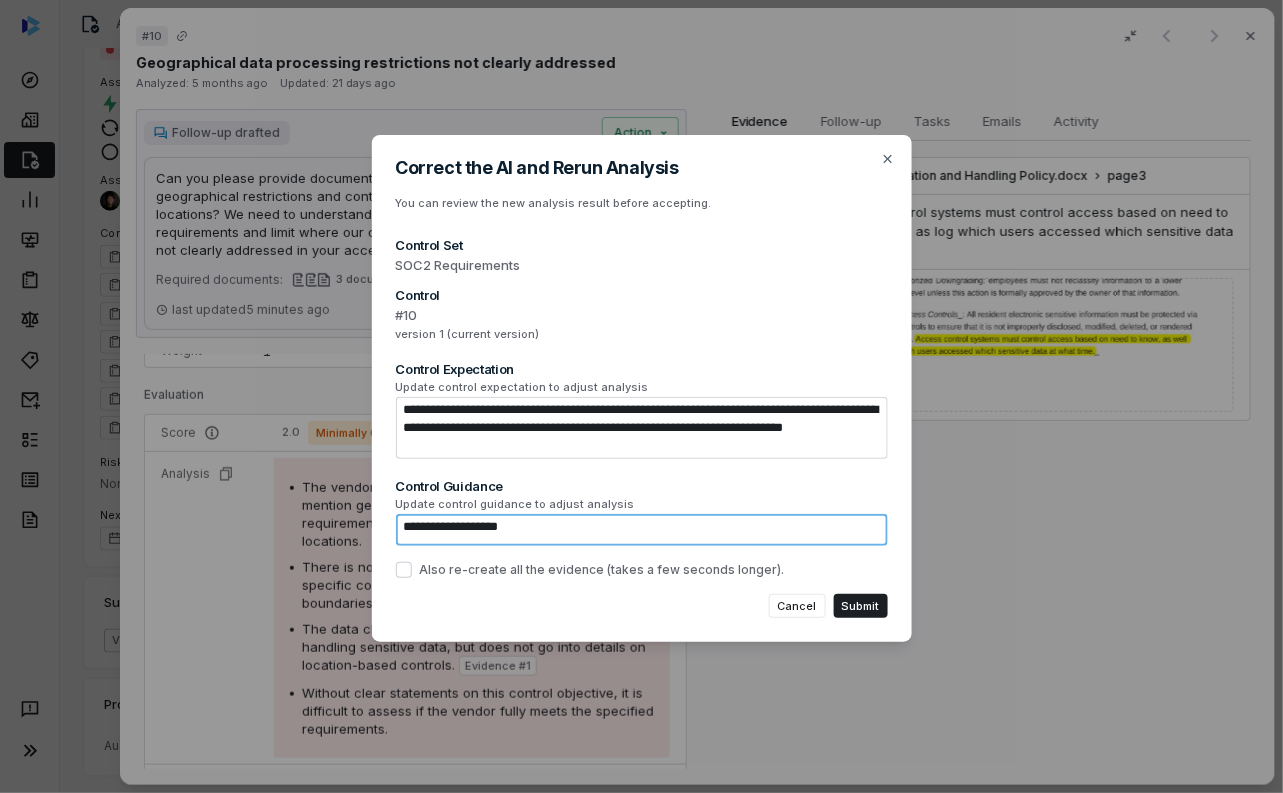 type on "**********" 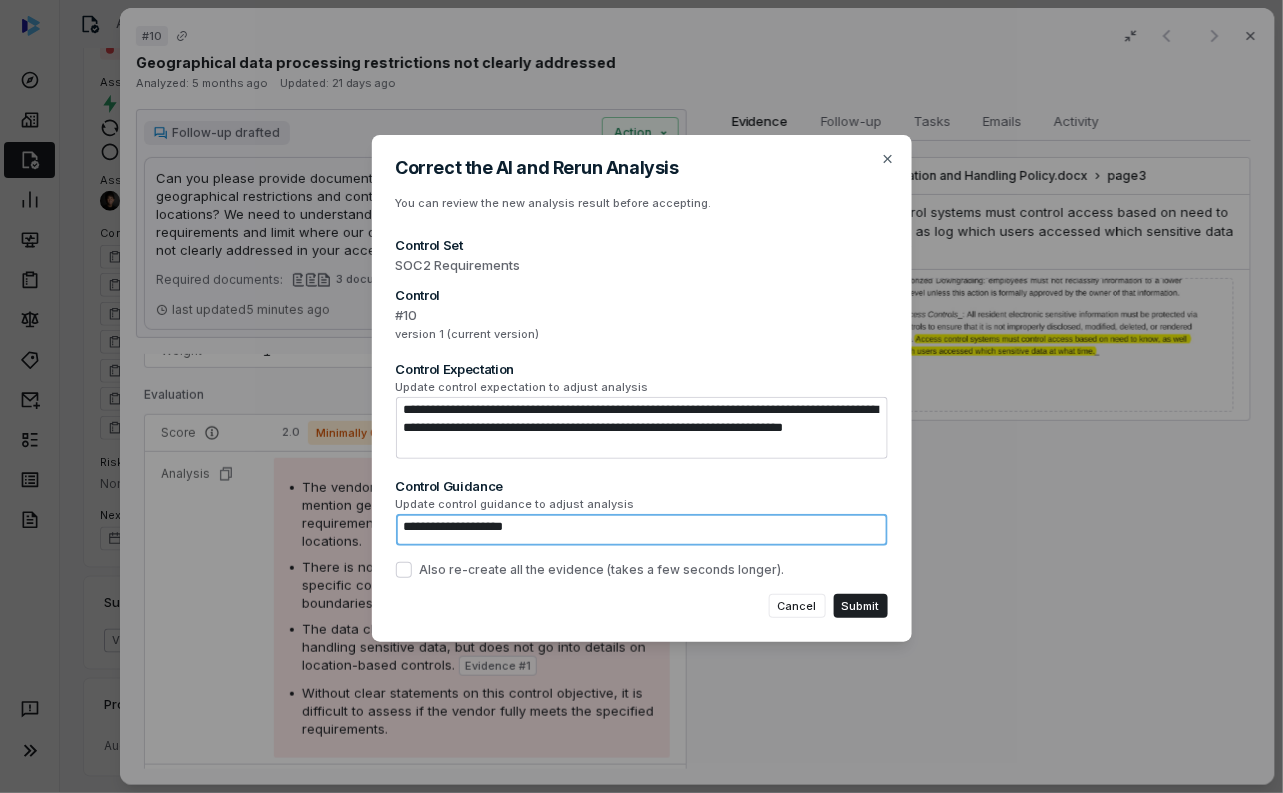 type on "*" 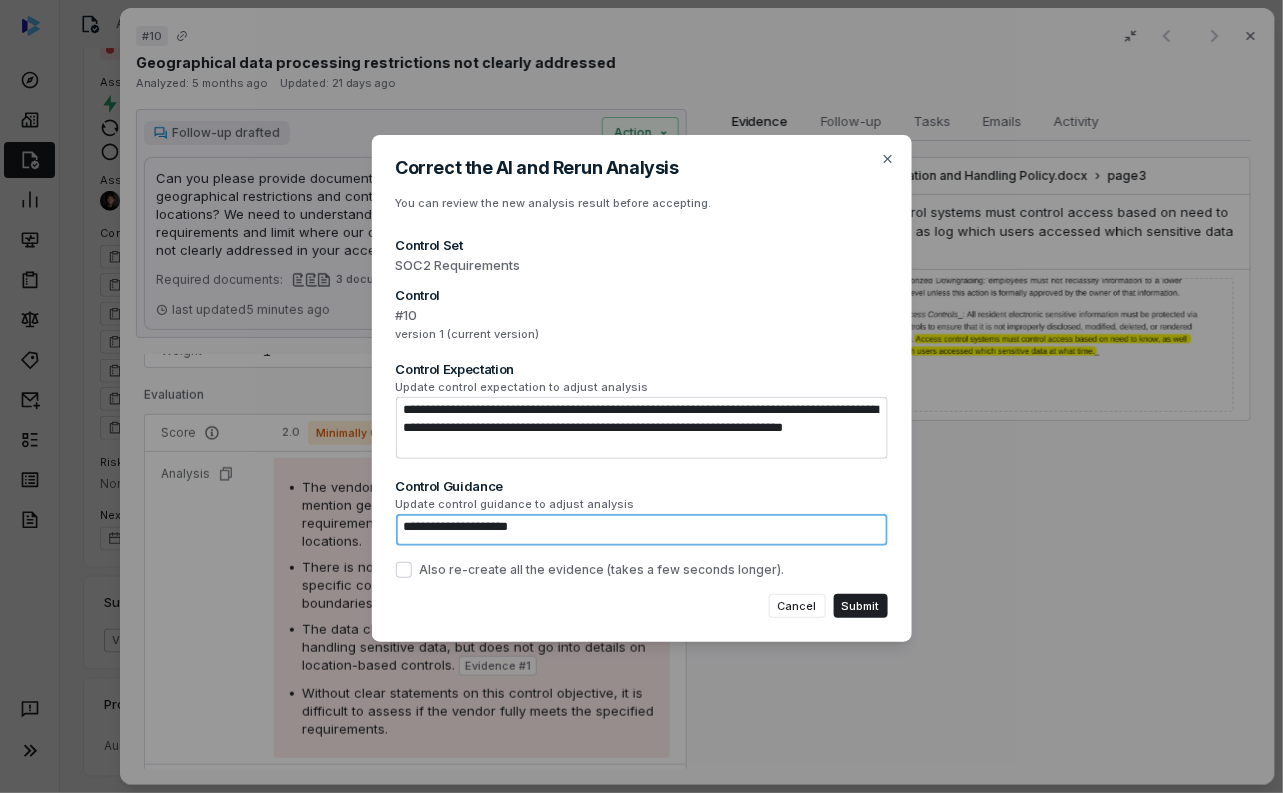type on "*" 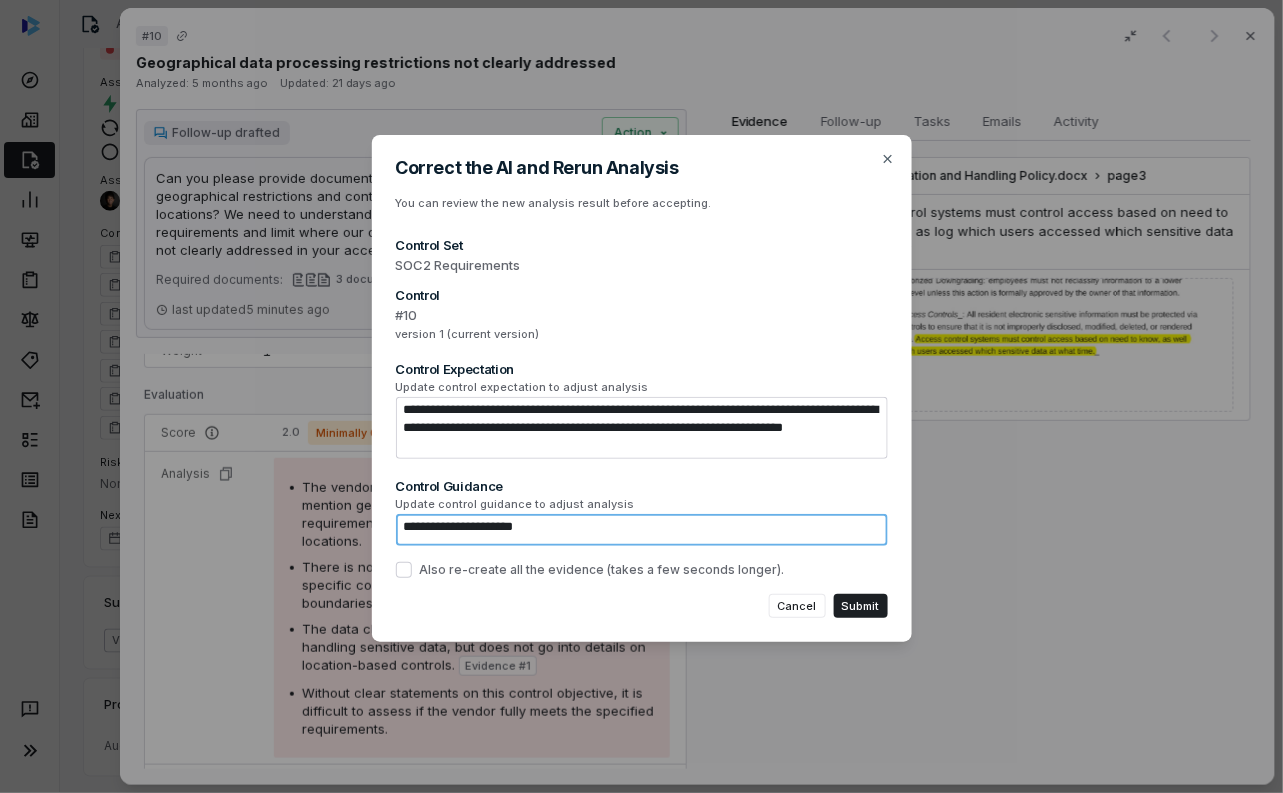 type on "*" 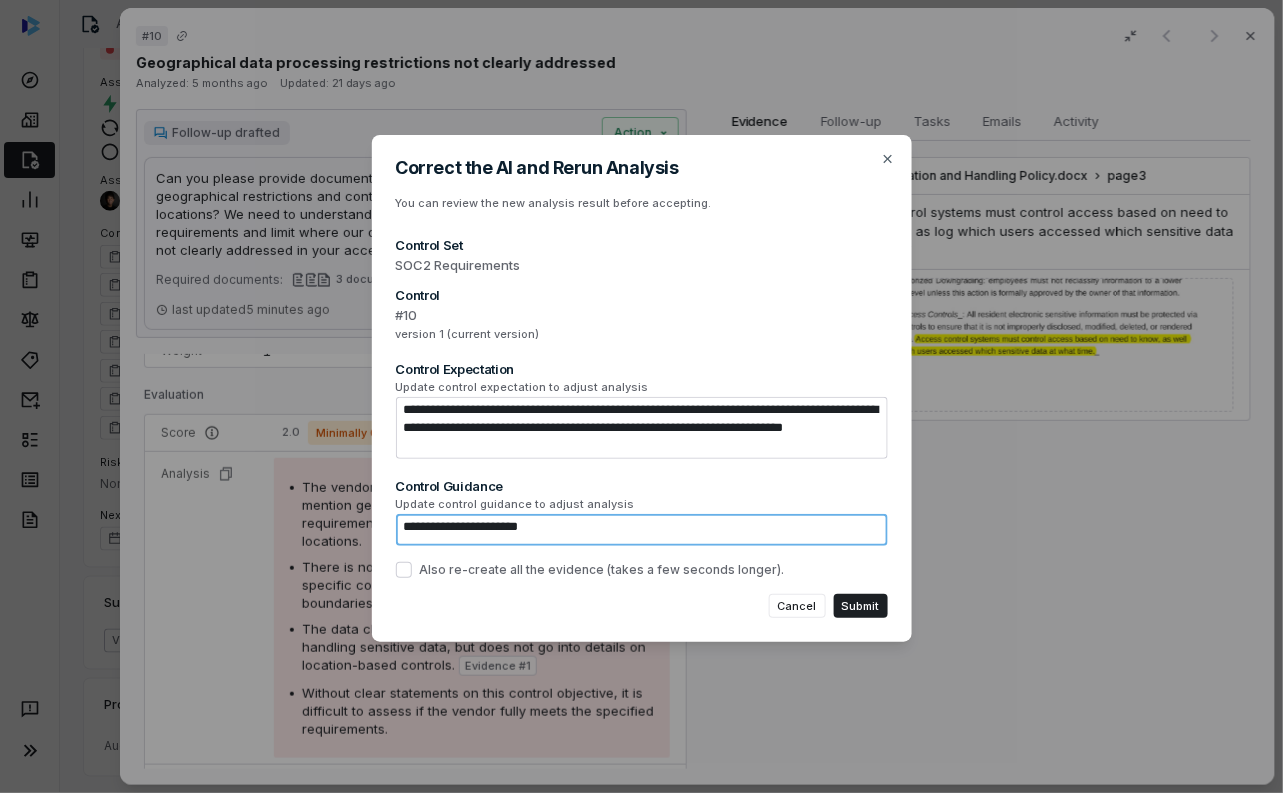 type on "*" 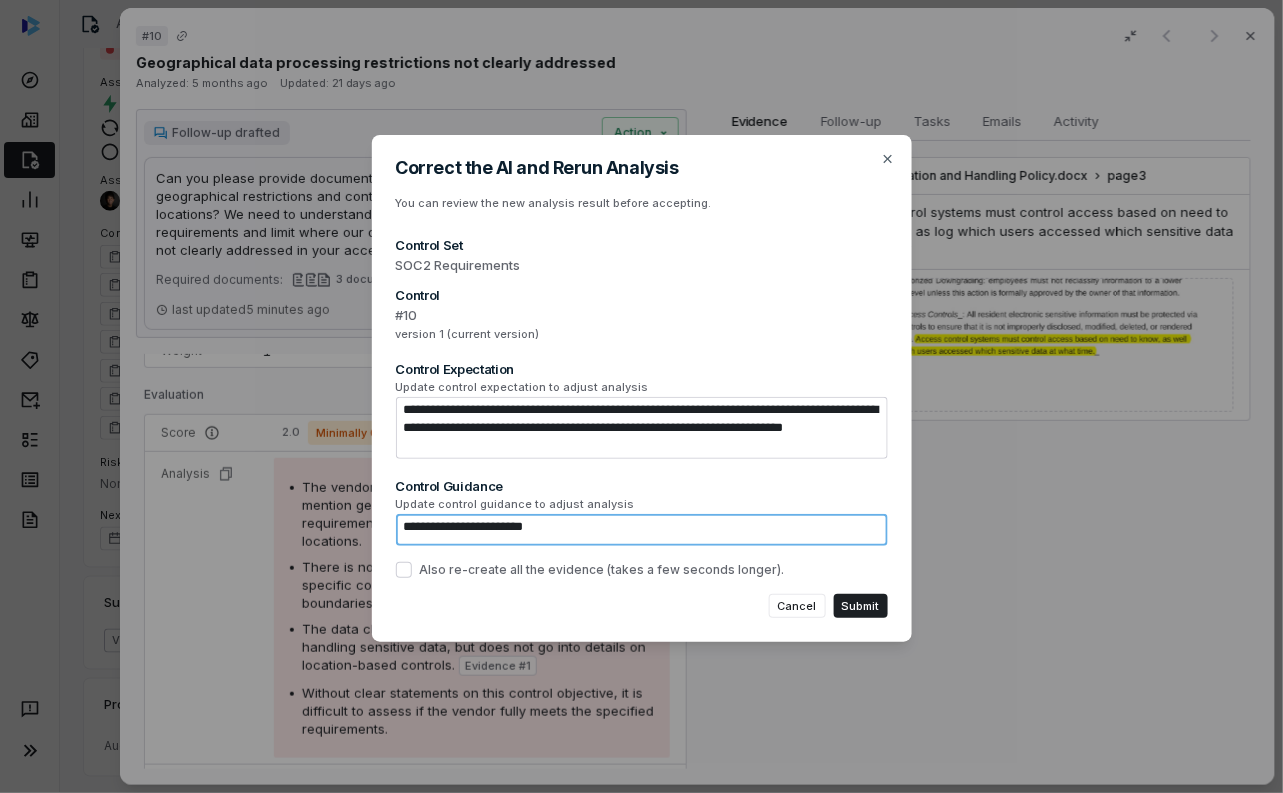 type on "*" 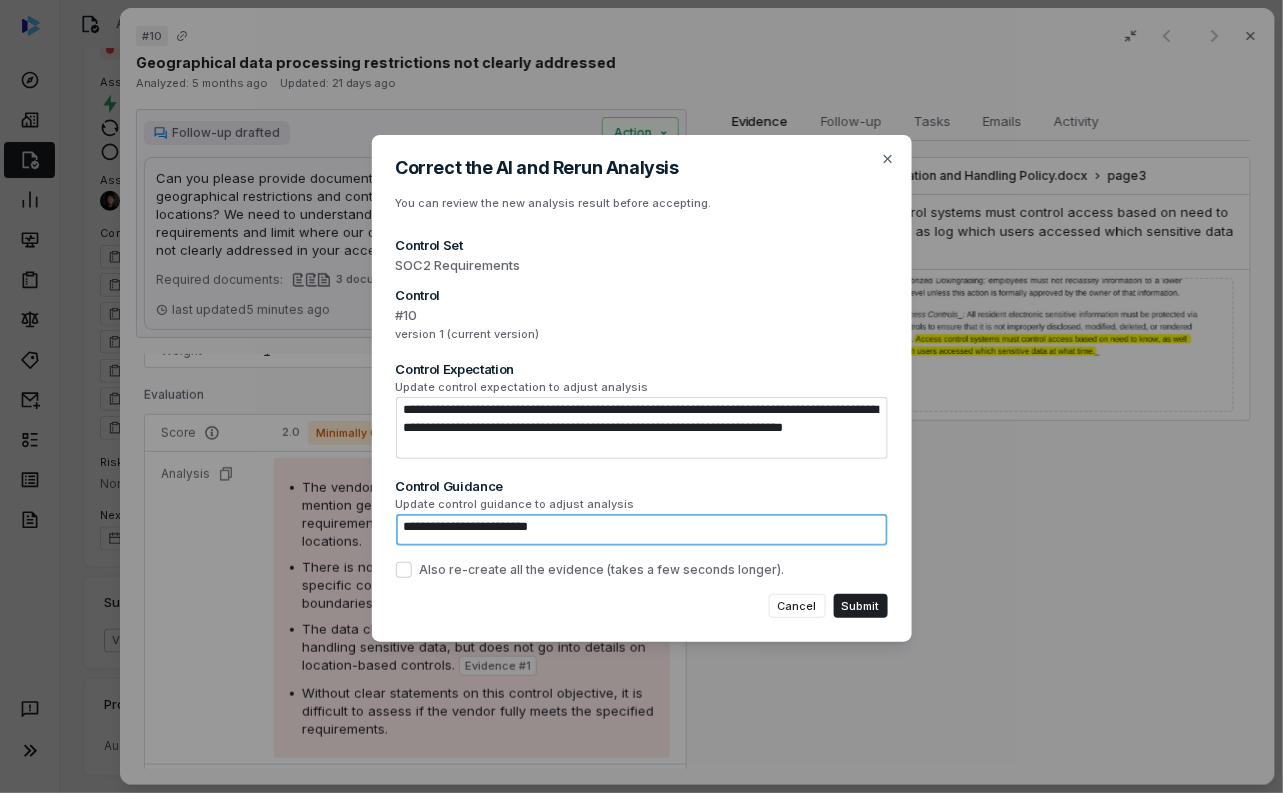 type on "**********" 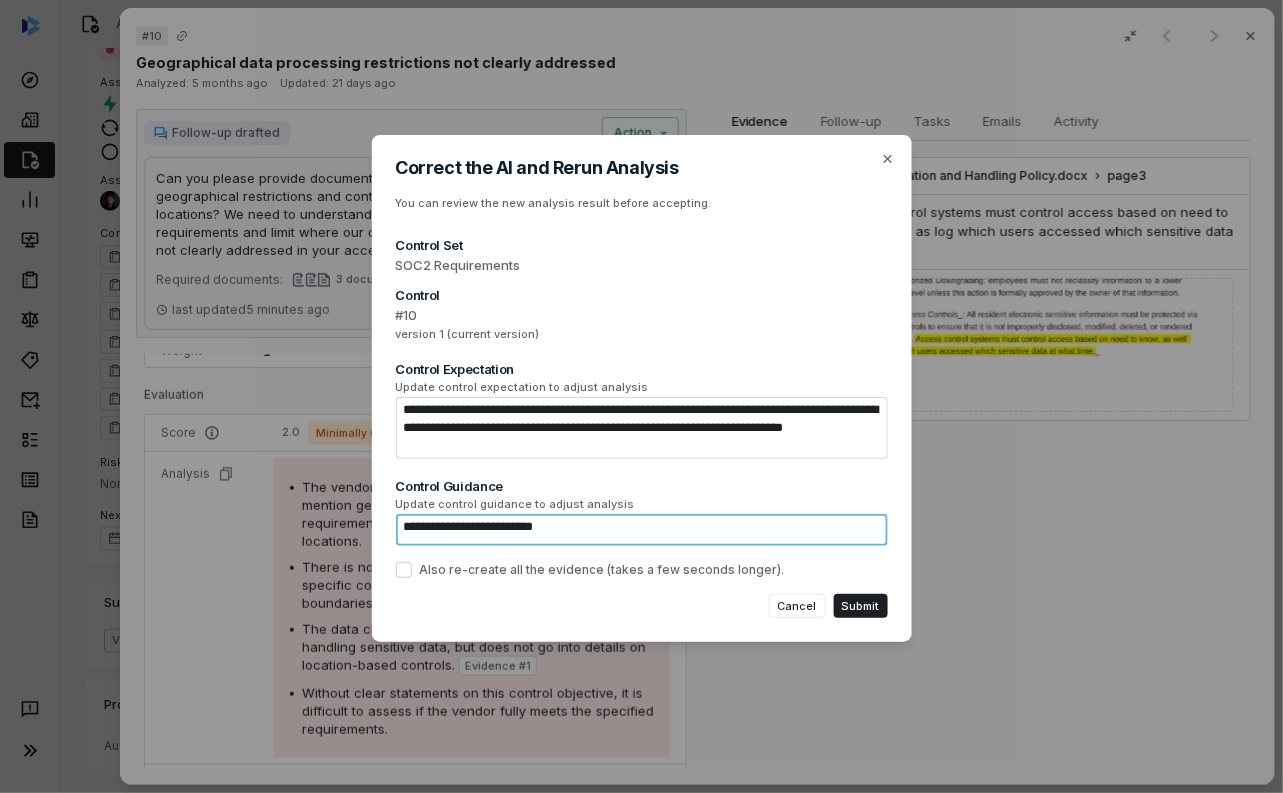 type on "*" 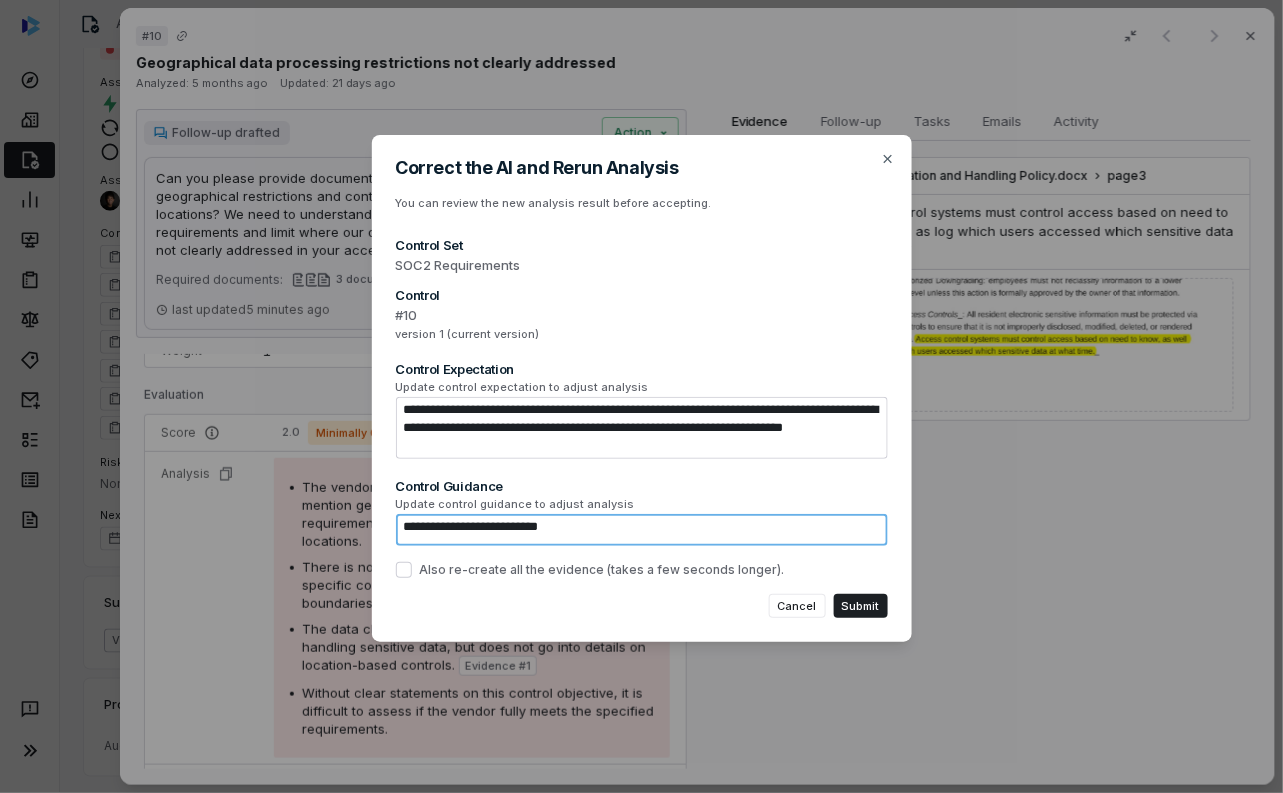 type on "*" 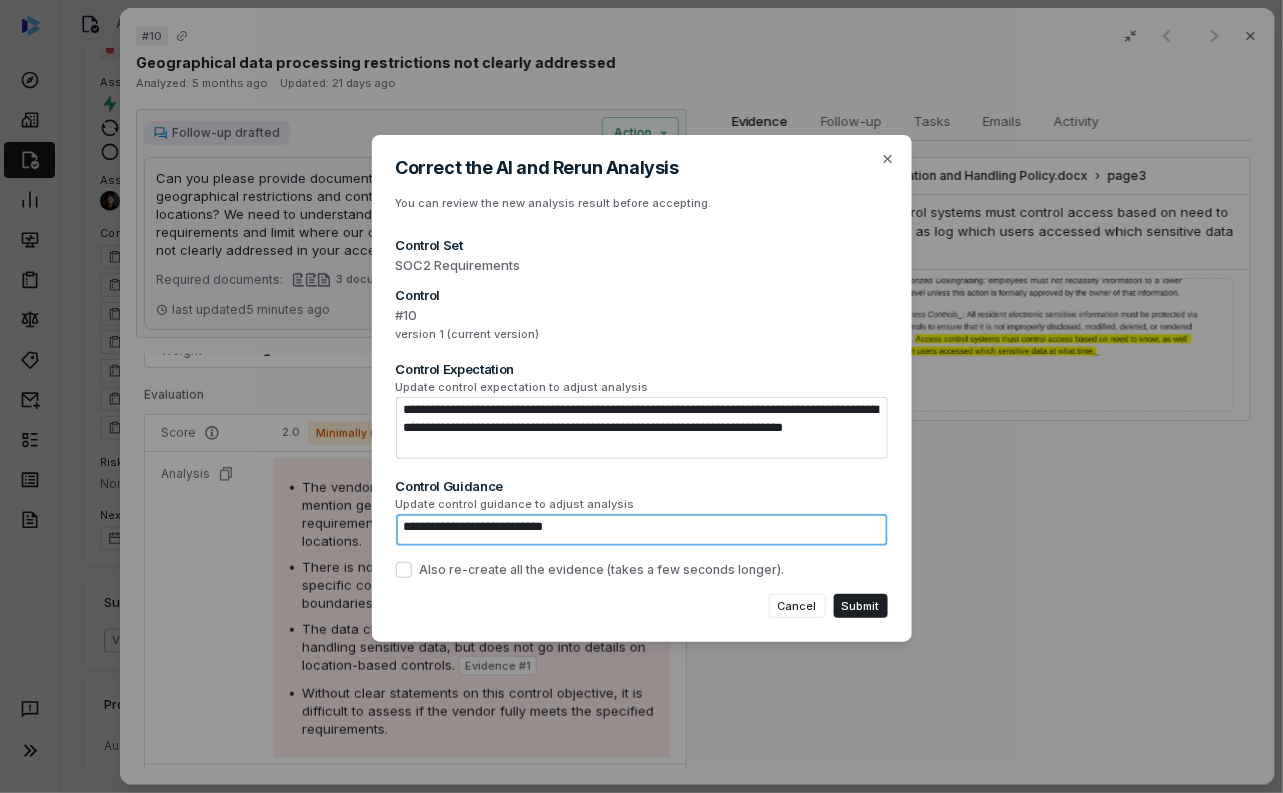 type on "*" 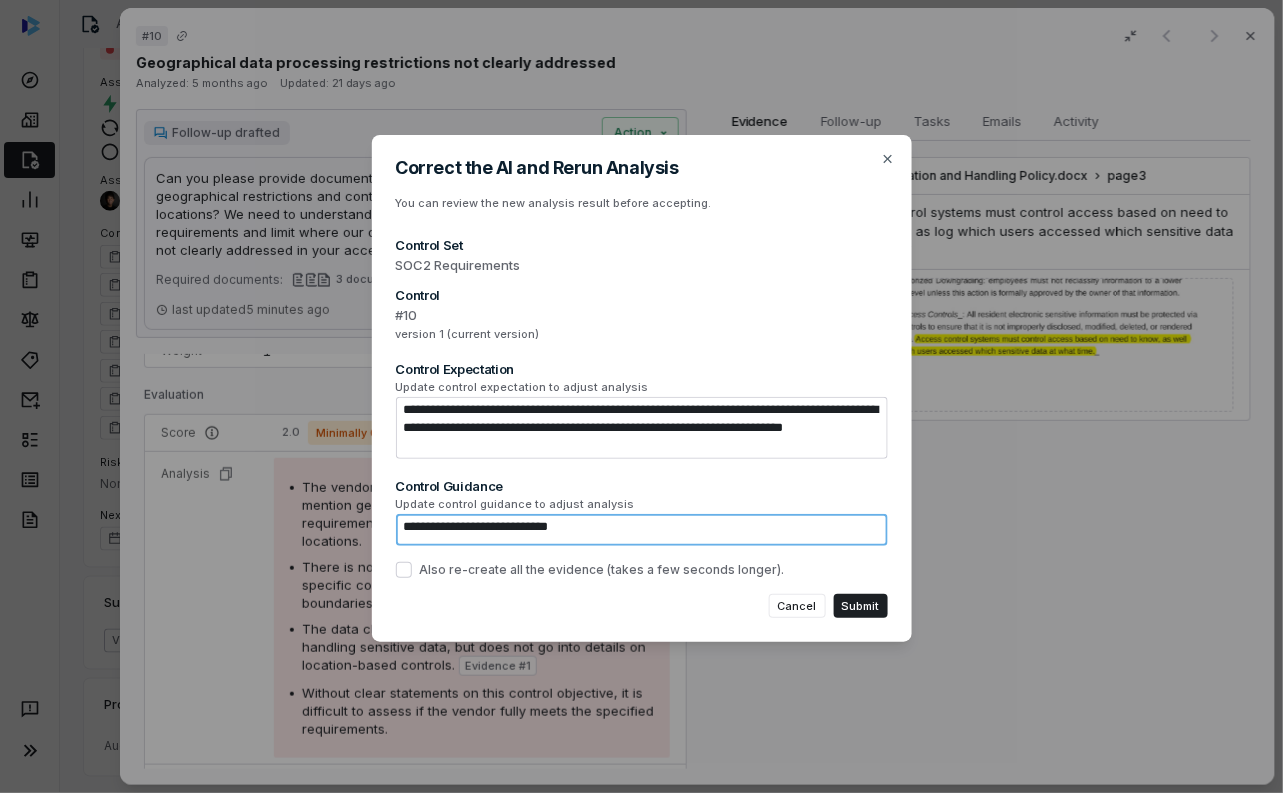 type on "**********" 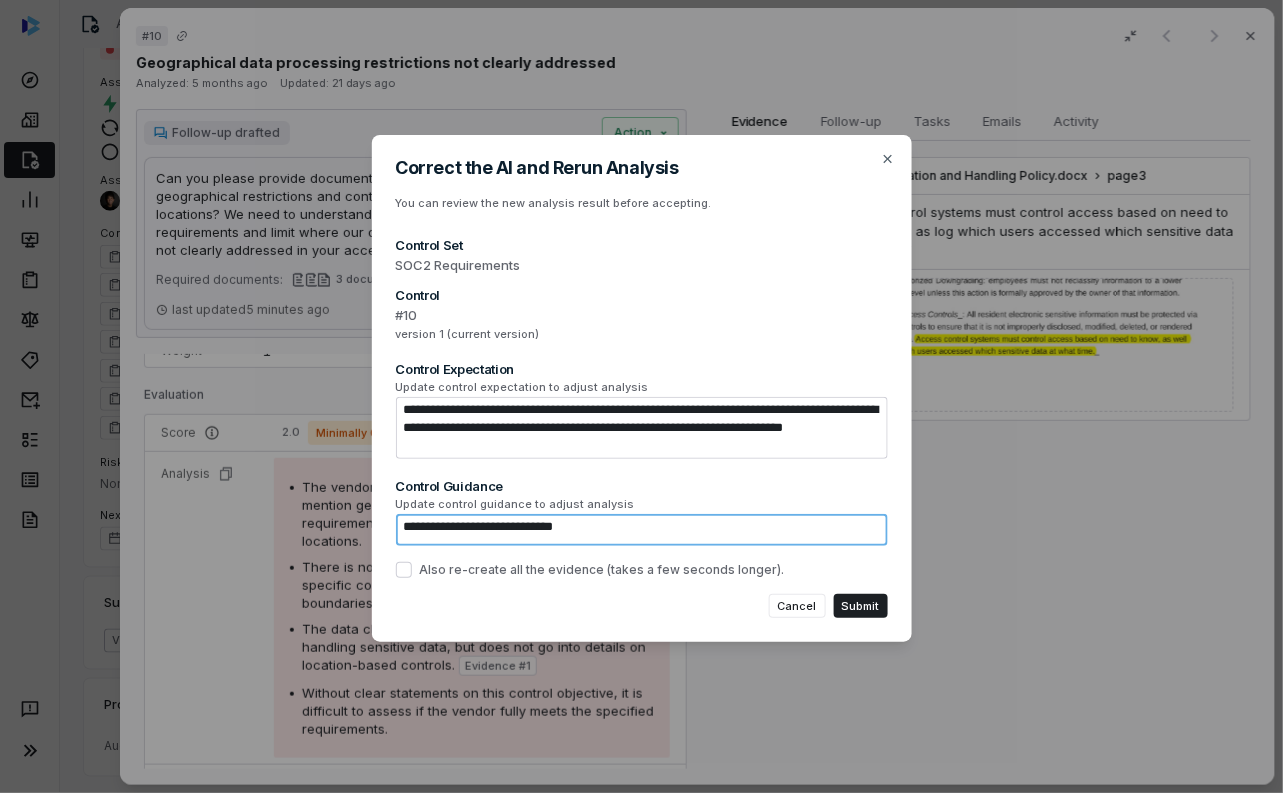 type on "*" 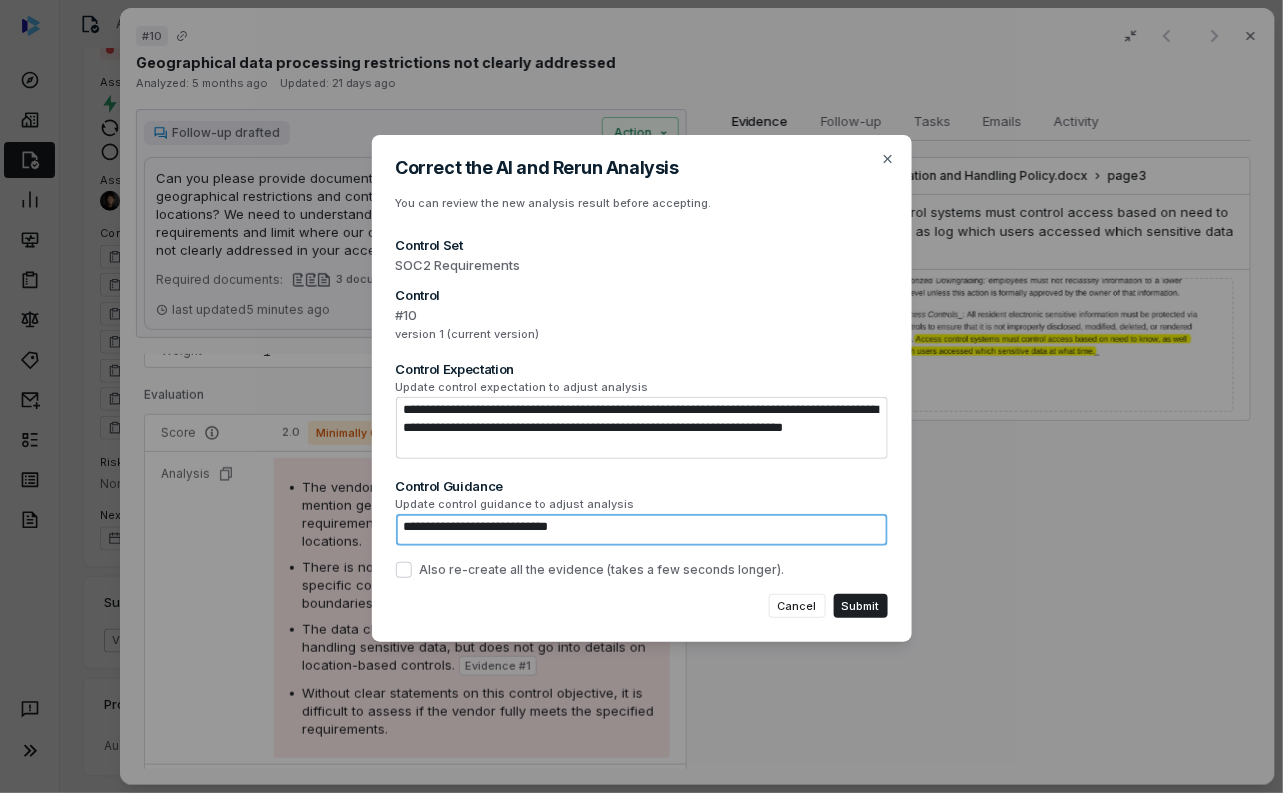 type on "*" 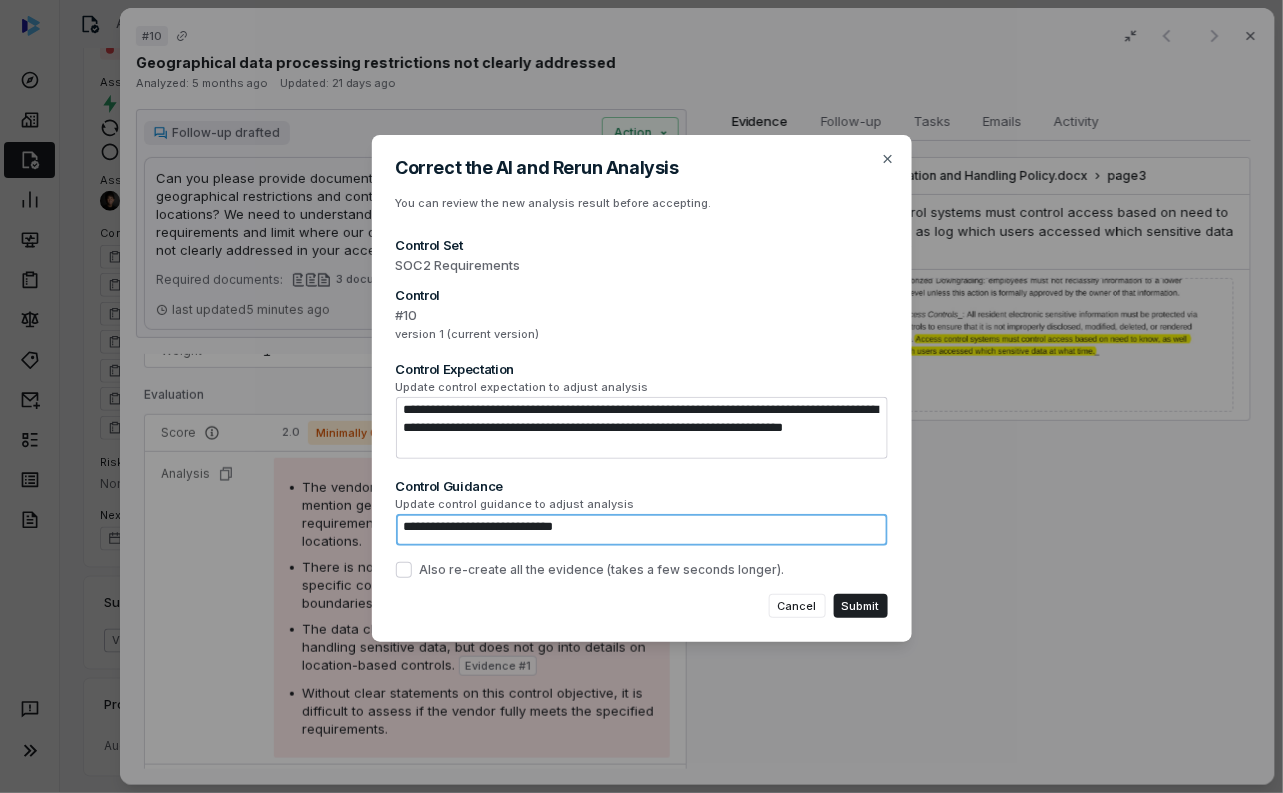 type on "*" 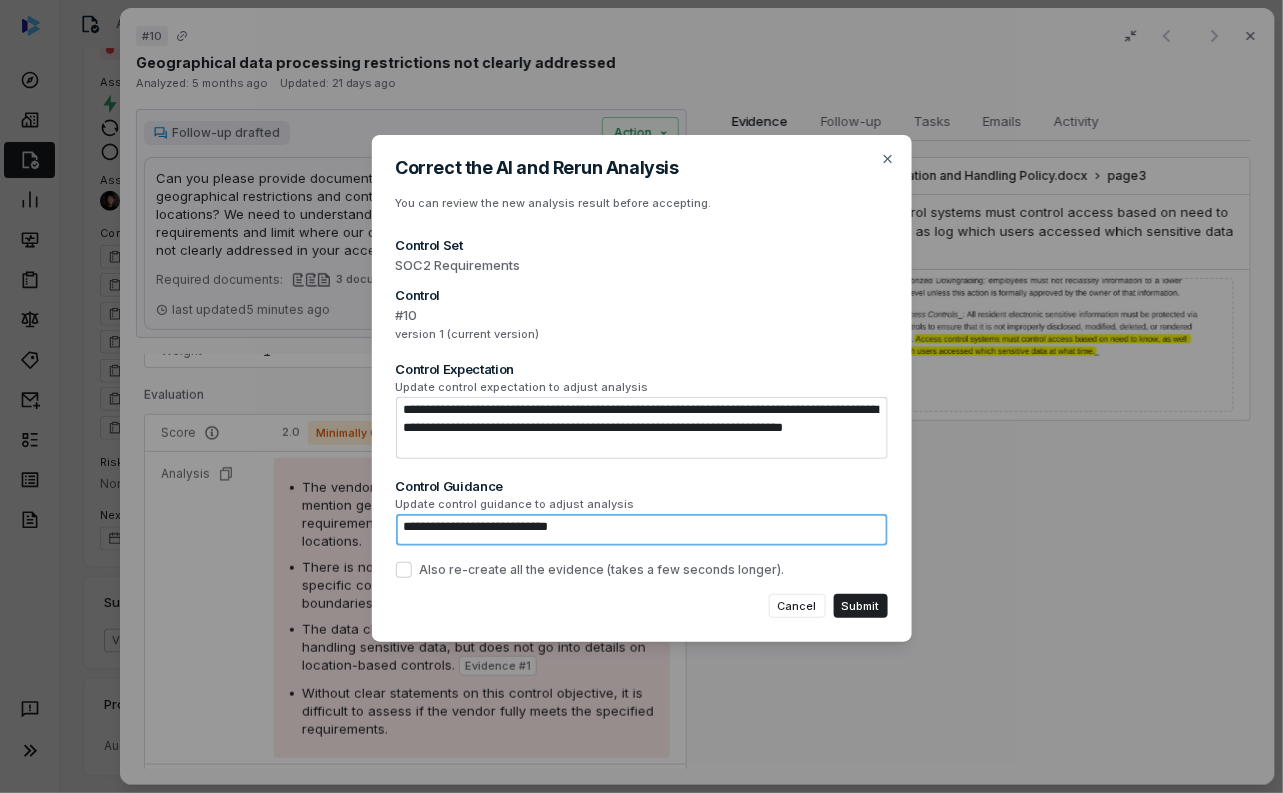 type on "**********" 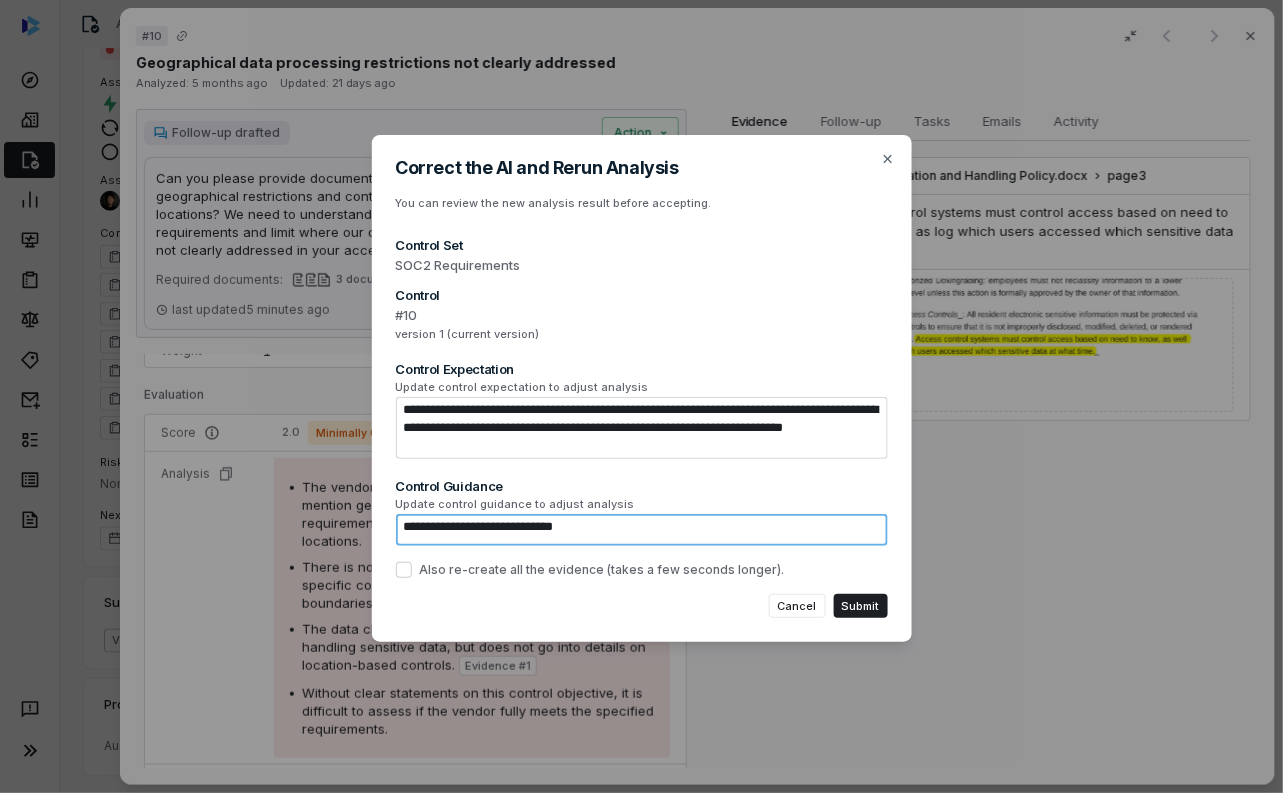 type on "*" 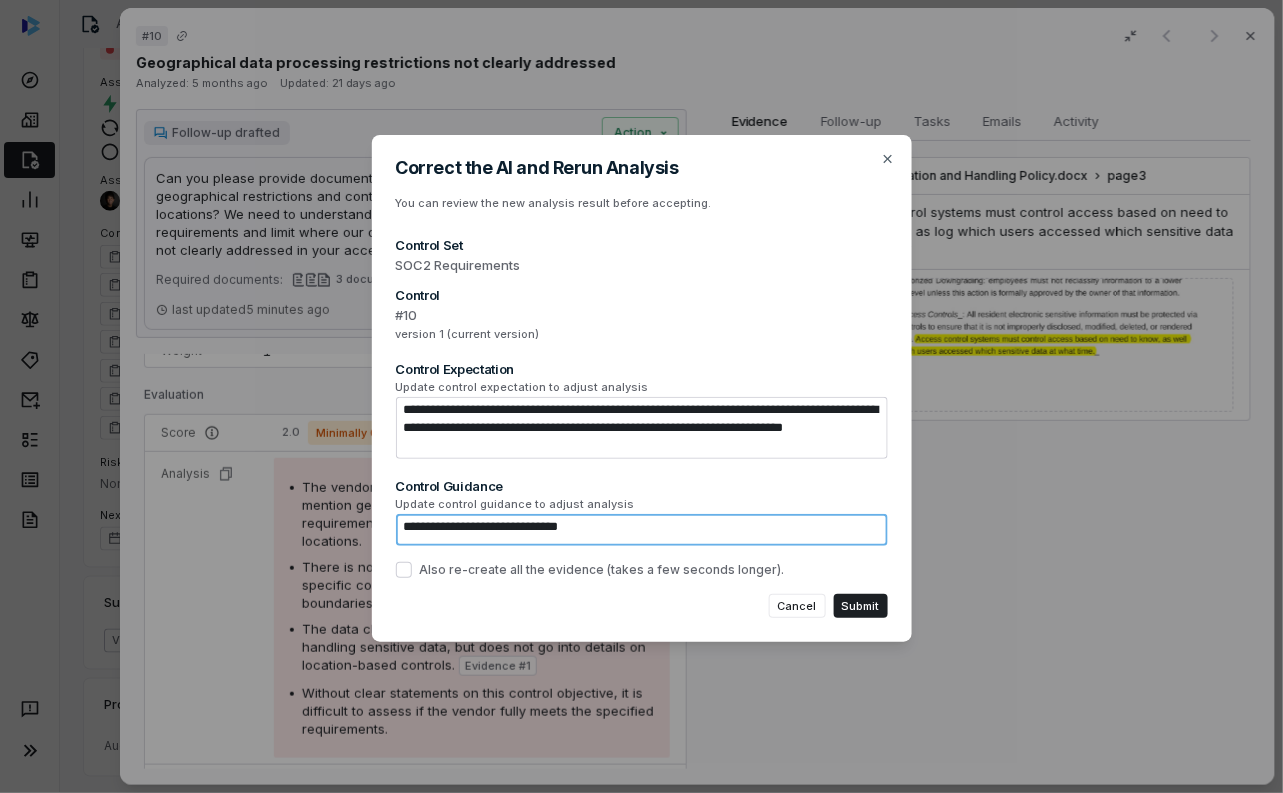 type on "*" 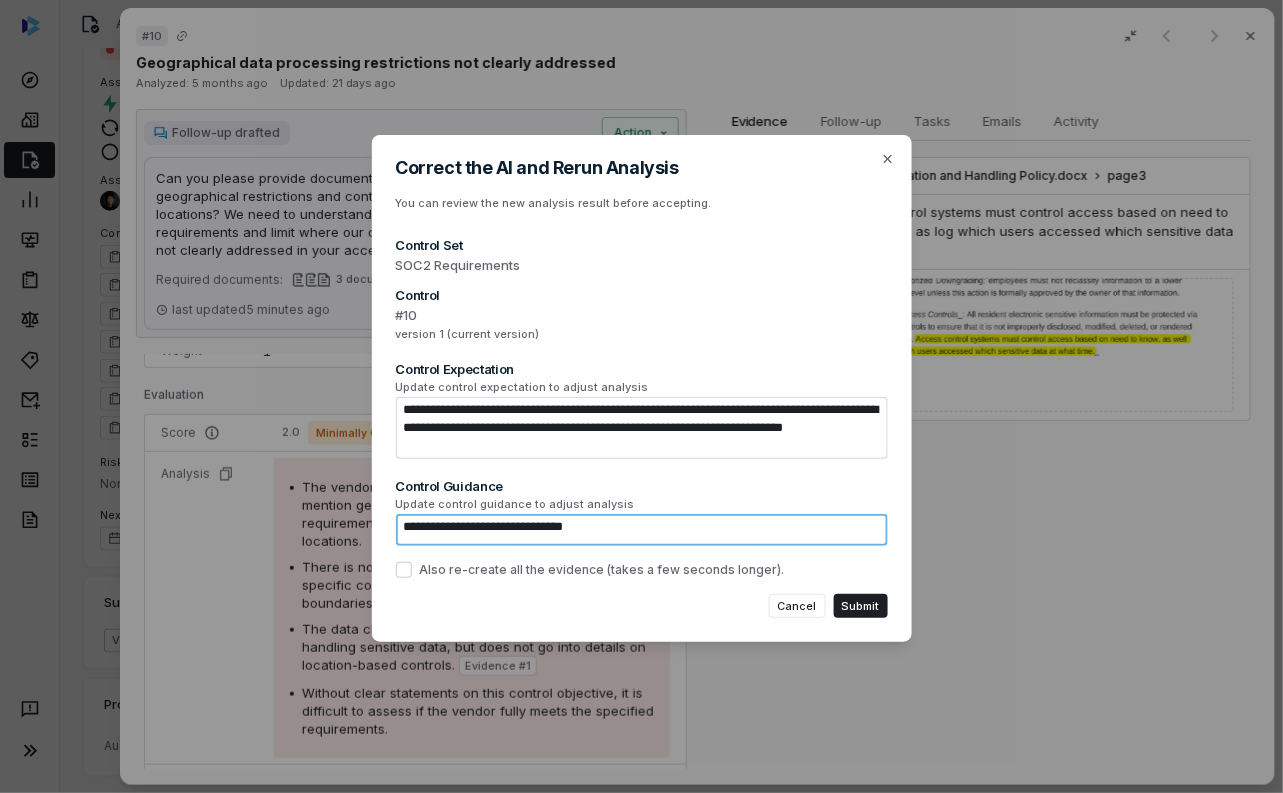 type on "*" 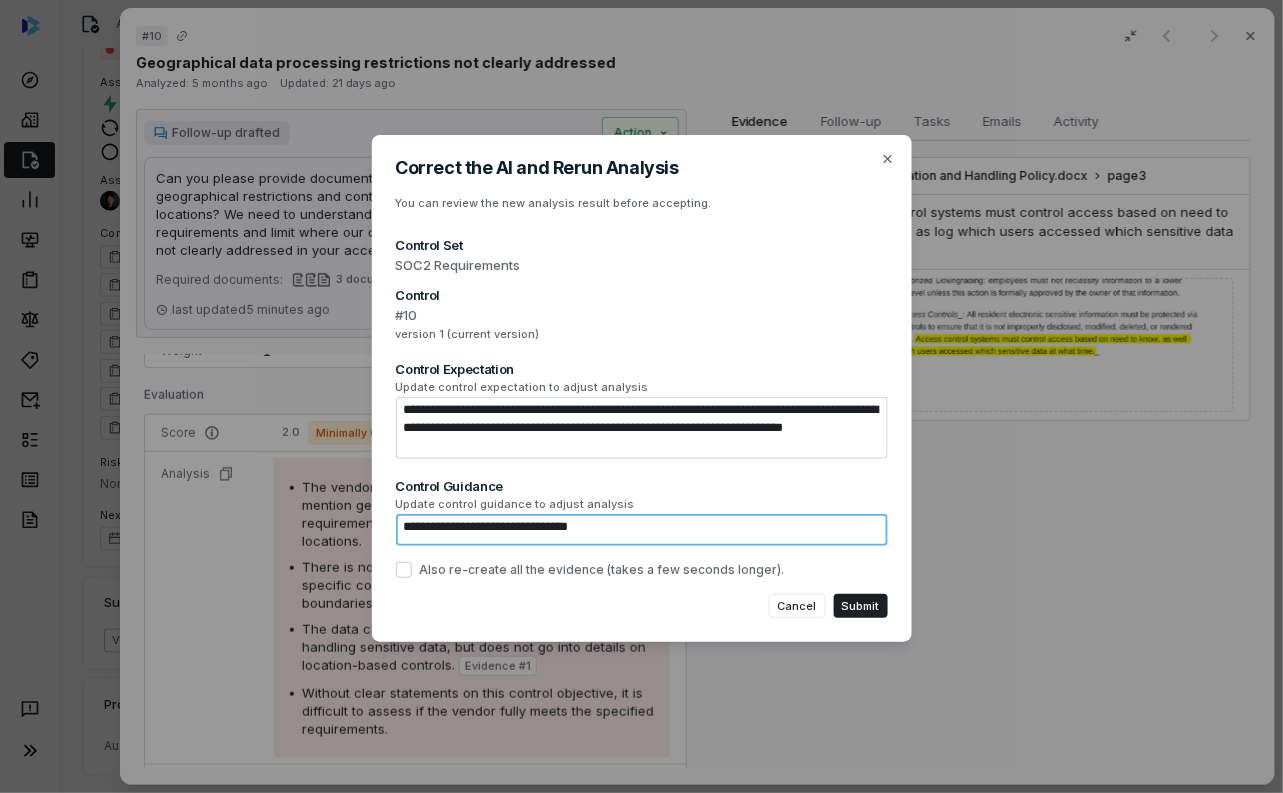 type on "*" 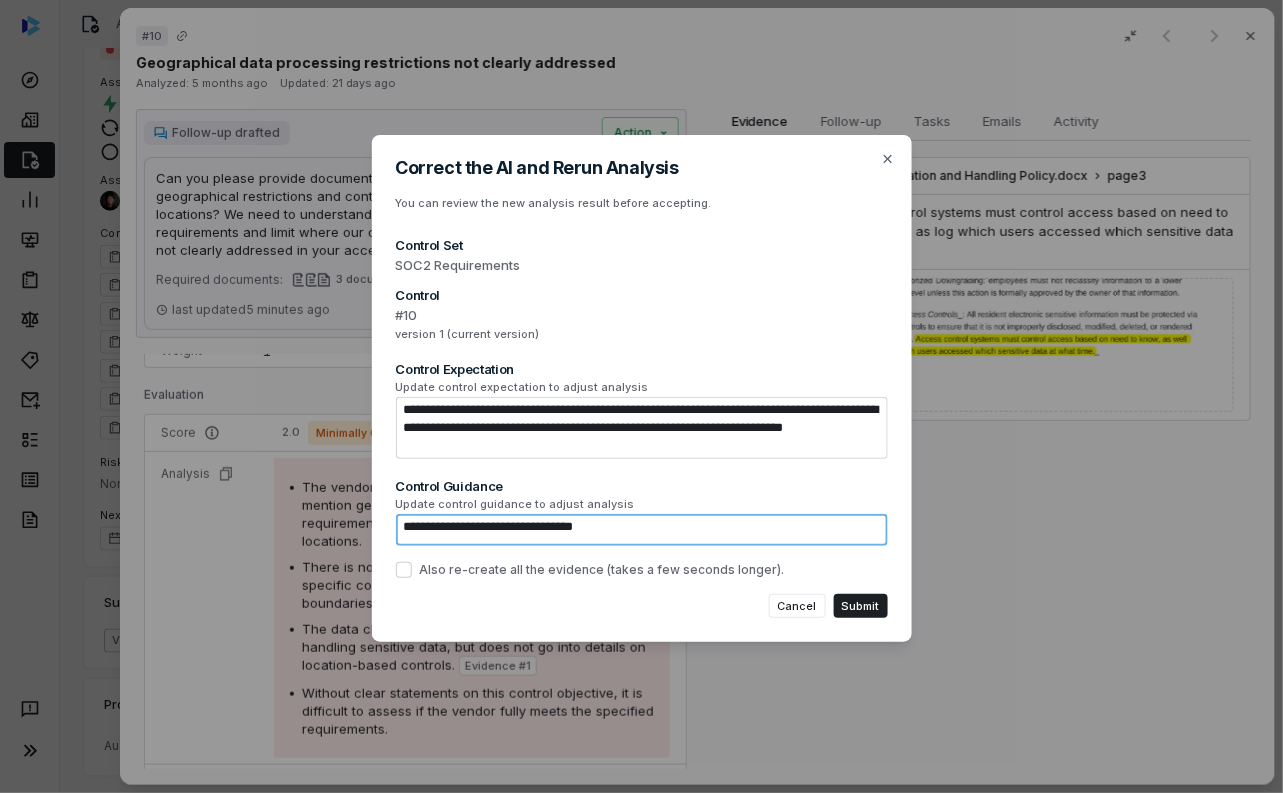 type on "**********" 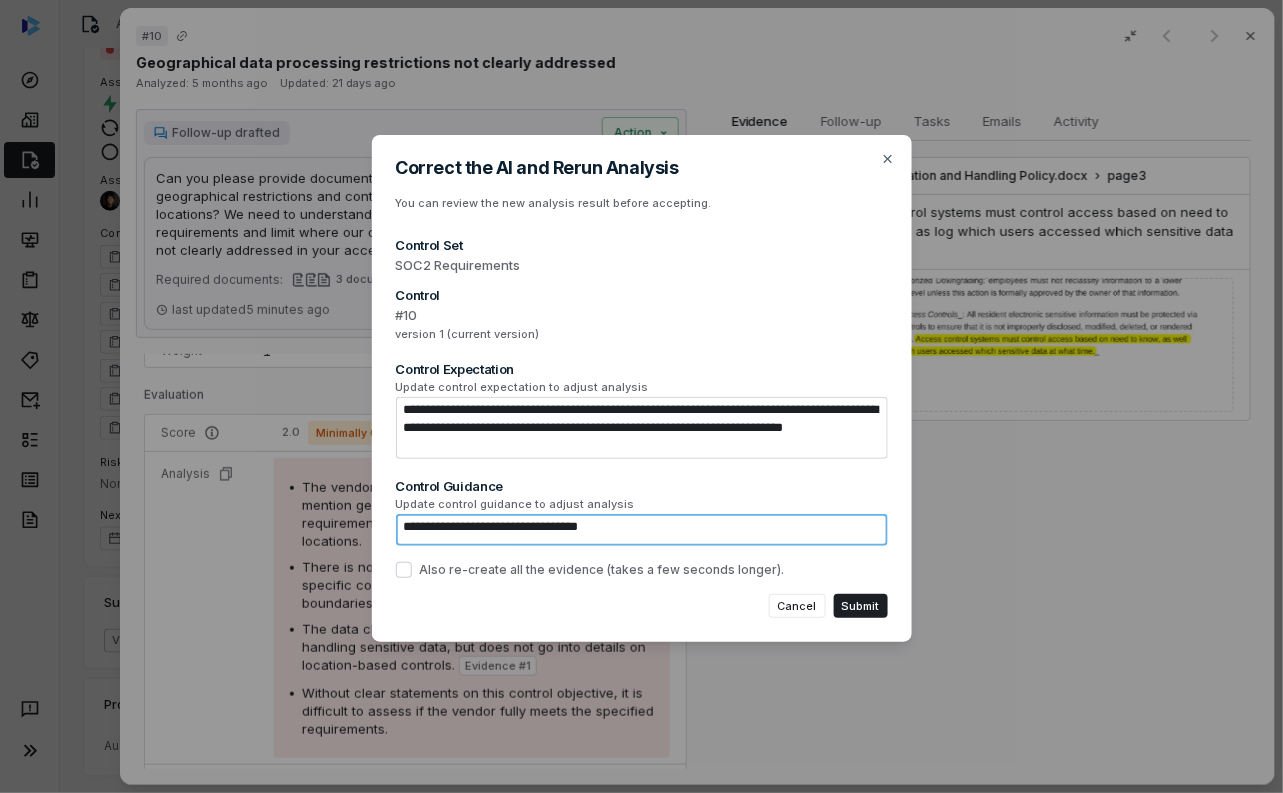 type on "*" 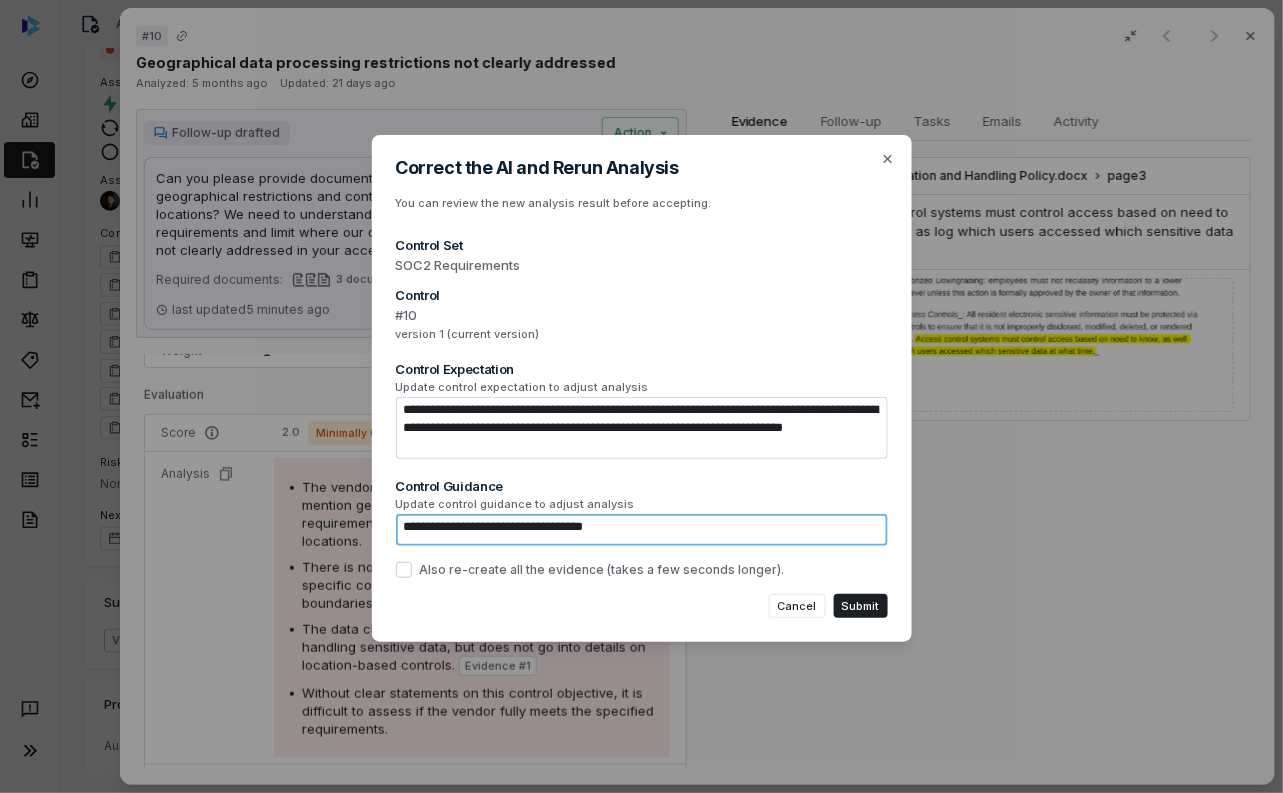 type on "*" 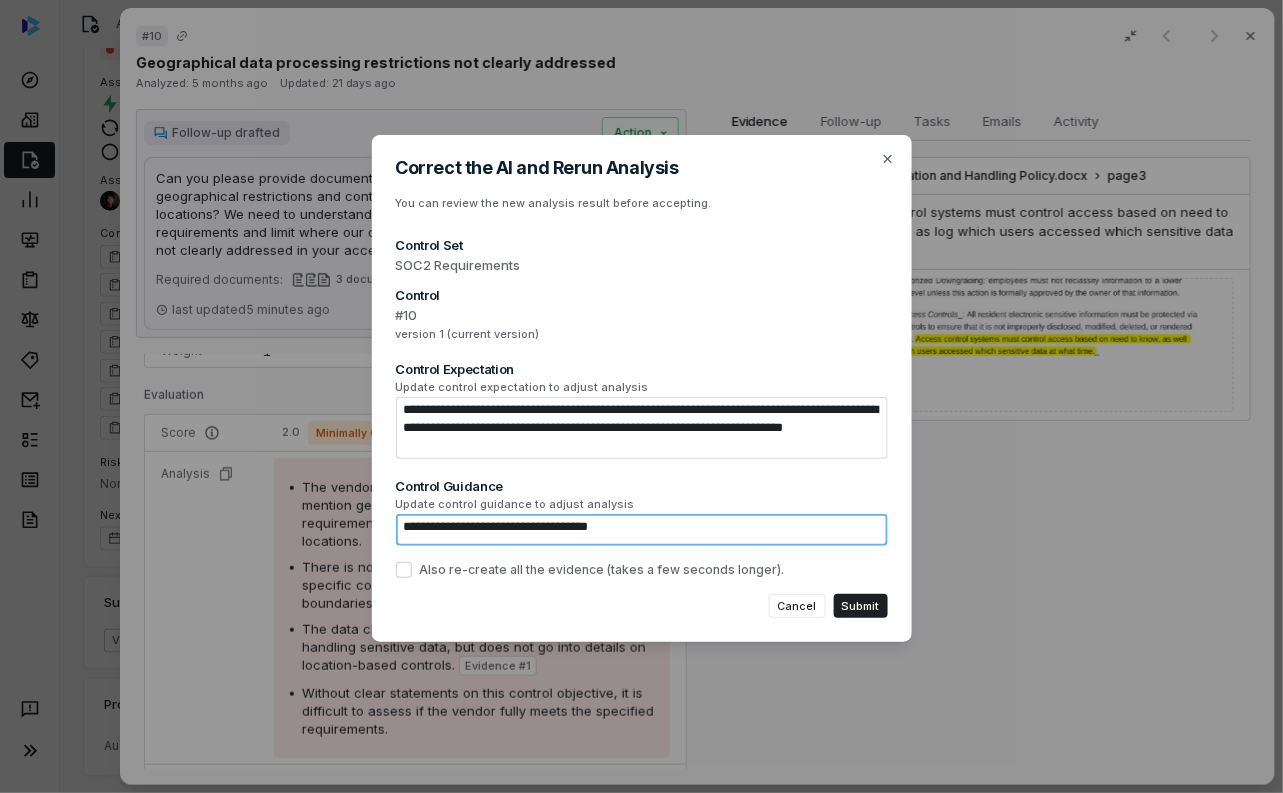 type on "*" 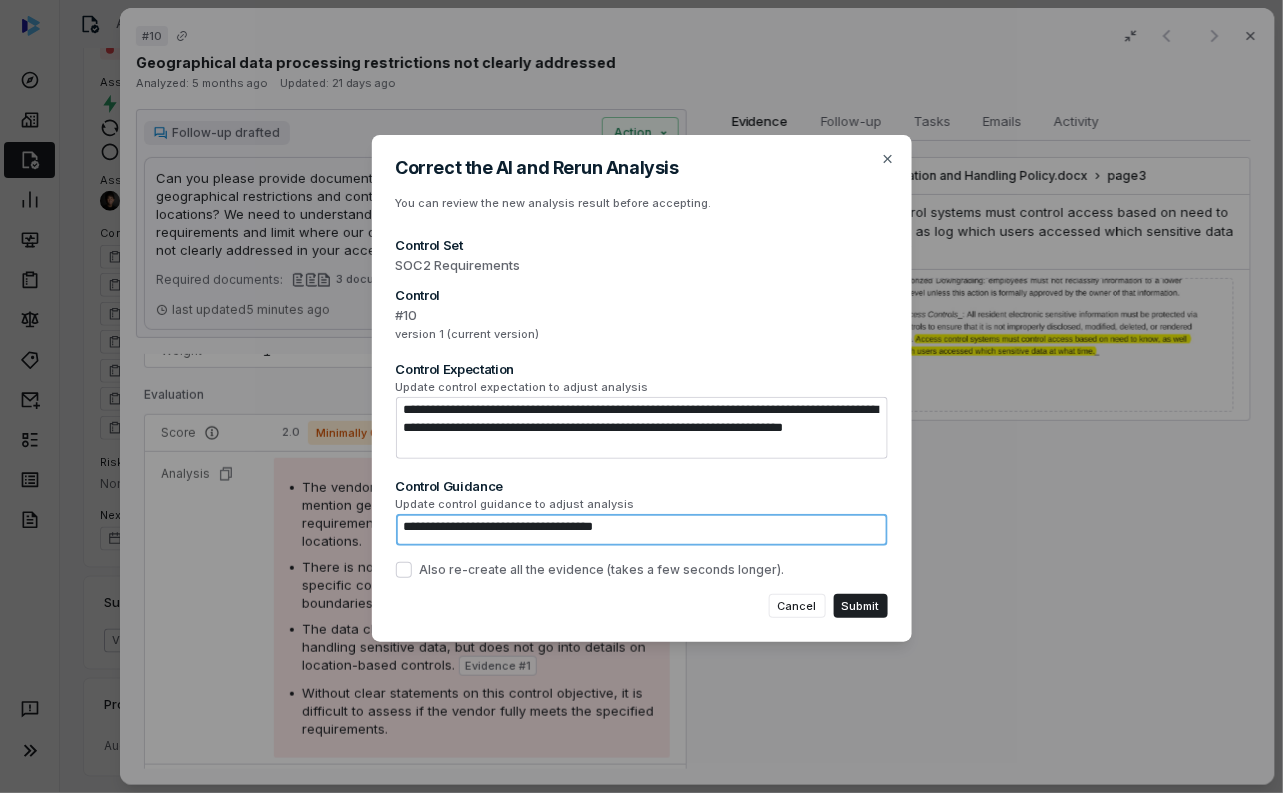 type on "**********" 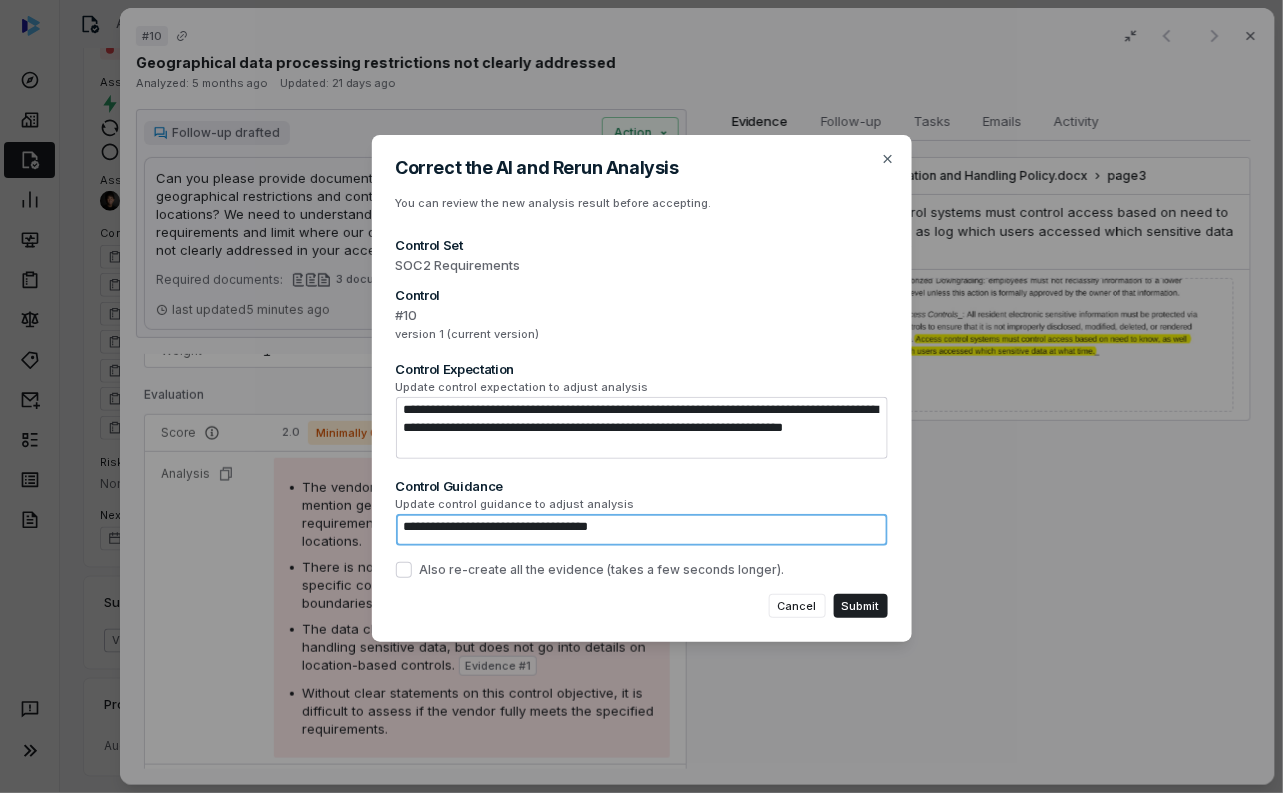 type on "*" 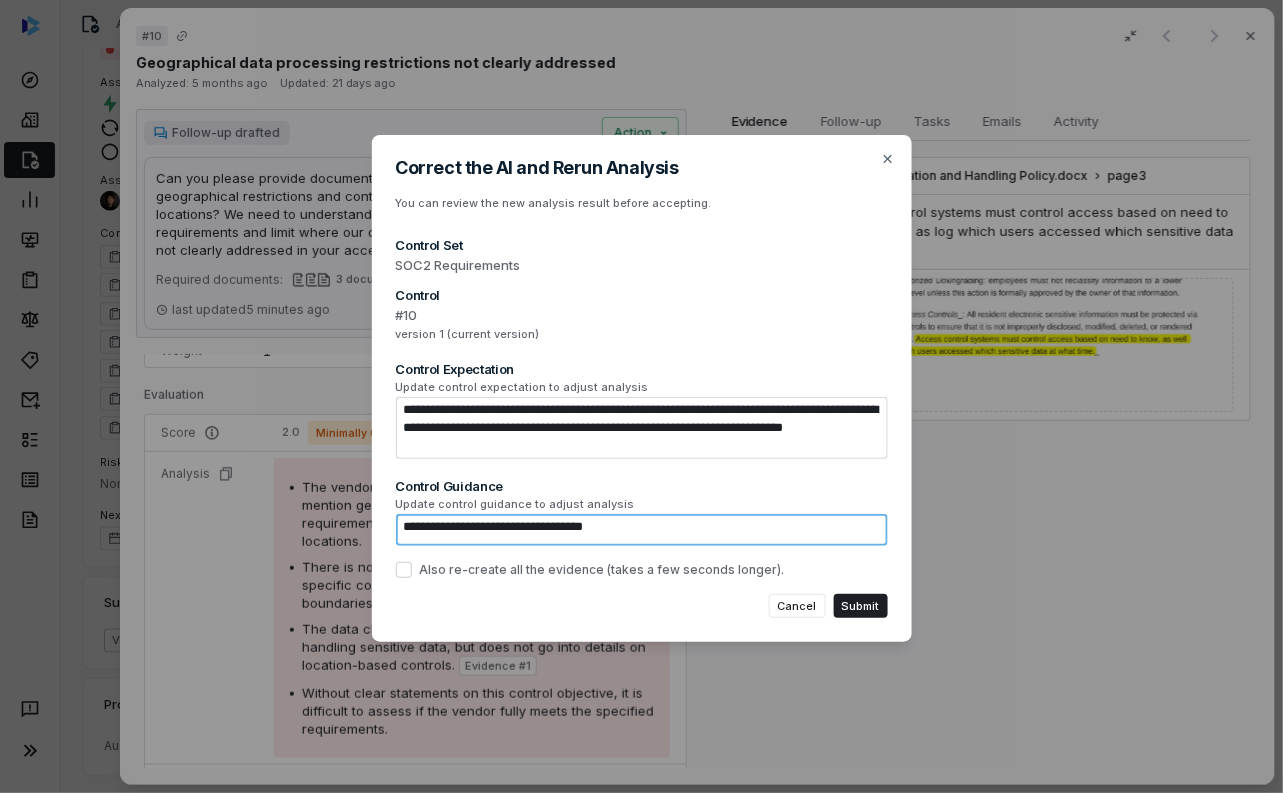 type on "*" 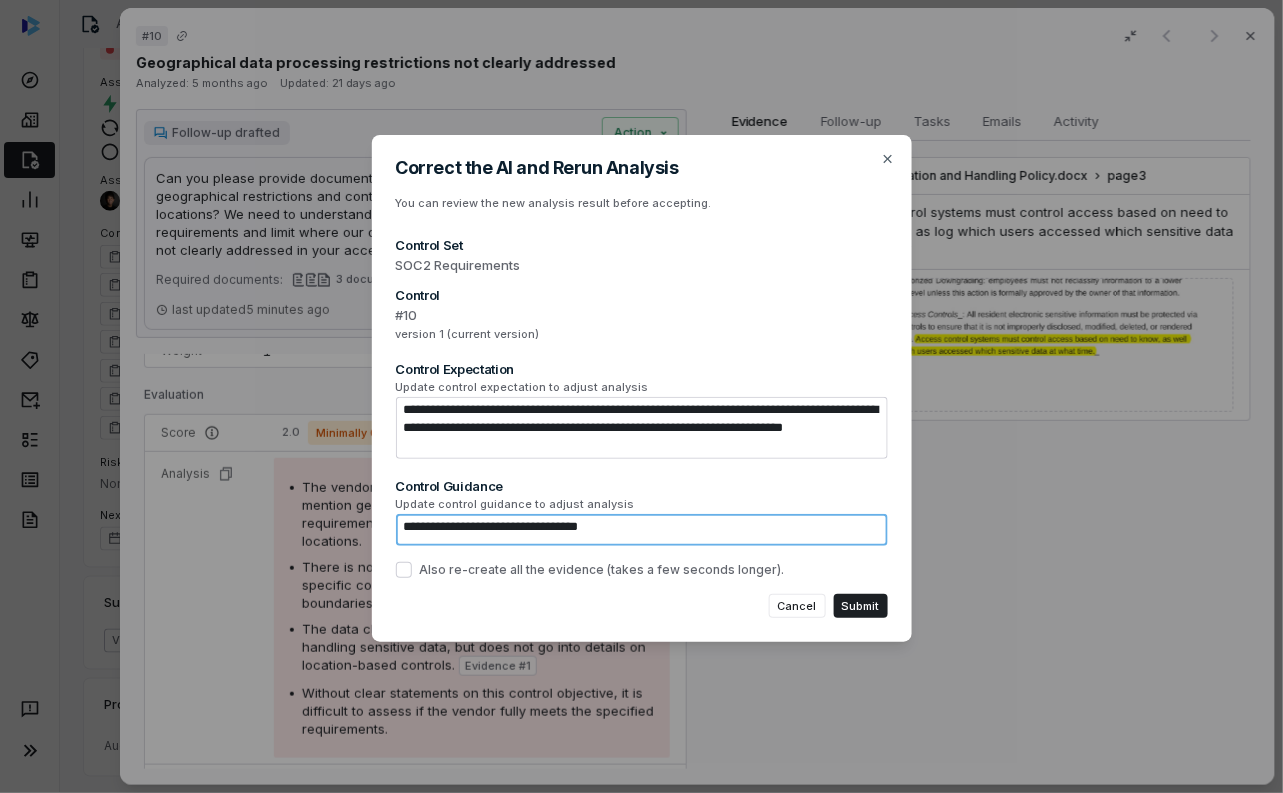 type on "*" 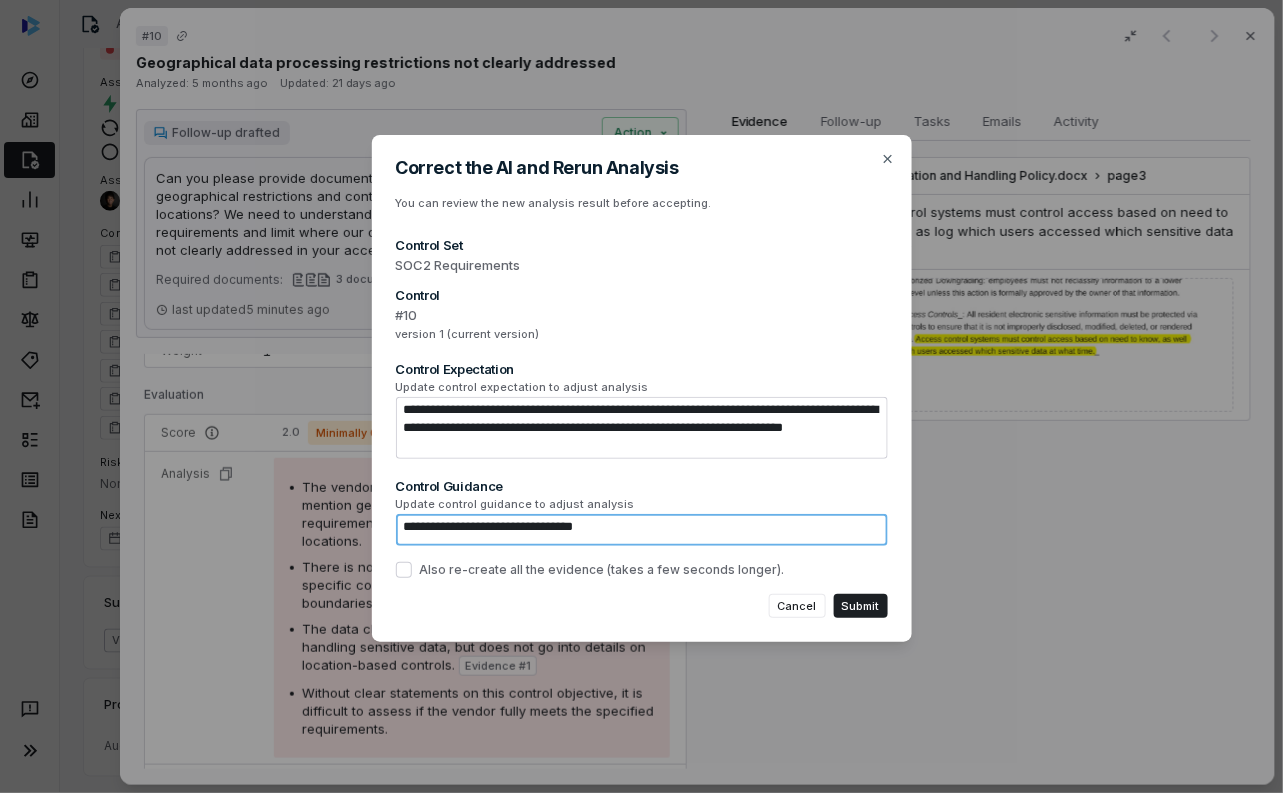 type on "*" 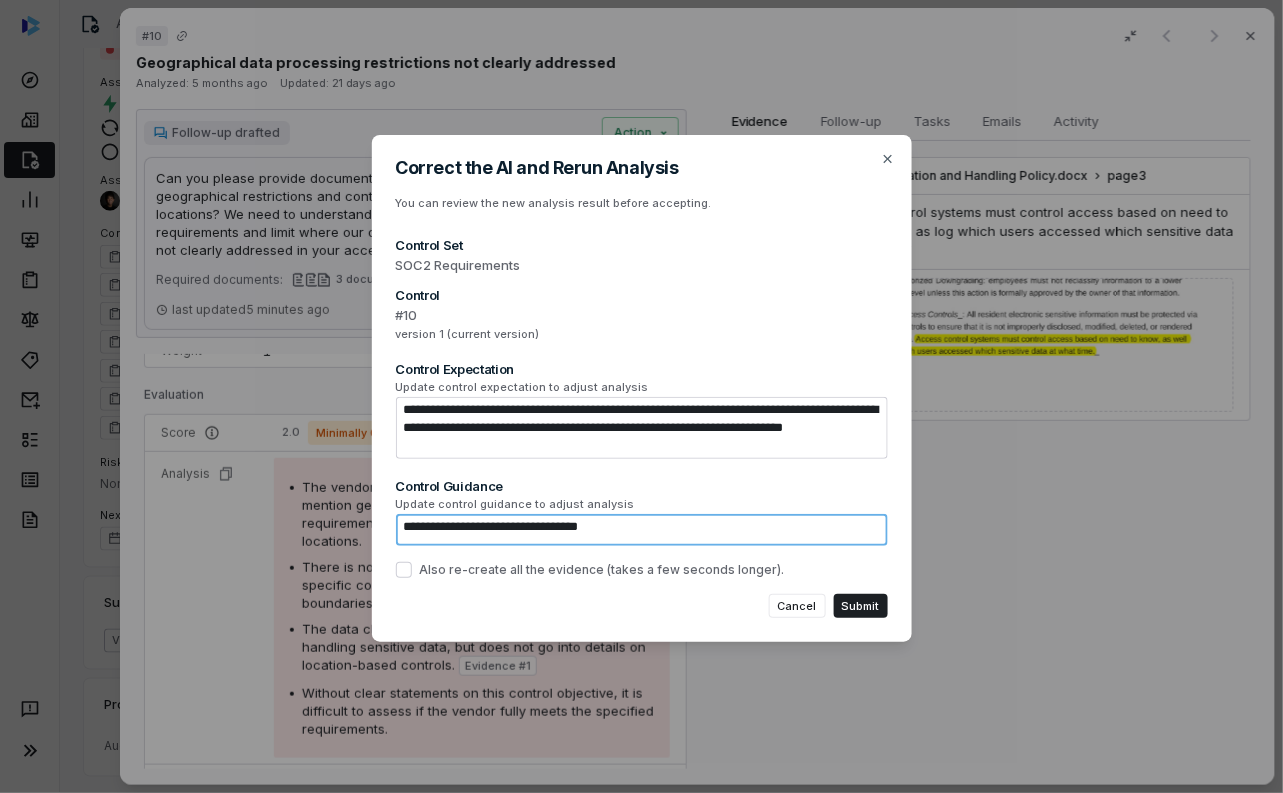type on "**********" 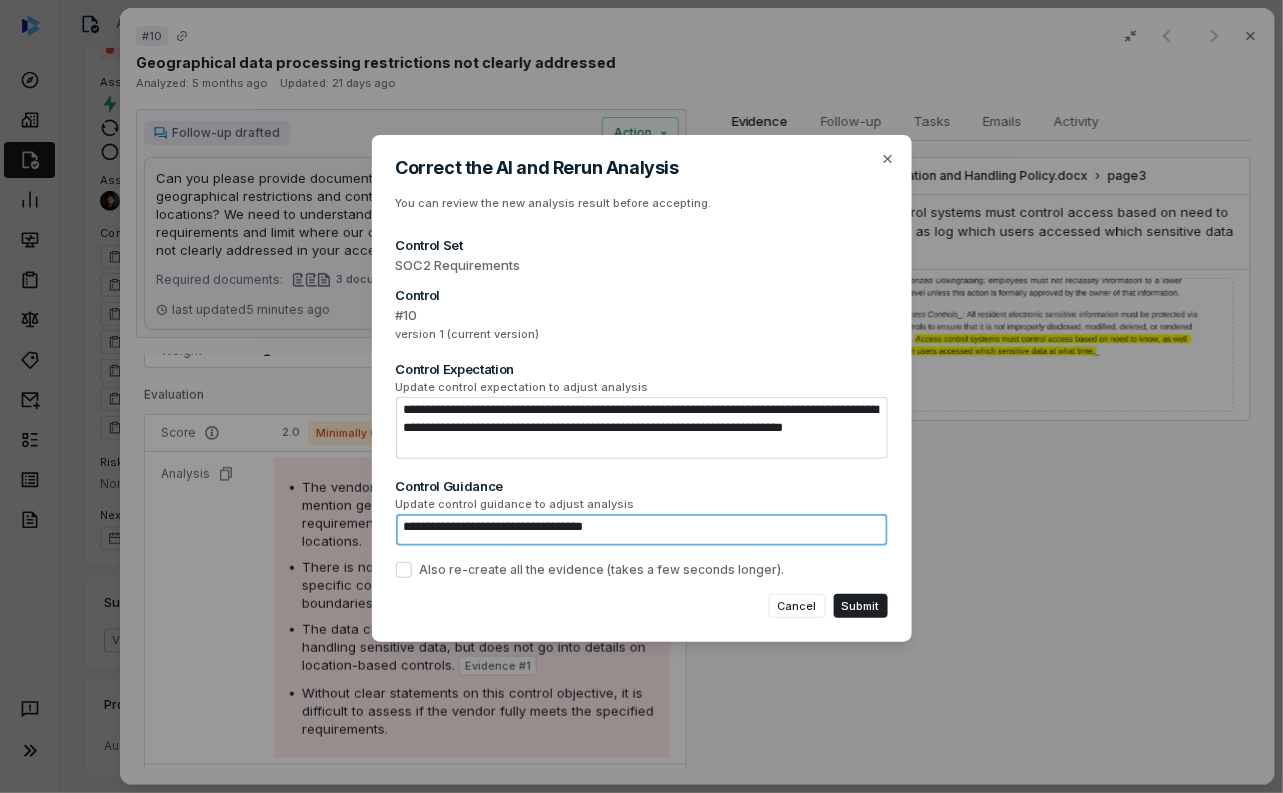 type on "*" 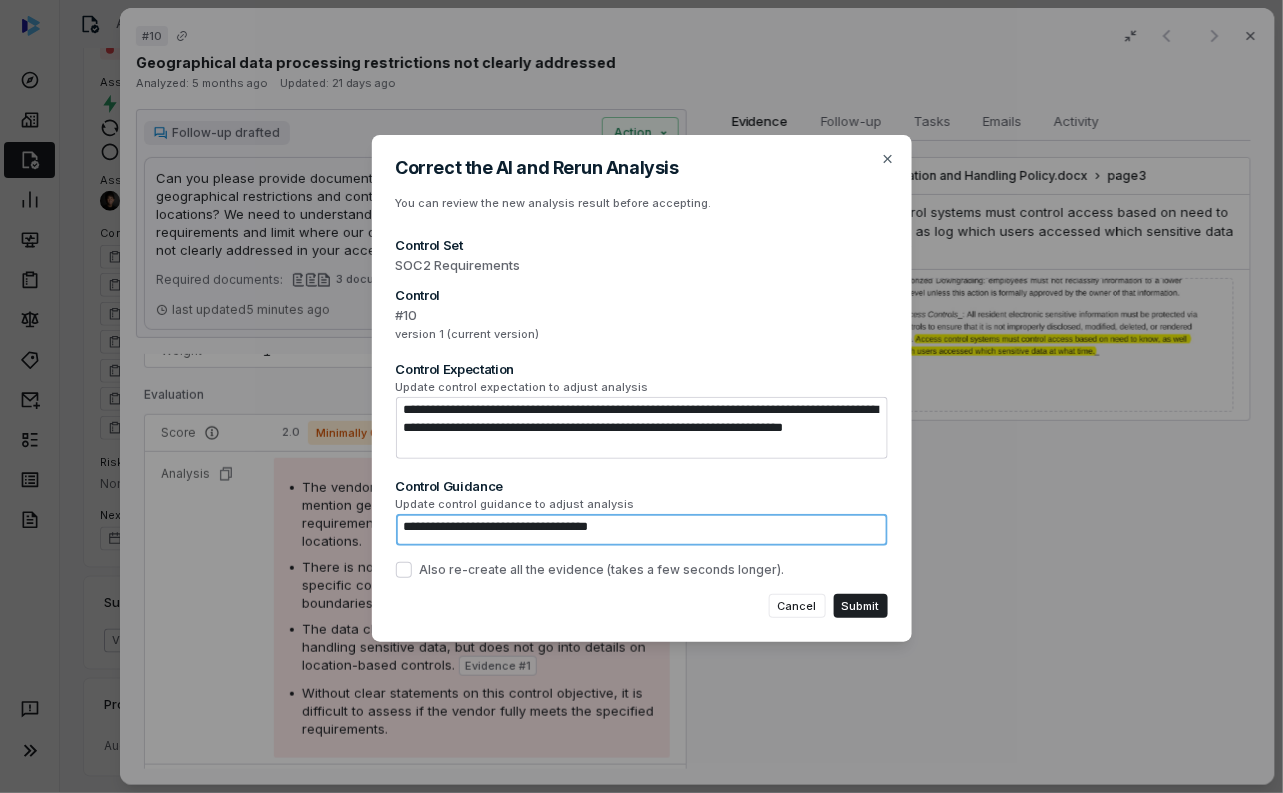 type on "*" 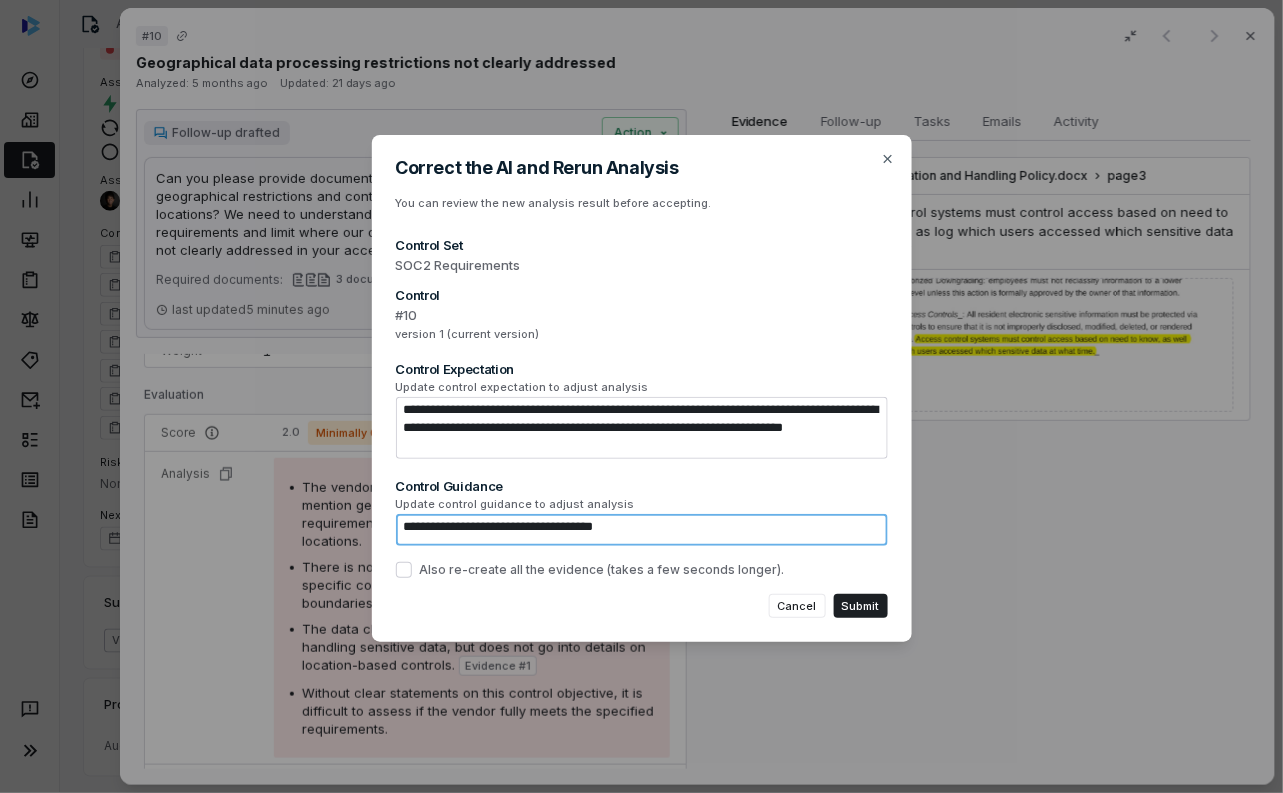 type on "*" 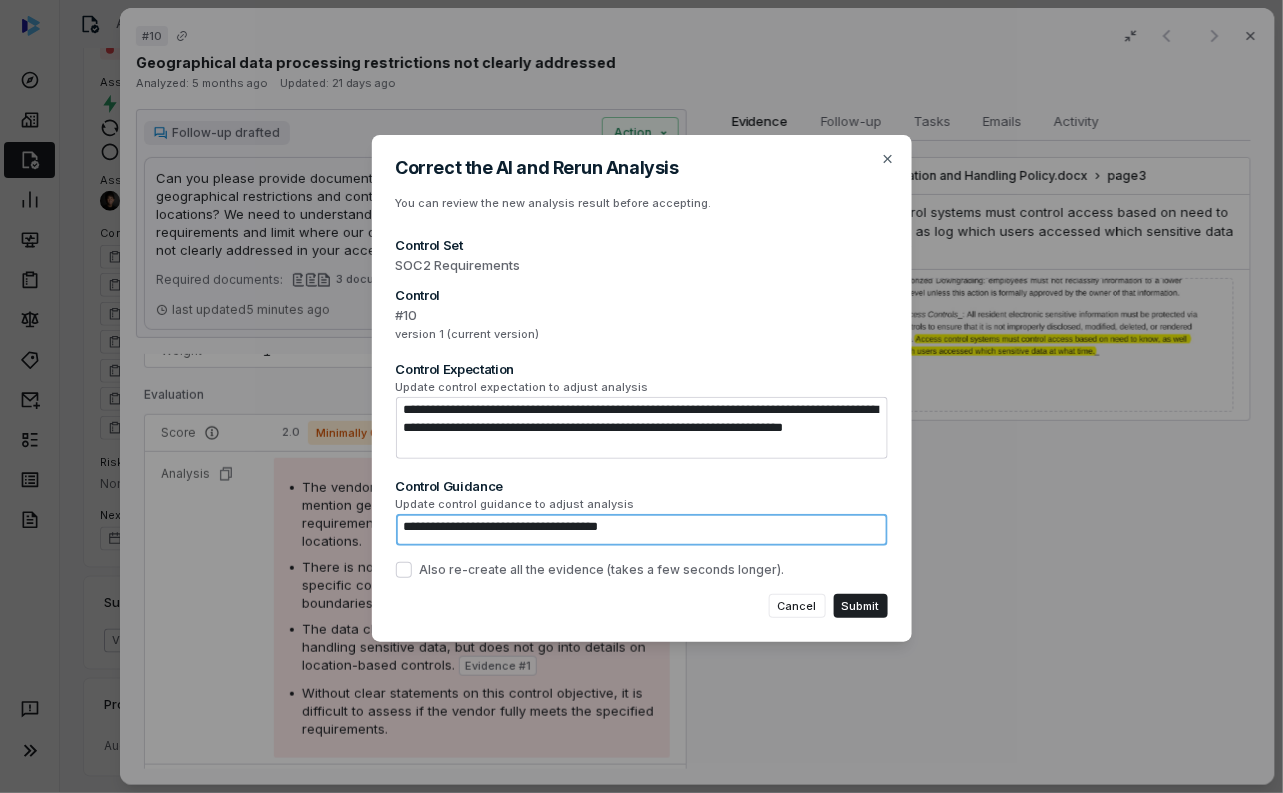 type on "*" 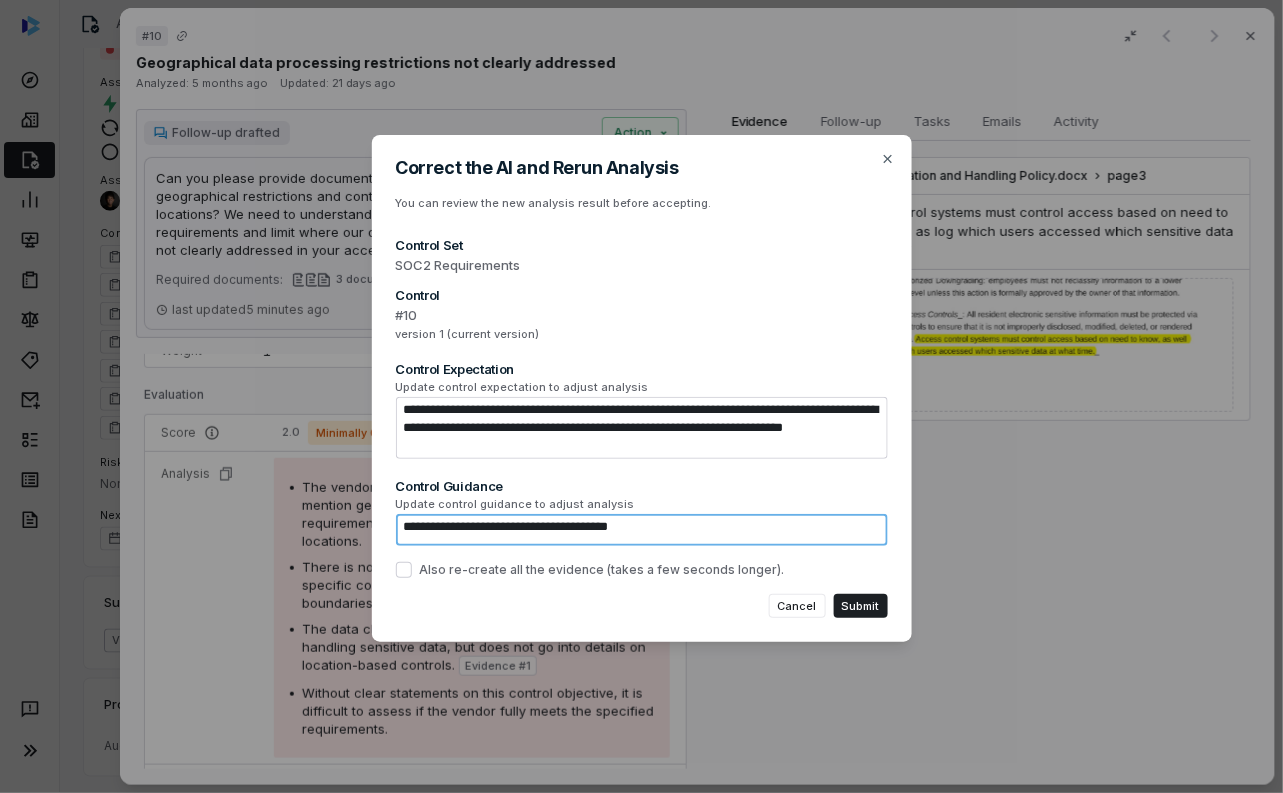 type on "**********" 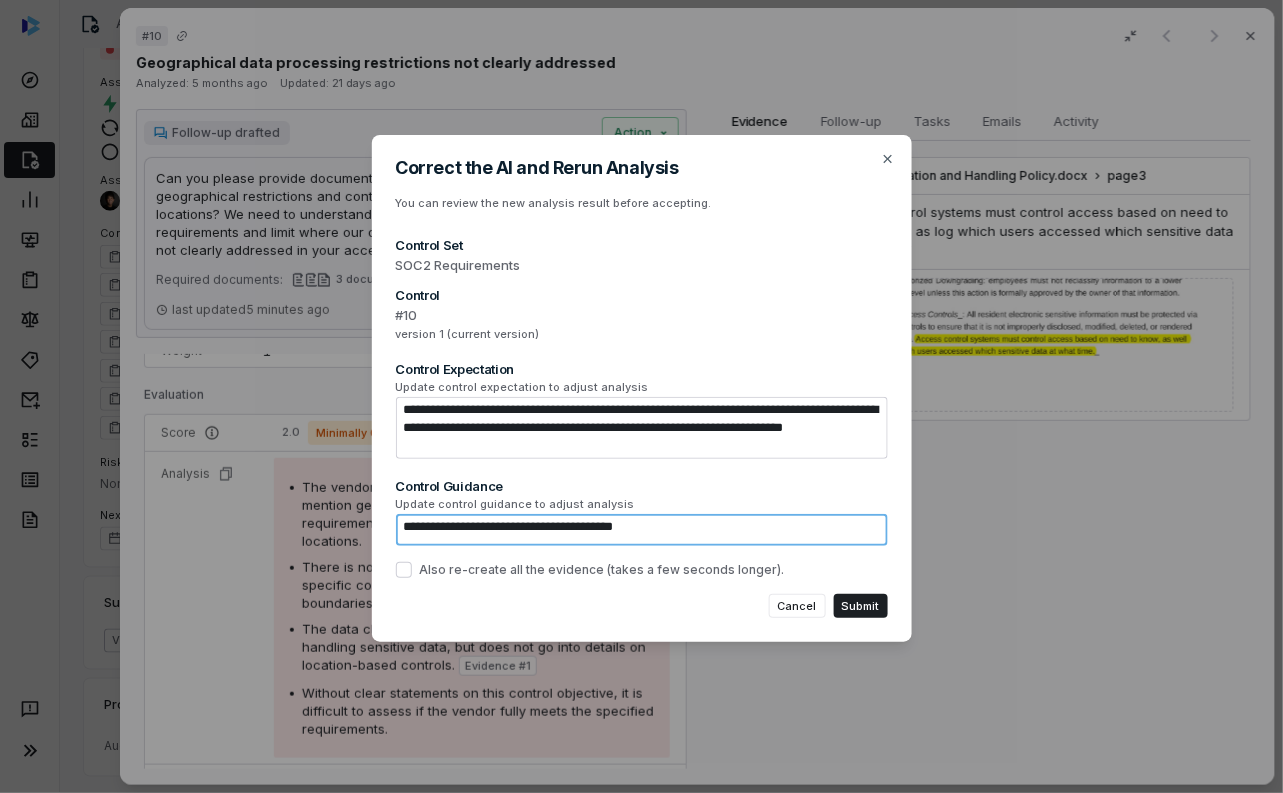 type on "*" 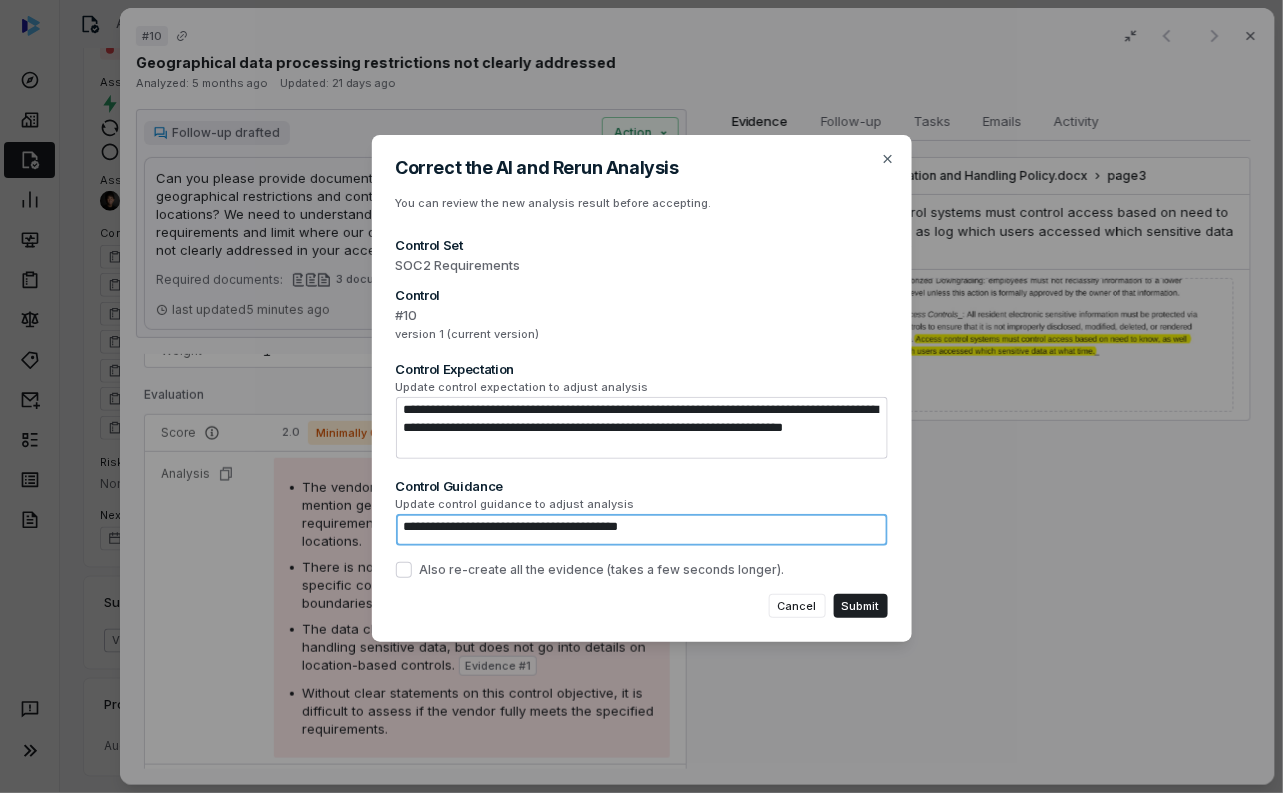 type on "*" 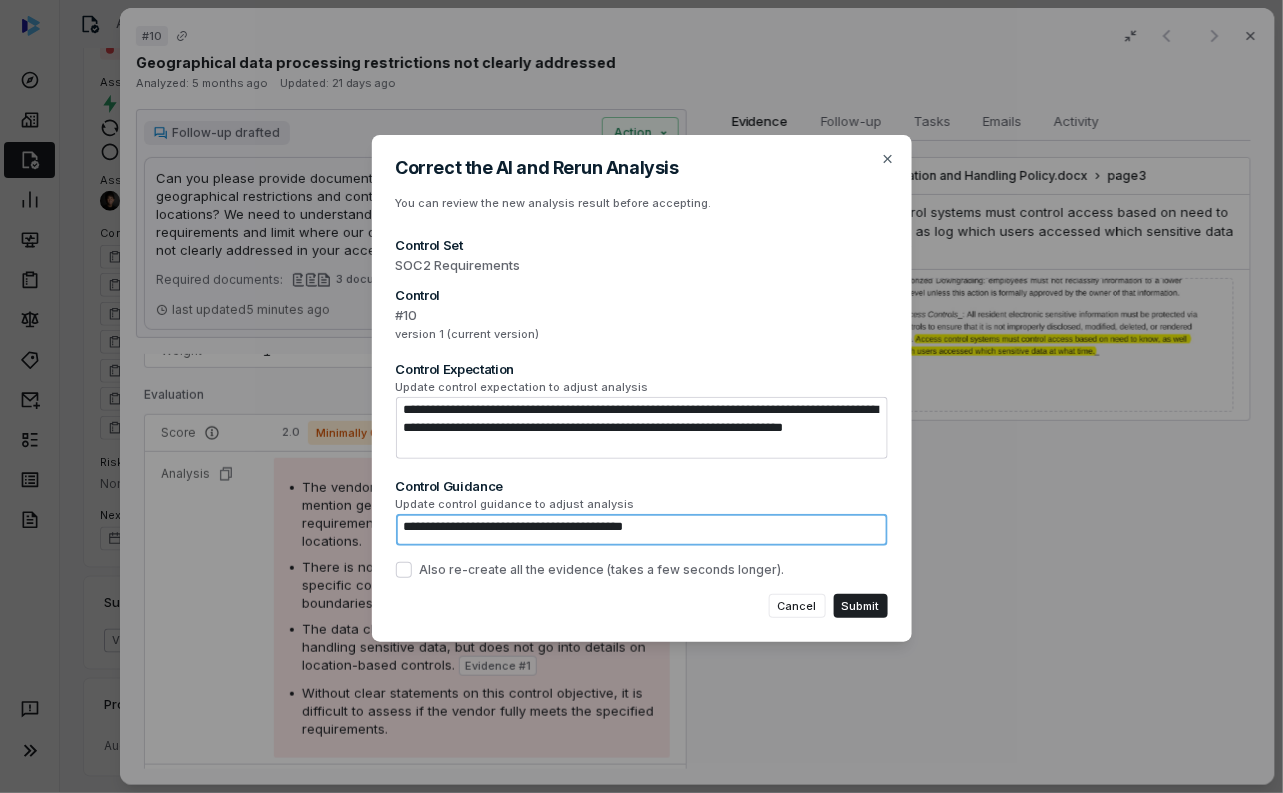 type on "*" 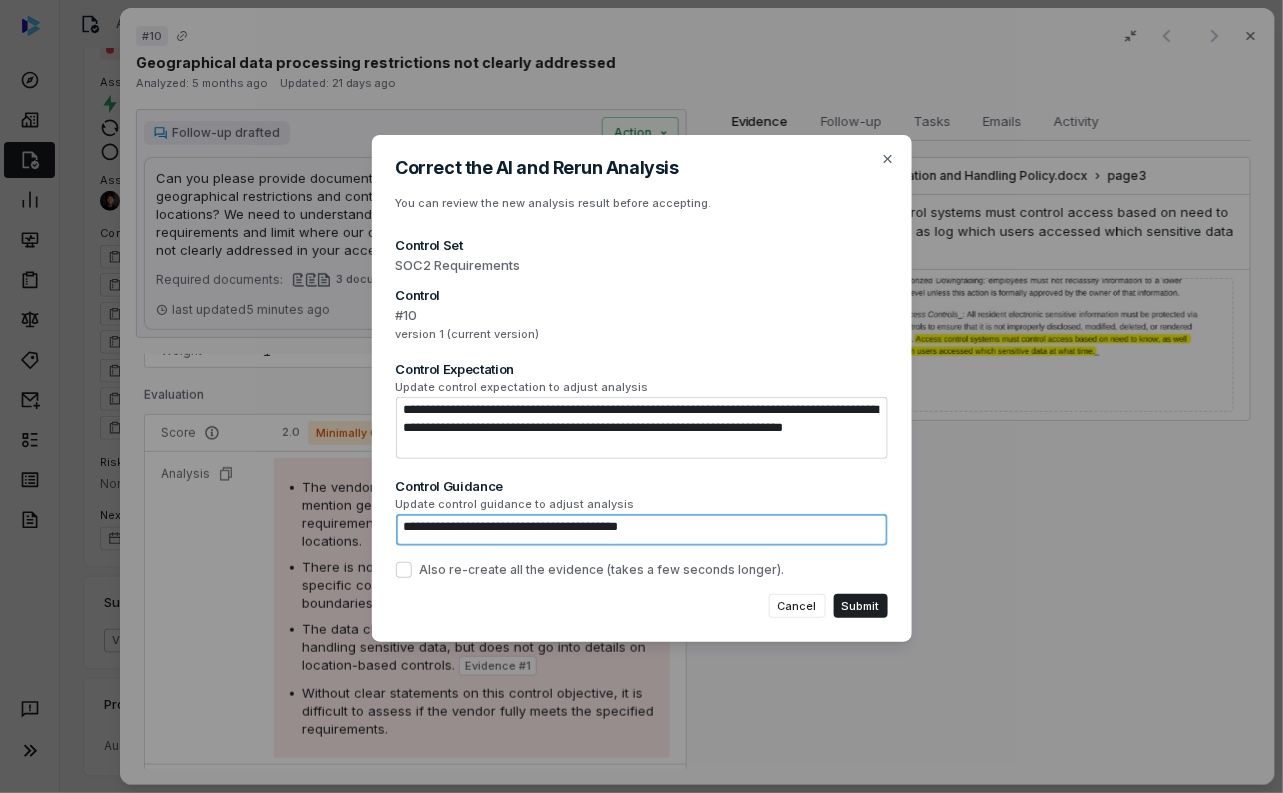 type on "*" 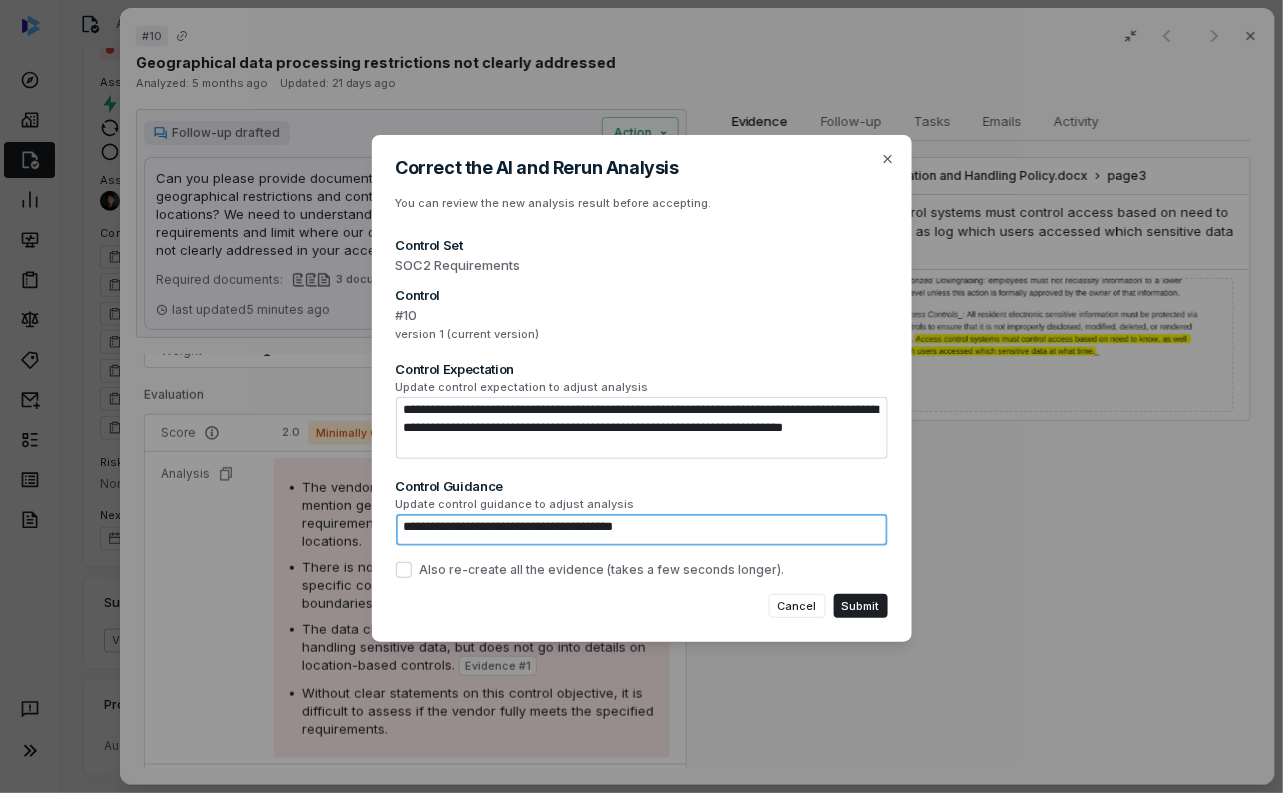 type on "**********" 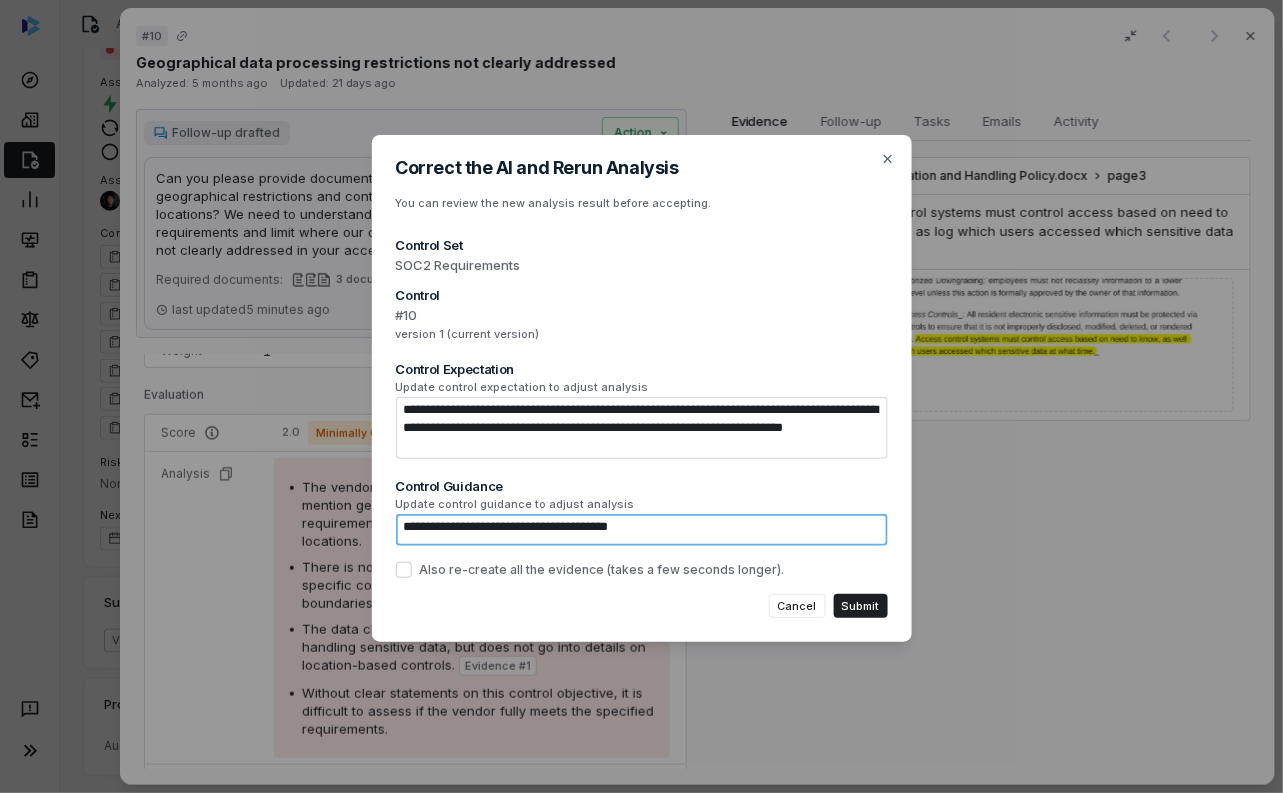 type on "*" 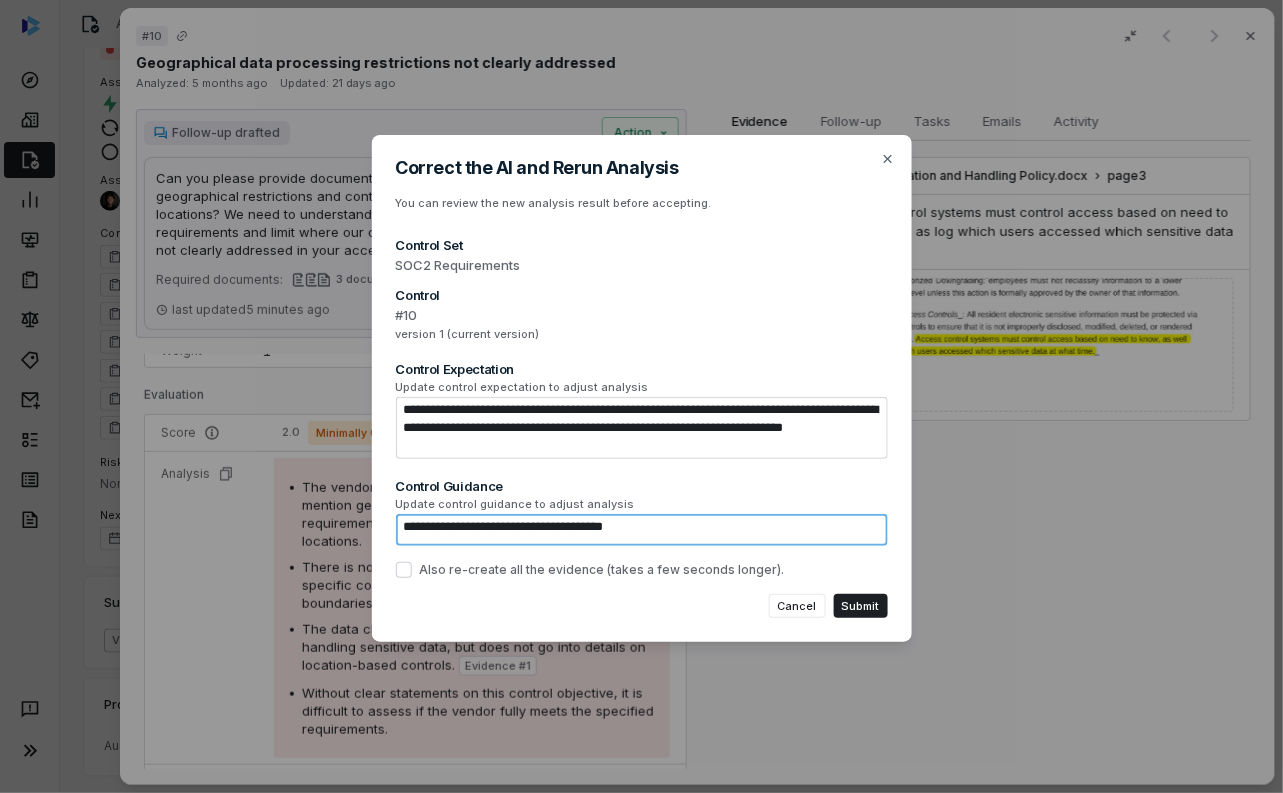 type on "*" 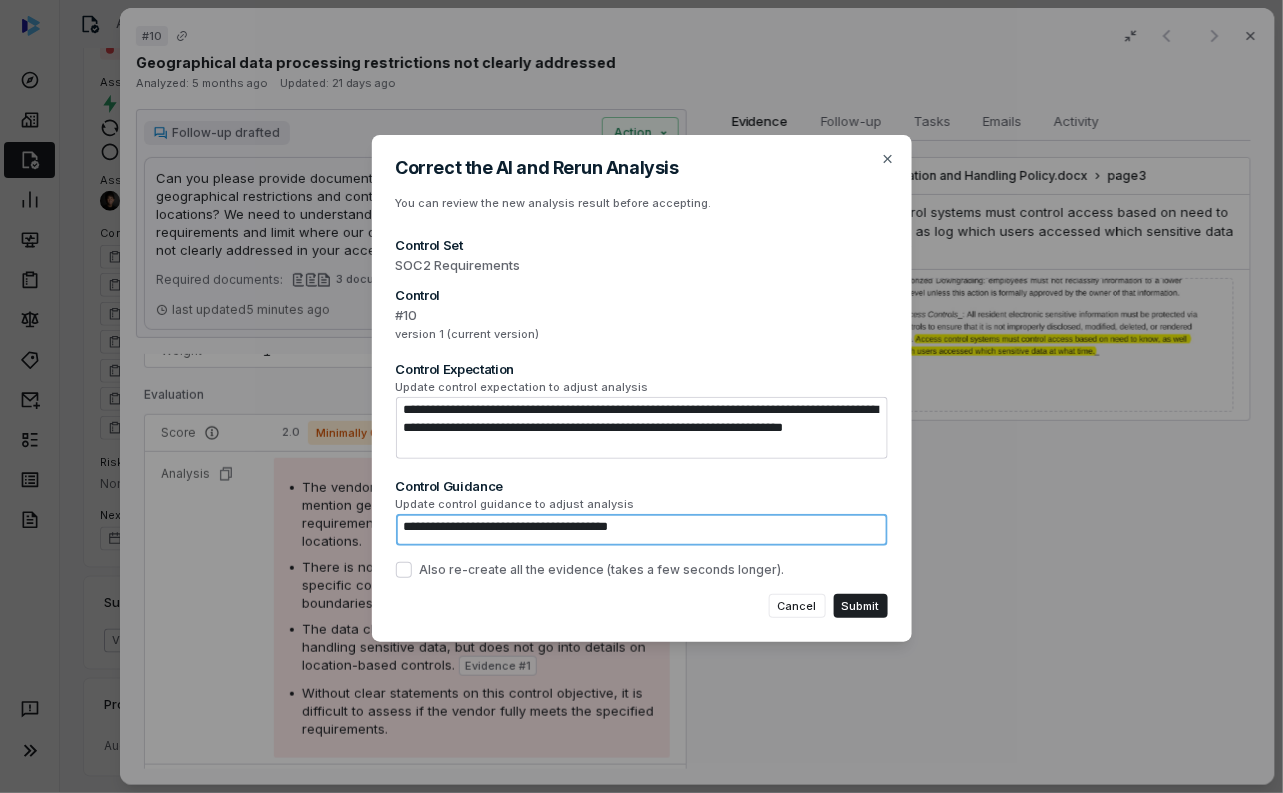 type on "**********" 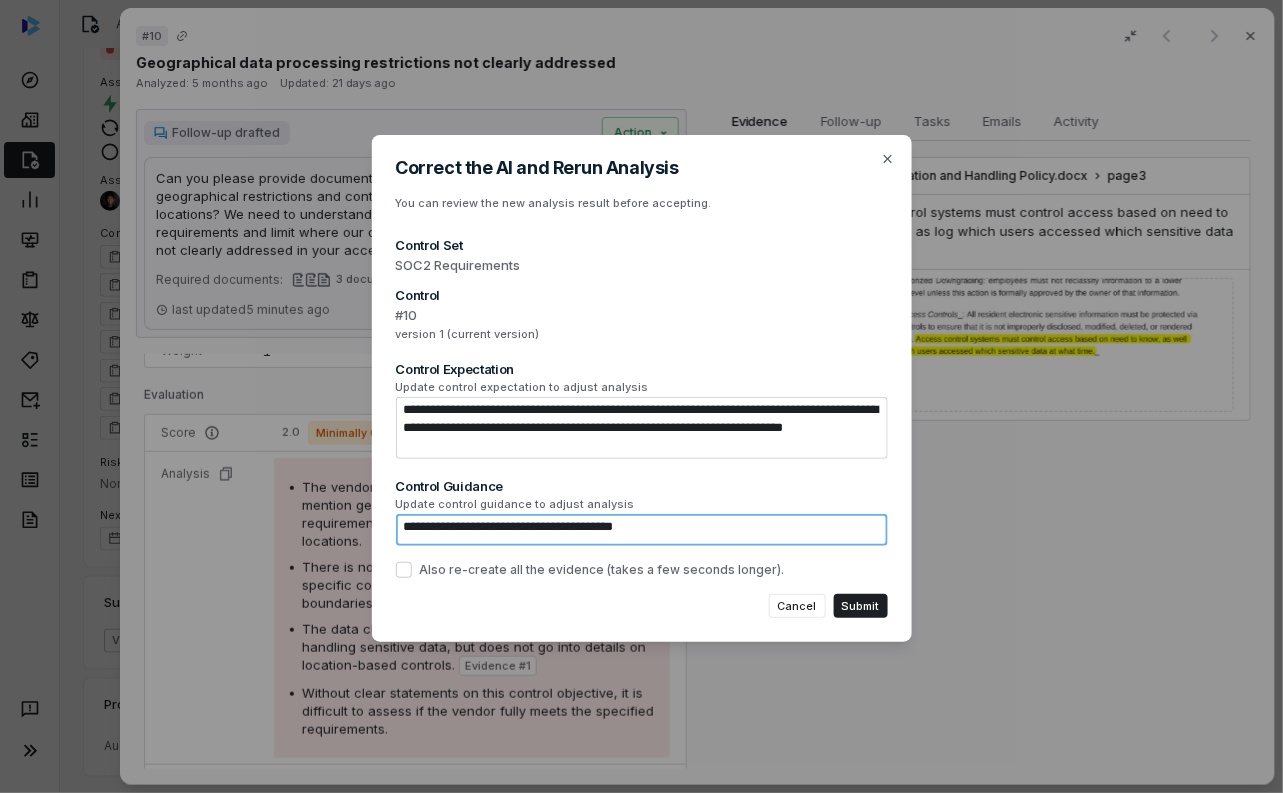 type on "*" 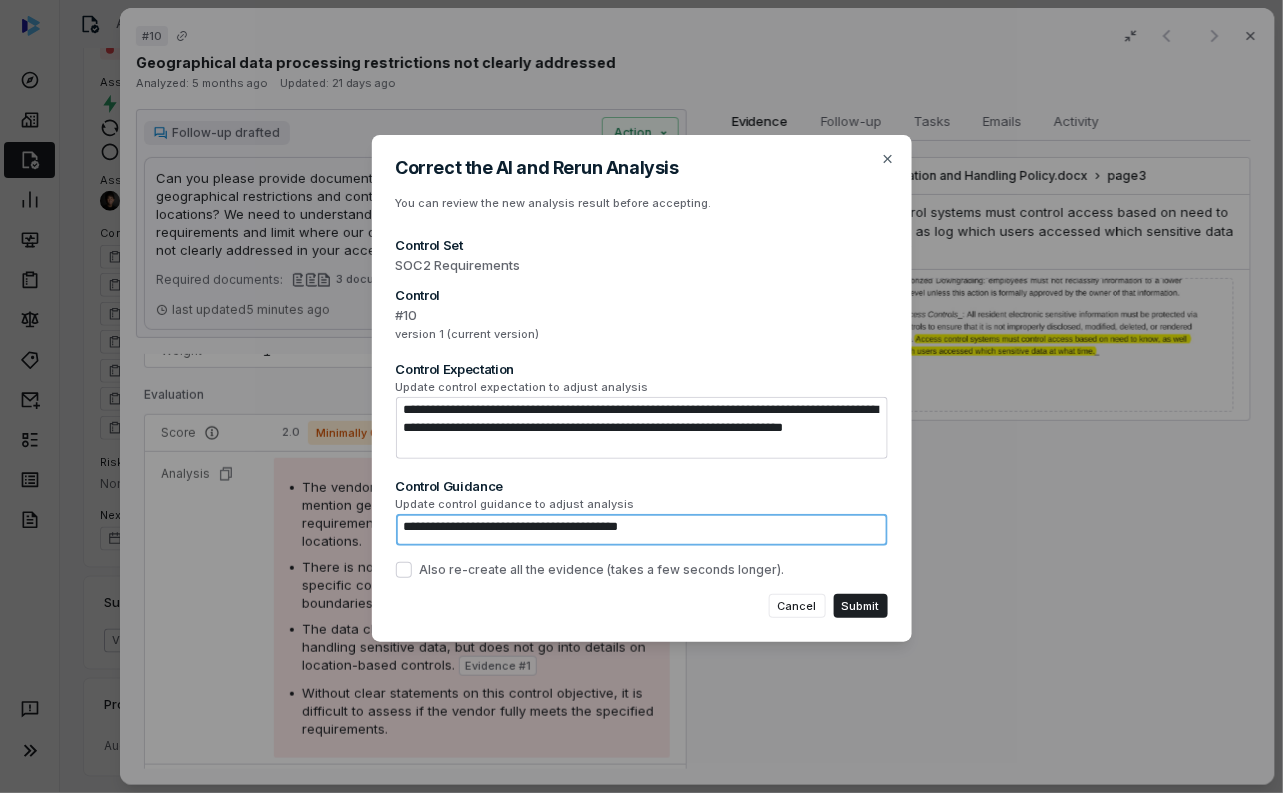 type on "*" 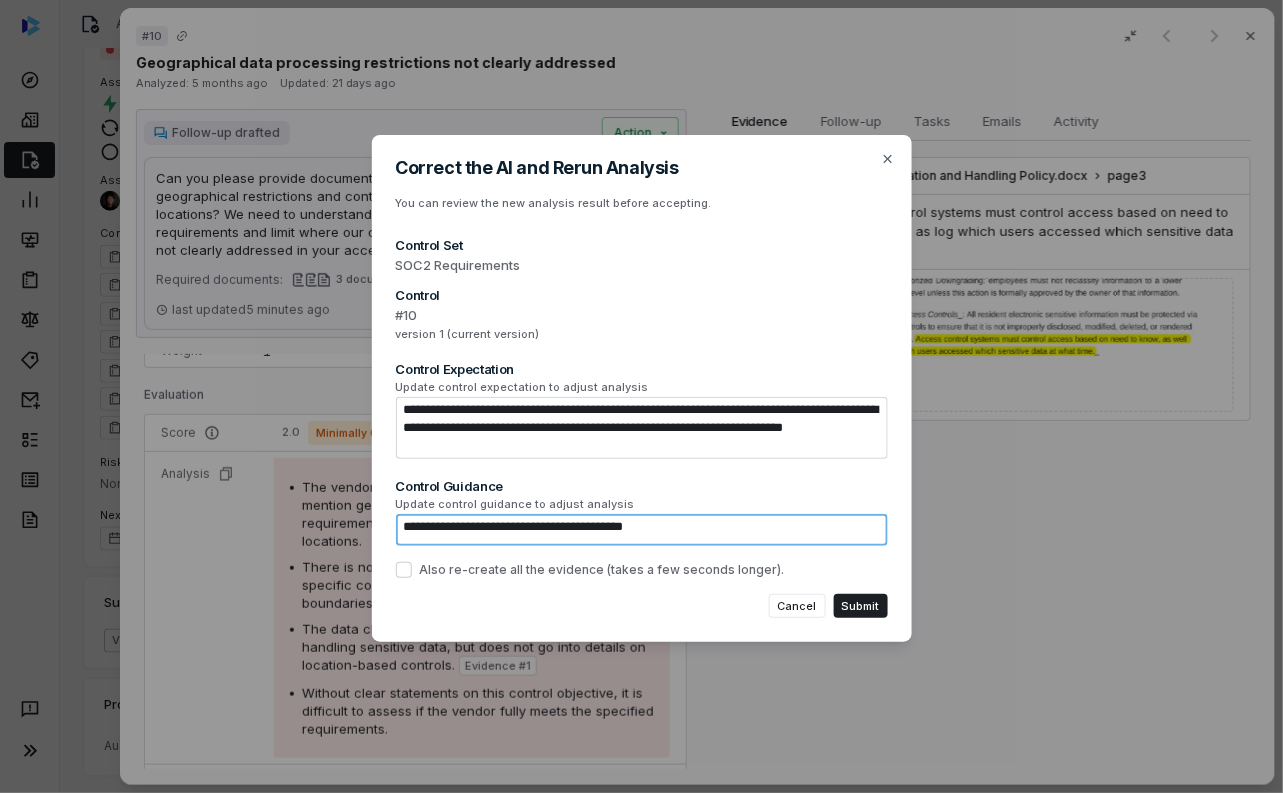 type on "*" 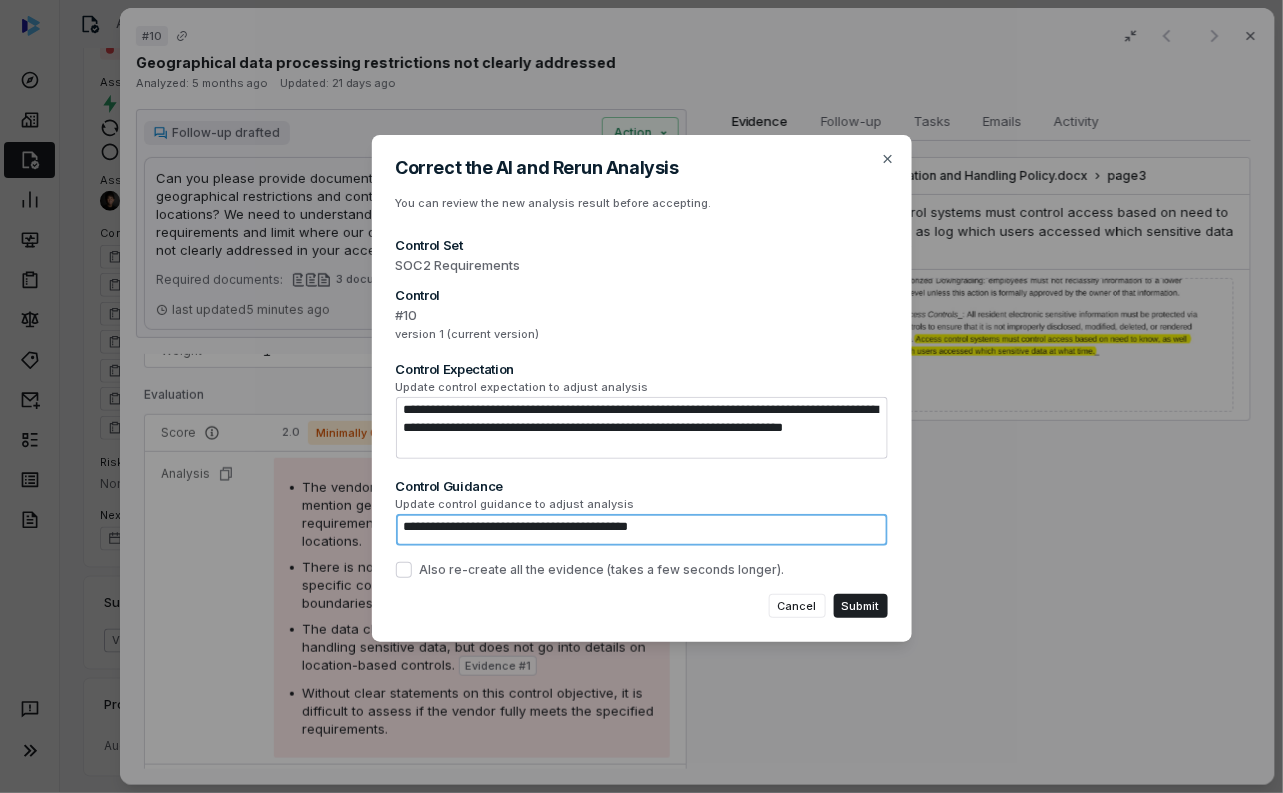 type on "*" 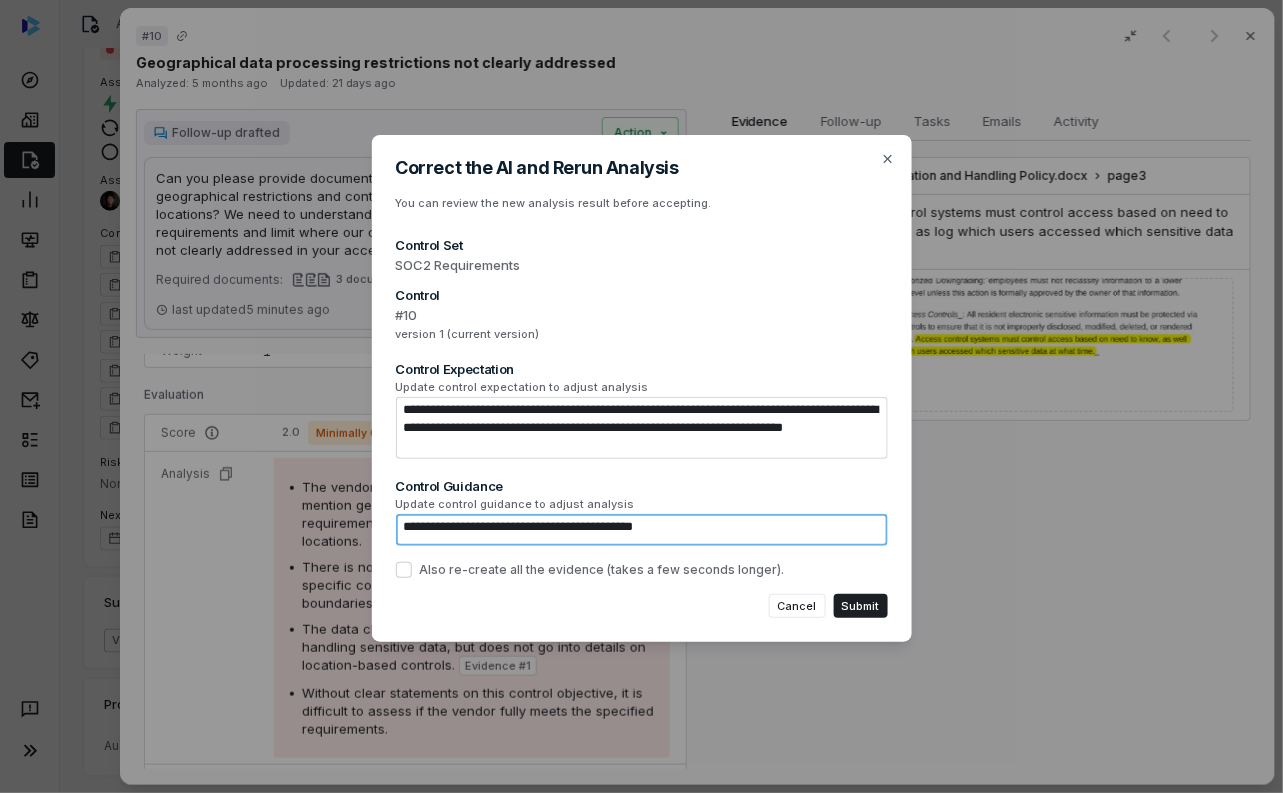 type on "**********" 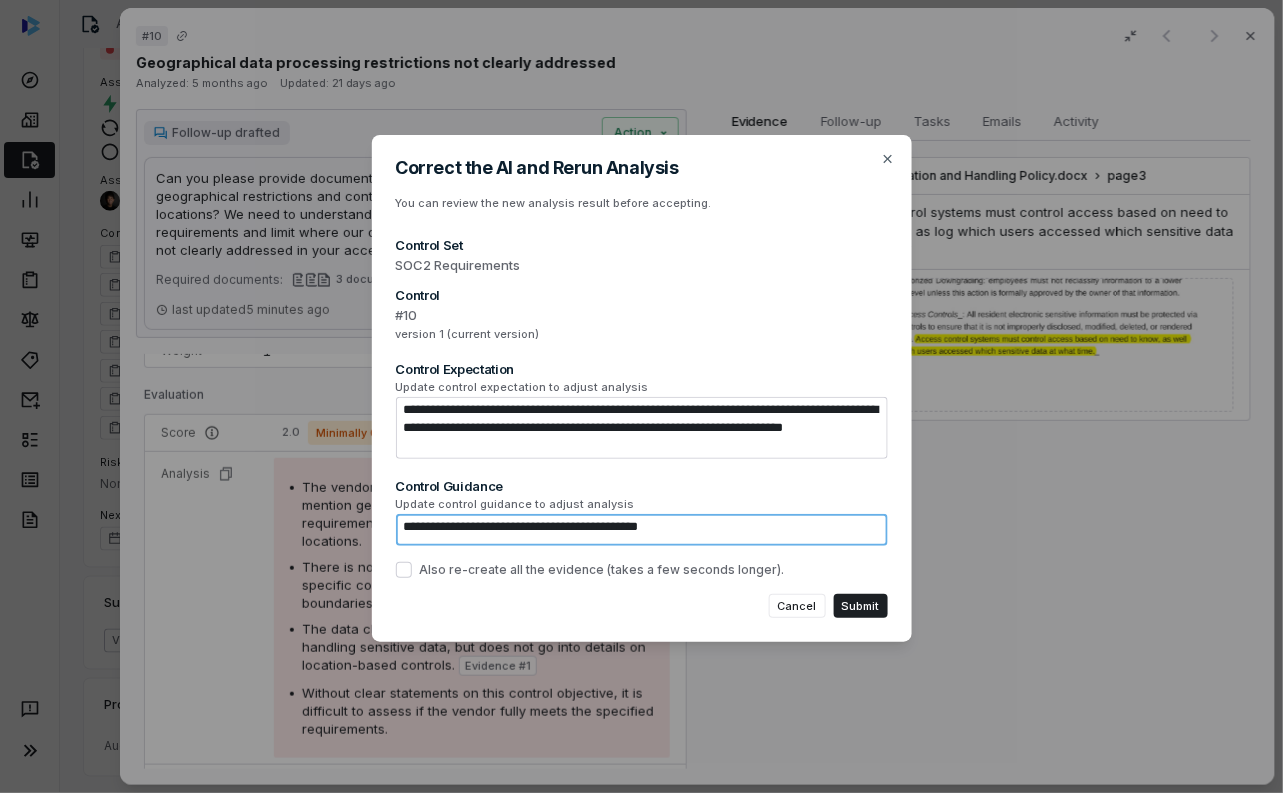 type on "*" 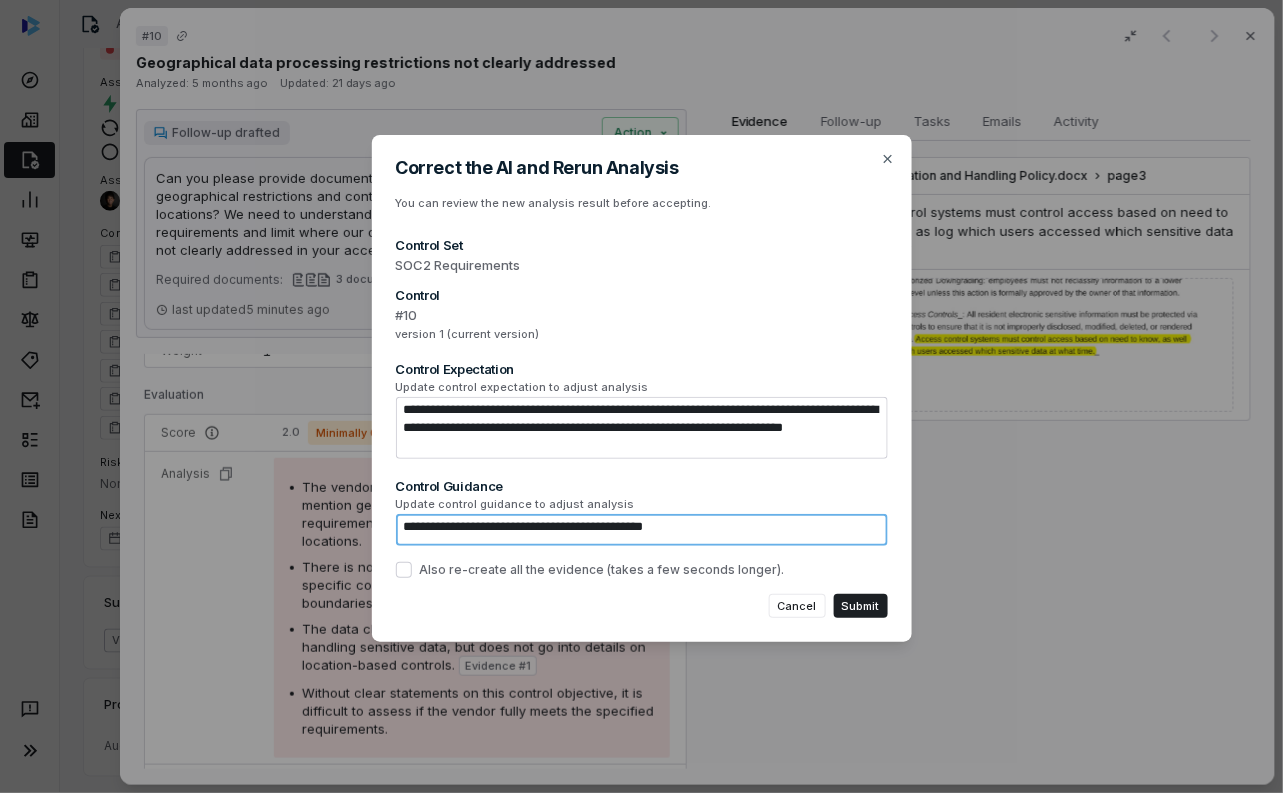 type on "*" 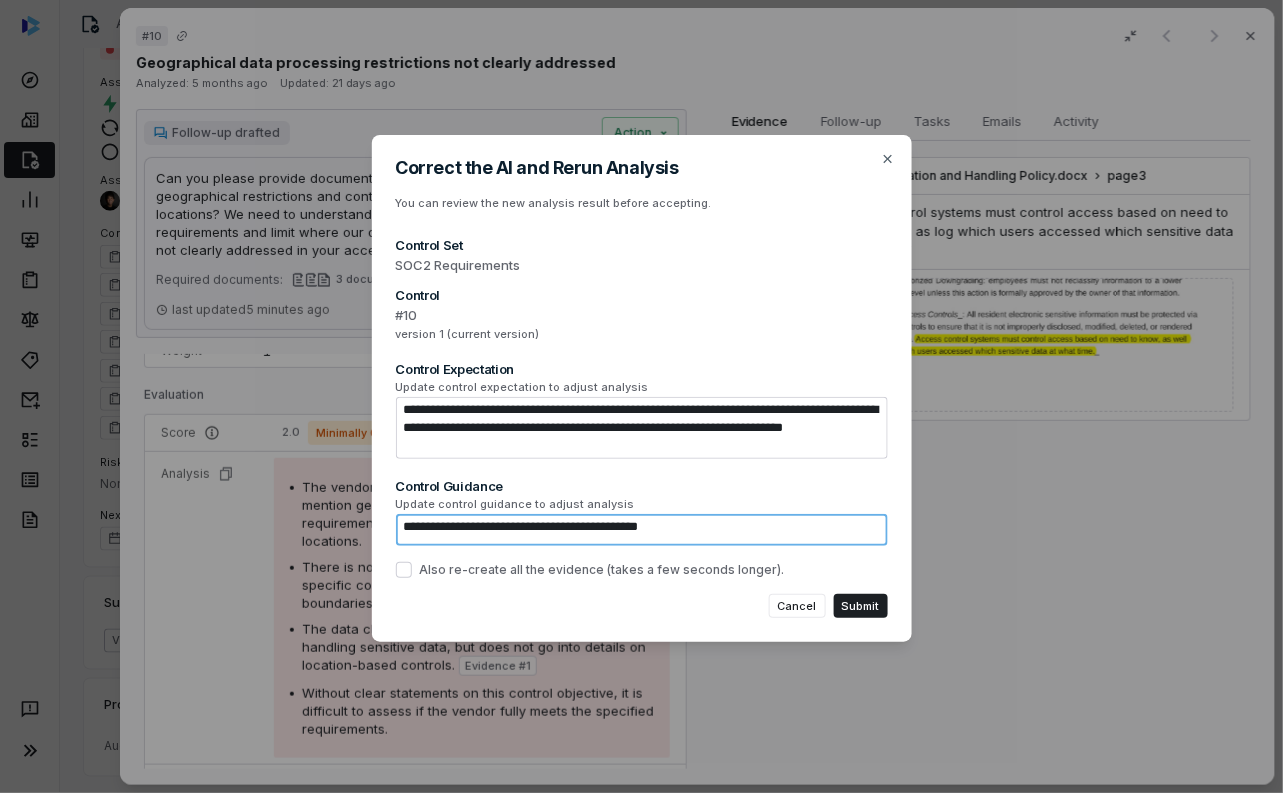 type on "*" 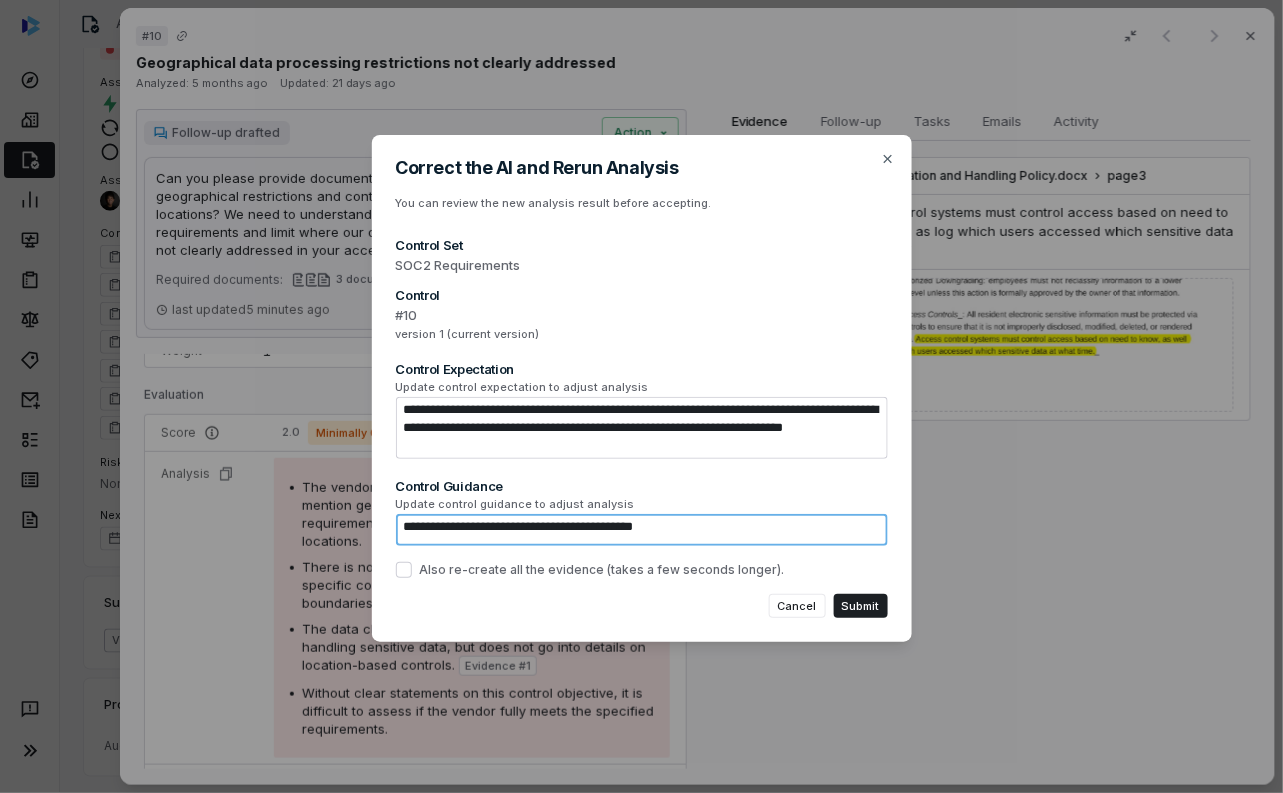 type on "*" 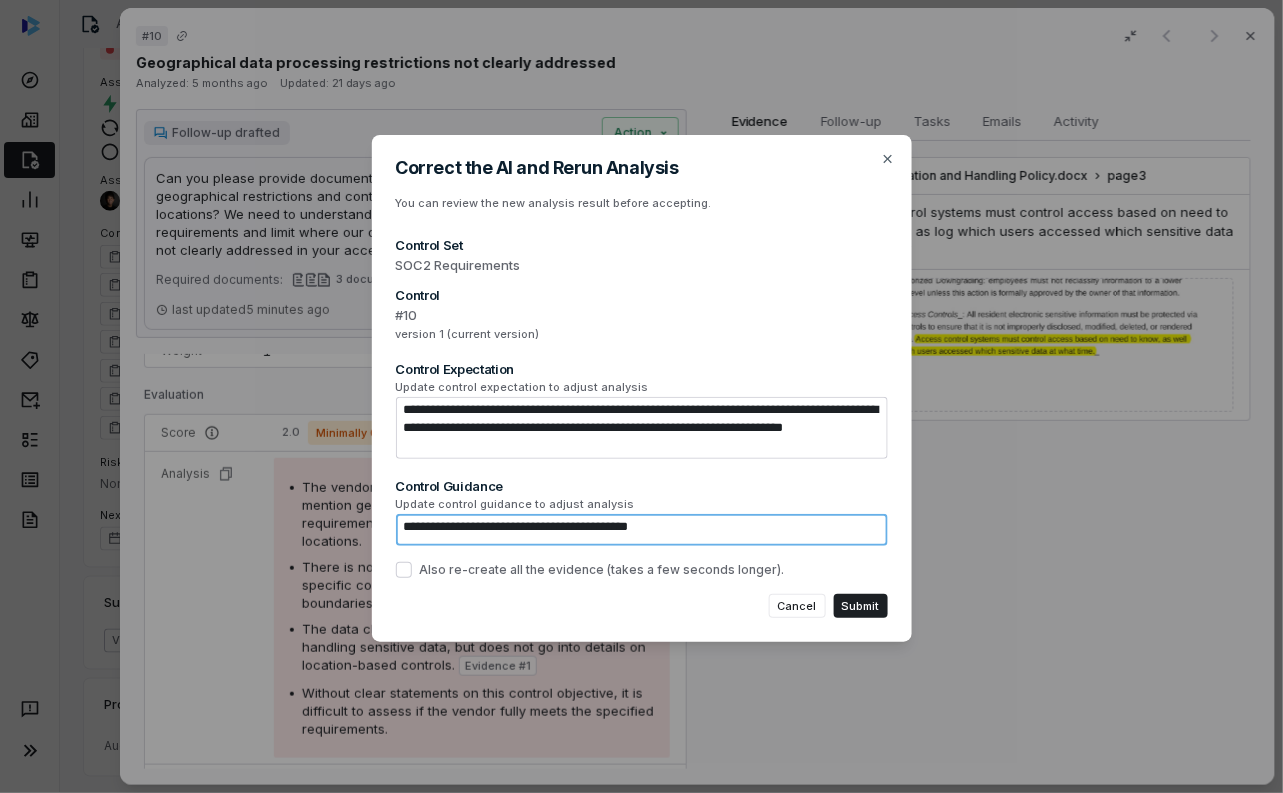 type on "*" 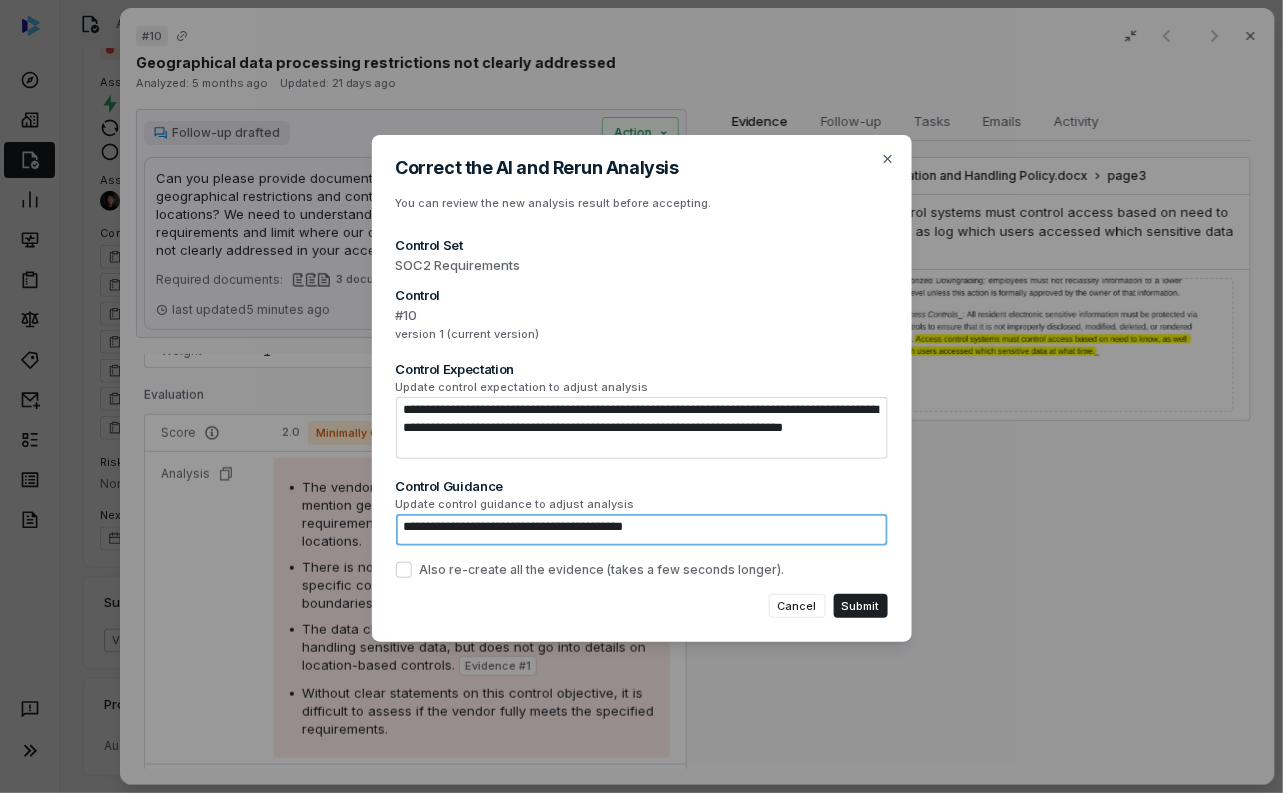 type on "*" 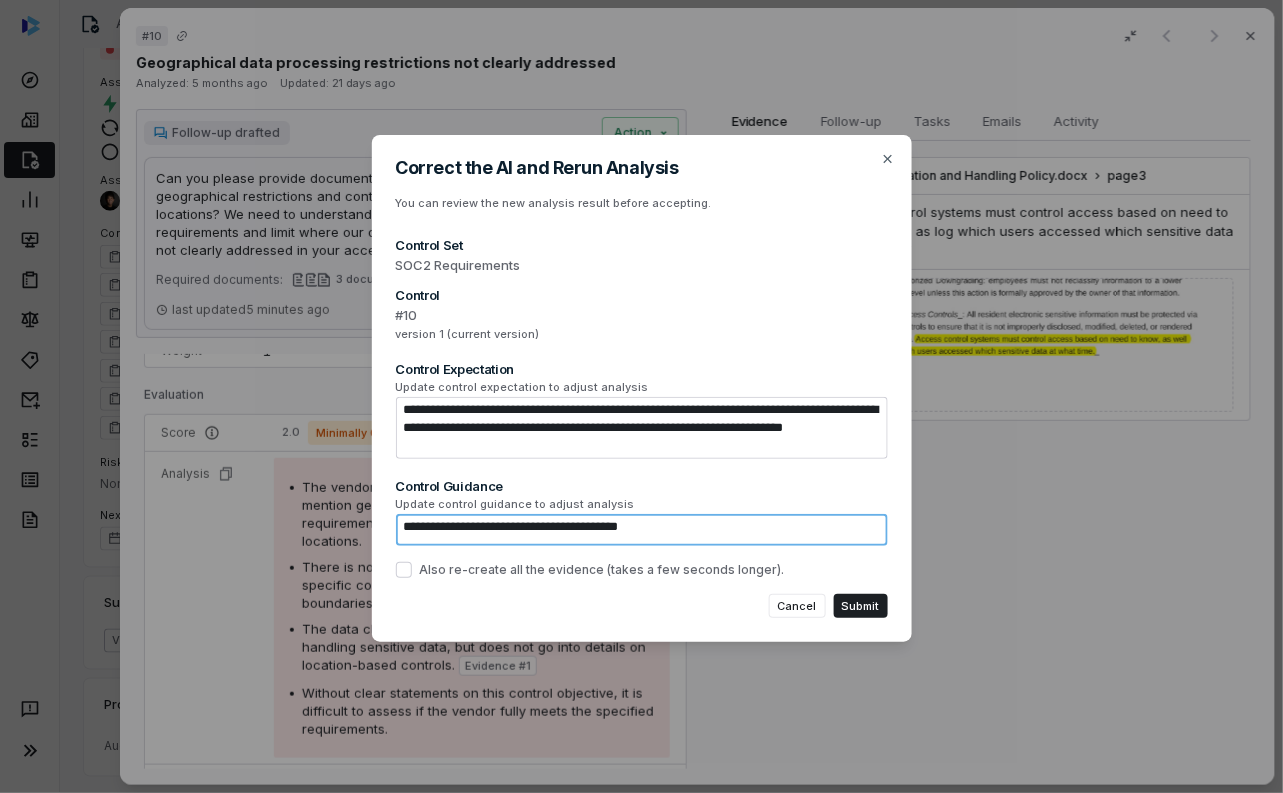 type on "**********" 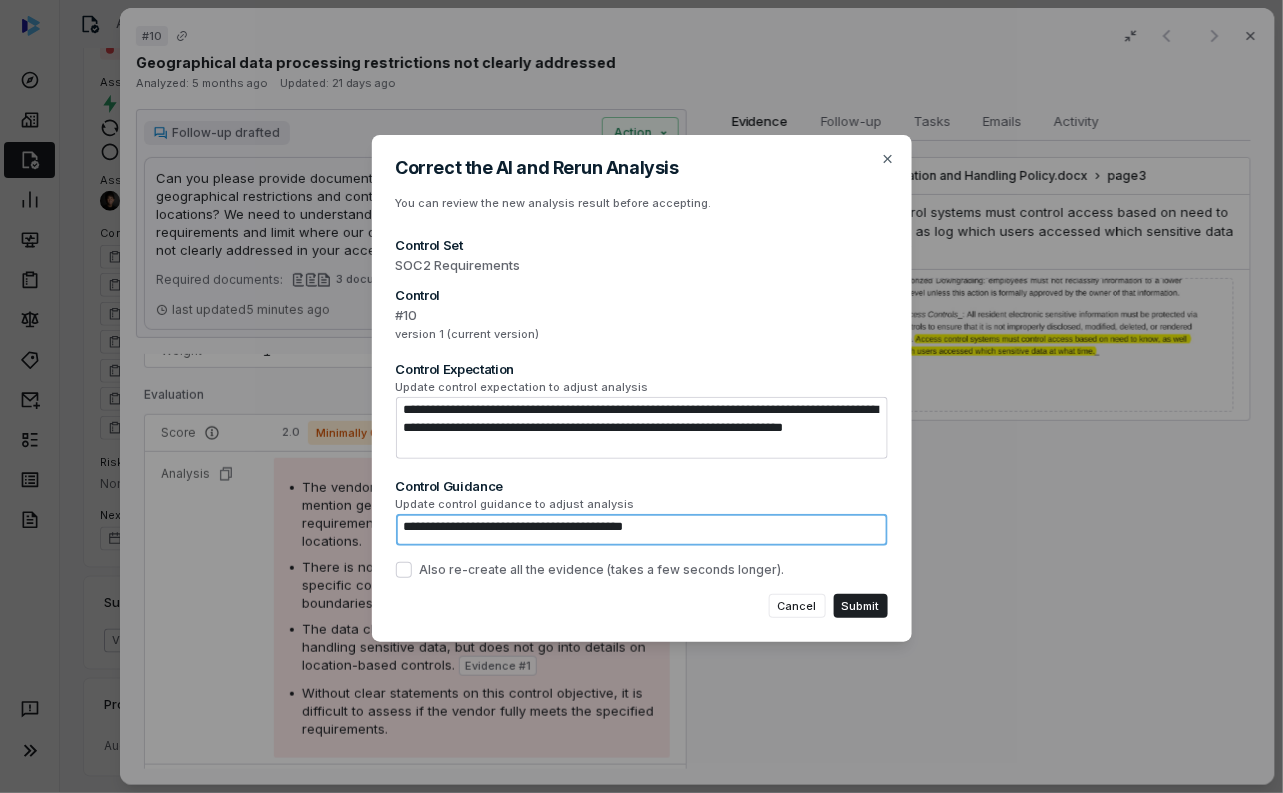 type on "*" 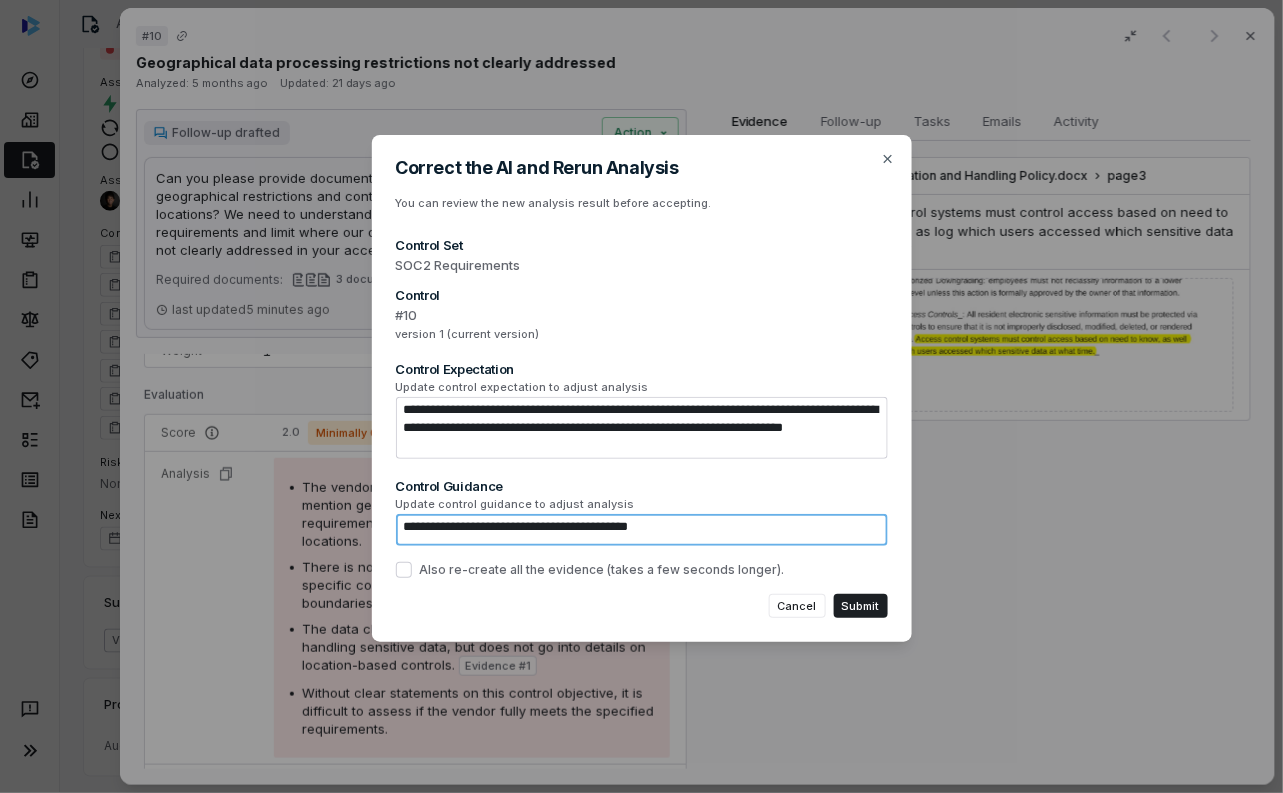 type 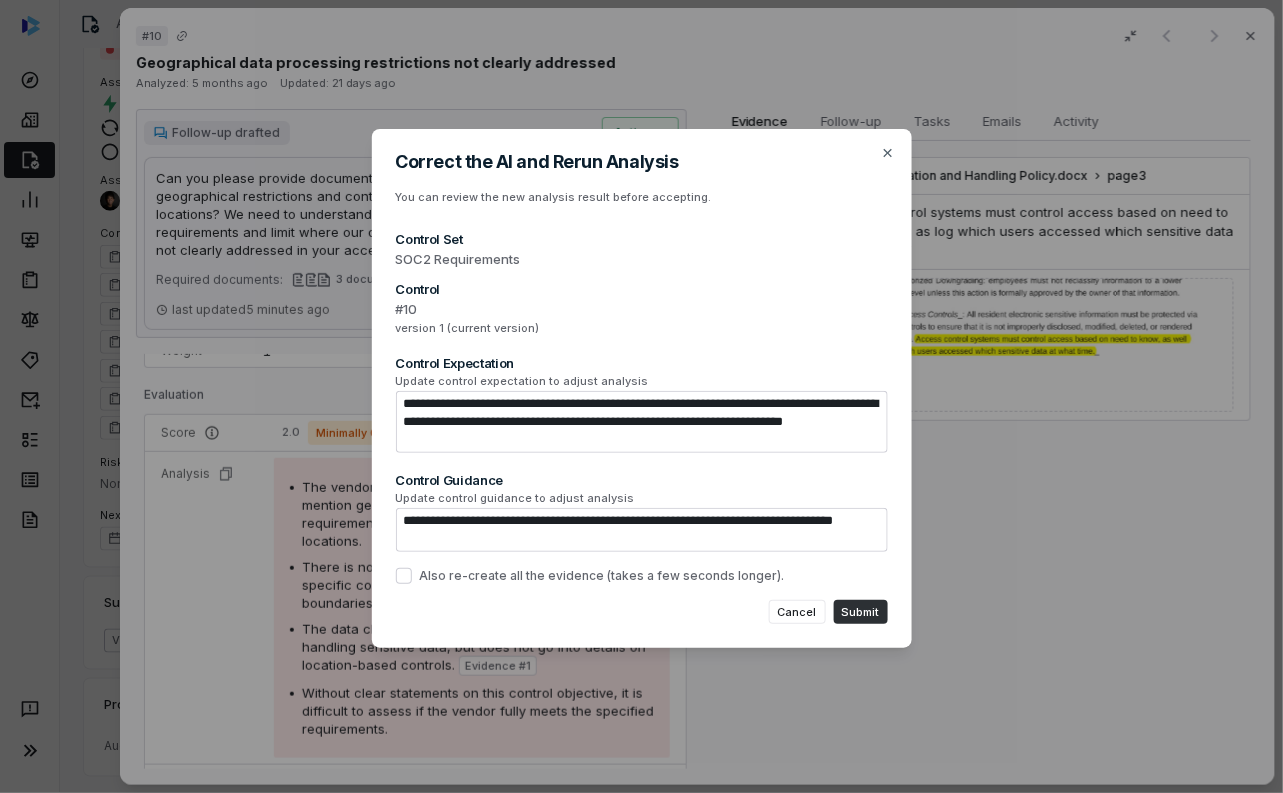 click on "Submit" at bounding box center [861, 612] 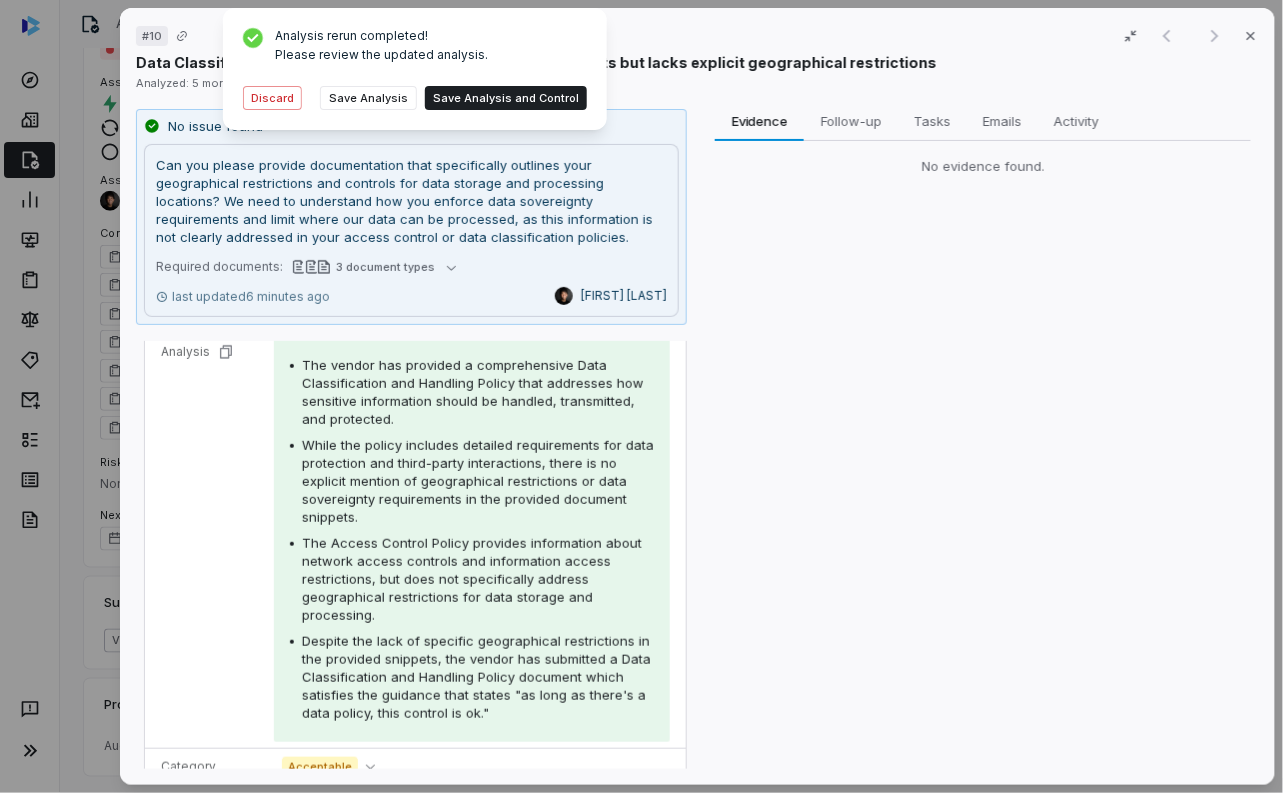 scroll, scrollTop: 315, scrollLeft: 0, axis: vertical 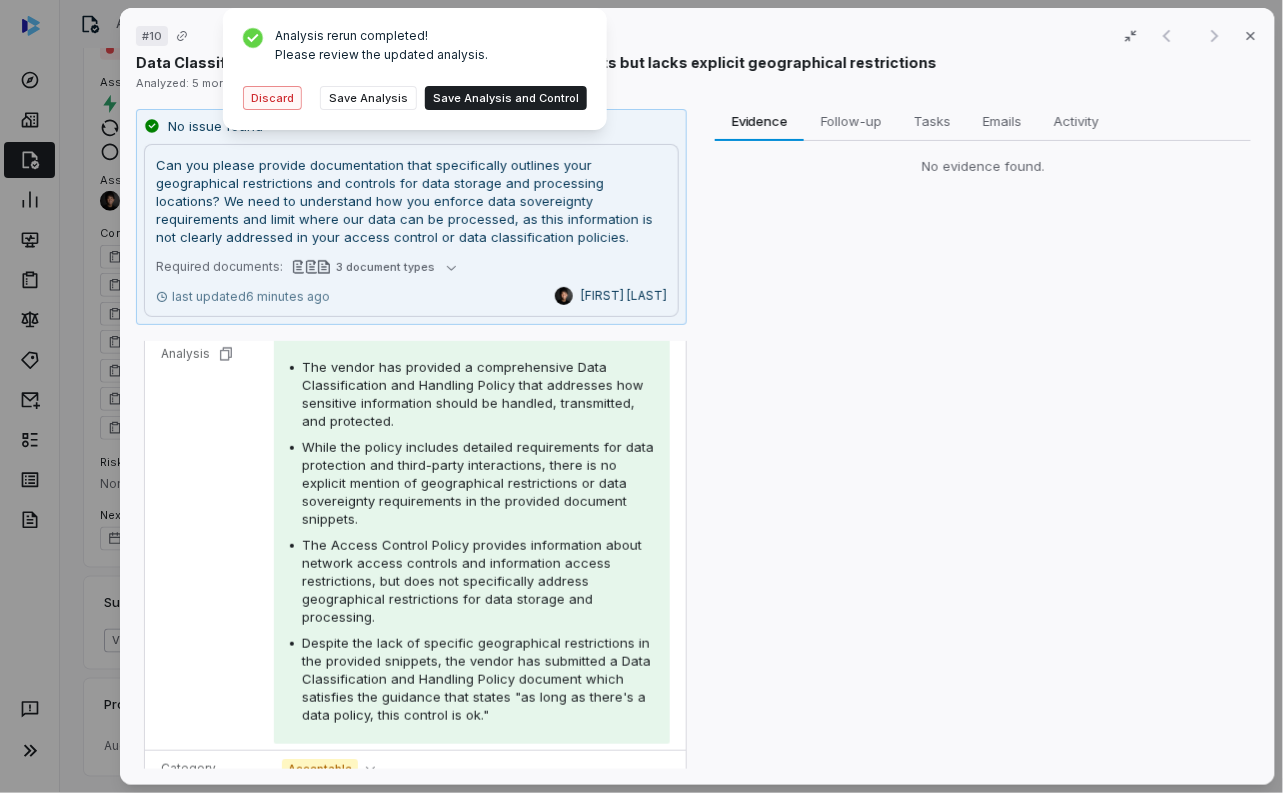 click on "Discard" at bounding box center [272, 98] 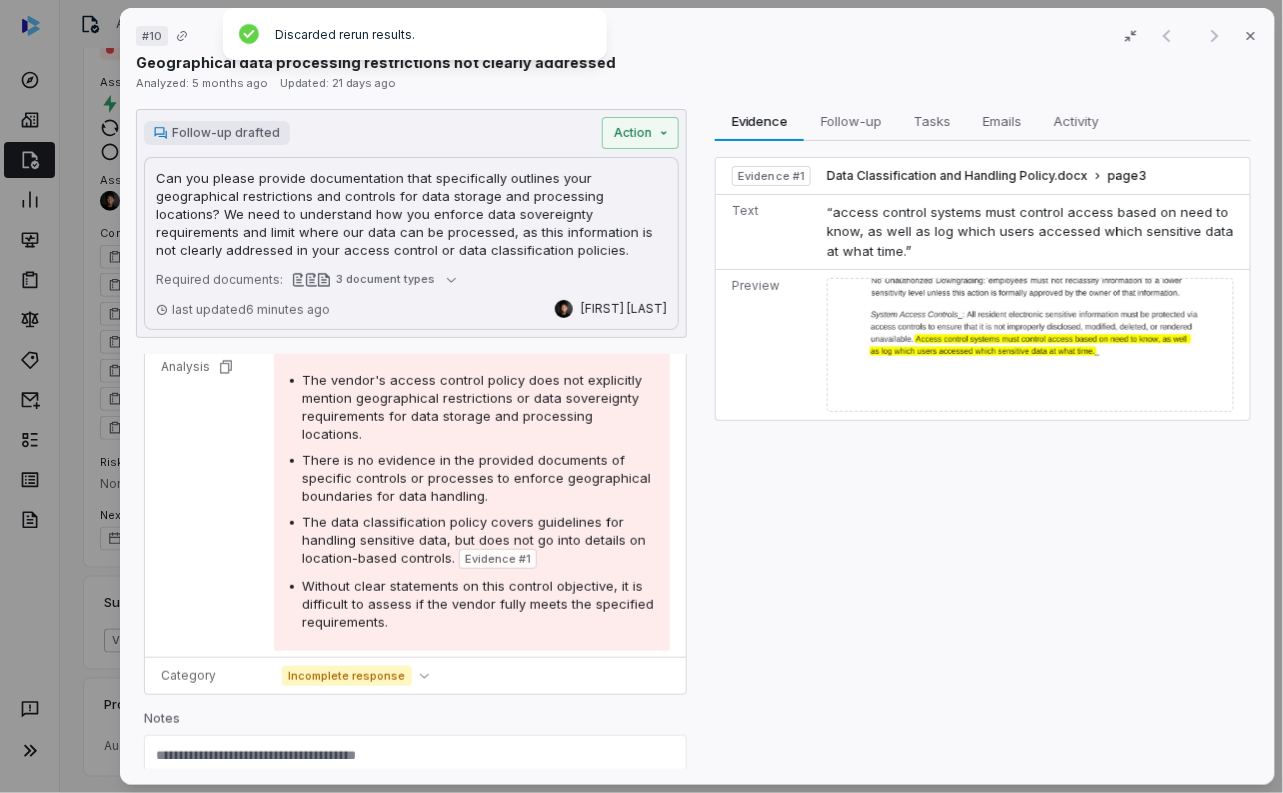 click on "# 10 Result 1 of 1 Close Geographical data processing restrictions not clearly addressed Analyzed: 5 months ago Updated: 21 days ago Follow-up drafted Action Can you please provide documentation that specifically outlines your geographical restrictions and controls for data storage and processing locations? We need to understand how you enforce data sovereignty requirements and limit where our data can be processed, as this information is not clearly addressed in your access control or data classification policies. Can you please provide documentation that specifically outlines your geographical restrictions and controls for data storage and processing locations? We need to understand how you enforce data sovereignty requirements and limit where our data can be processed, as this information is not clearly addressed in your access control or data classification policies. Required documents: 3   document types last updated  6 minutes ago [FIRST] [LAST] Control Expectation Guidance no guidance Control Set Weight" at bounding box center (641, 396) 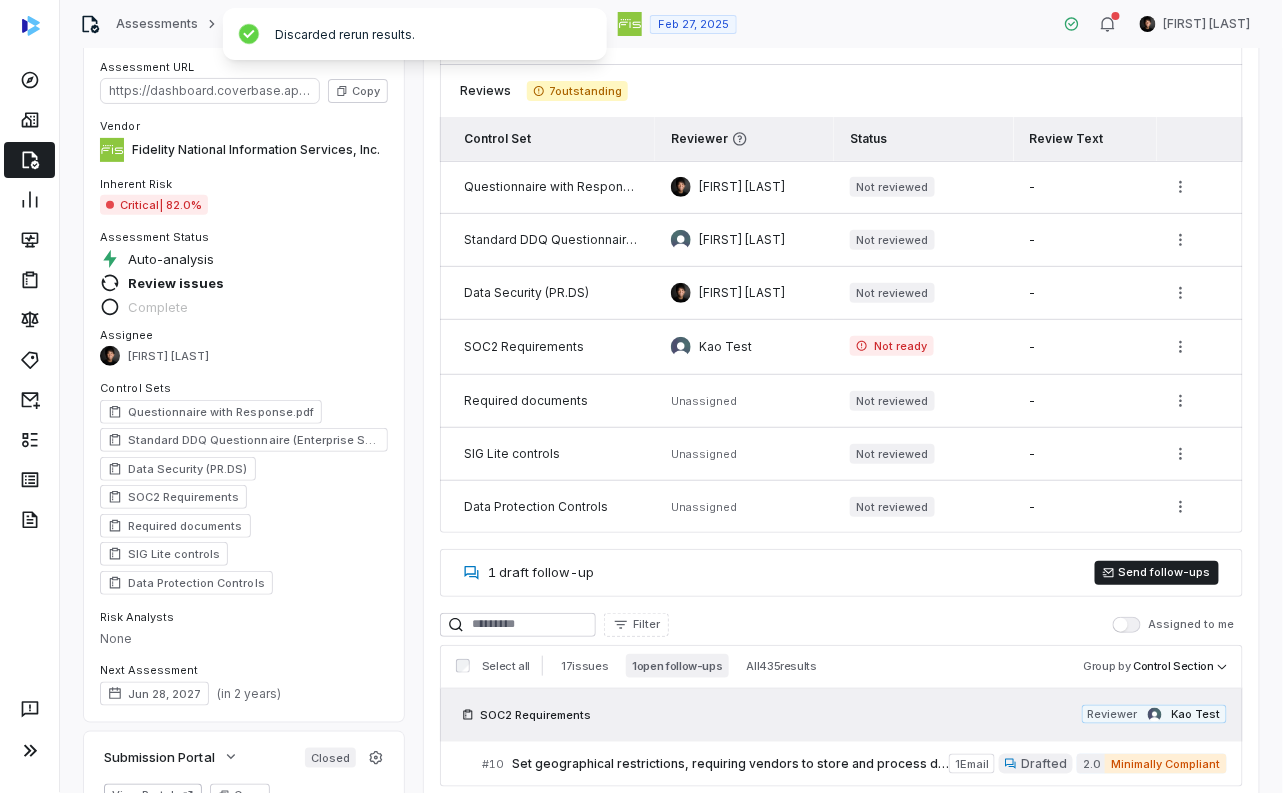 scroll, scrollTop: 0, scrollLeft: 0, axis: both 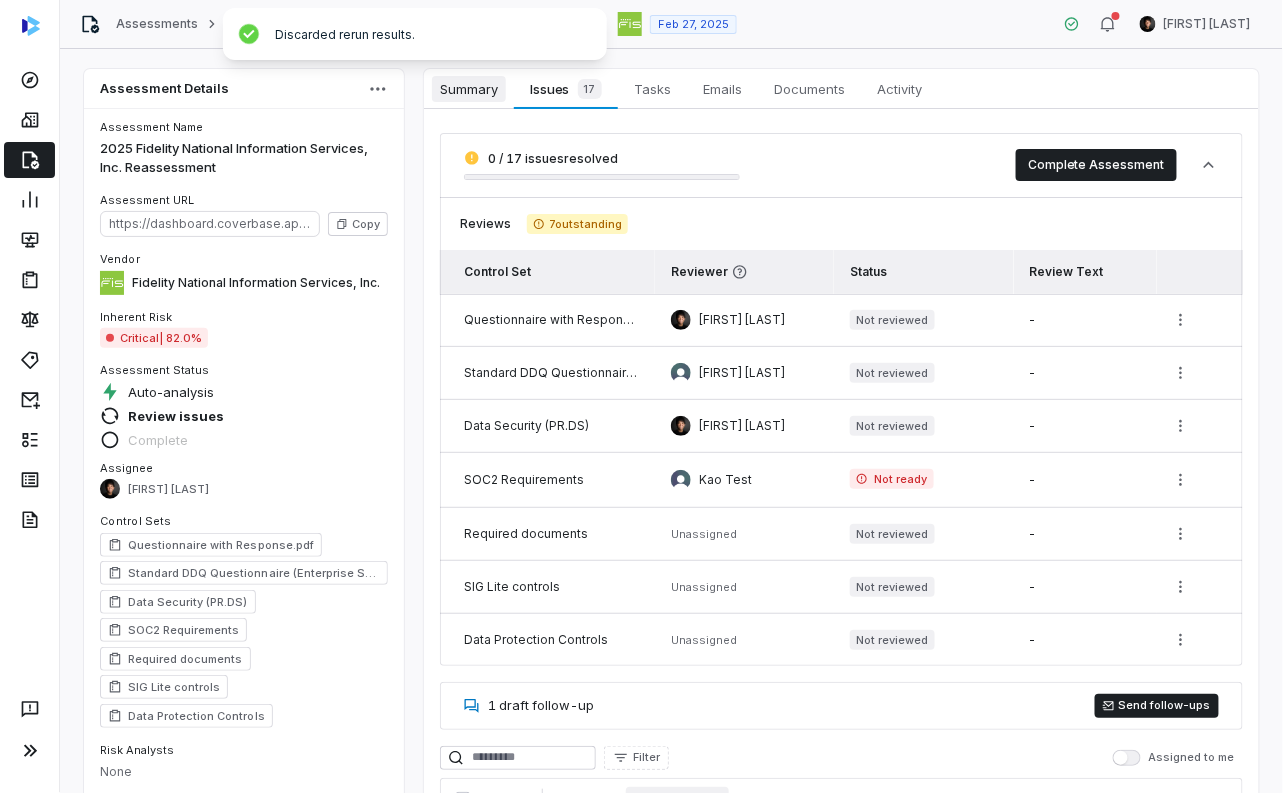 click on "Summary" at bounding box center (469, 89) 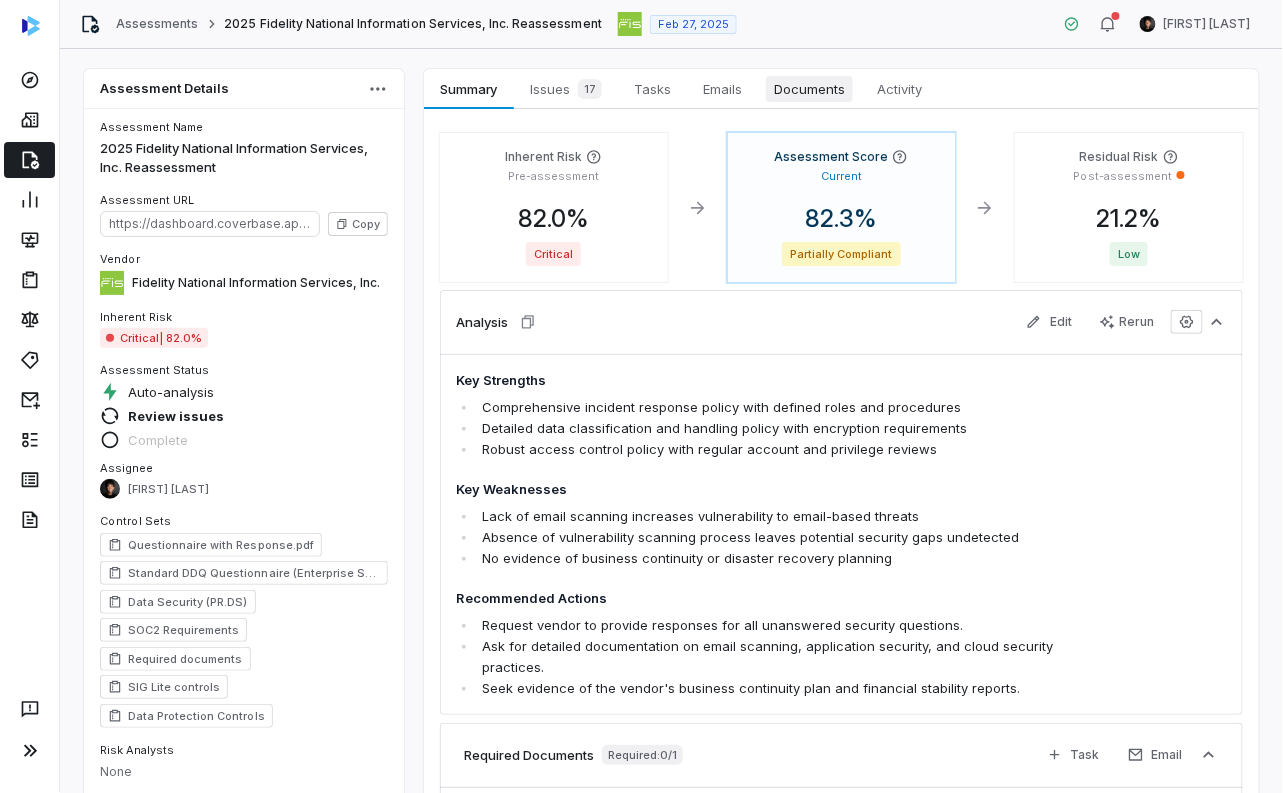 click on "Documents" at bounding box center (809, 89) 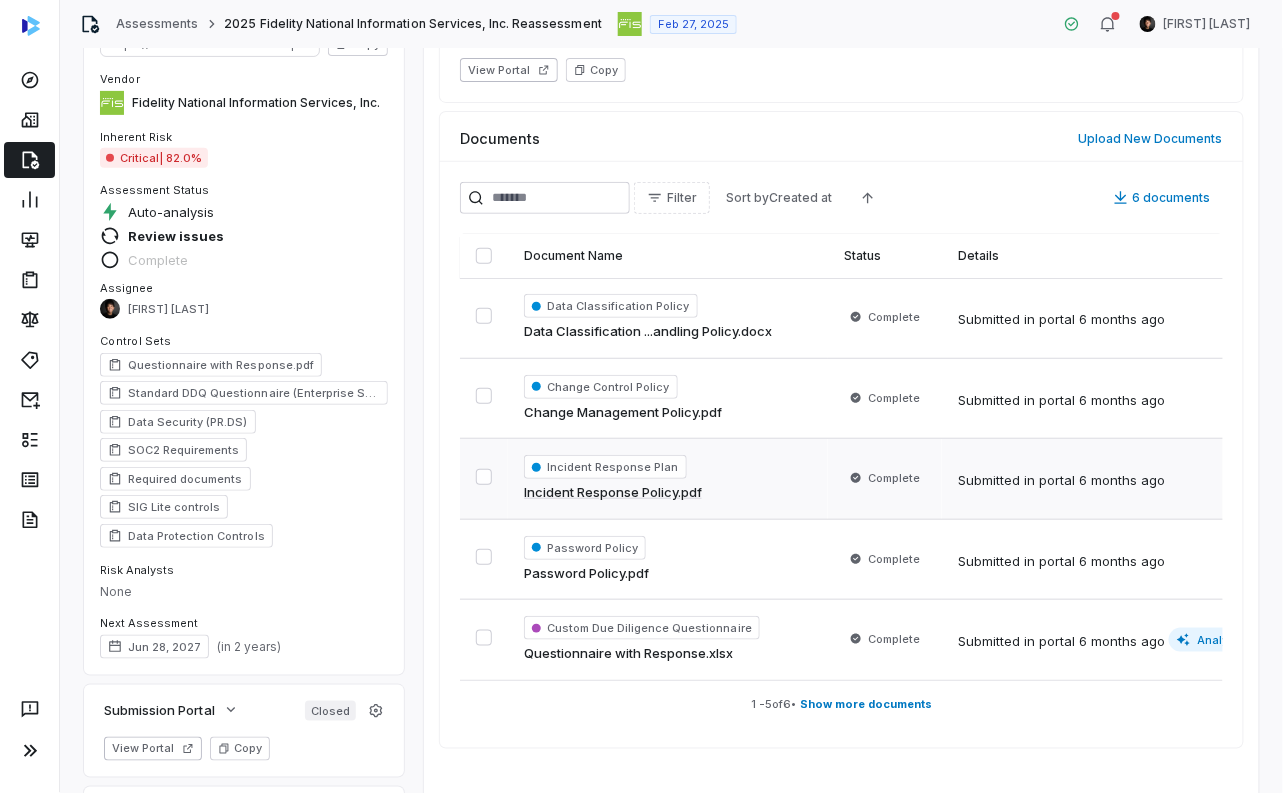 scroll, scrollTop: 221, scrollLeft: 0, axis: vertical 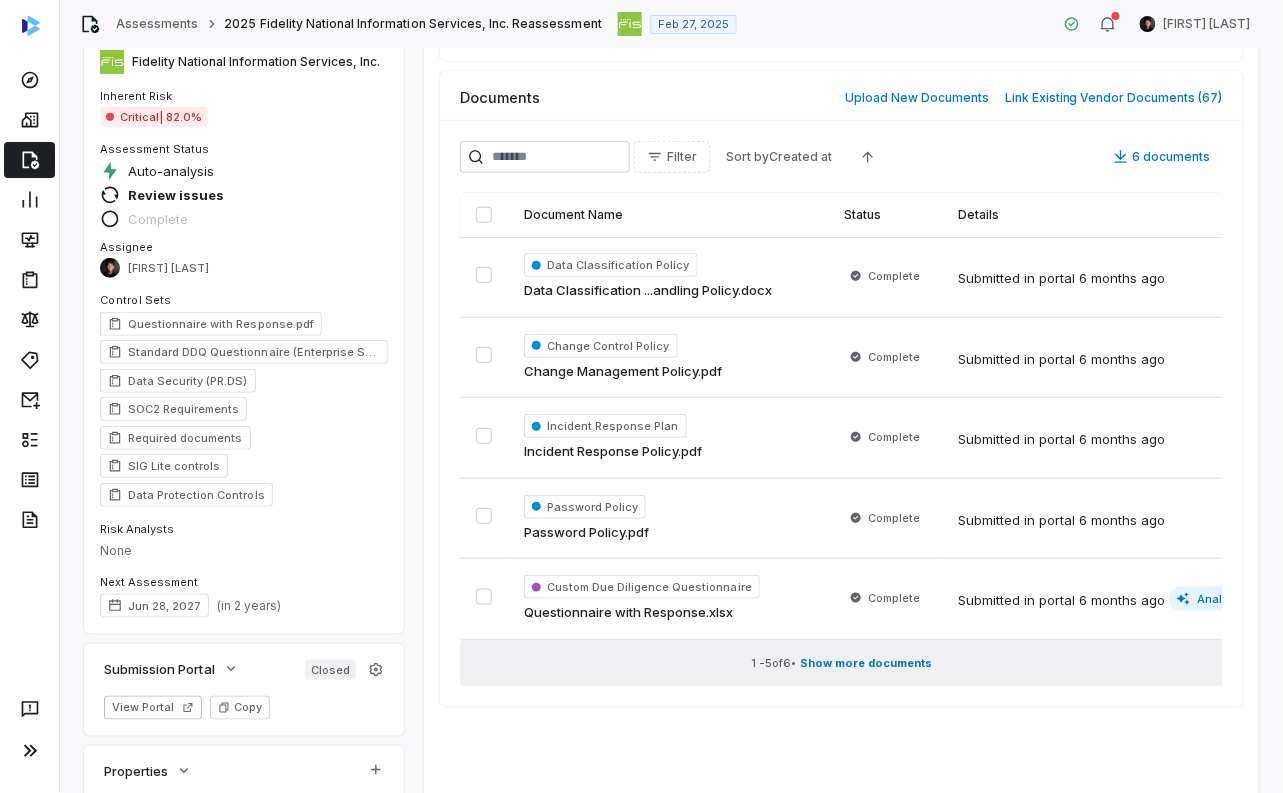 click on "Show more documents" at bounding box center (866, 663) 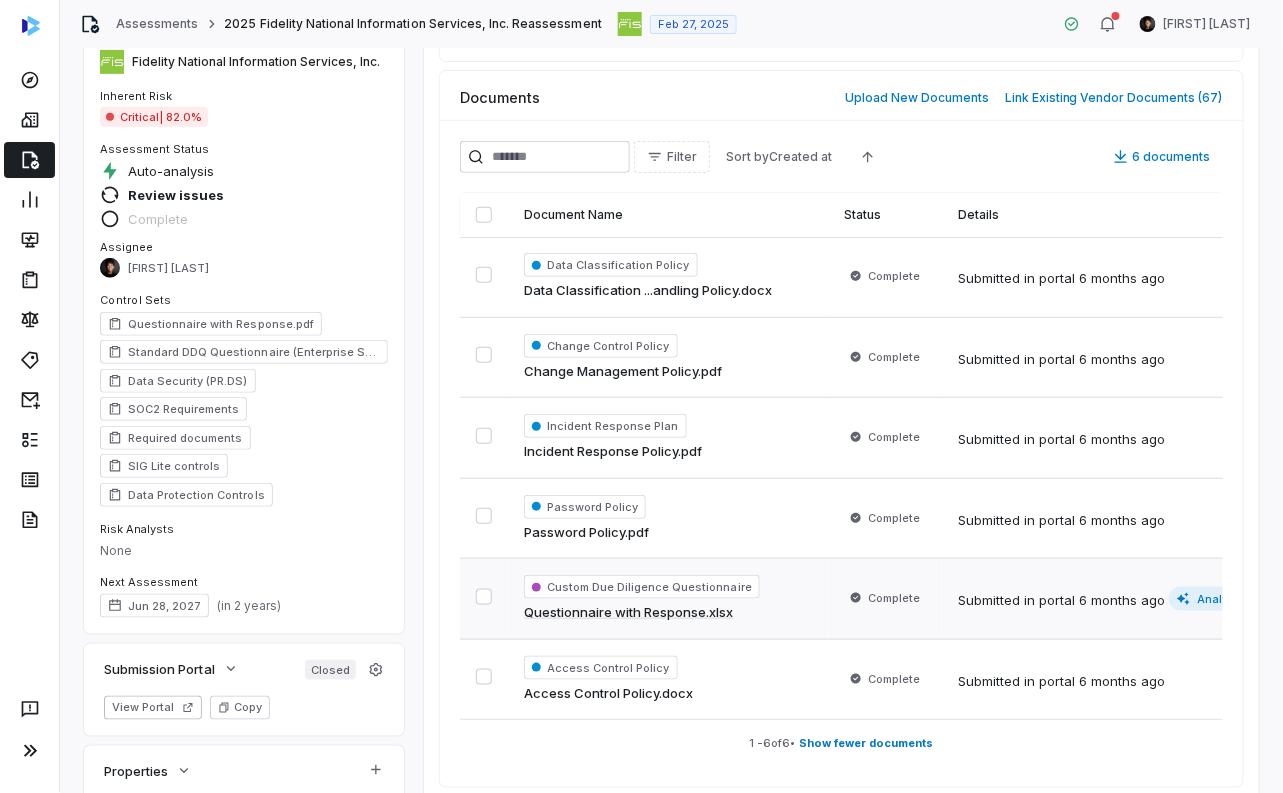 scroll, scrollTop: 288, scrollLeft: 0, axis: vertical 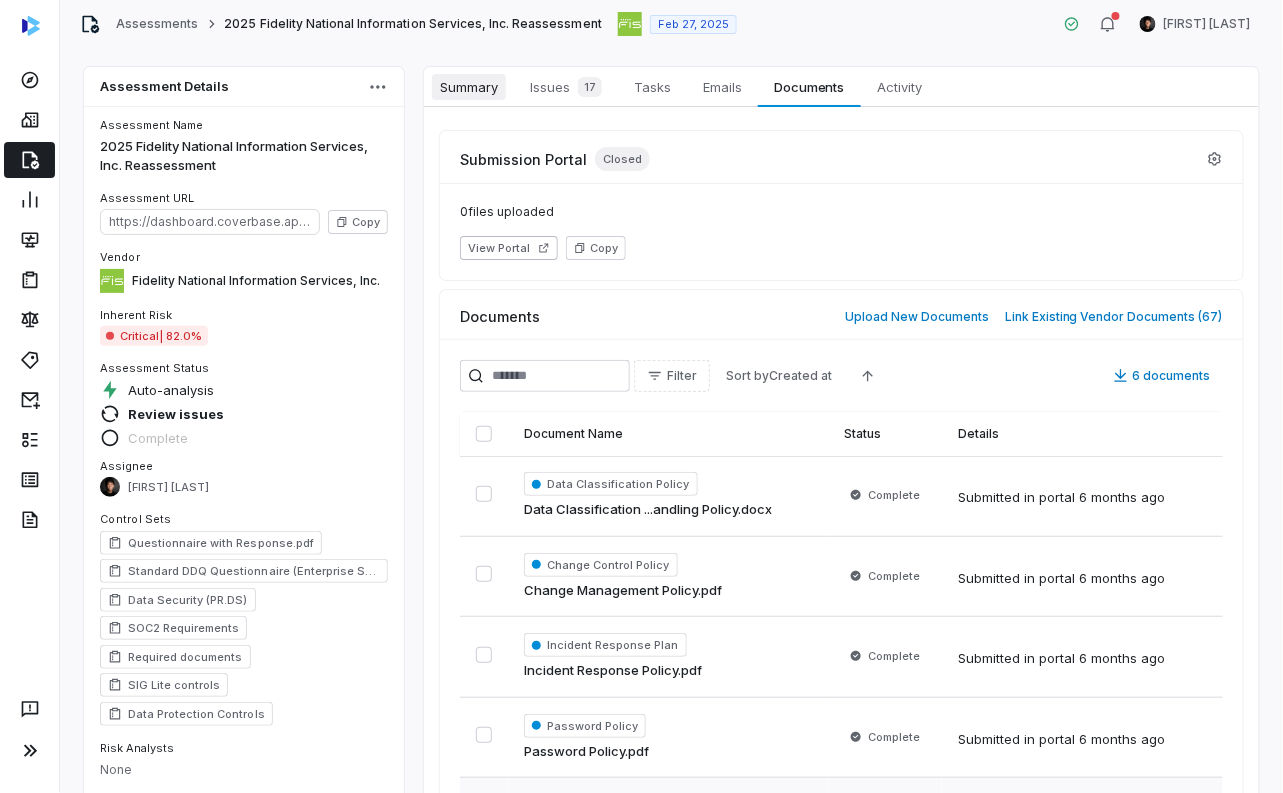 click on "Summary Summary" at bounding box center (469, 87) 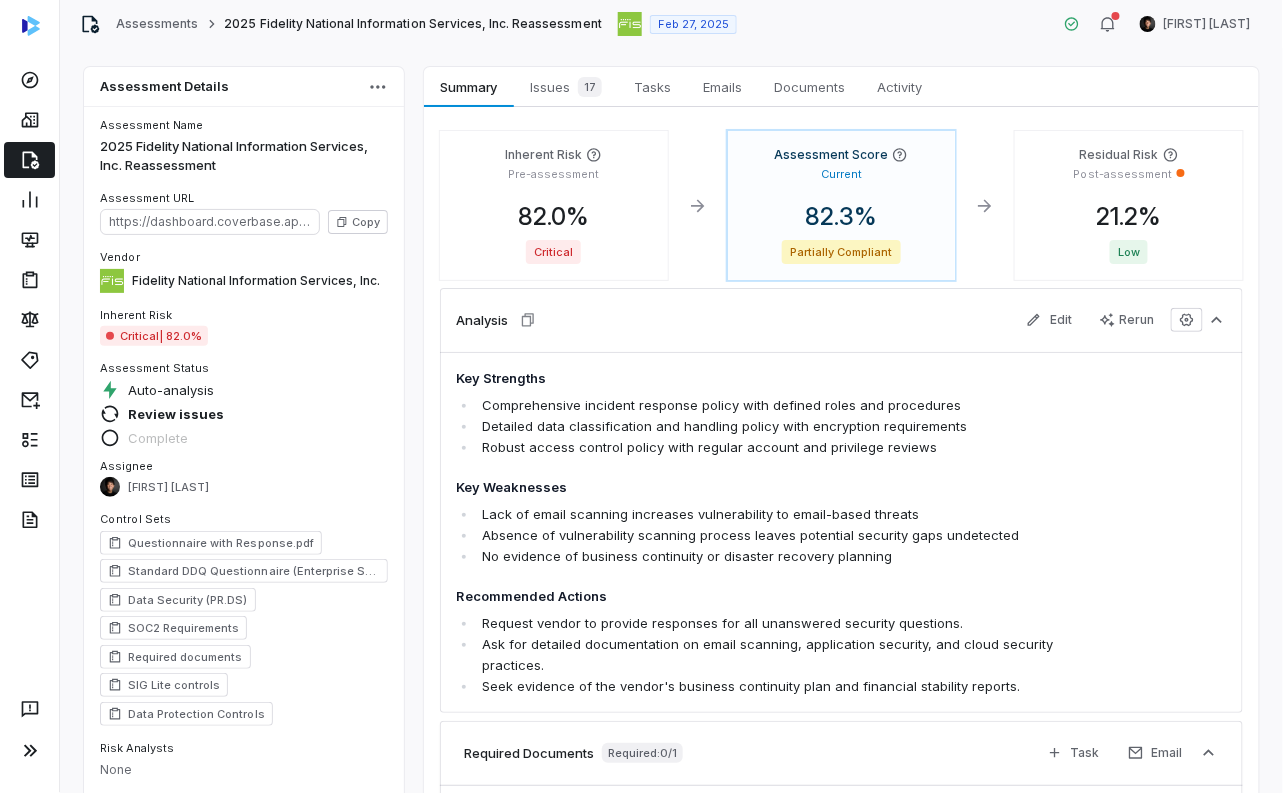 click on "Critical  | 82.0%" at bounding box center (154, 336) 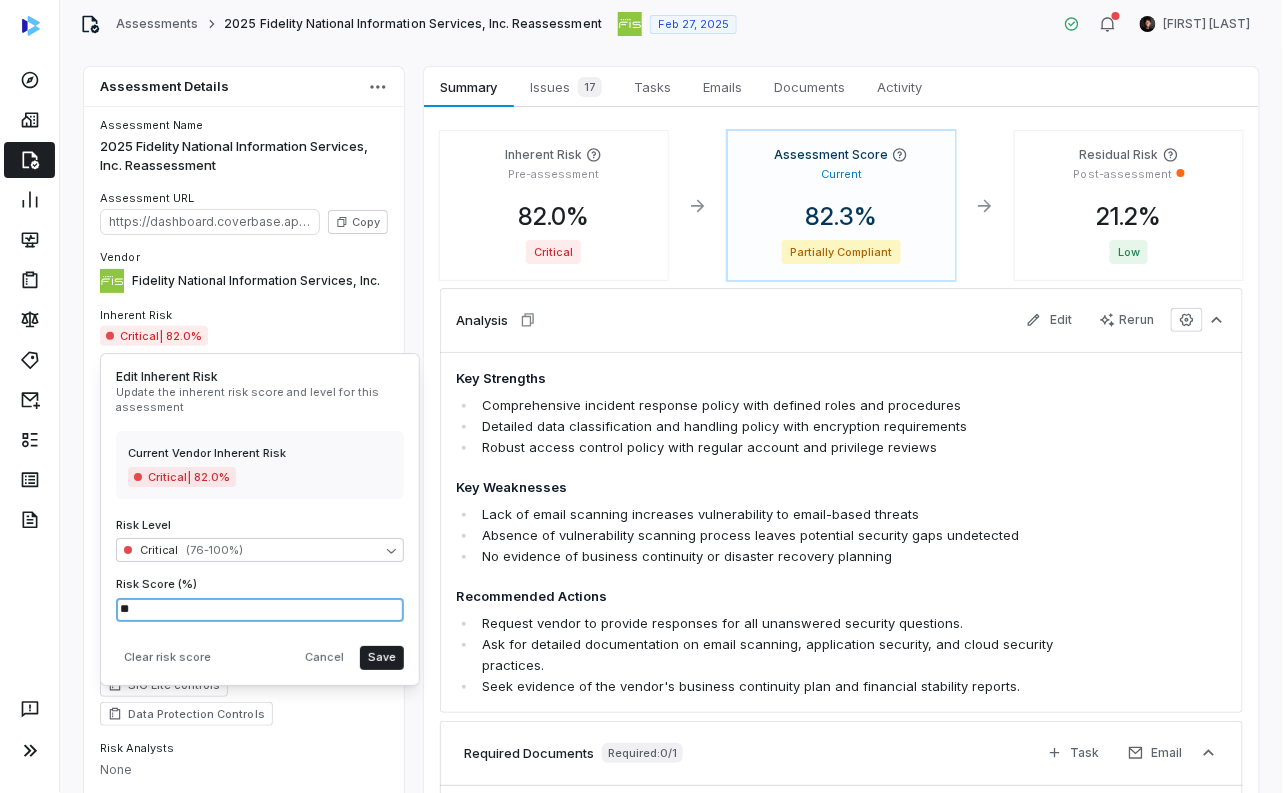 click on "**" at bounding box center (260, 610) 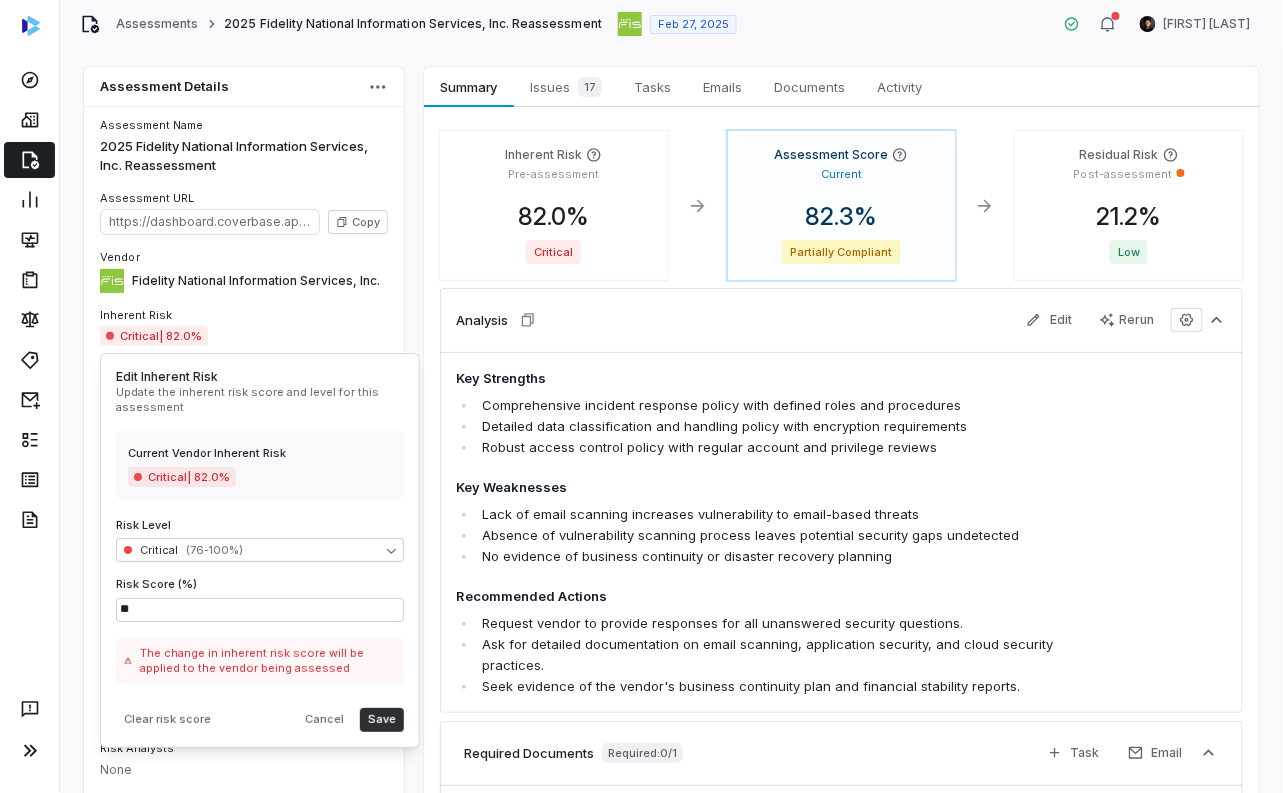 click on "Edit Inherent Risk Update the inherent risk score and level for this assessment Current Vendor Inherent Risk Critical  | 82.0% Risk Level Critical ( 76-100 %) Risk Score (%) ** The change in inherent risk score will be applied to the vendor being assessed Clear risk score Cancel Save" at bounding box center [260, 550] 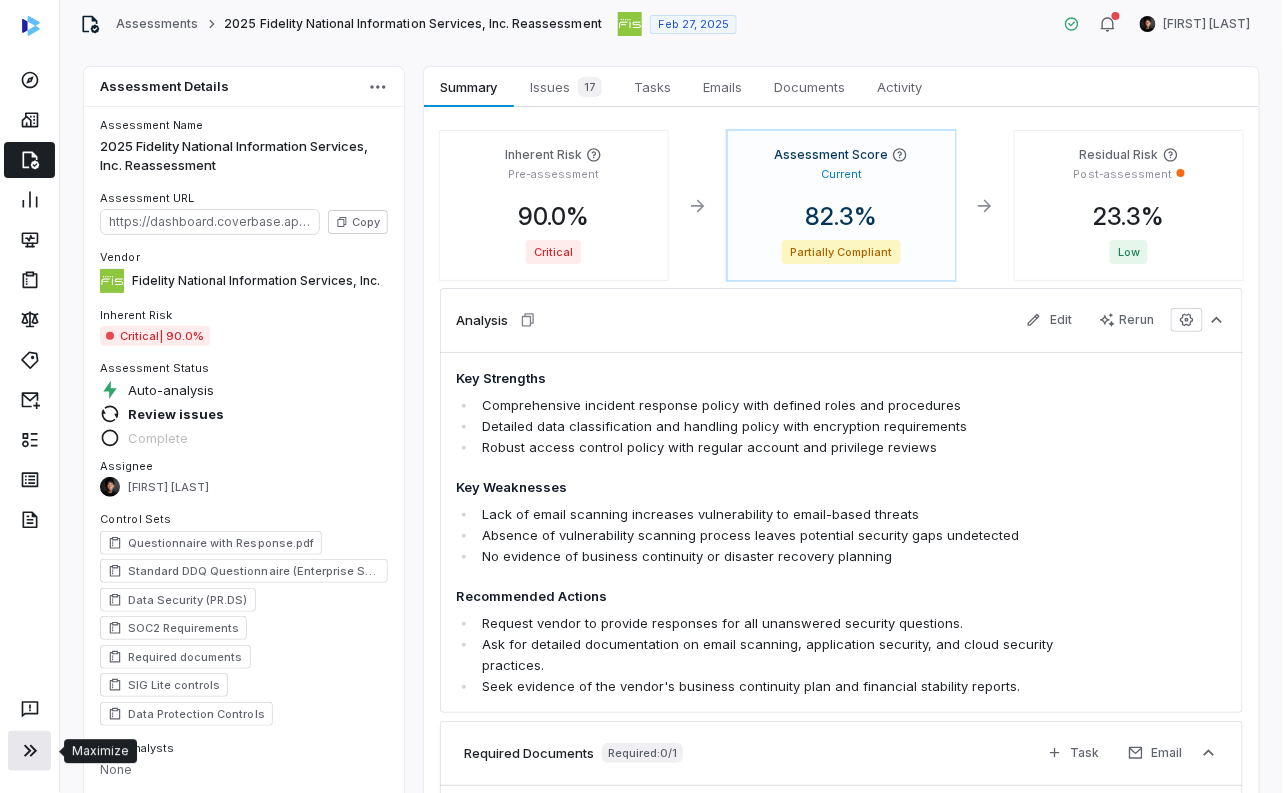 click 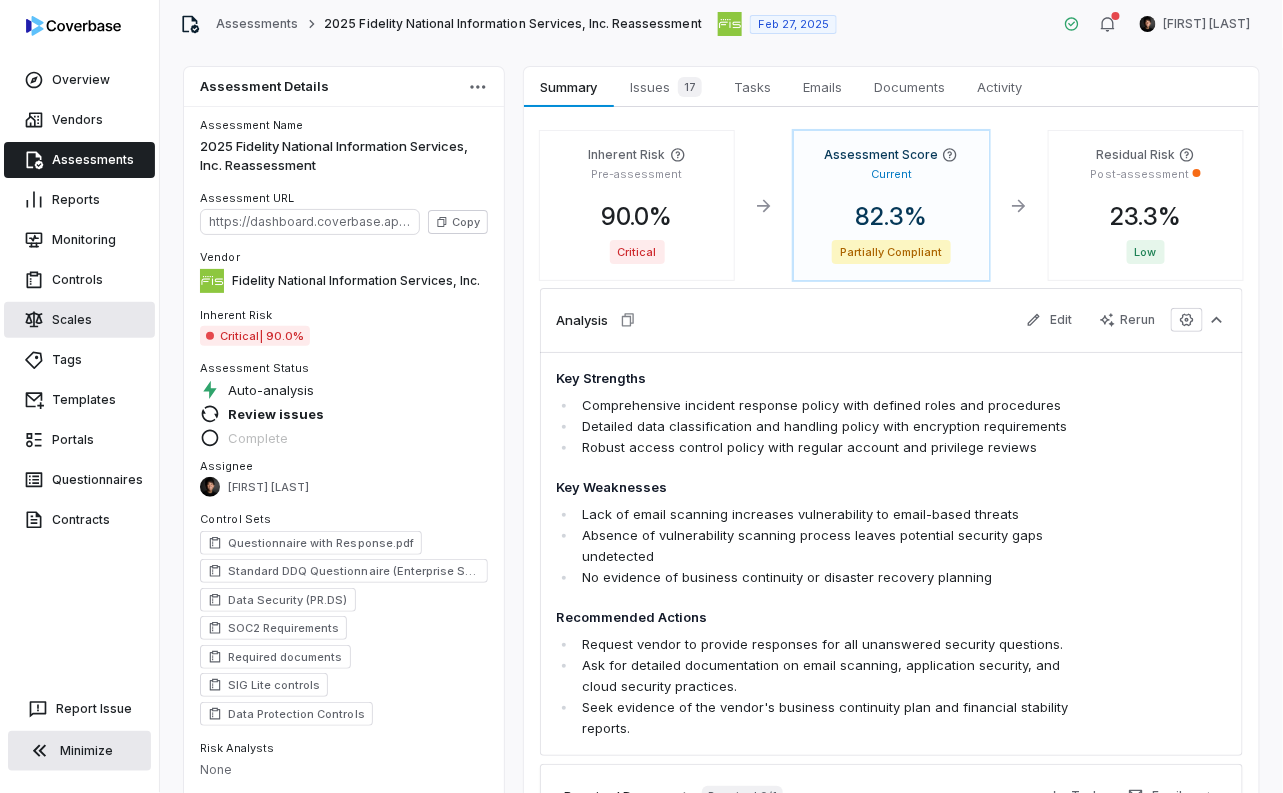 click on "Scales" at bounding box center [79, 320] 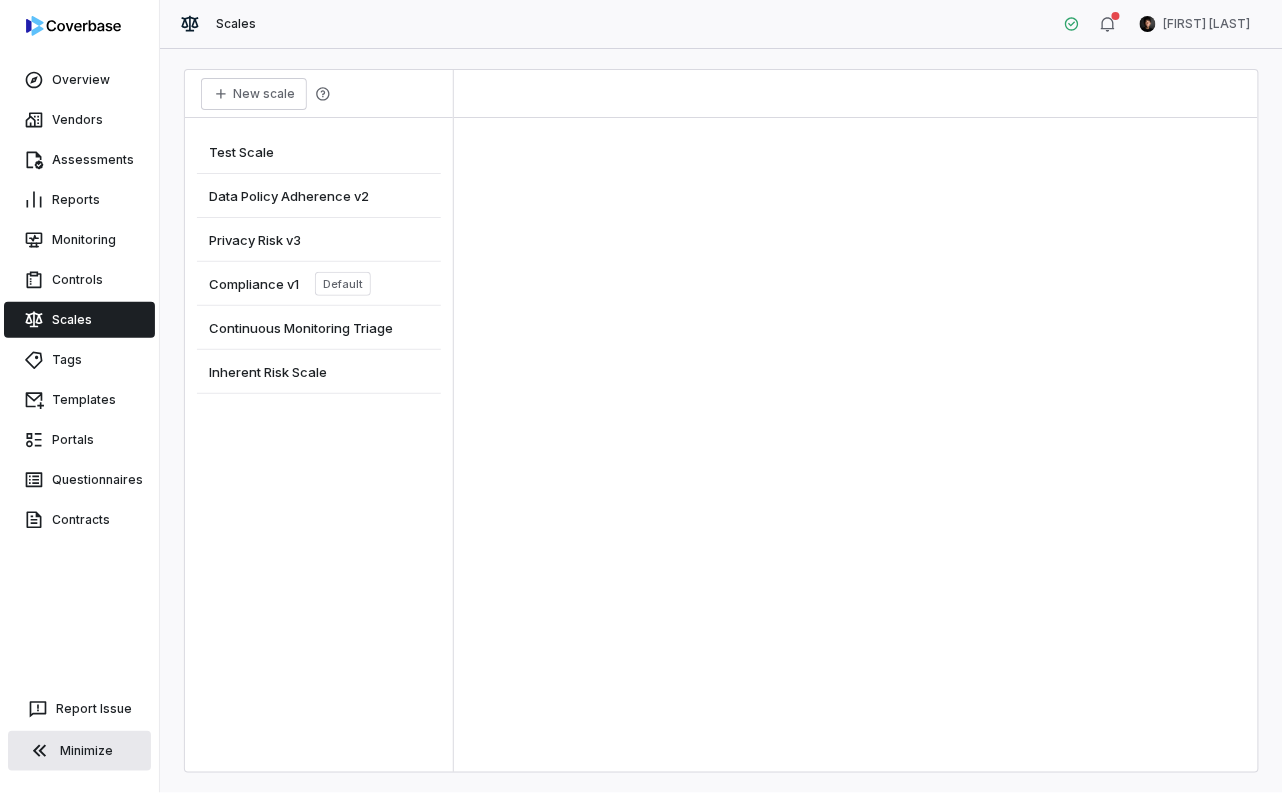 click on "Compliance v1" at bounding box center (254, 284) 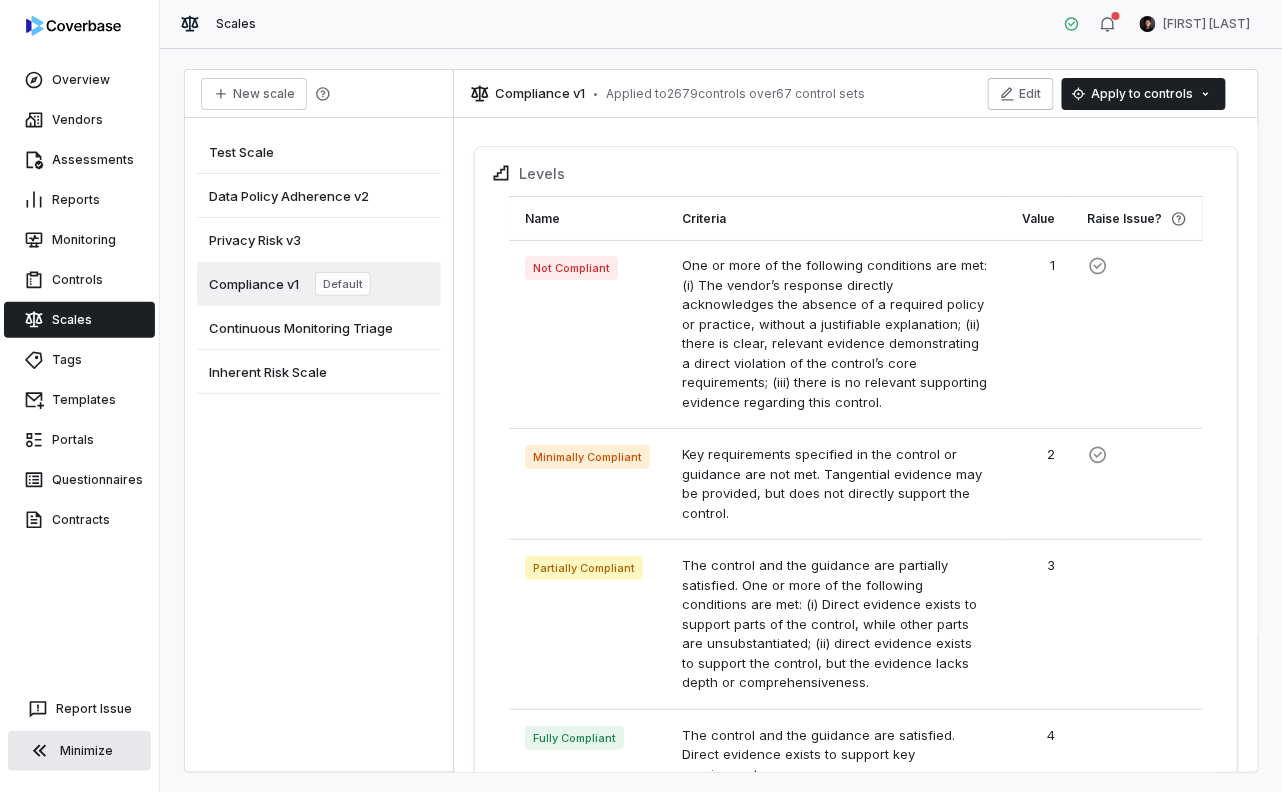 click on "Edit" at bounding box center [1021, 94] 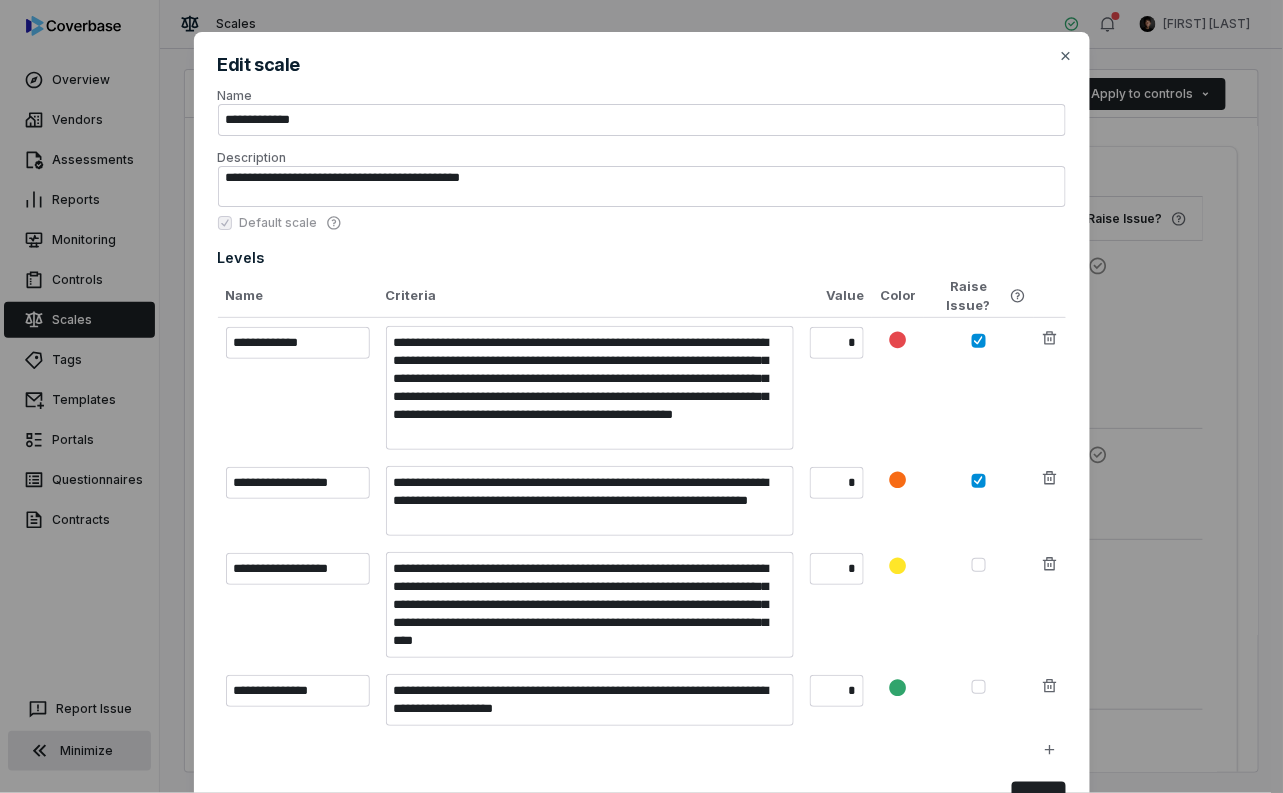 scroll, scrollTop: 91, scrollLeft: 0, axis: vertical 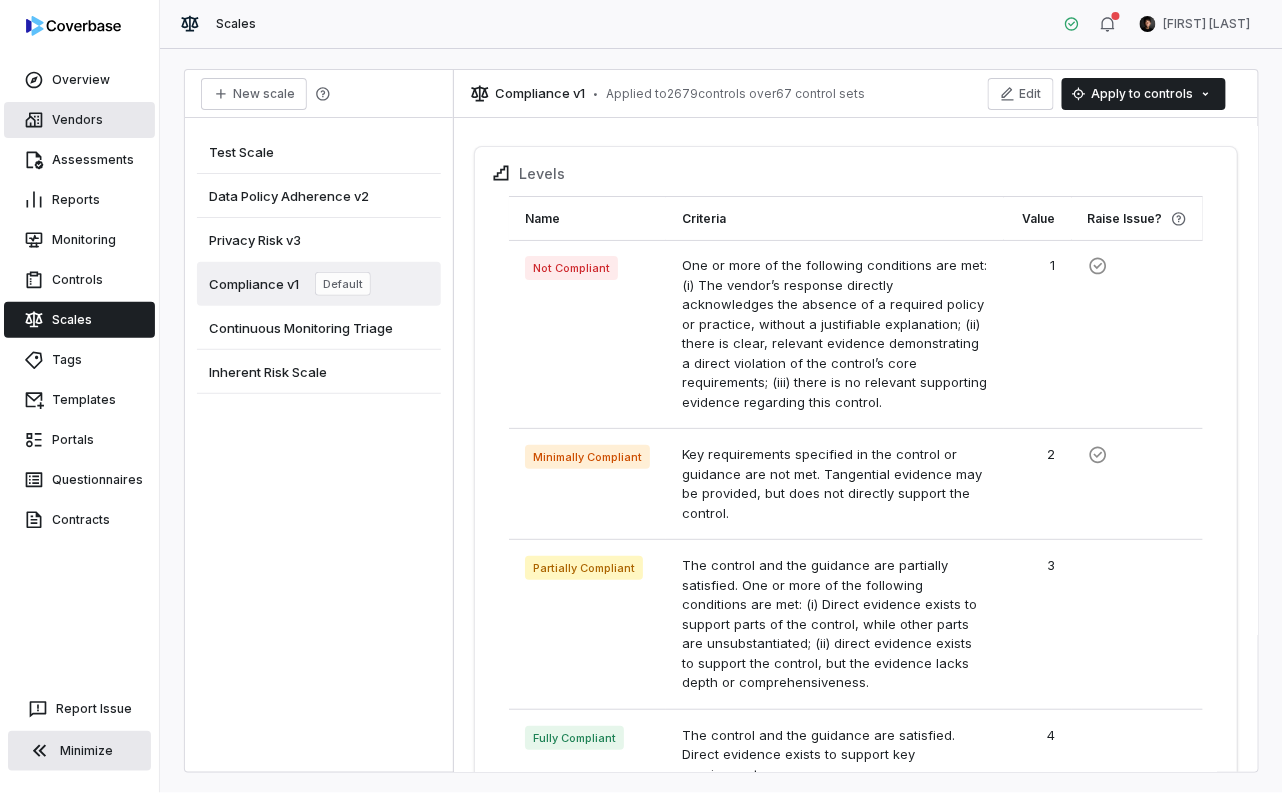 click on "Vendors" at bounding box center (79, 120) 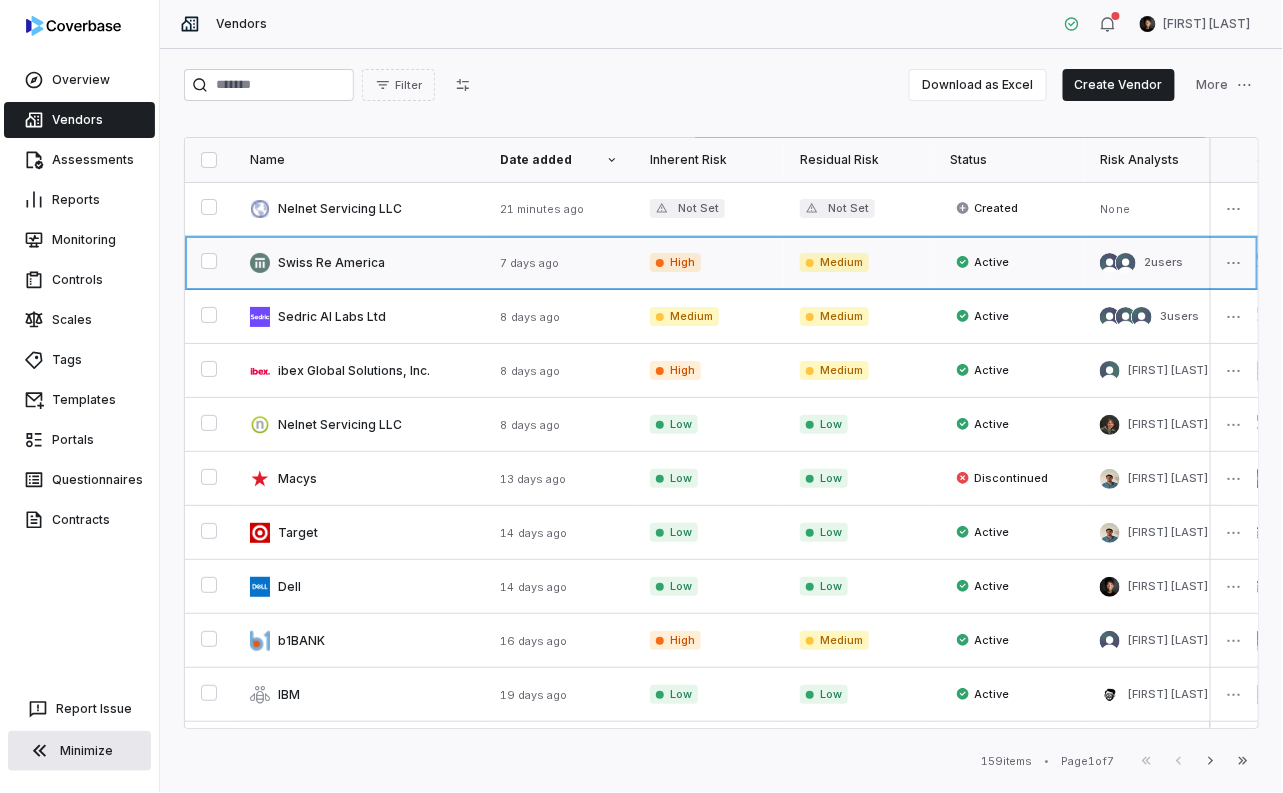 click at bounding box center [359, 262] 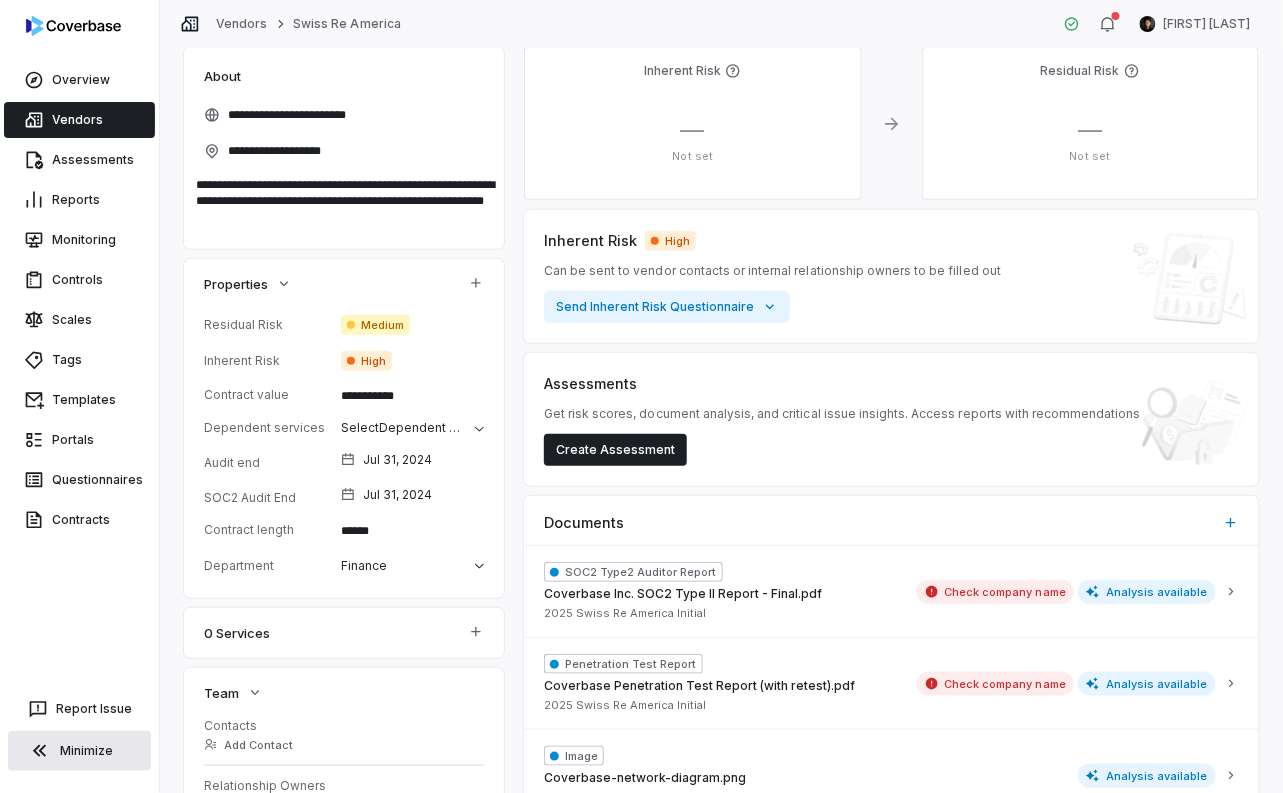 scroll, scrollTop: 190, scrollLeft: 0, axis: vertical 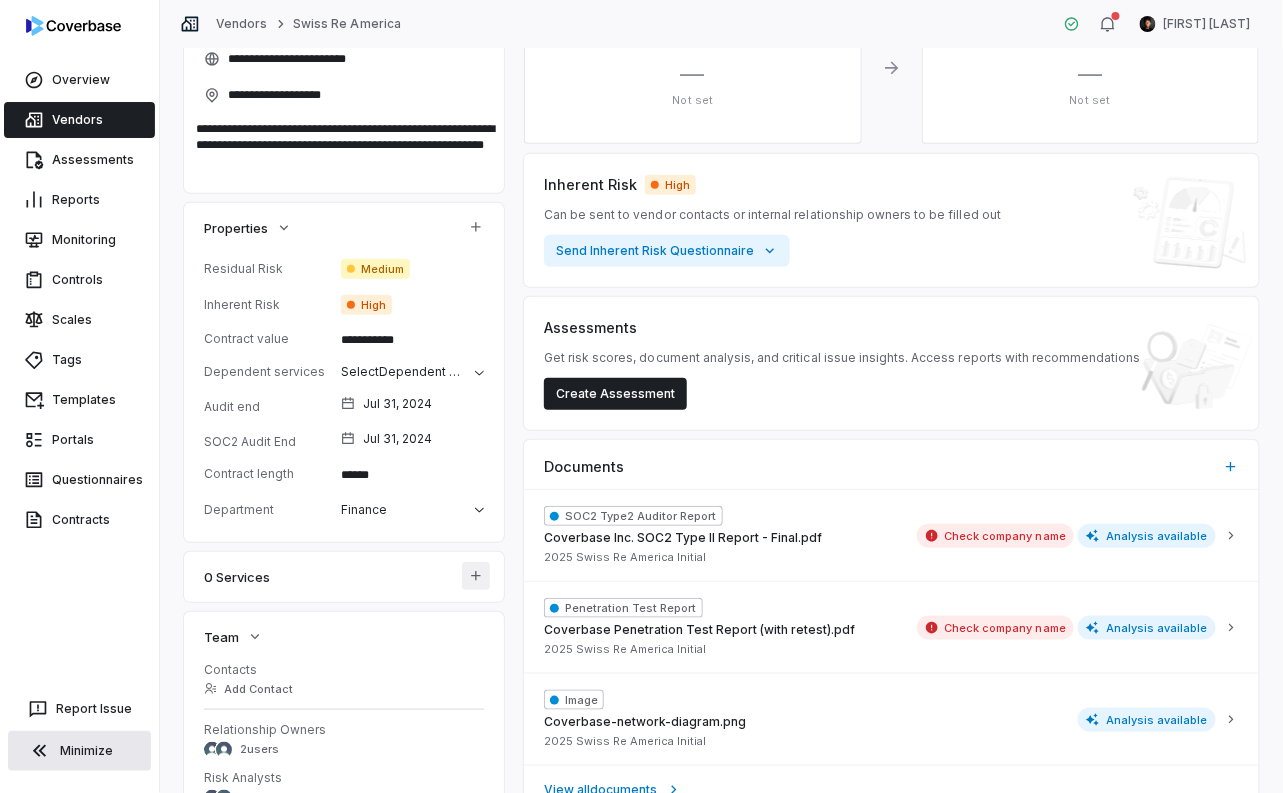 click 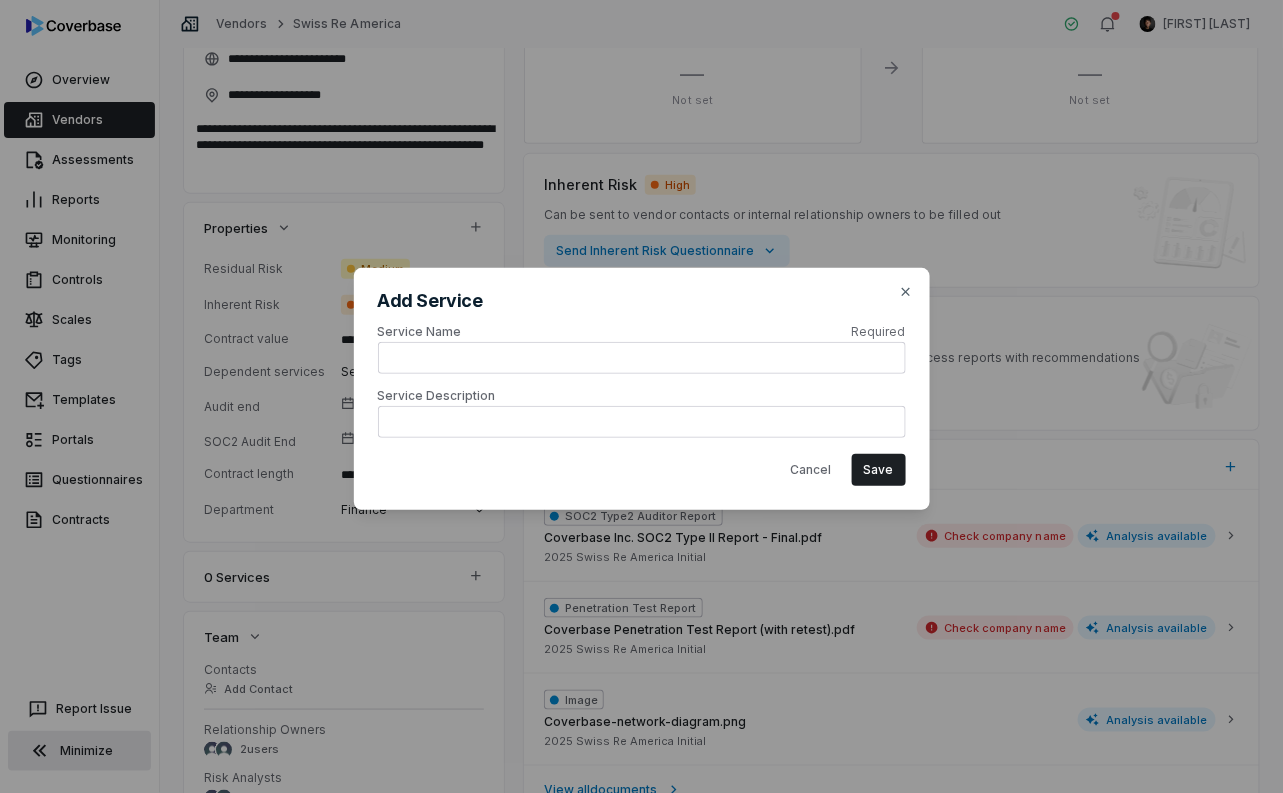click on "Add Service" at bounding box center (642, 301) 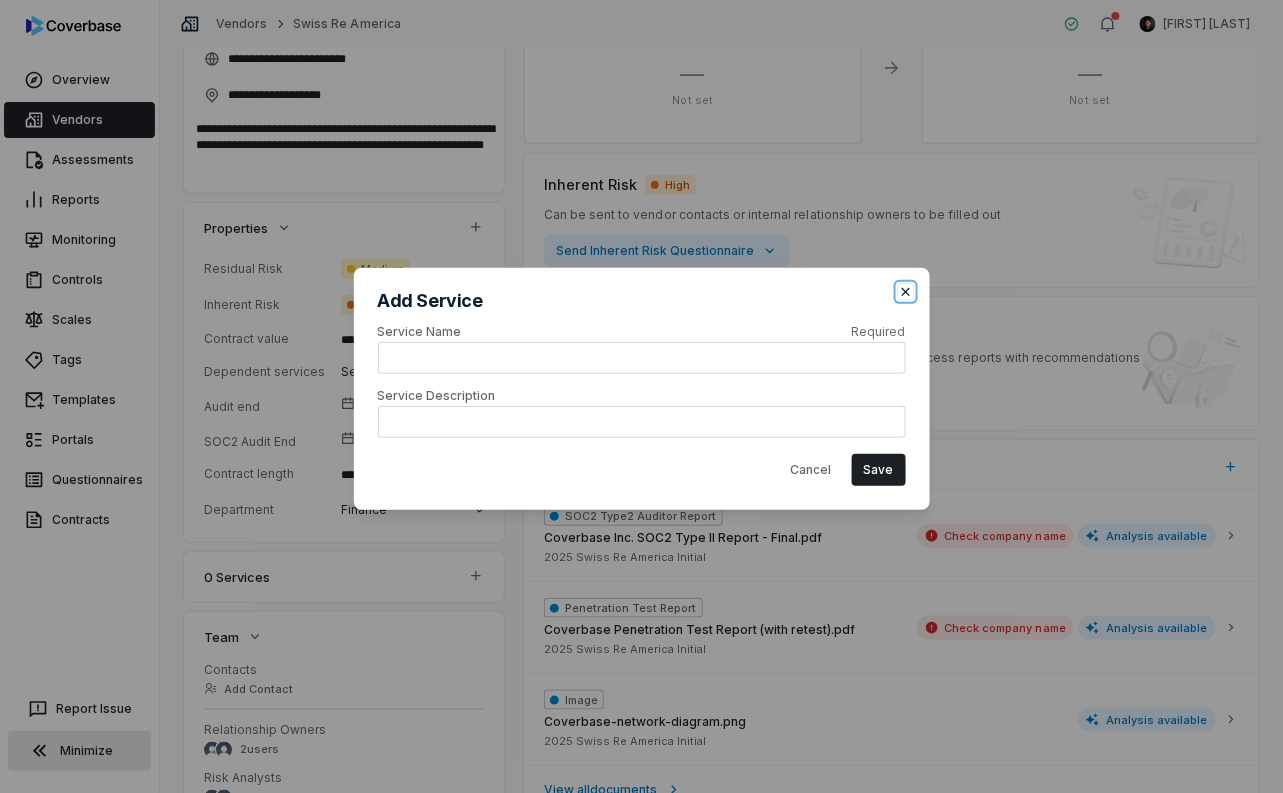 click 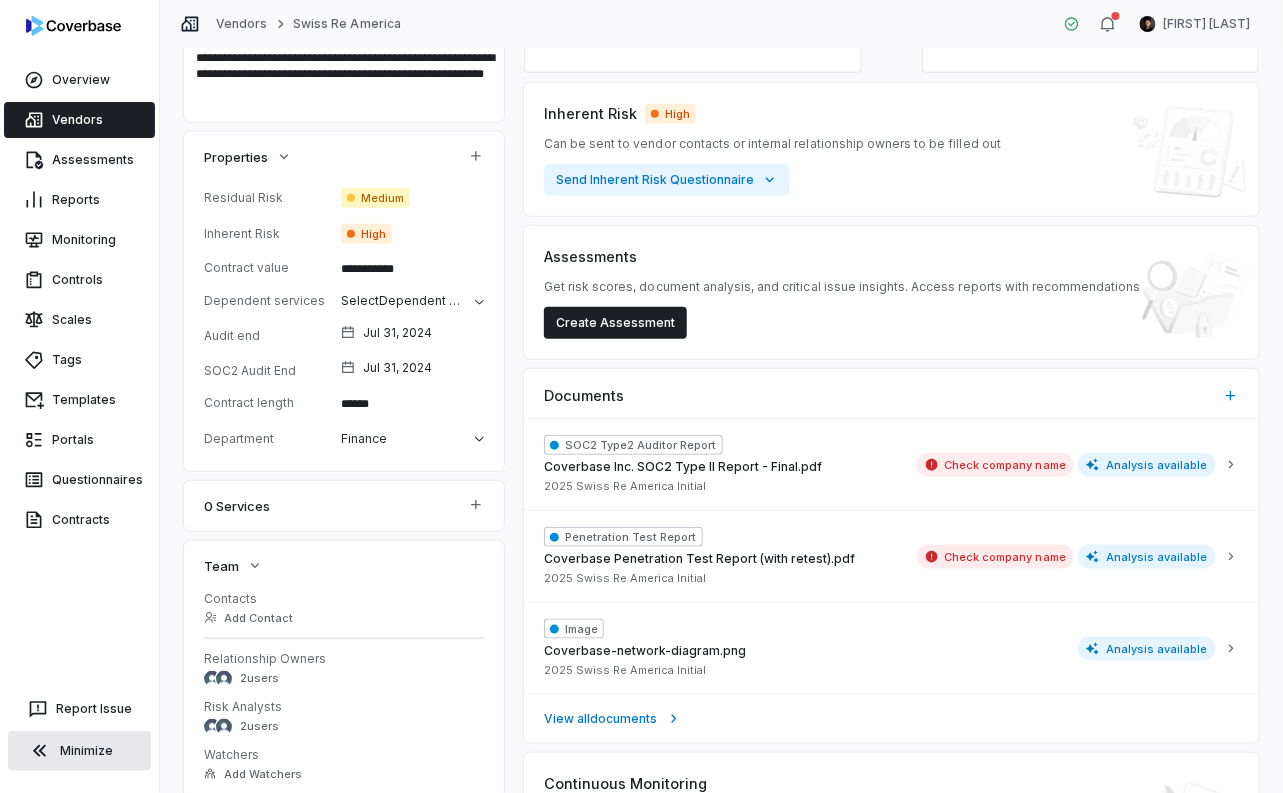 scroll, scrollTop: 277, scrollLeft: 0, axis: vertical 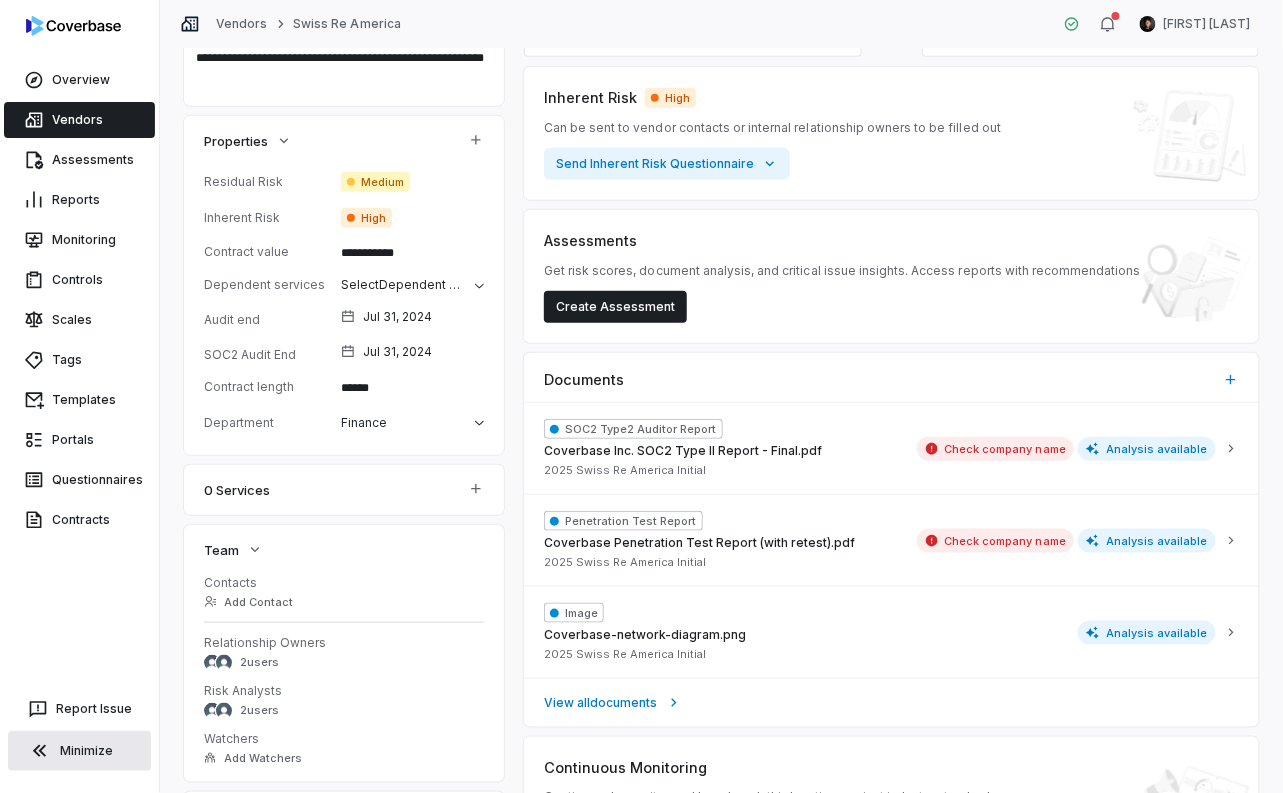 click on "Vendors" at bounding box center (79, 120) 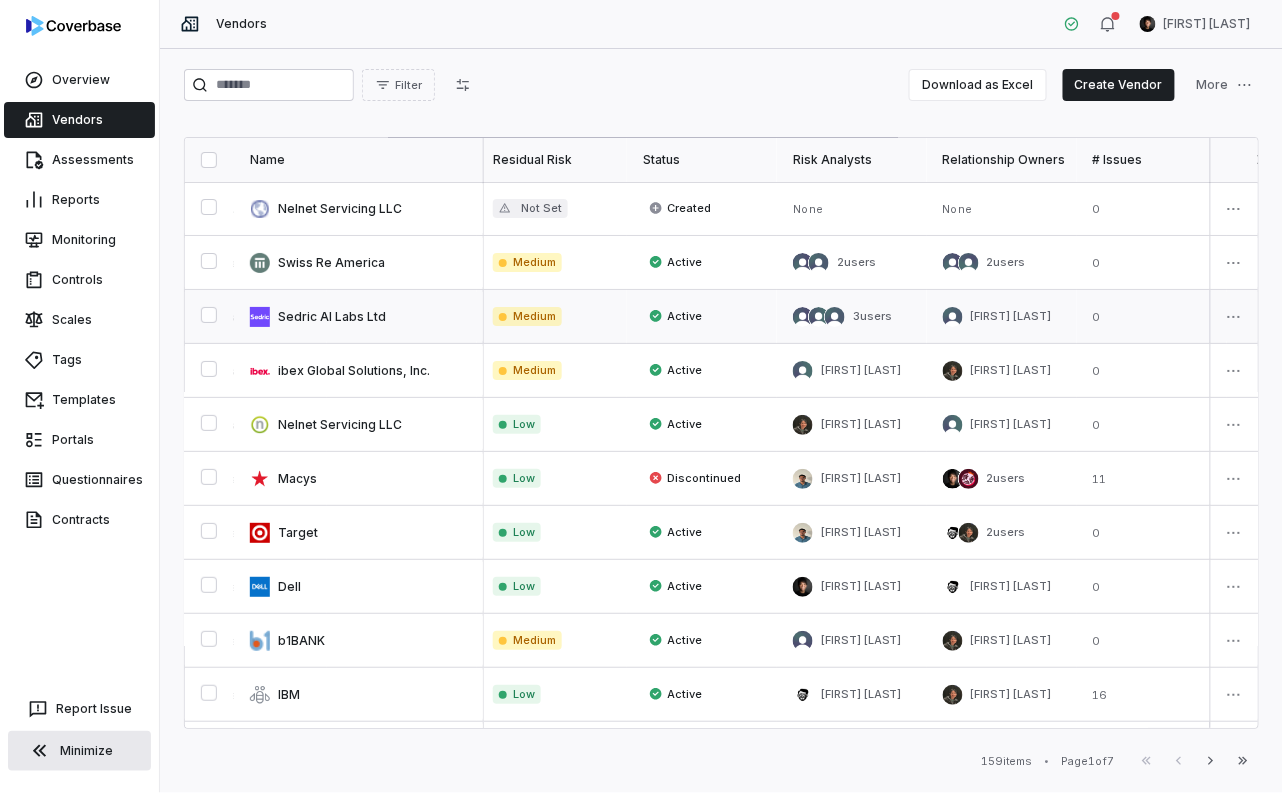 scroll, scrollTop: 0, scrollLeft: 305, axis: horizontal 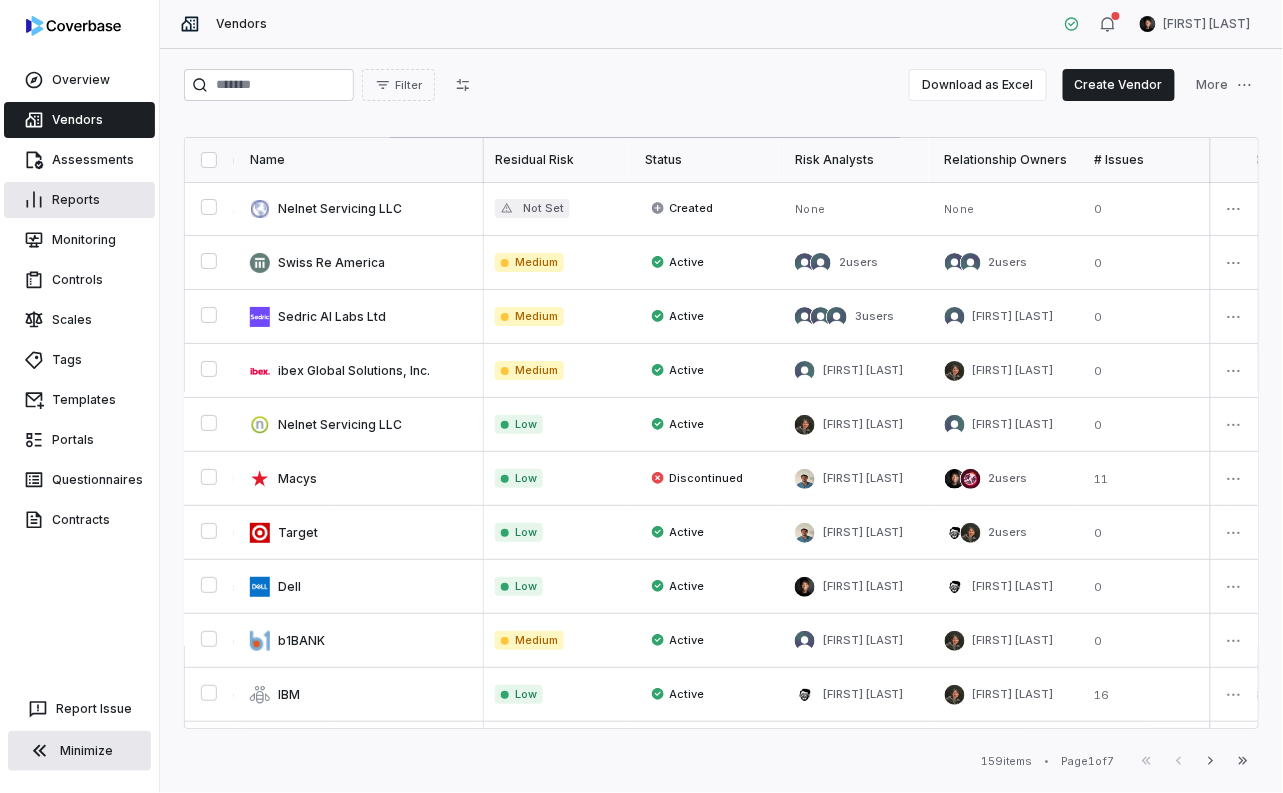 click on "Reports" at bounding box center (79, 200) 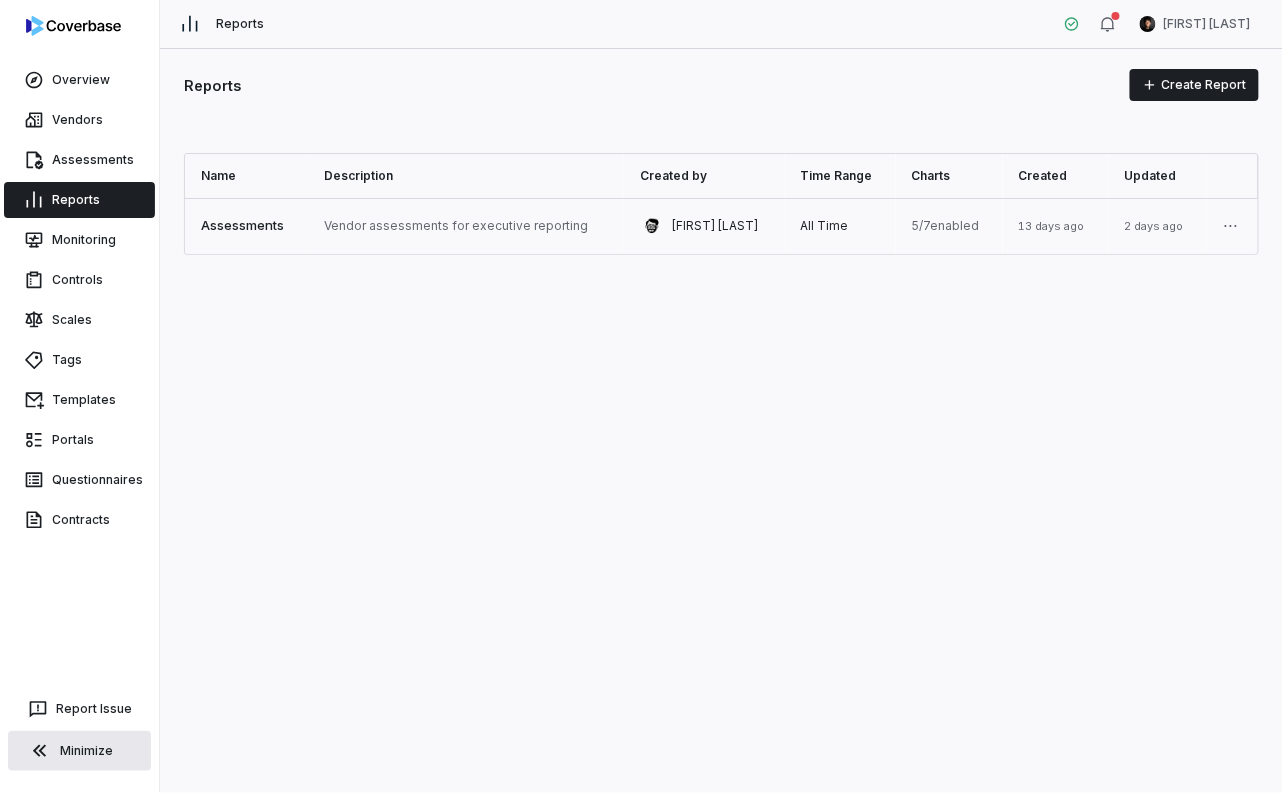 click at bounding box center (466, 226) 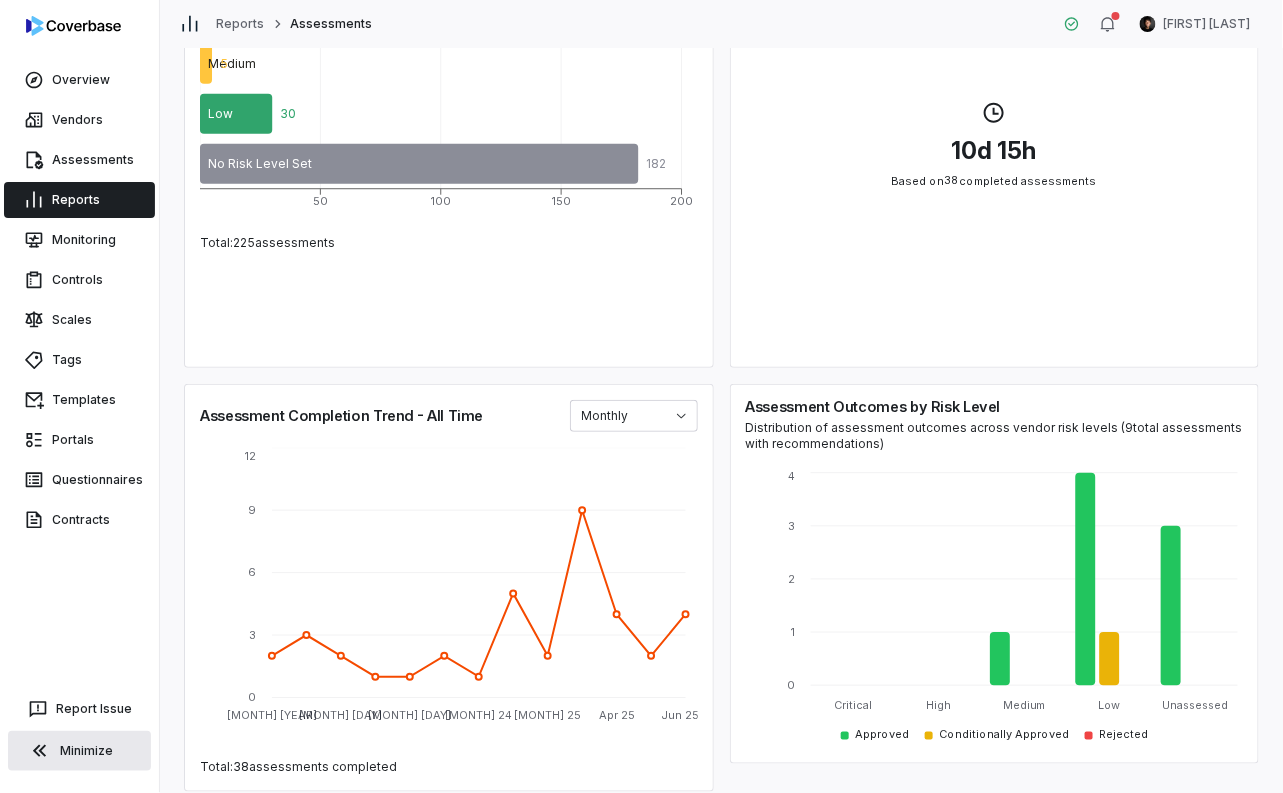scroll, scrollTop: 322, scrollLeft: 0, axis: vertical 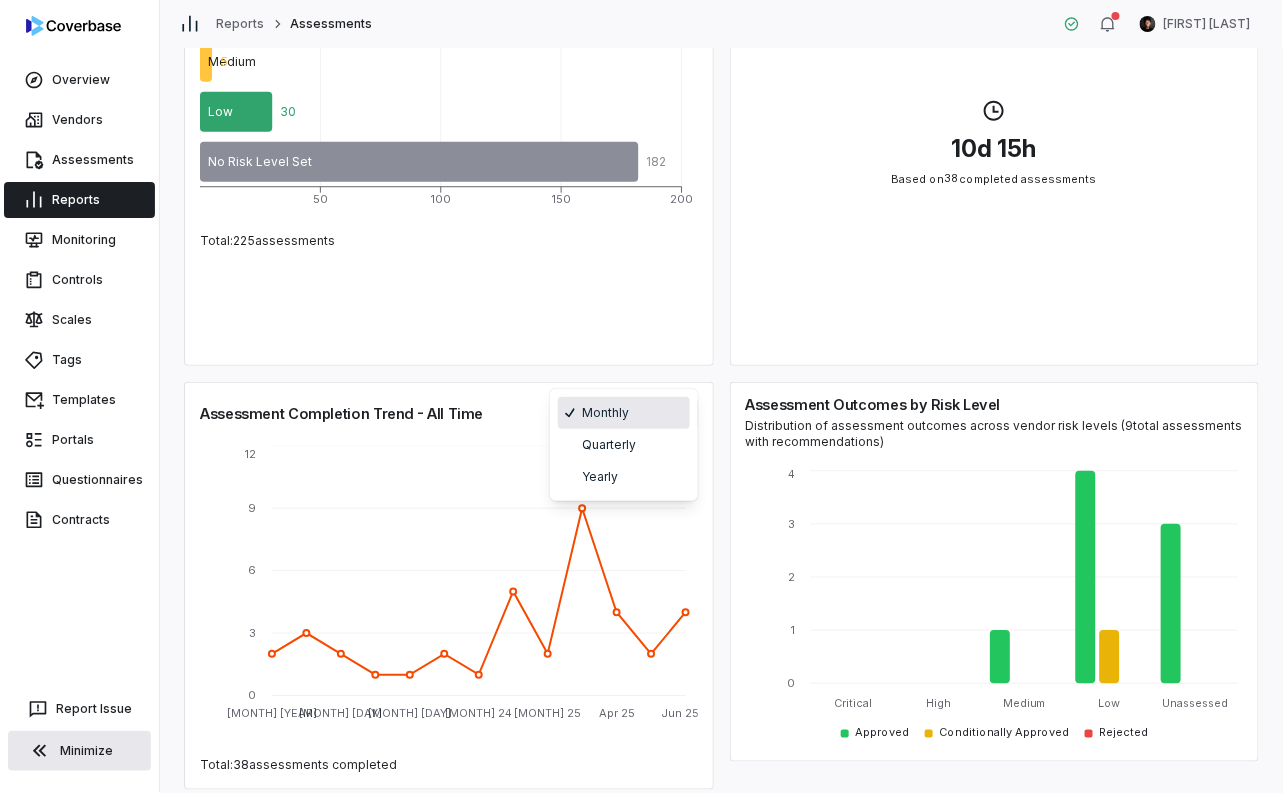 click on "Overview Vendors Assessments Reports Monitoring Controls Scales Tags Templates Portals Questionnaires Contracts Report Issue Minimize Reports Assessments [PERSON] Assessments Vendor assessments for executive reporting Time Range:  All Time 5  charts enabled Edit Report Assessment Counts by Risk Level Assessment counts by vendor inherent risk level 50 100 150 200 Critical High Medium Low No Risk Level Set 1 7 5 30 182 Total:  225  assessments Average Duration Time to complete assessments d   h Based on   completed assessments Assessment Completion Trend - All Time Monthly [MONTH] [YEAR] [MONTH] [YEAR] [MONTH] [YEAR] [MONTH] [YEAR] [MONTH] [YEAR] [MONTH] [YEAR] [MONTH] [YEAR] 0 3 6 9 12 Total:  38  assessments completed Assessment Outcomes by Risk Level Distribution of assessment outcomes across vendor risk levels ( 9  total assessments with recommendations) Critical High Medium Low Unassessed 0 1 2 3 4 Approved Conditionally Approved Rejected Assessments by Analyst Assessment distribution by analyst over time [MONTH] [YEAR] [MONTH] [YEAR] [MONTH] [YEAR] [MONTH] [YEAR] 3 1" at bounding box center (641, 396) 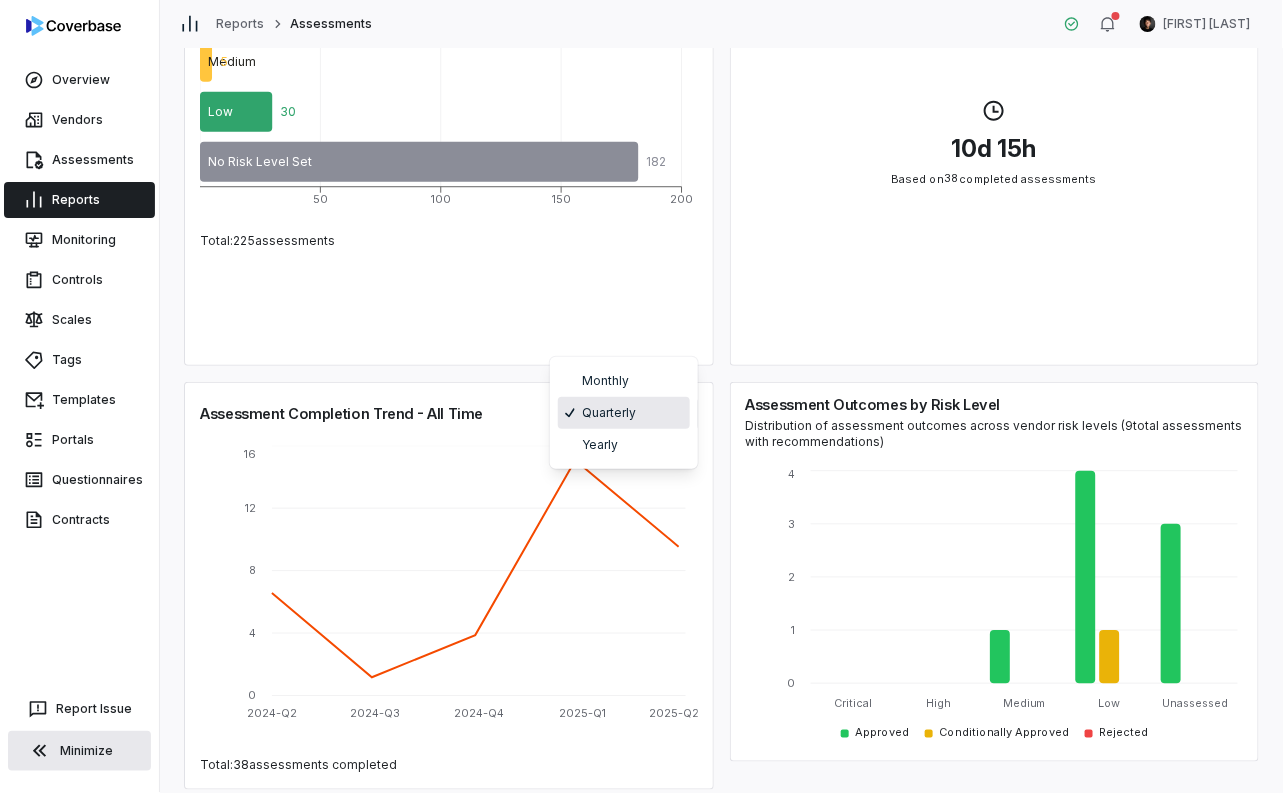 click on "Overview Vendors Assessments Reports Monitoring Controls Scales Tags Templates Portals Questionnaires Contracts Report Issue Minimize Reports Assessments [FIRST] [LAST] Assessments Vendor assessments for executive reporting Time Range:  All Time 5  charts enabled Edit Report Assessment Counts by Risk Level Assessment counts by vendor inherent risk level 50 100 150 200 Critical High Medium Low No Risk Level Set 1 7 5 30 182 Total:  225  assessments Average Duration Time to complete assessments d   h Based on   completed assessments Assessment Completion Trend - All Time Quarterly 2024-Q2 2024-Q3 2024-Q4 2025-Q1 2025-Q2 0 4 8 12 16 Total:  38  assessments completed Assessment Outcomes by Risk Level Distribution of assessment outcomes across vendor risk levels ( 9  total assessments with recommendations) Critical High Medium Low Unassessed 0 1 2 3 4 Approved Conditionally Approved Rejected Assessments by Analyst Assessment distribution by analyst over time Jun 2024 Oct 2024 Dec 2024 Mar 2025 May 2025" at bounding box center [641, 396] 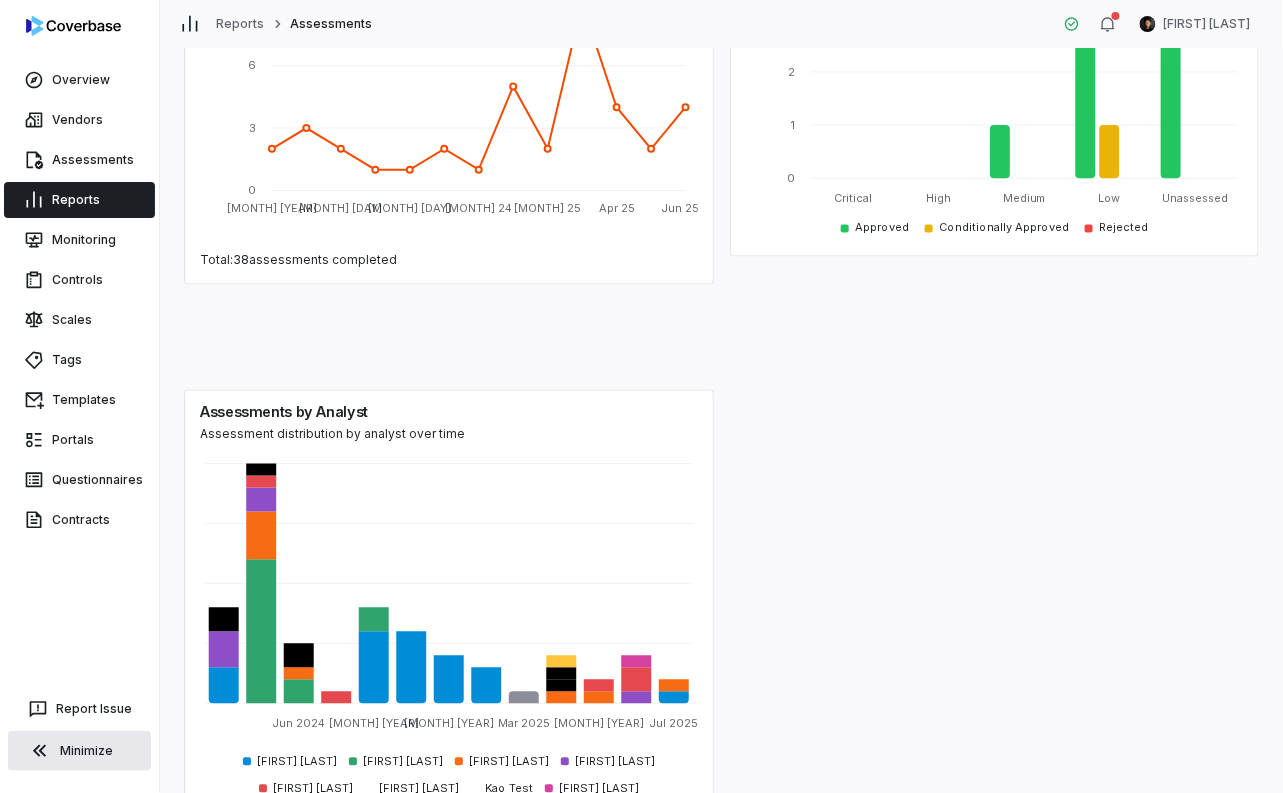 scroll, scrollTop: 907, scrollLeft: 0, axis: vertical 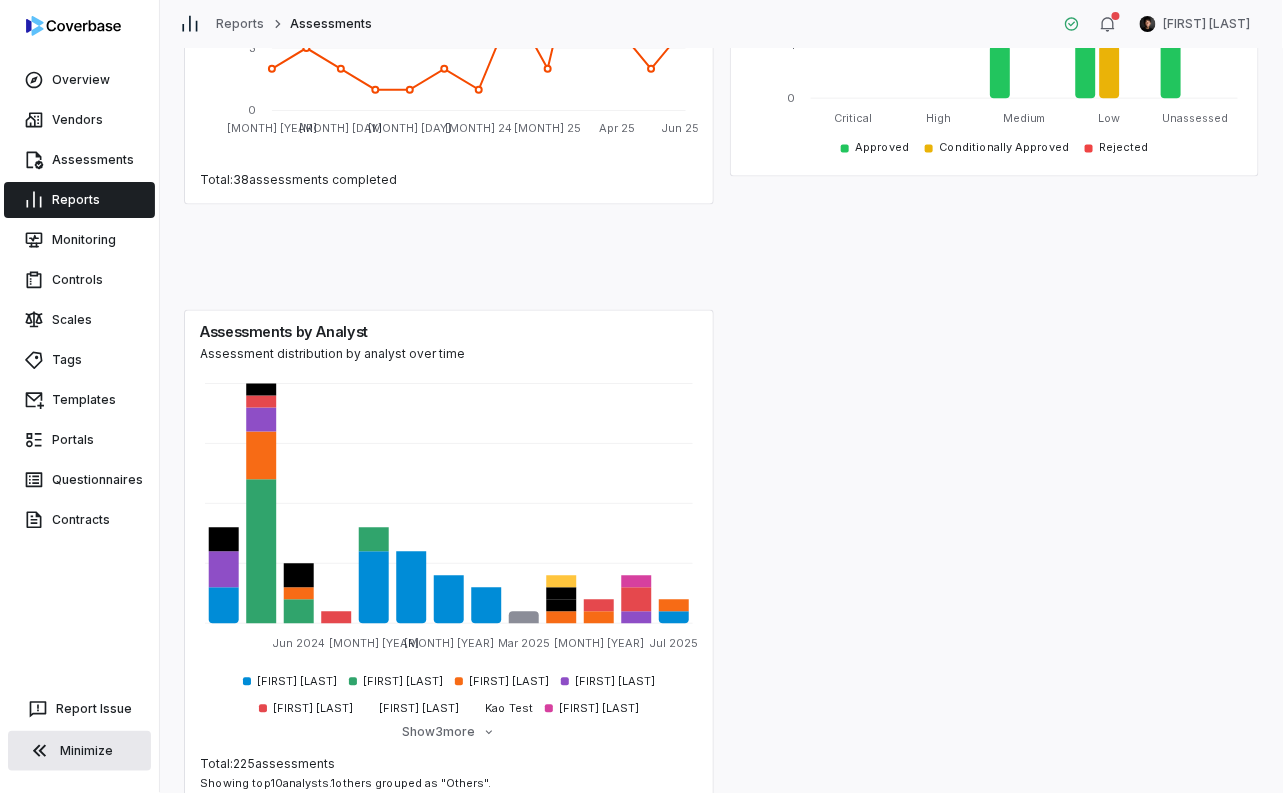 click on "[FIRST] [LAST]" at bounding box center [297, 682] 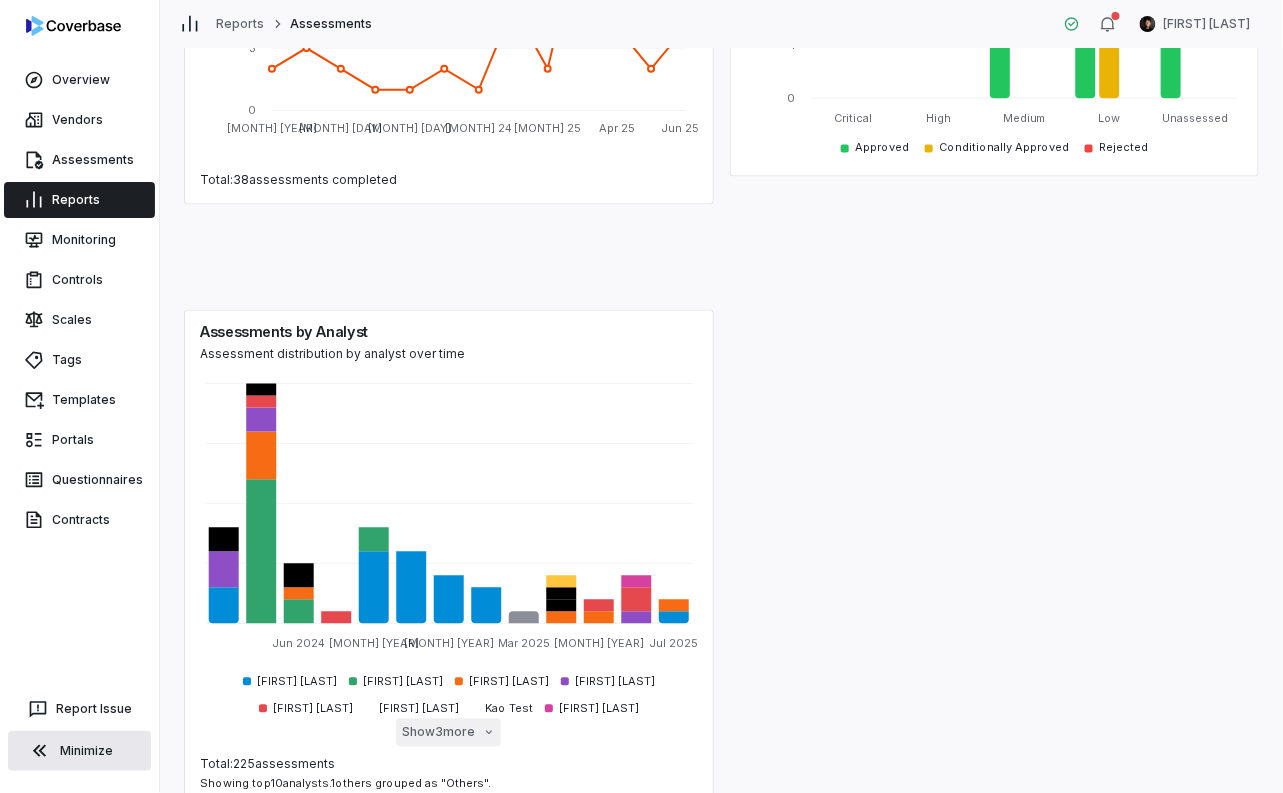 click on "Show  3  more" at bounding box center (448, 733) 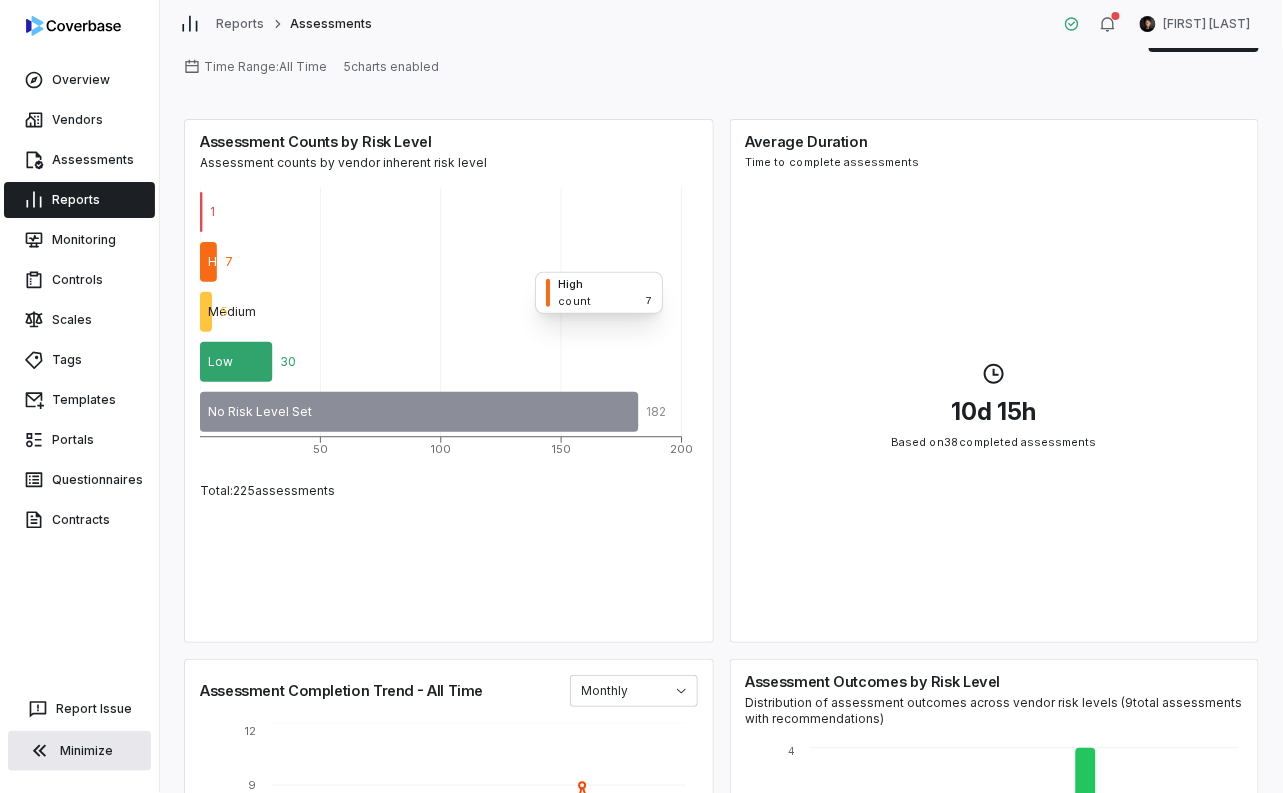 scroll, scrollTop: 0, scrollLeft: 0, axis: both 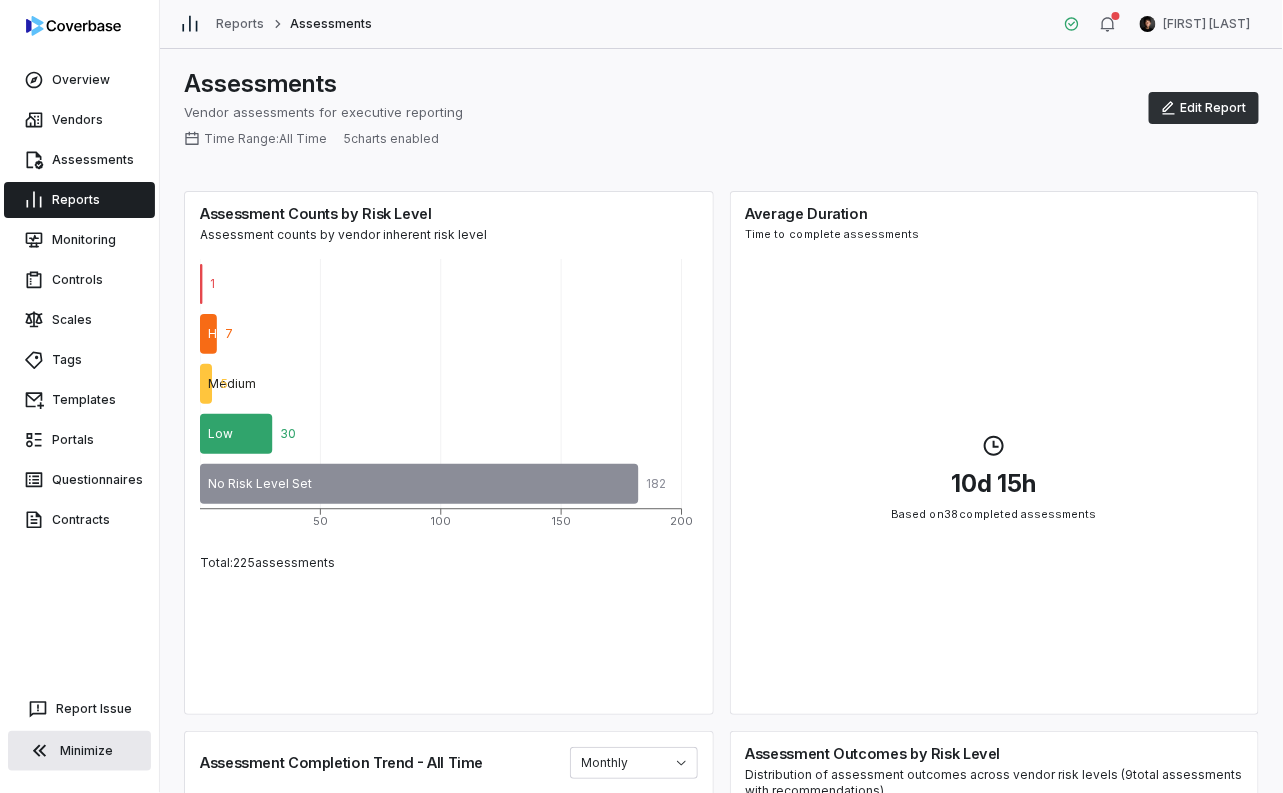 click on "Edit Report" at bounding box center [1204, 108] 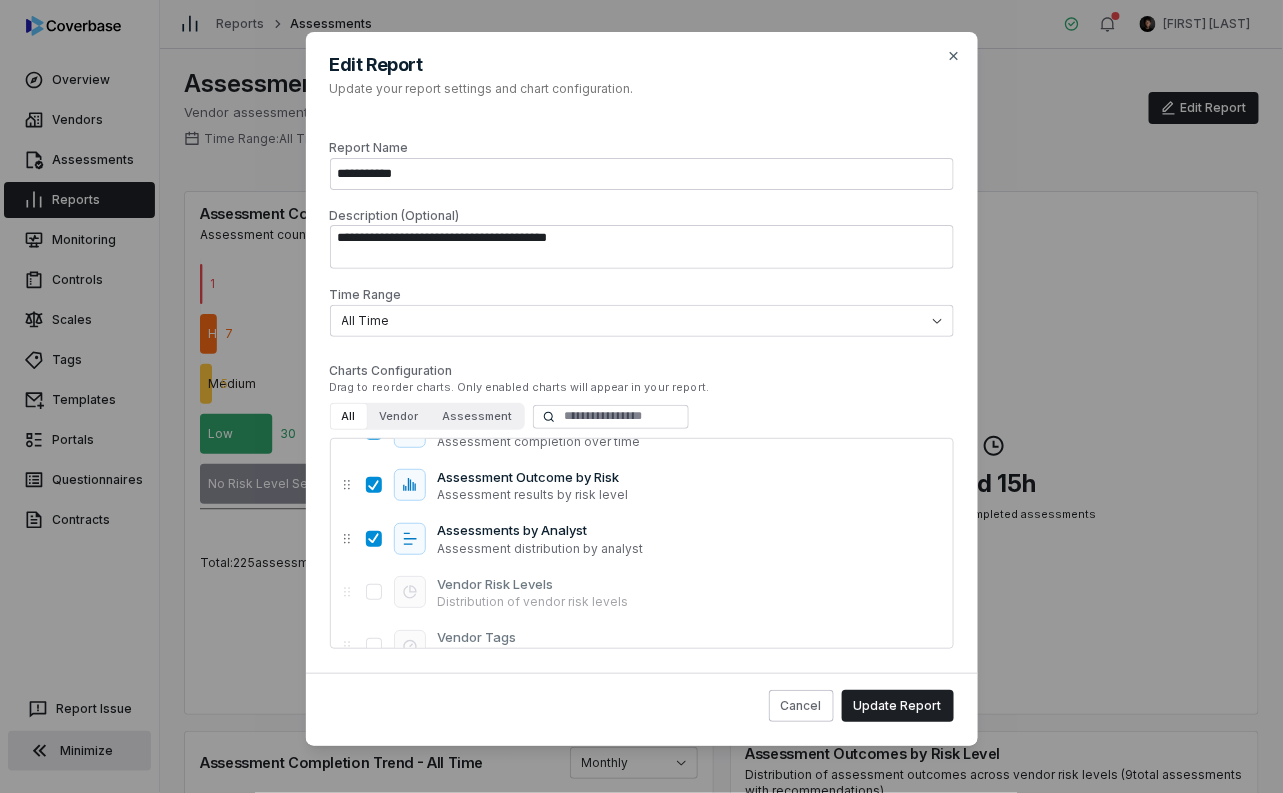 scroll, scrollTop: 163, scrollLeft: 0, axis: vertical 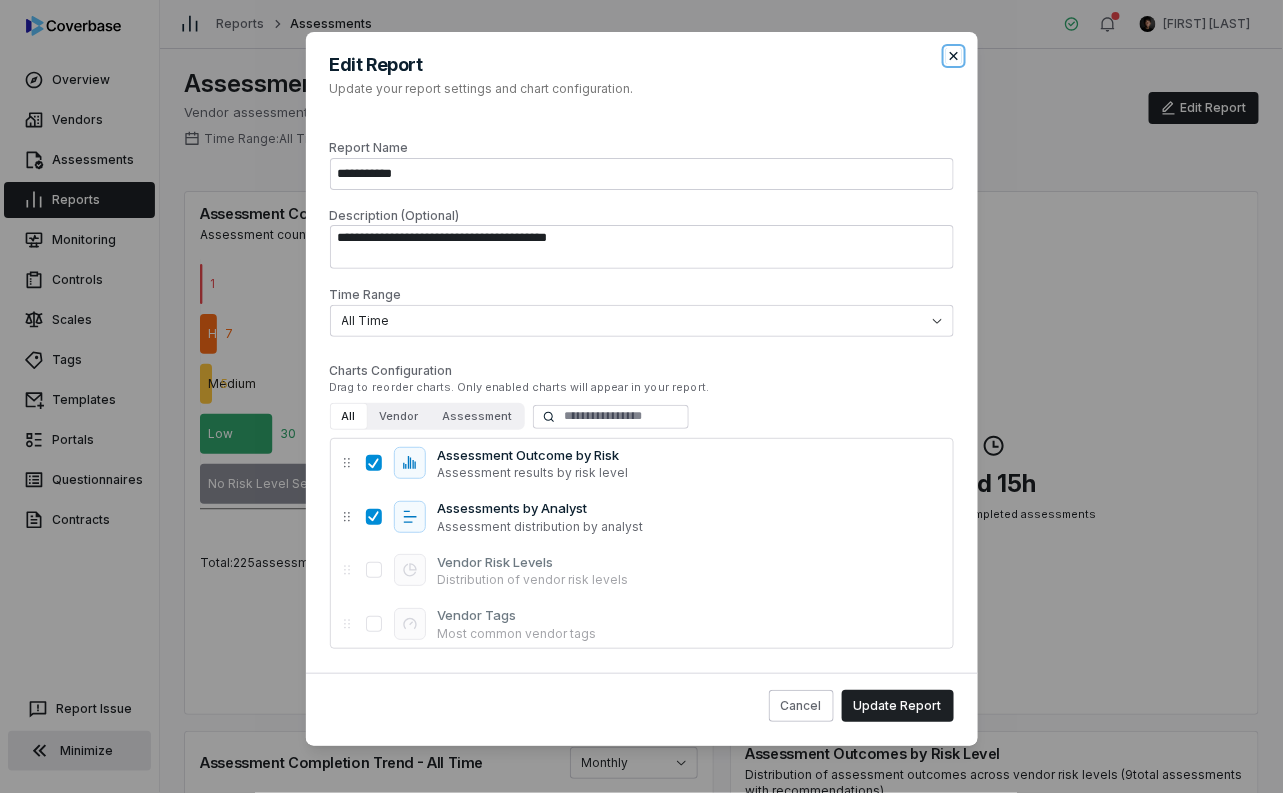 click 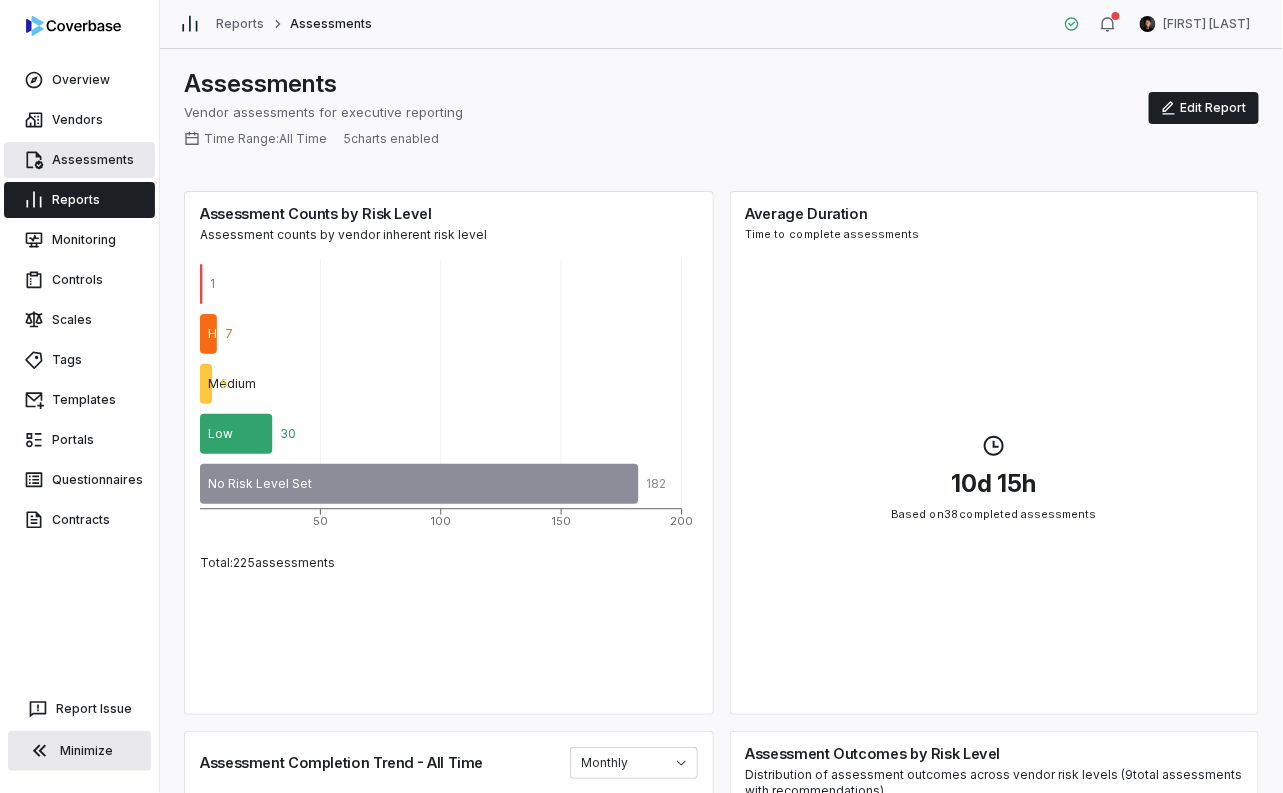 click on "Assessments" at bounding box center [79, 160] 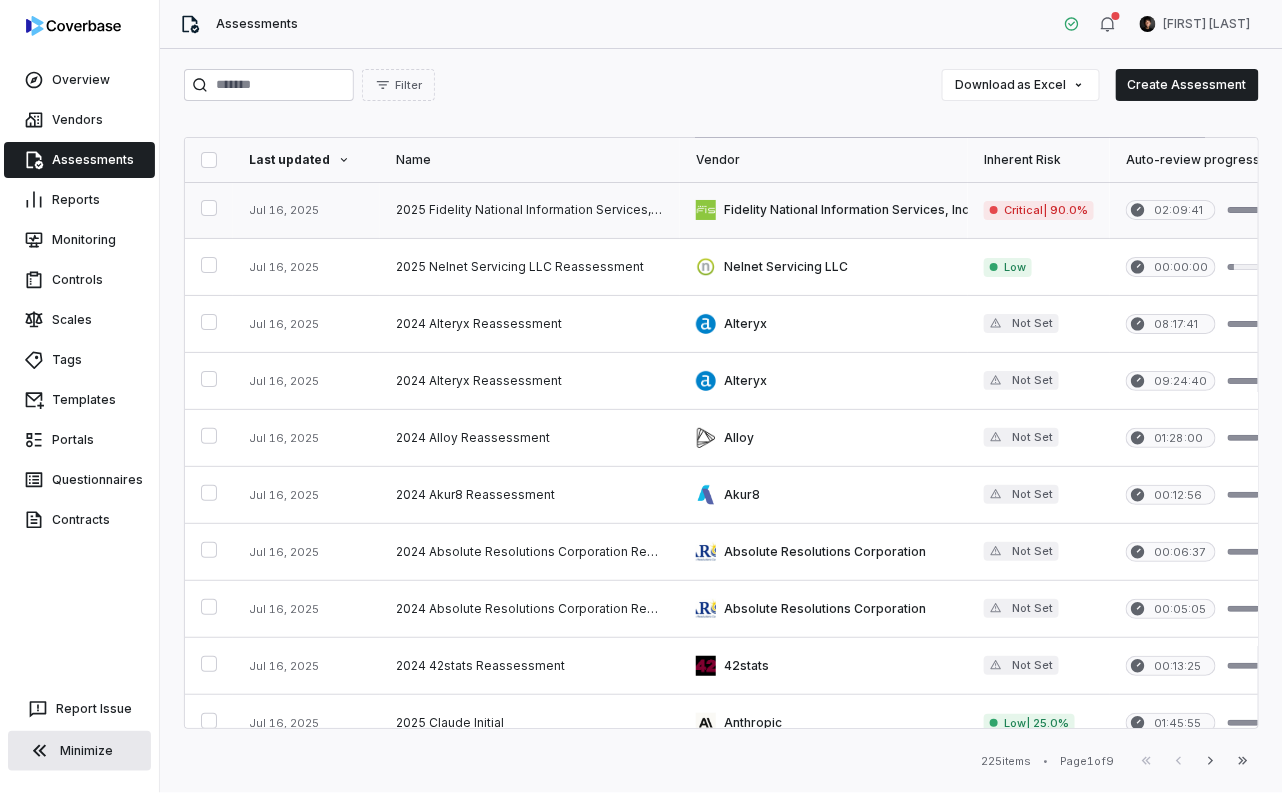 click at bounding box center [530, 210] 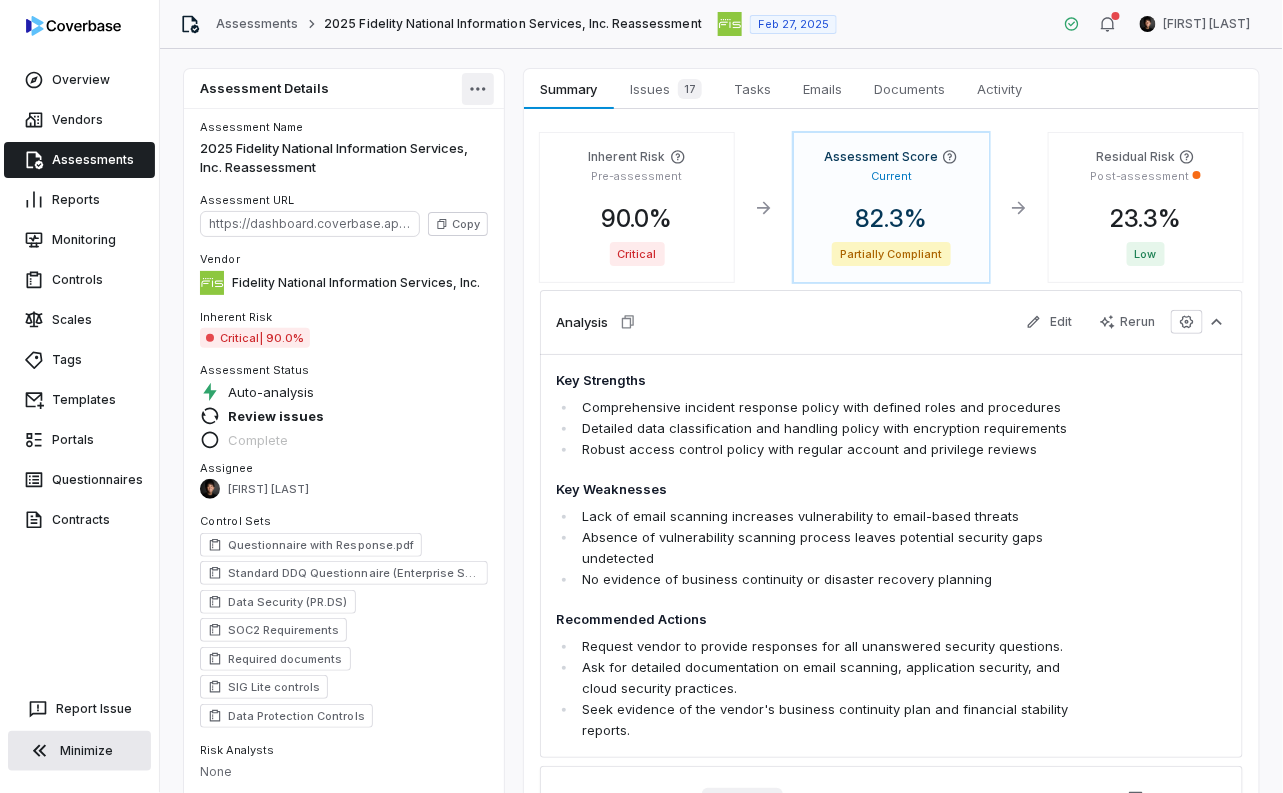 click on "Overview Vendors Assessments Reports Monitoring Controls Scales Tags Templates Portals Questionnaires Contracts Report Issue Minimize Assessments 2025 Fidelity National Information Services, Inc. Reassessment [MONTH] 27, [YEAR] [FIRST] [LAST] Assessment Details Assessment Name 2025 Fidelity National Information Services, Inc. Reassessment Assessment URL  https://dashboard.coverbase.app/assessments/cbqsrw_2a6129d722f1414fba7777763f2653e1 Copy Vendor Fidelity National Information Services, Inc. Inherent Risk Critical  | 90.0% Assessment Status Auto-analysis Review issues Complete Assignee [FIRST] [LAST] Control Sets Questionnaire with Response.pdf Standard DDQ Questionnaire (Enterprise Software) Data Security (PR.DS) SOC2 Requirements Required documents SIG Lite controls Data Protection Controls Risk Analysts None Next Assessment Jun 28, 2027 ( in 2 years ) Submission Portal Closed View Portal Copy Properties Audit end Choose Date Summary Summary Issues 17 Issues 17 Tasks Tasks Emails Emails Documents %" at bounding box center (641, 396) 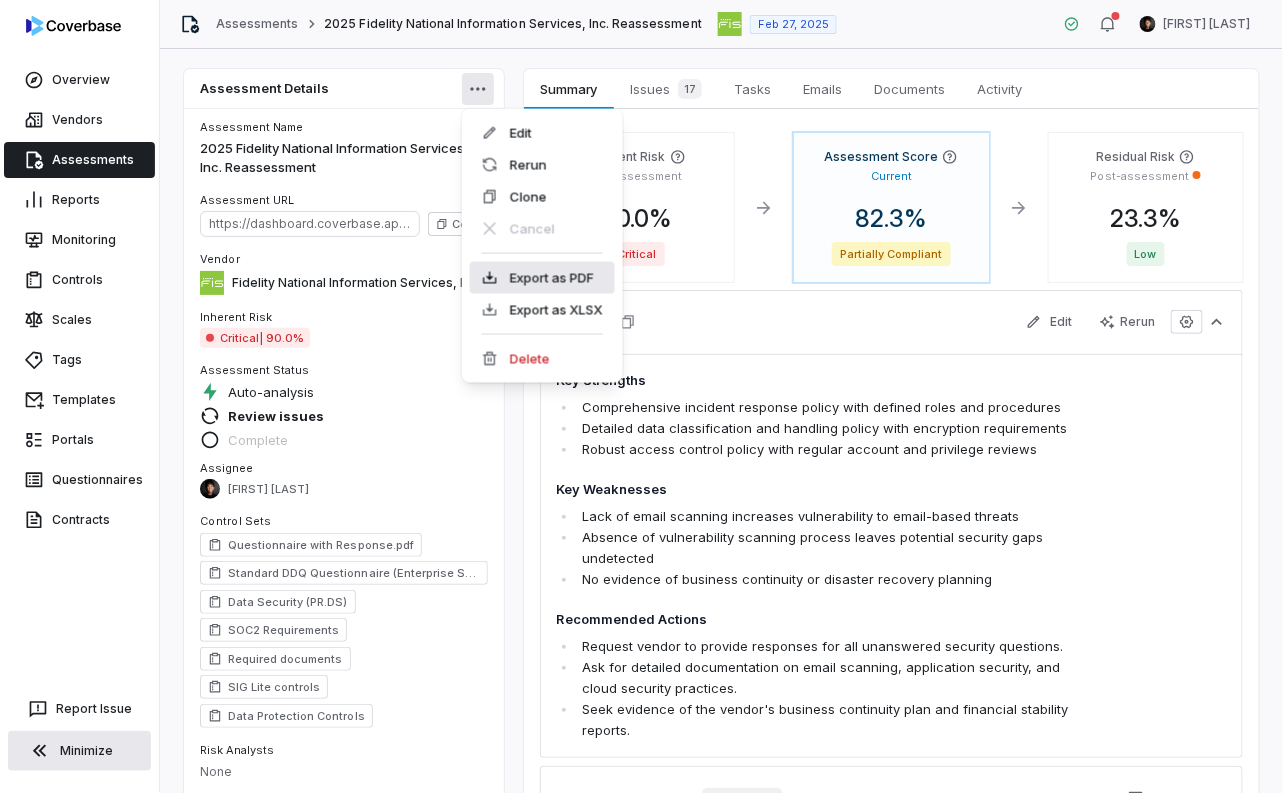 click on "Export as PDF" at bounding box center [542, 278] 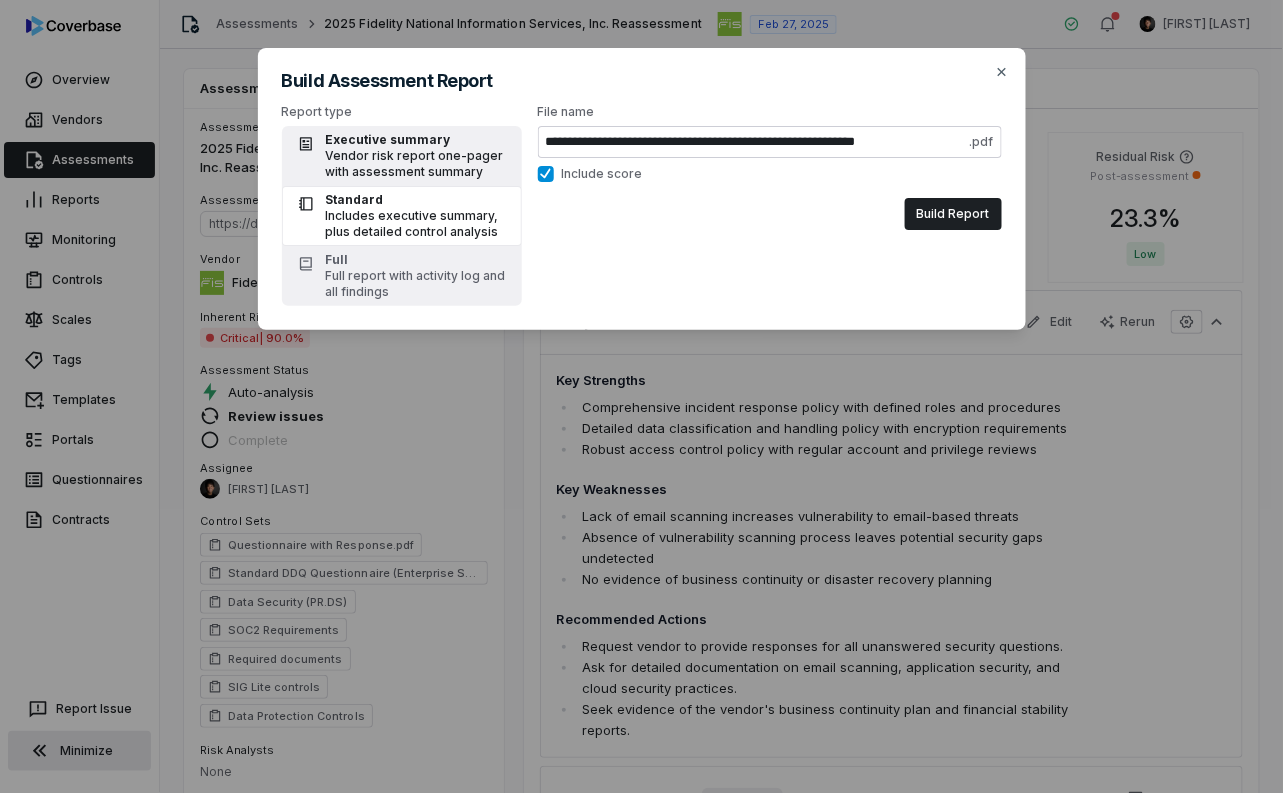click on "Vendor risk report one-pager with assessment summary" at bounding box center (418, 164) 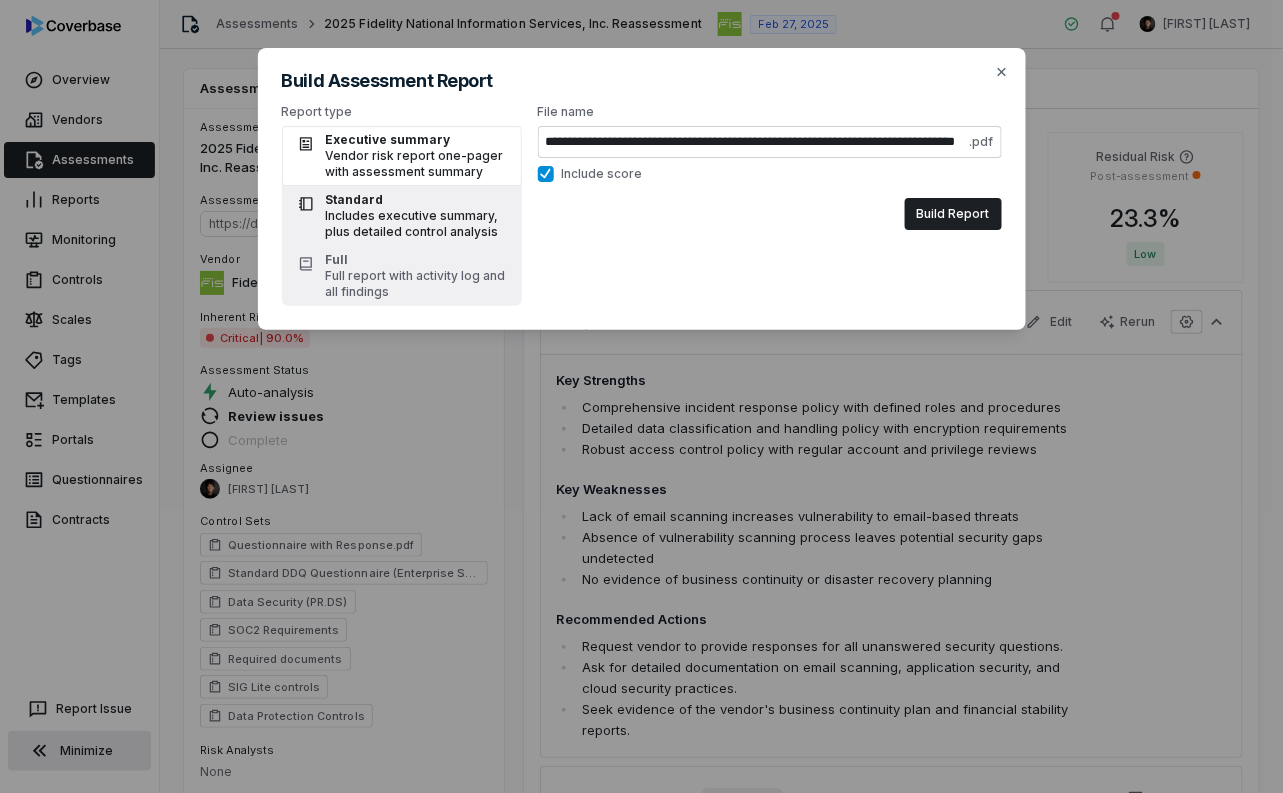 click on "Standard" at bounding box center (418, 200) 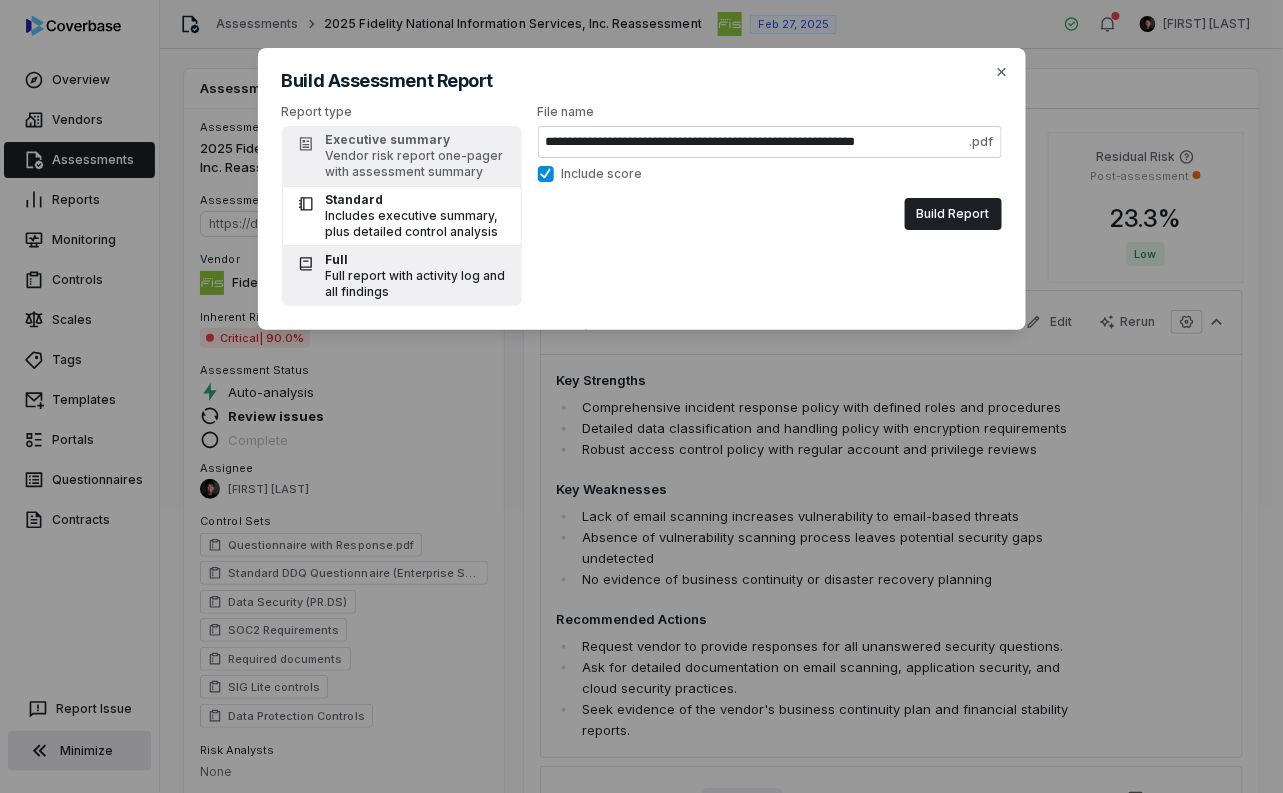 click on "Full report with activity log and all findings" at bounding box center [418, 284] 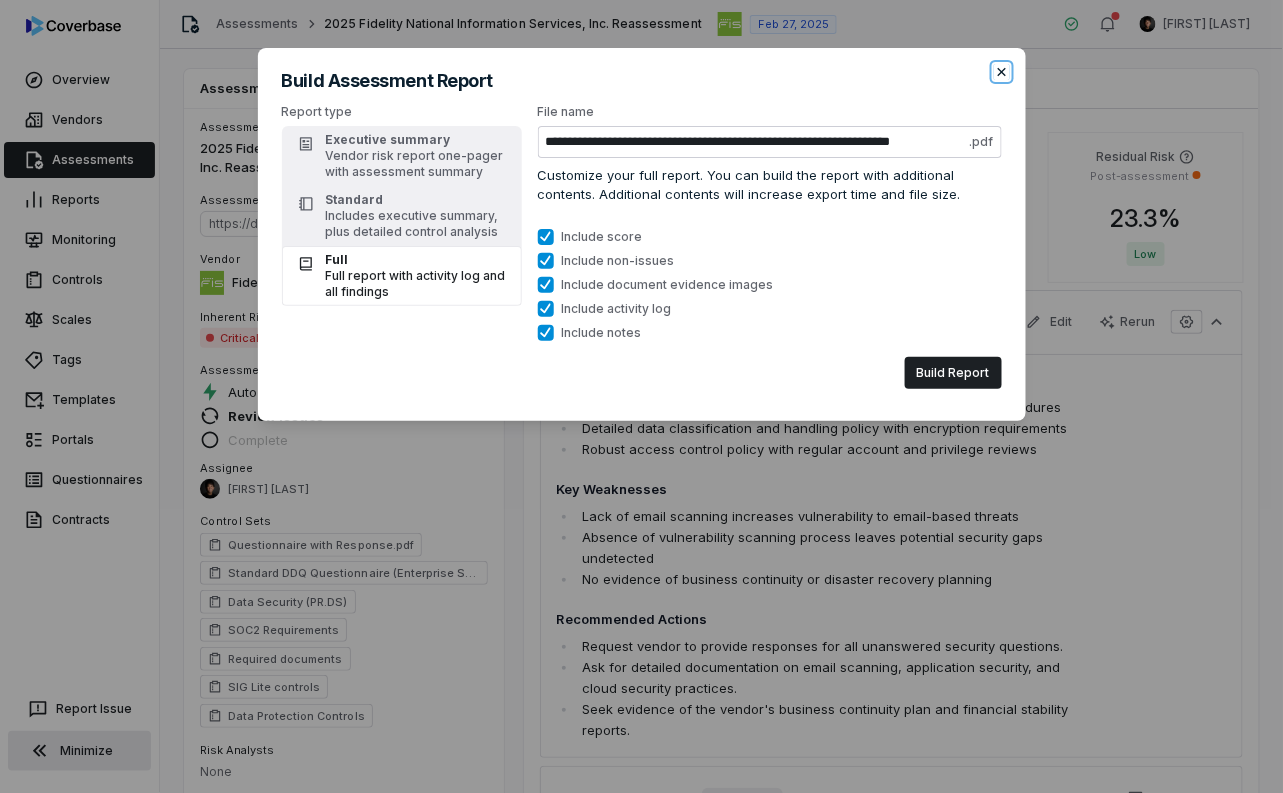 click 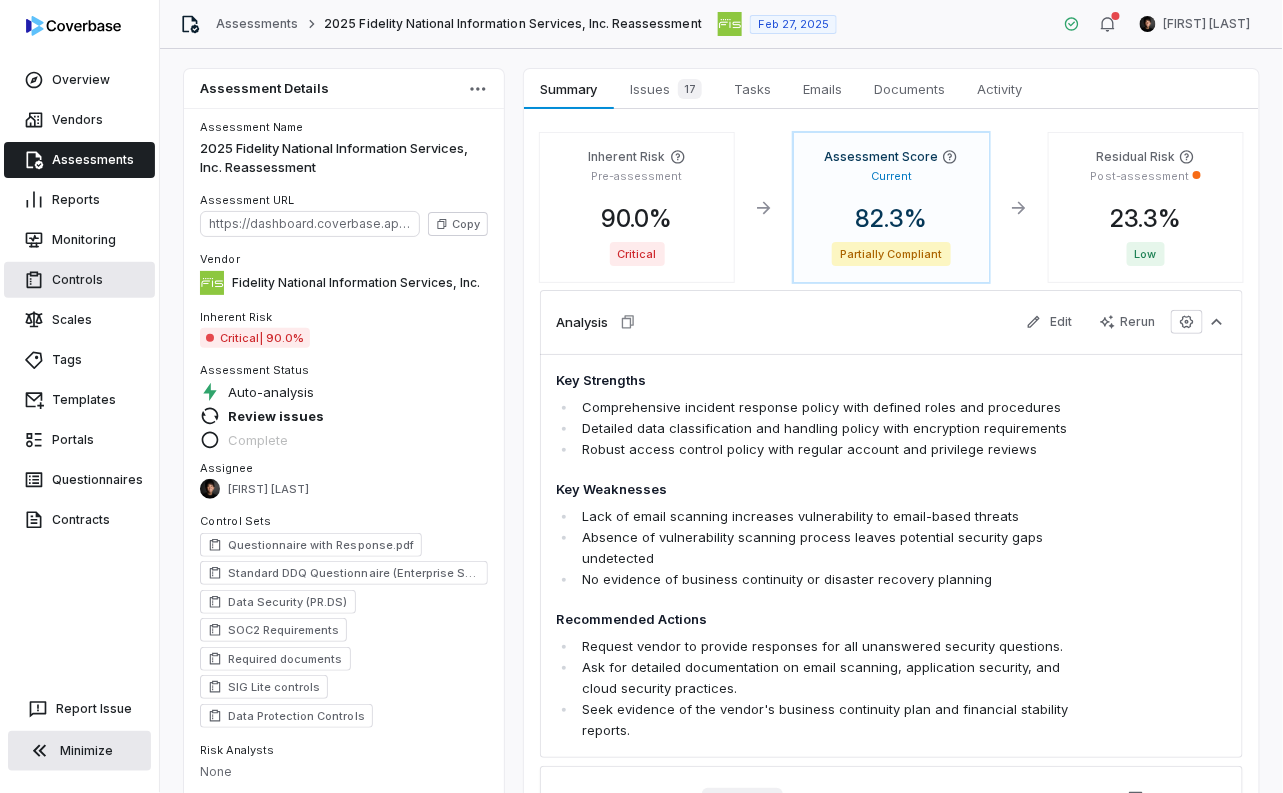 click on "Controls" at bounding box center [79, 280] 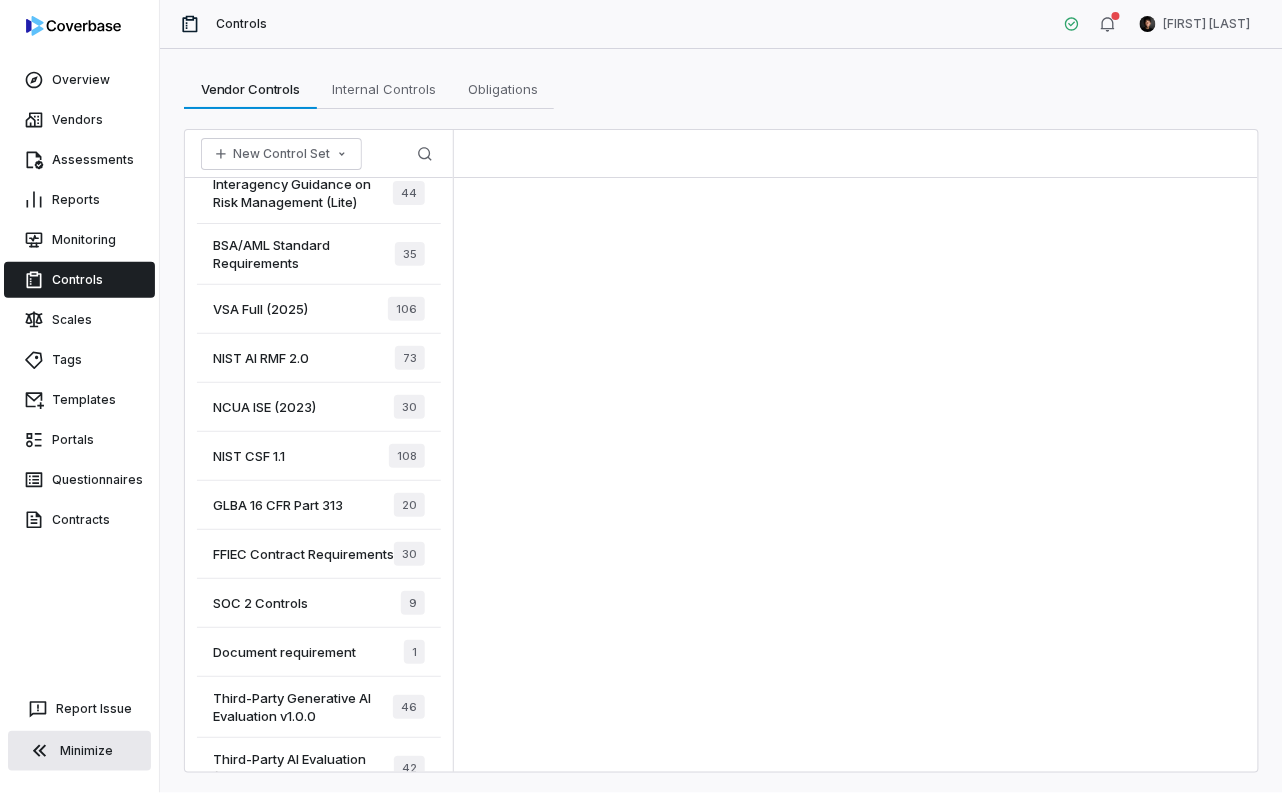 scroll, scrollTop: 127, scrollLeft: 0, axis: vertical 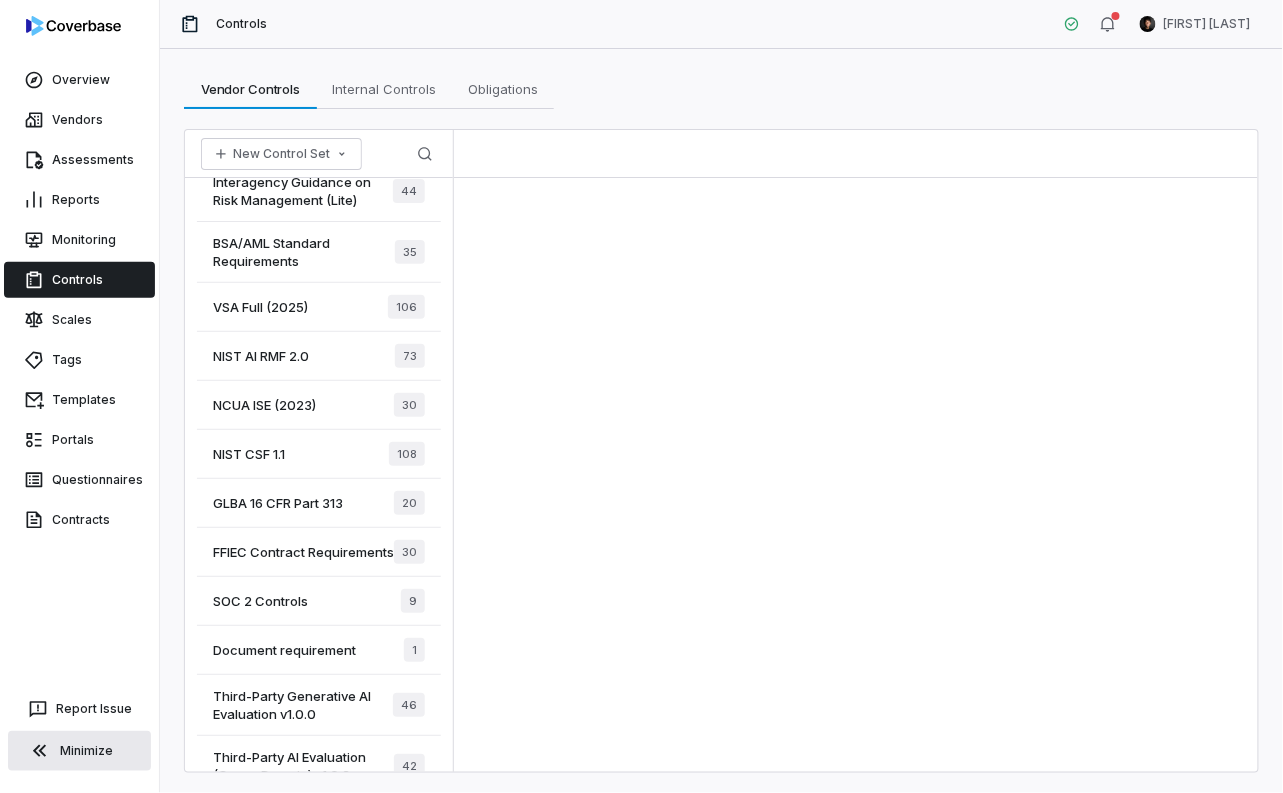 click on "FFIEC Contract Requirements" at bounding box center [303, 552] 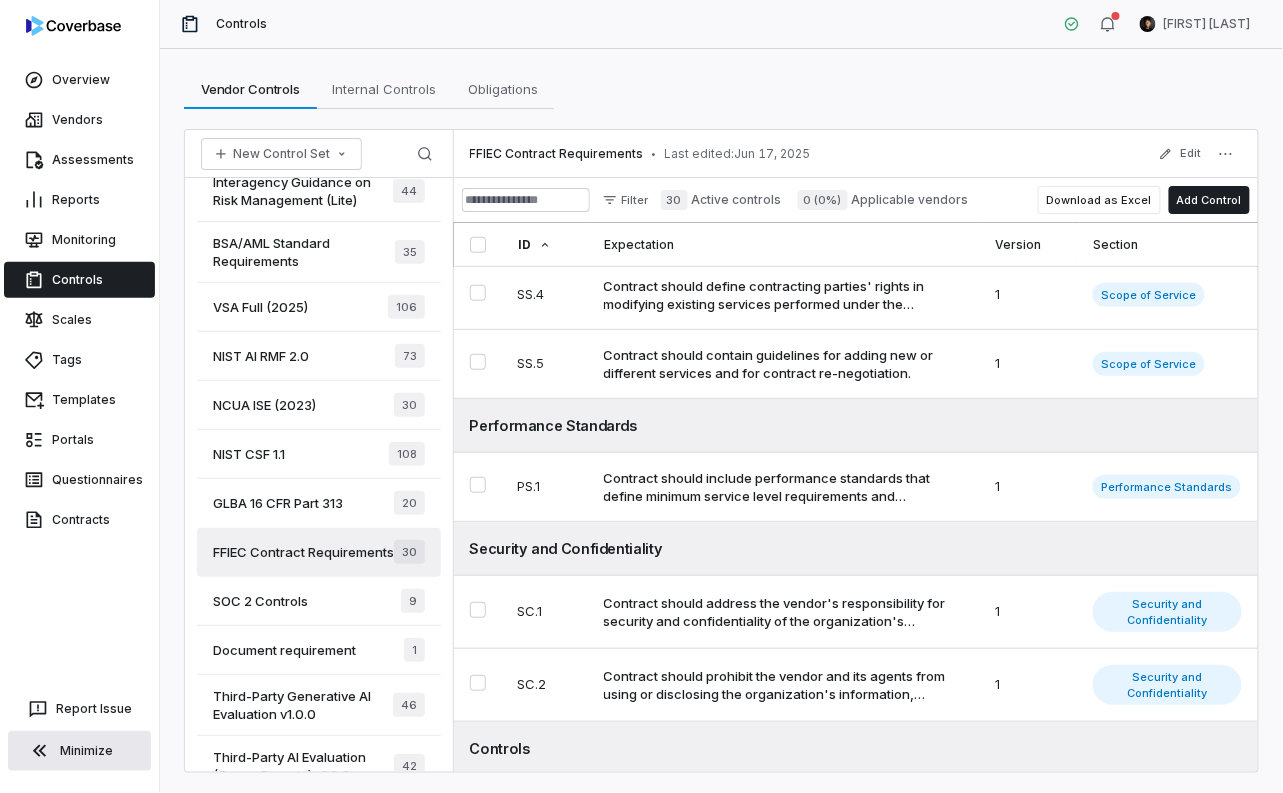 scroll, scrollTop: 267, scrollLeft: 0, axis: vertical 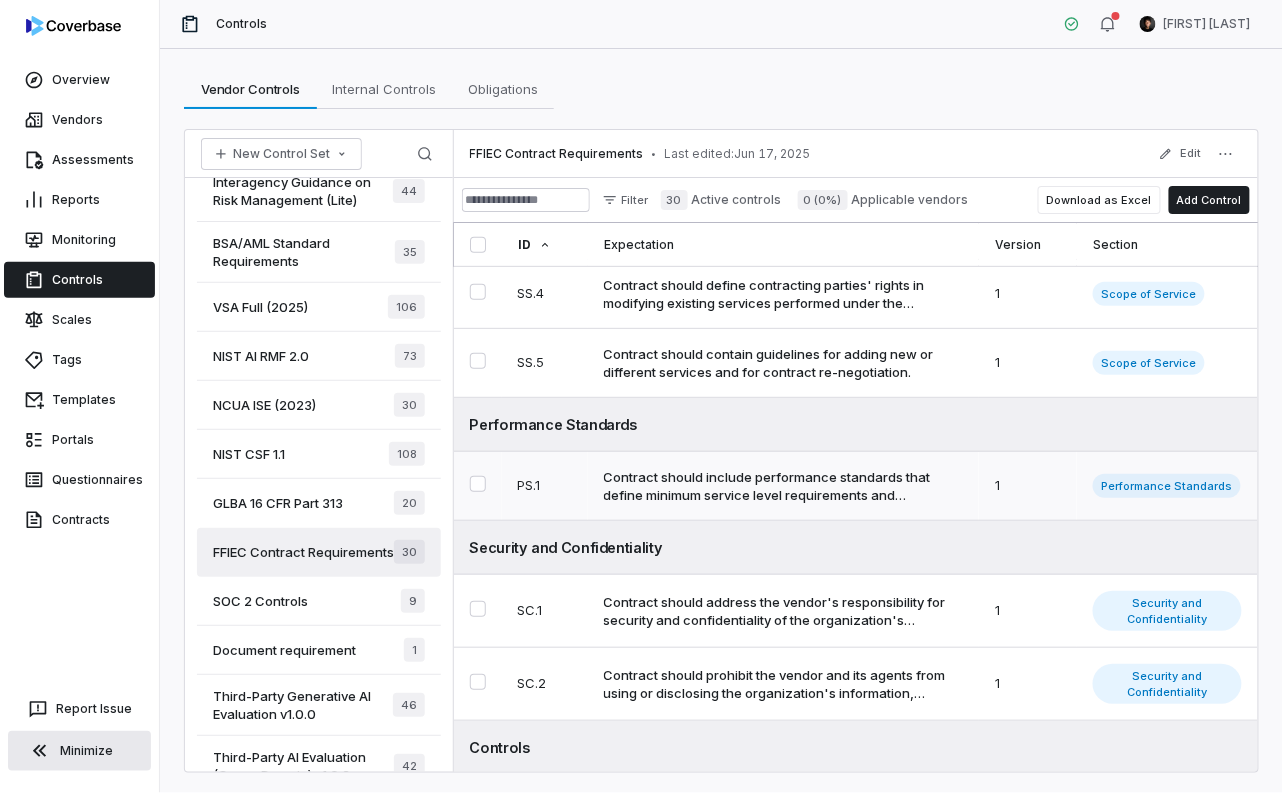click on "Contract should include performance standards that define minimum service level requirements and remedies for failure to meet standards. For example, common service level metrics include percent system uptime, deadlines for completing batch processing, or number of processing errors. Industry standards for service levels may provide a reference point." at bounding box center (780, 486) 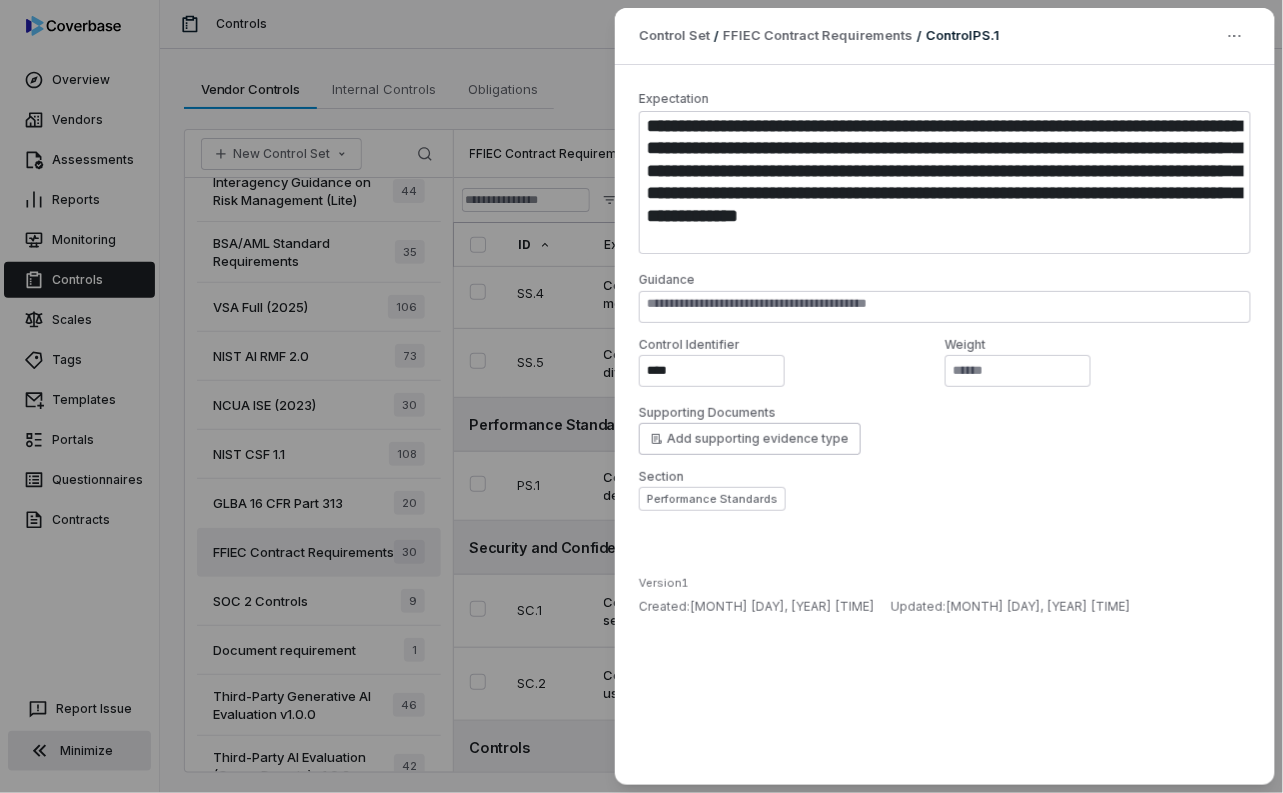 click on "**********" at bounding box center (641, 396) 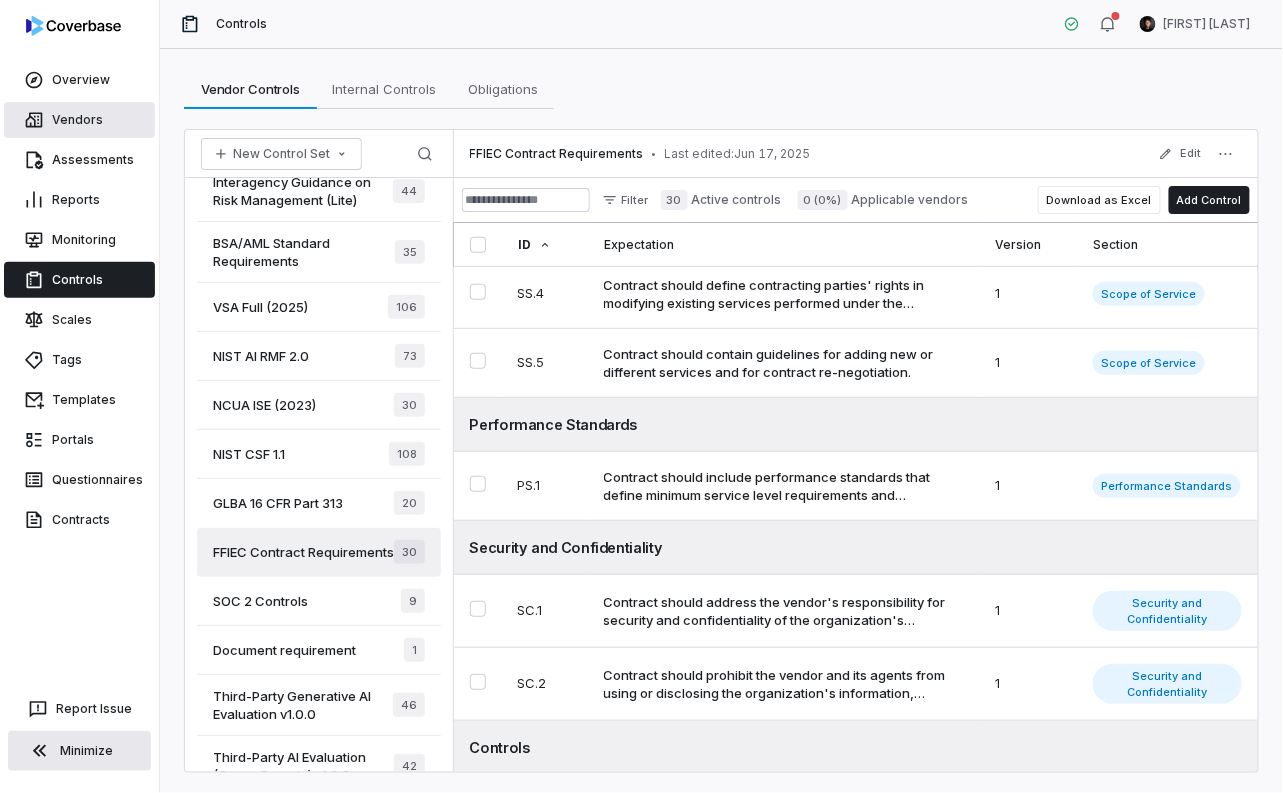 click on "Vendors" at bounding box center [79, 120] 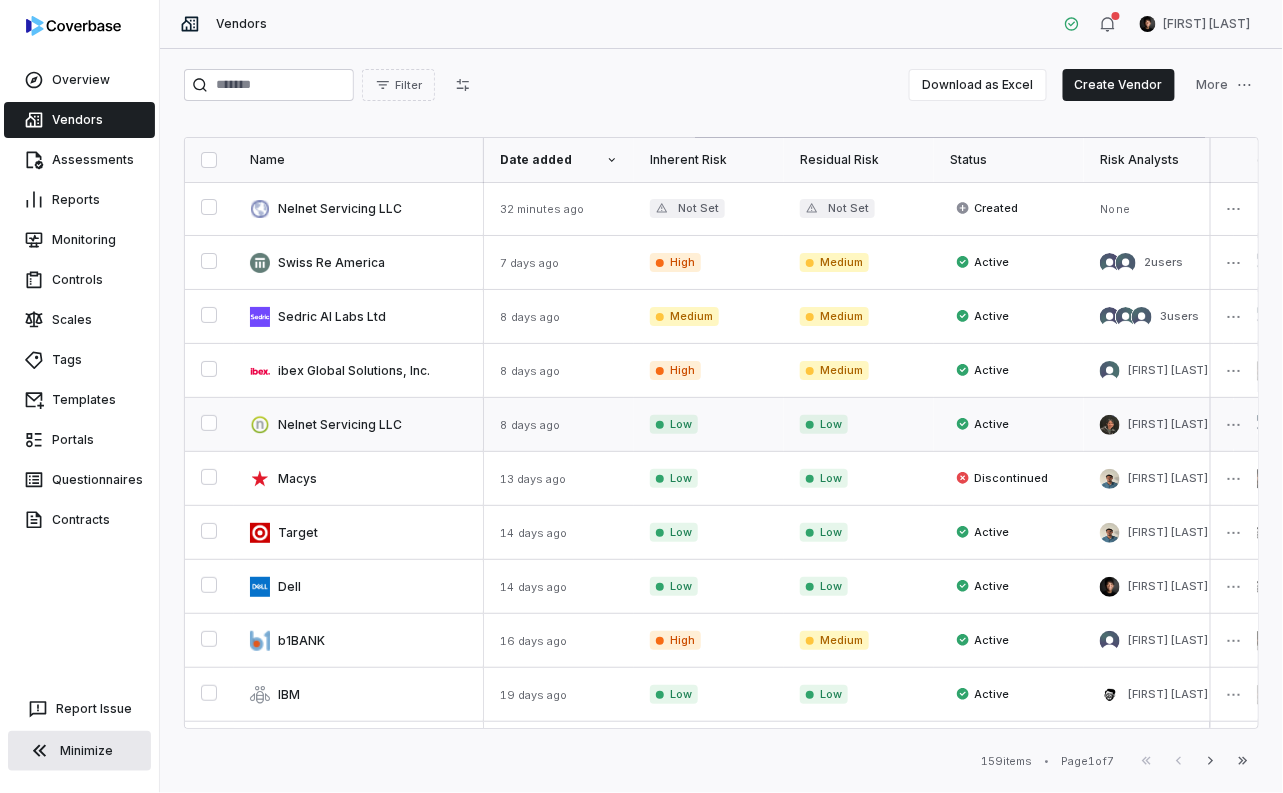 click at bounding box center [359, 424] 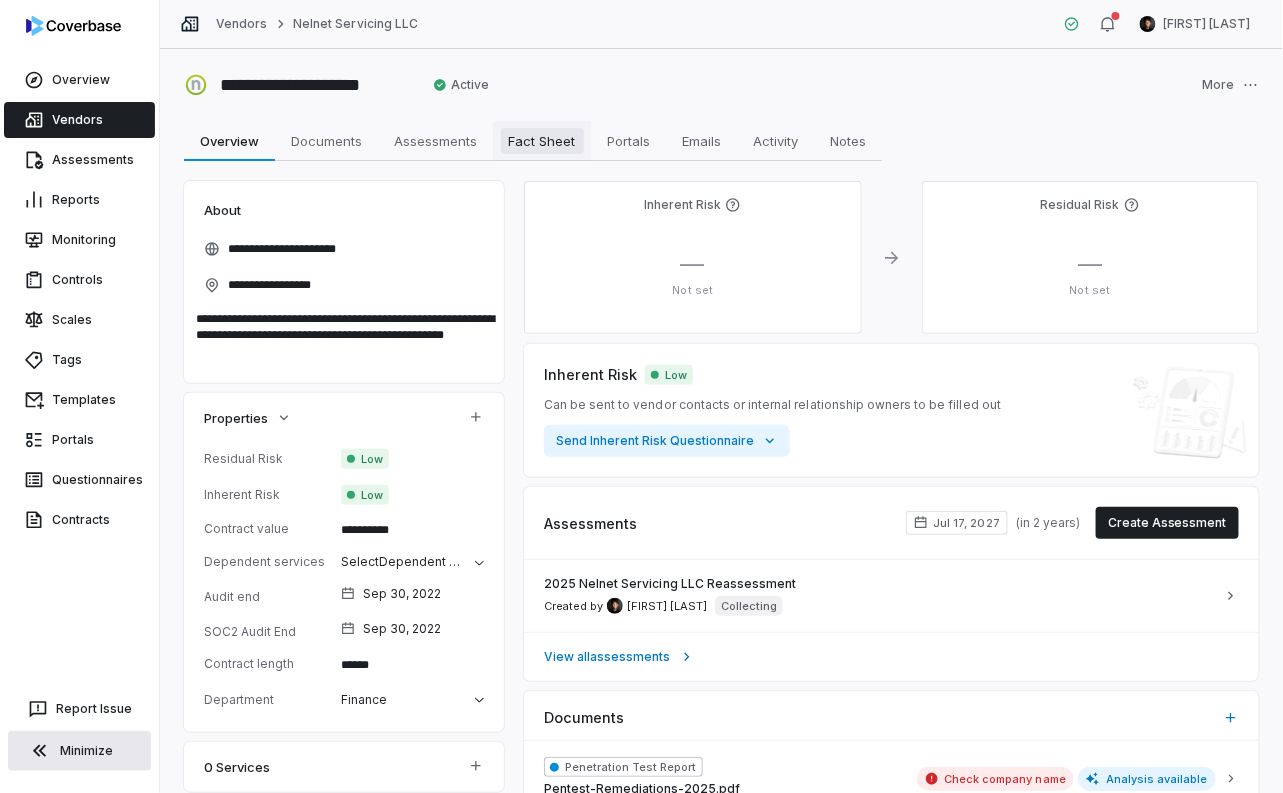 click on "Fact Sheet" at bounding box center (542, 141) 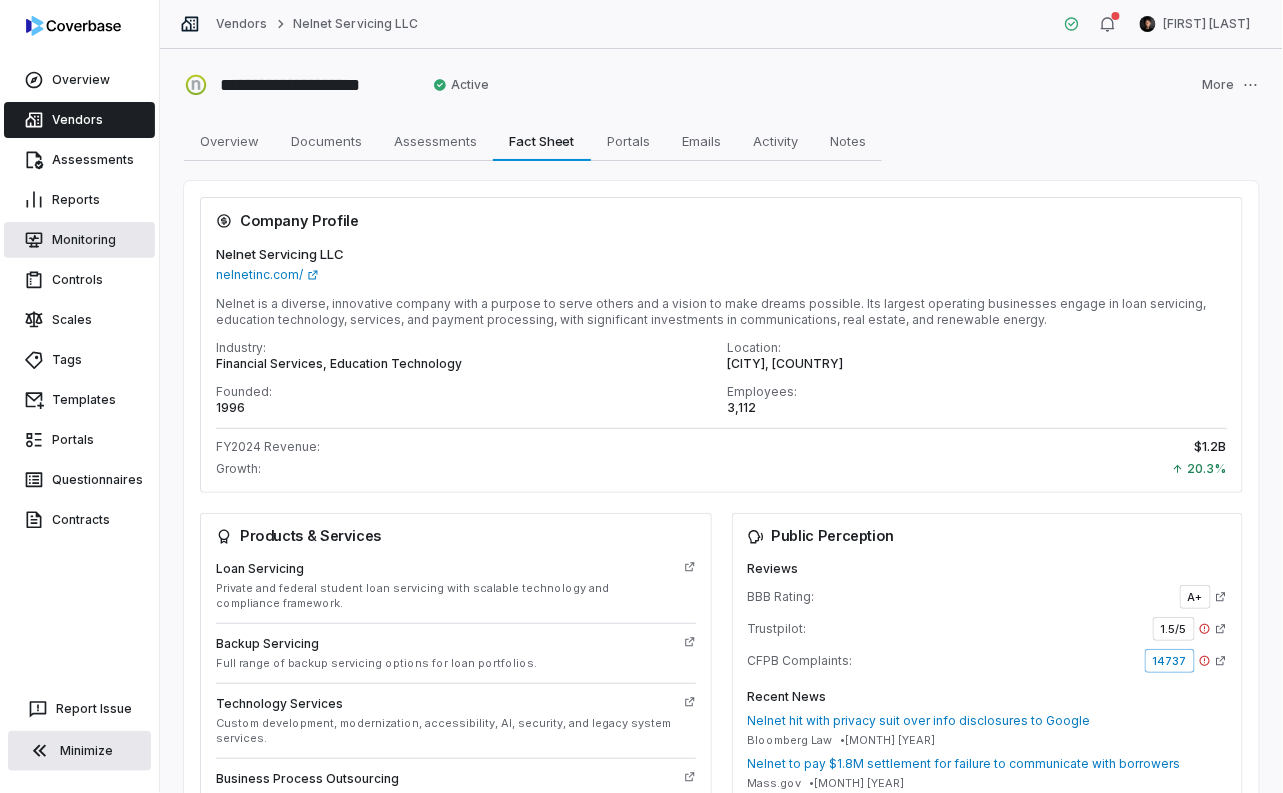 click on "Monitoring" at bounding box center (79, 240) 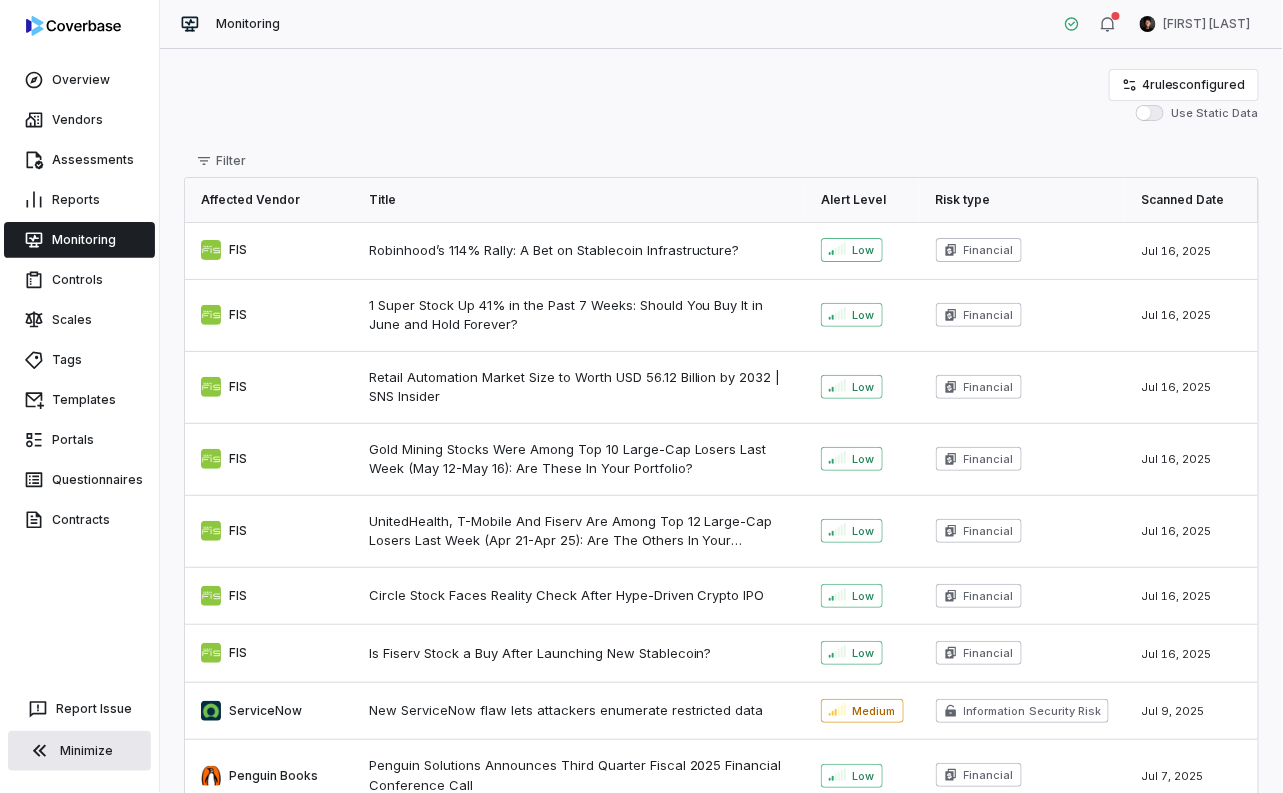 click 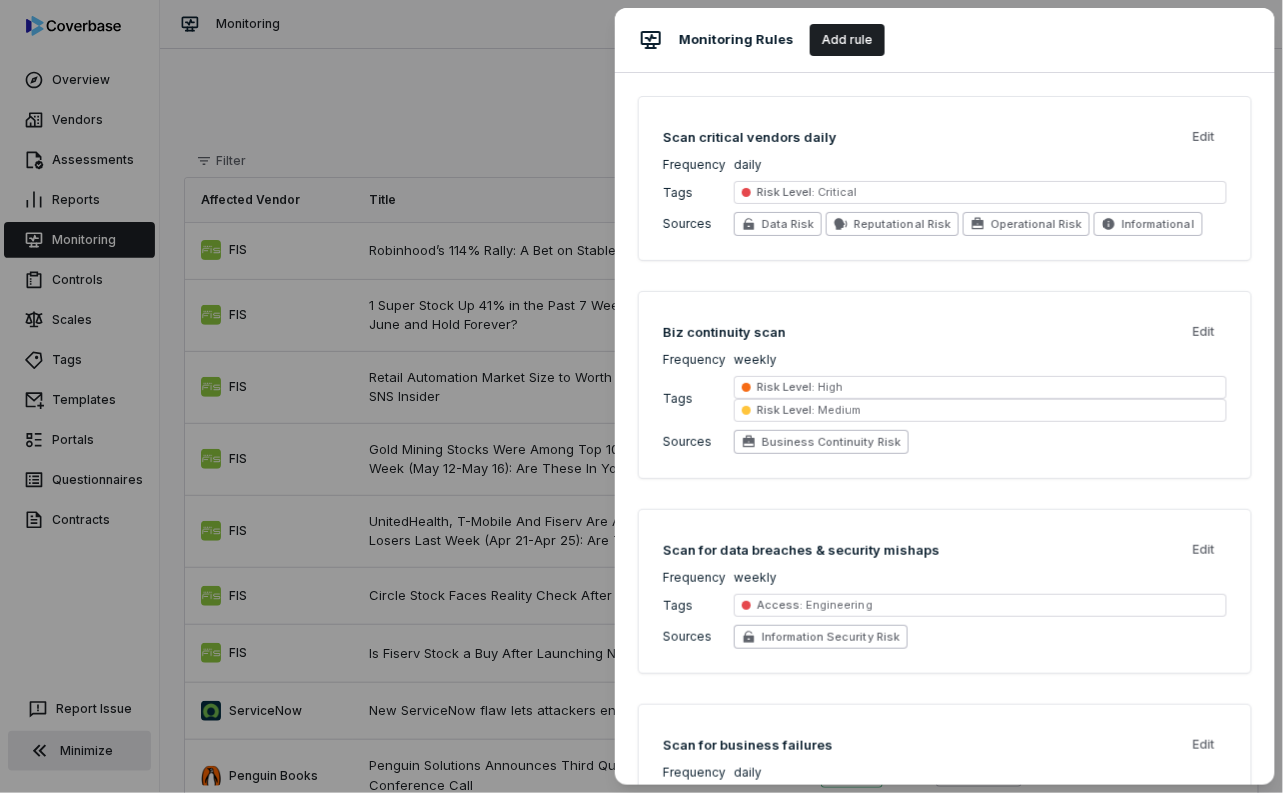 click on "Monitoring Rules  Add rule Scan critical vendors daily Edit Frequency daily Tags Risk Level :   Critical Sources Data Risk Reputational Risk Operational Risk Informational Biz continuity scan Edit Frequency weekly Tags Risk Level :   High Risk Level :   Medium Sources Business Continuity Risk Scan for data breaches & security mishaps Edit Frequency weekly Tags Access :   Engineering Sources Information Security Risk Scan for business failures Edit Frequency daily Tags Risk Level :   Critical Sources Reputational Risk Business Continuity Risk" at bounding box center (641, 396) 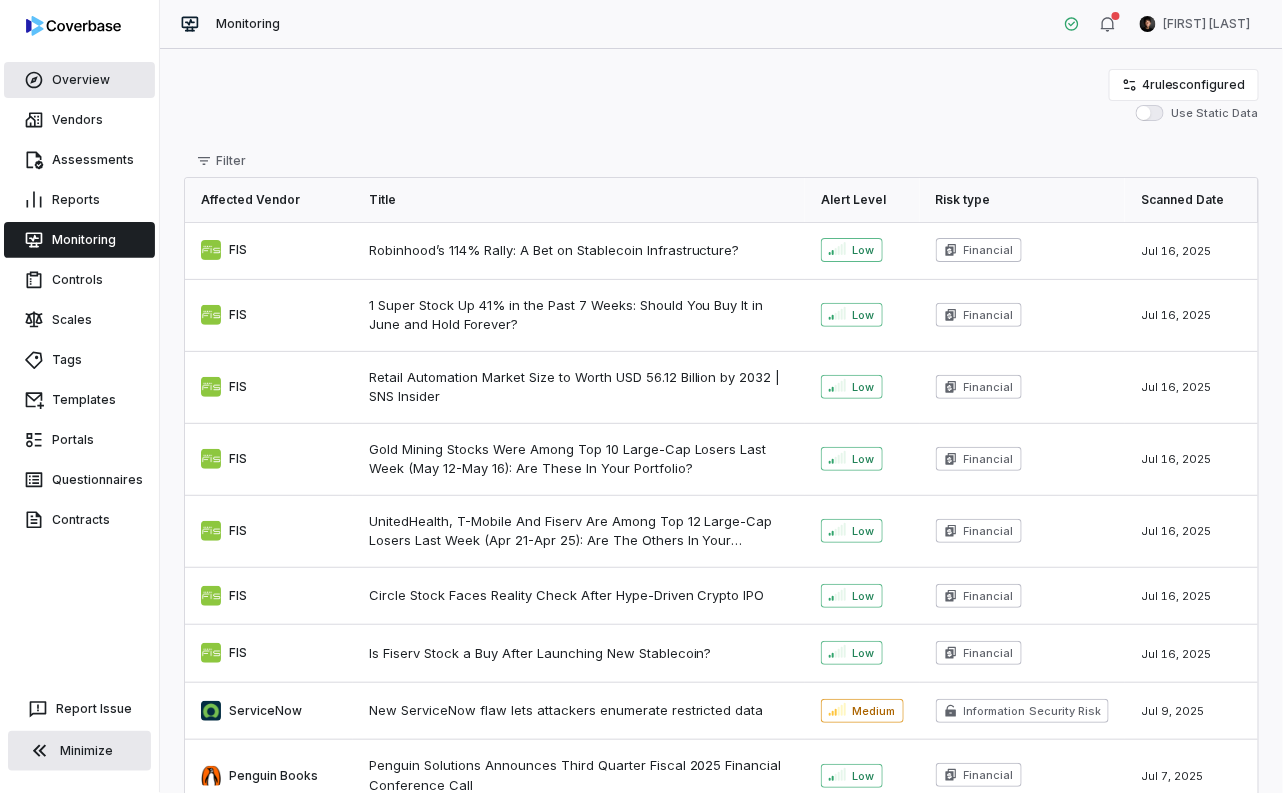 click on "Overview" at bounding box center [79, 80] 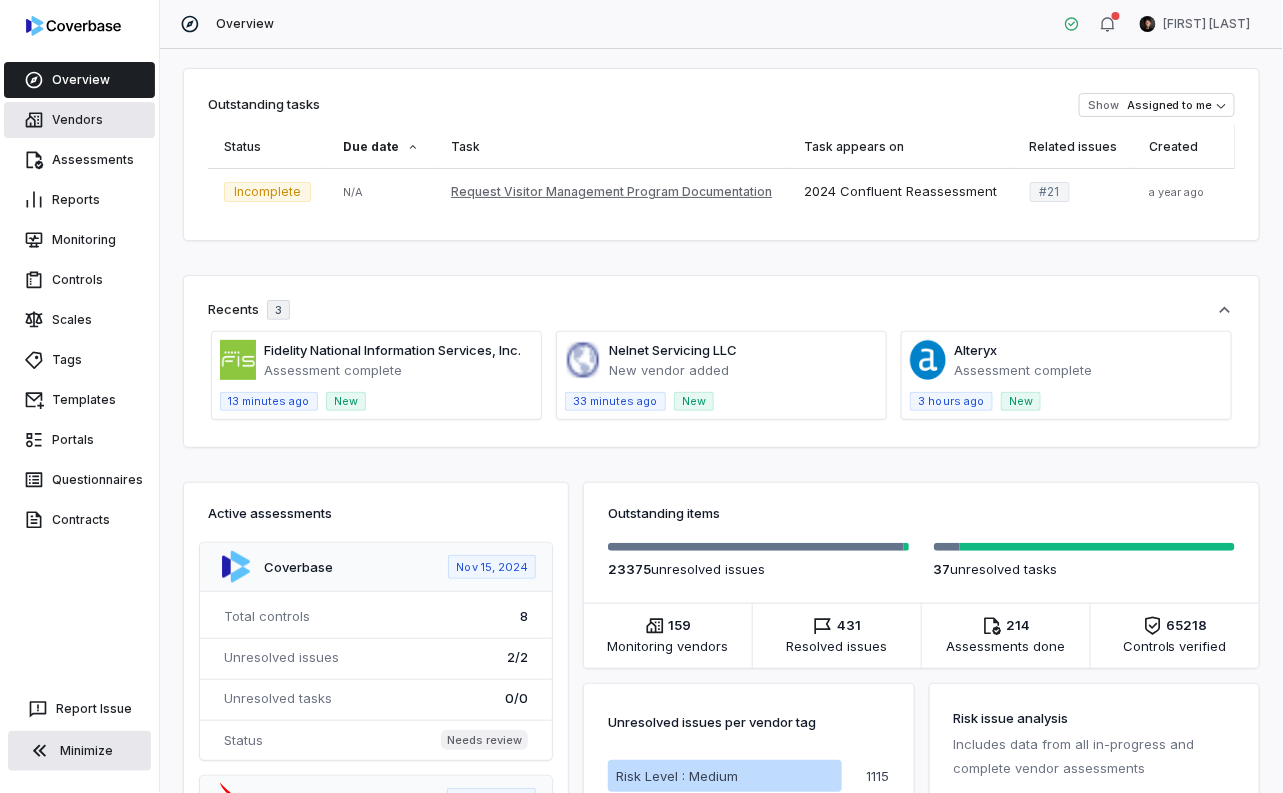 click on "Vendors" at bounding box center [79, 120] 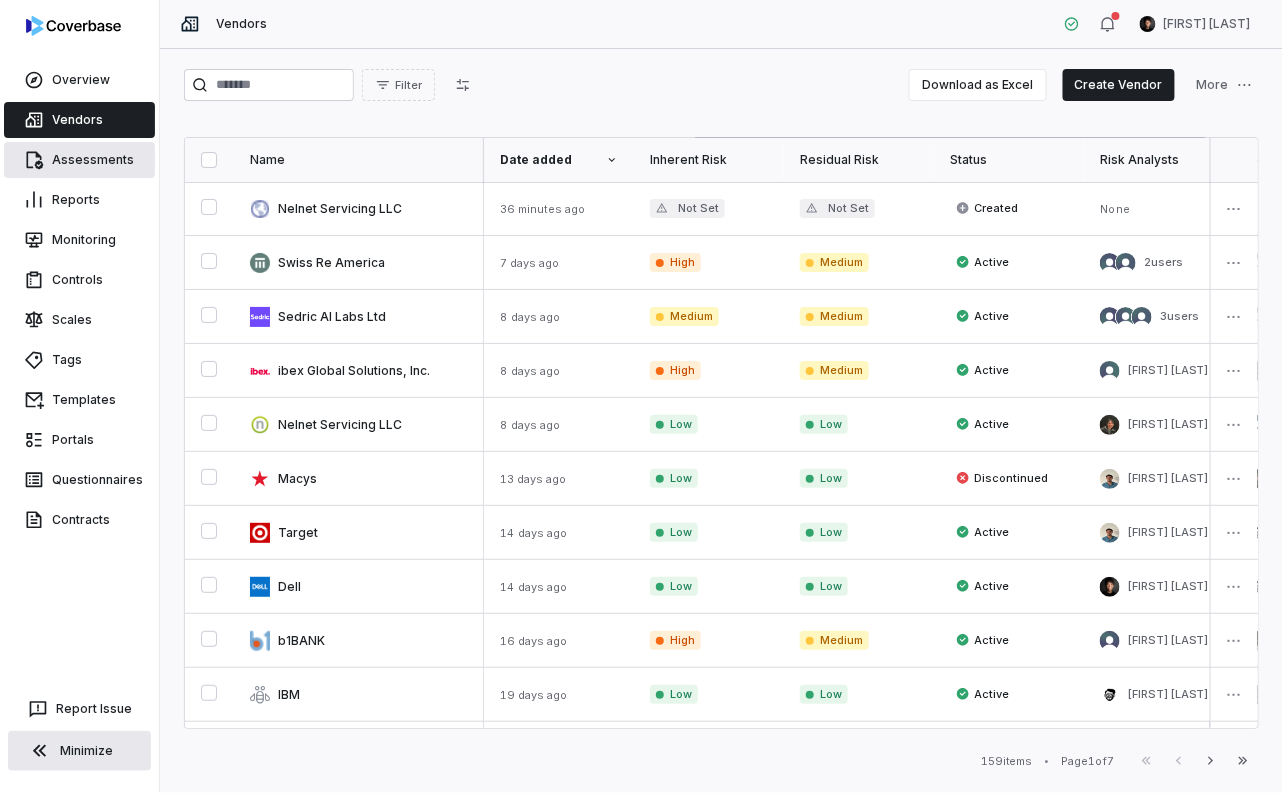 click on "Assessments" at bounding box center (79, 160) 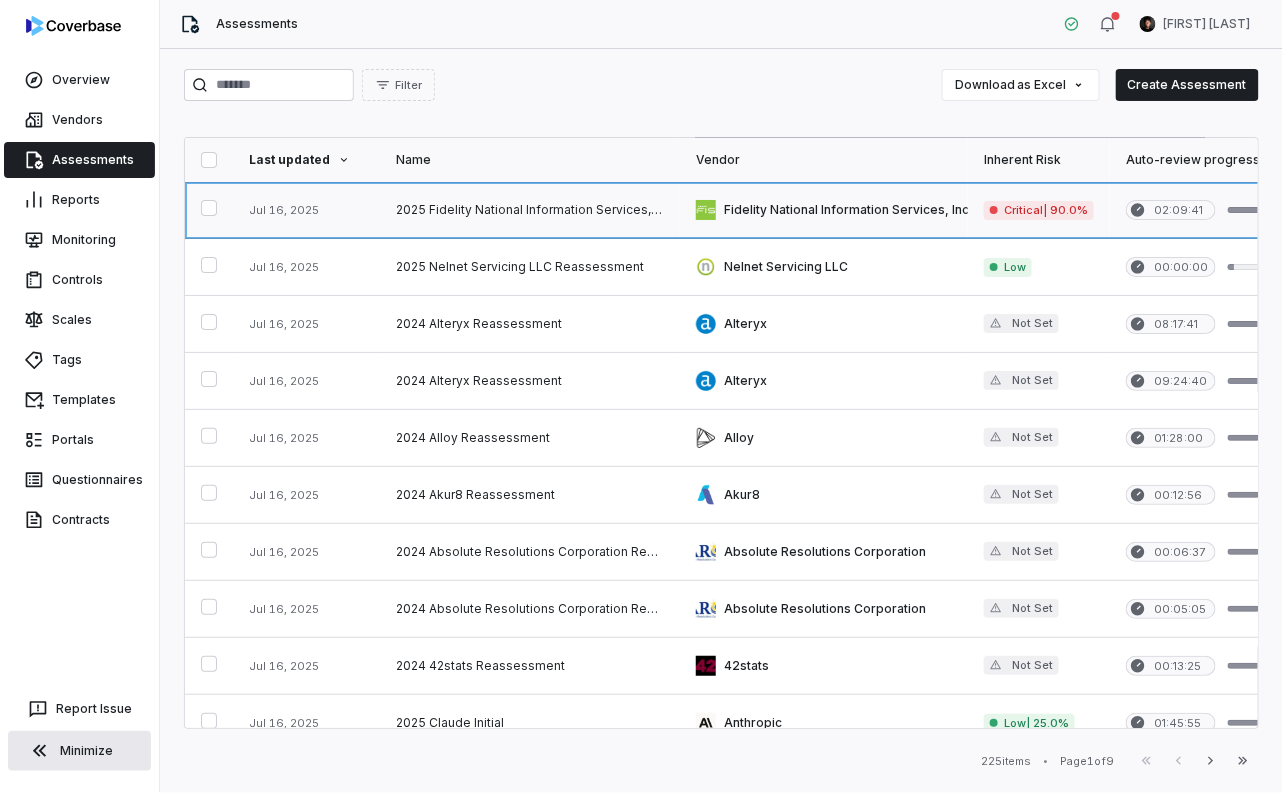 click at bounding box center (530, 210) 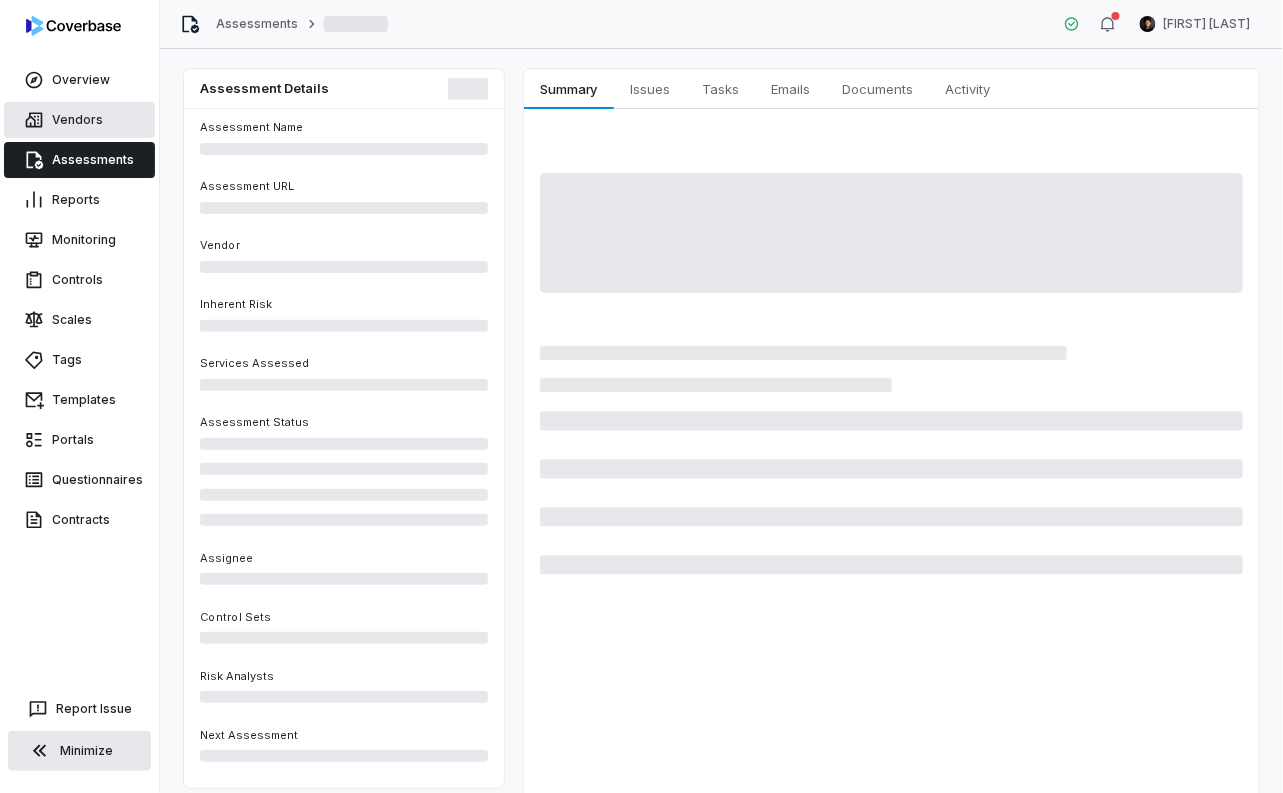 click on "Vendors" at bounding box center [79, 120] 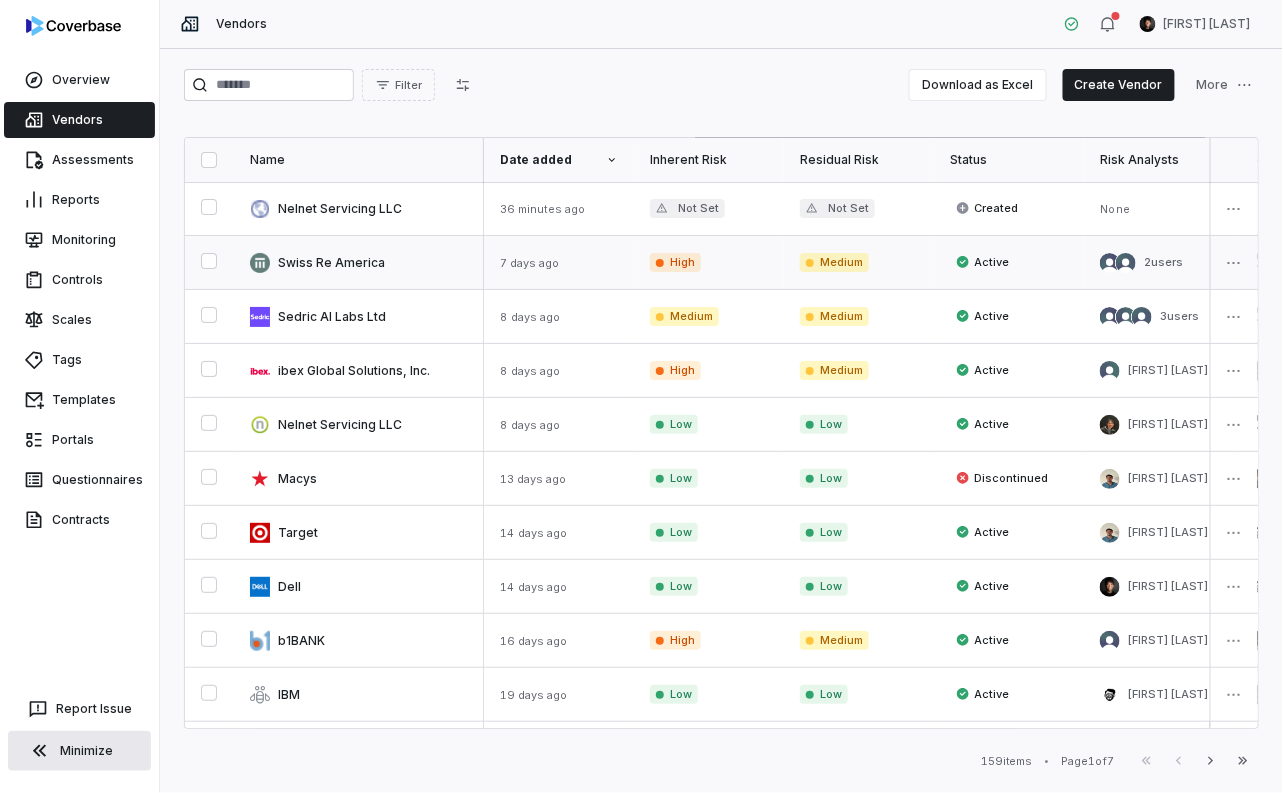 click on "7 days ago" at bounding box center [559, 263] 